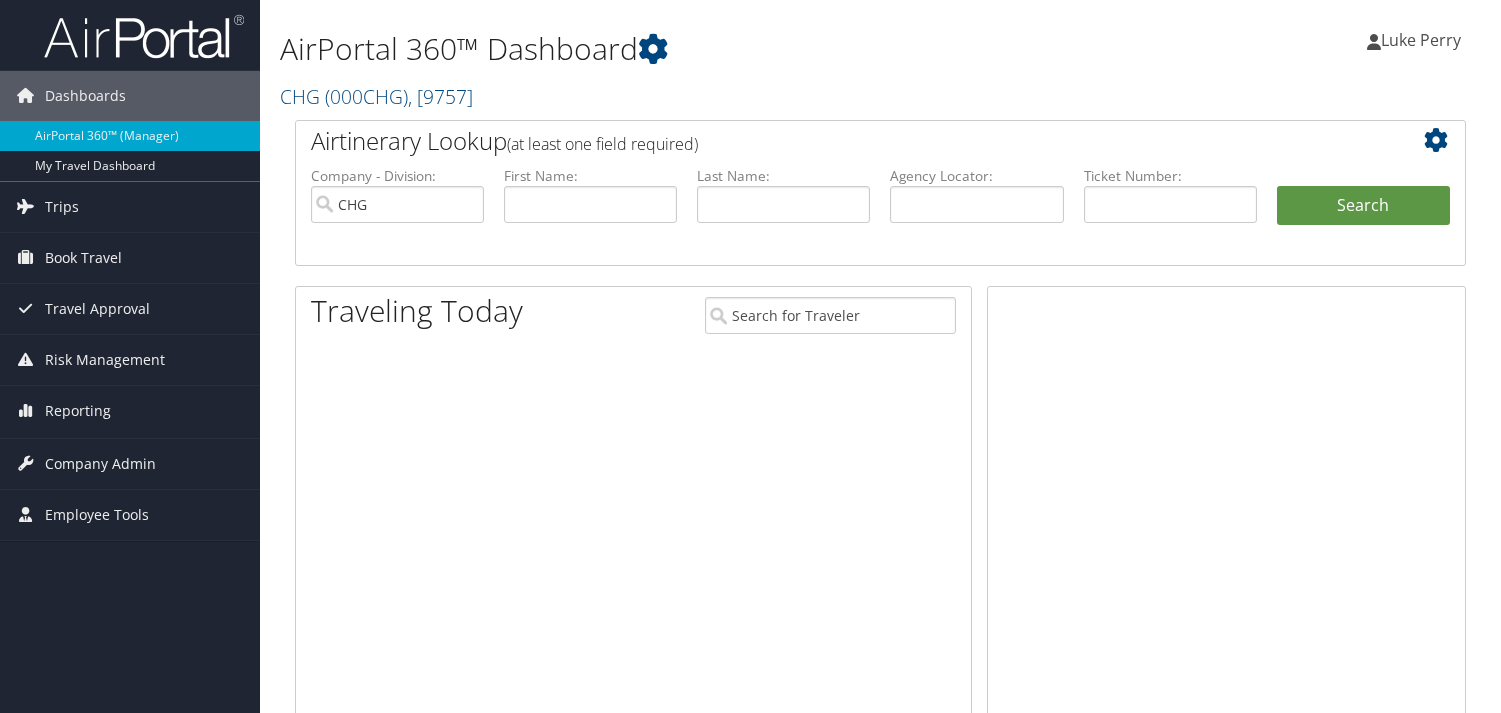 scroll, scrollTop: 0, scrollLeft: 0, axis: both 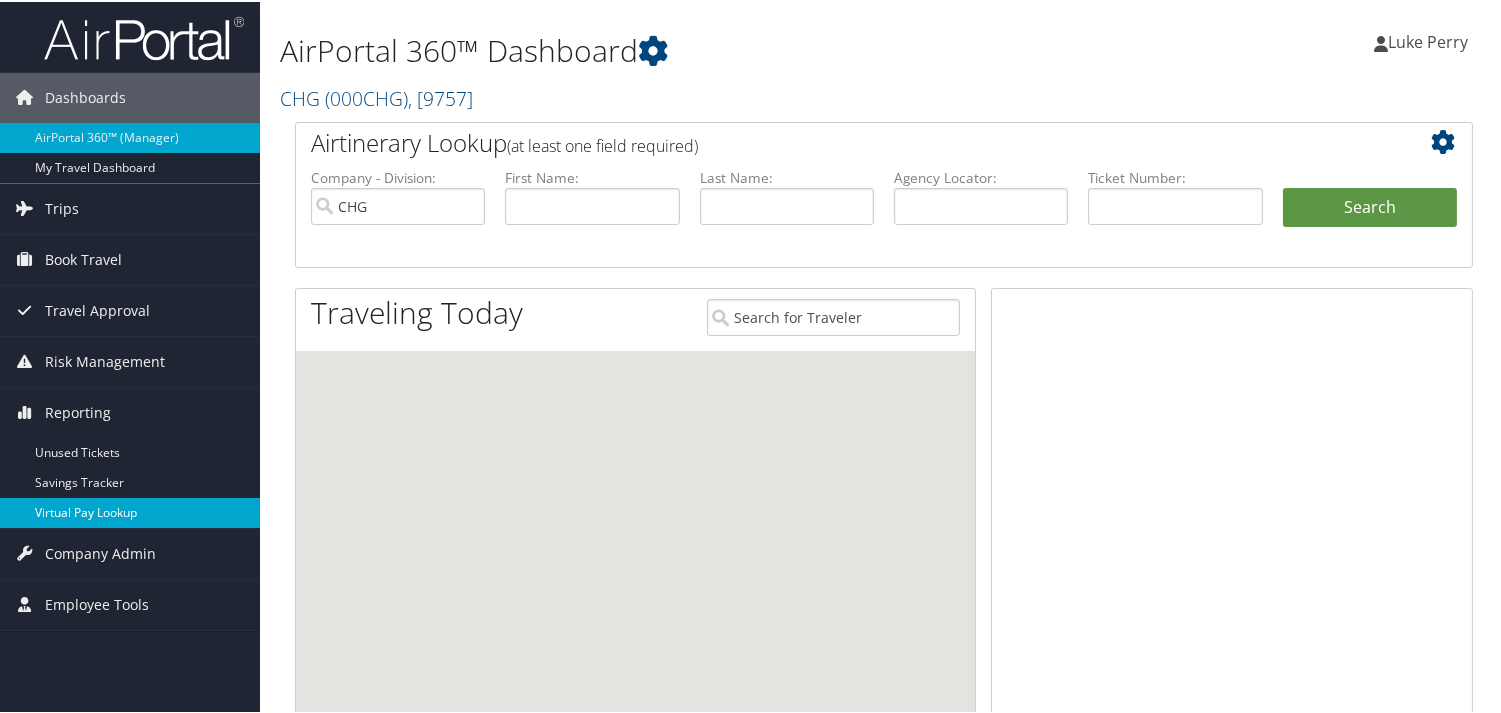 click on "Virtual Pay Lookup" at bounding box center [130, 511] 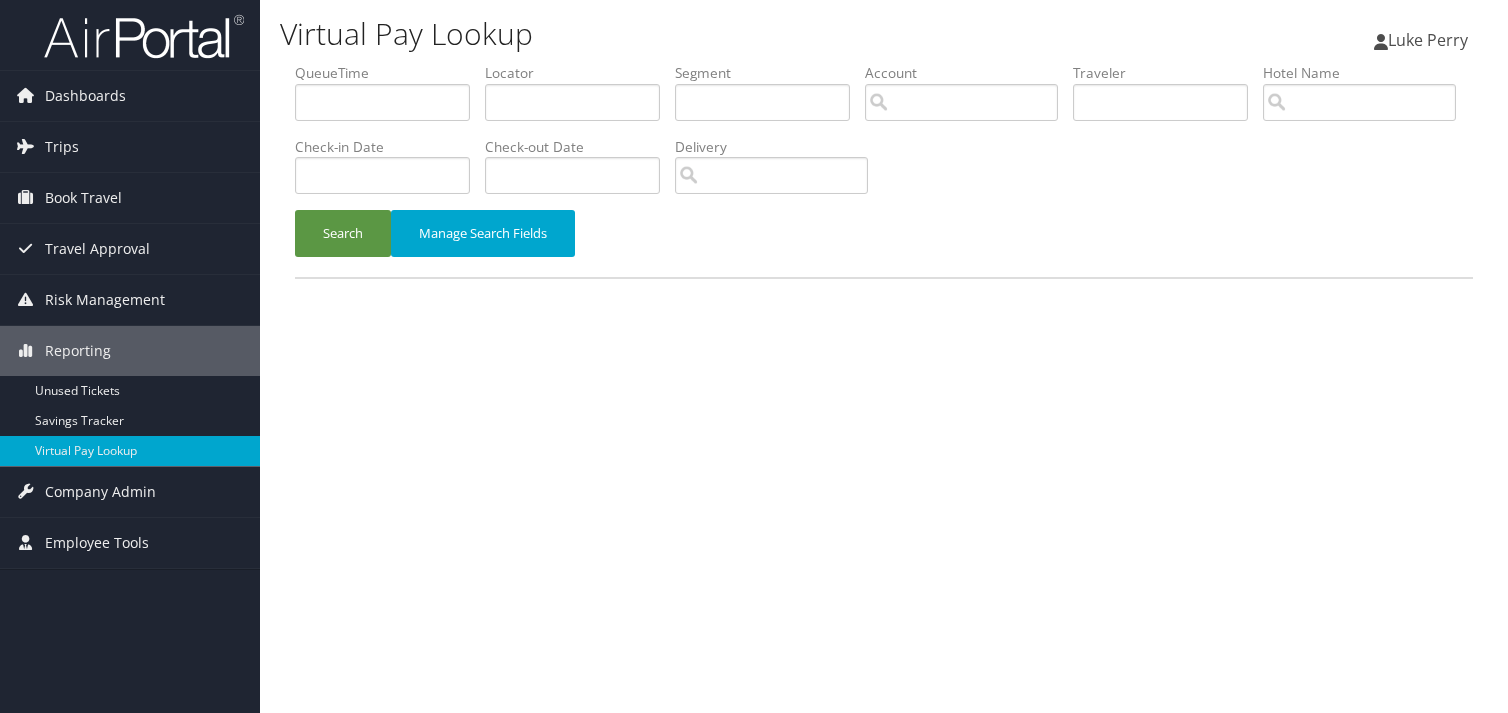 scroll, scrollTop: 0, scrollLeft: 0, axis: both 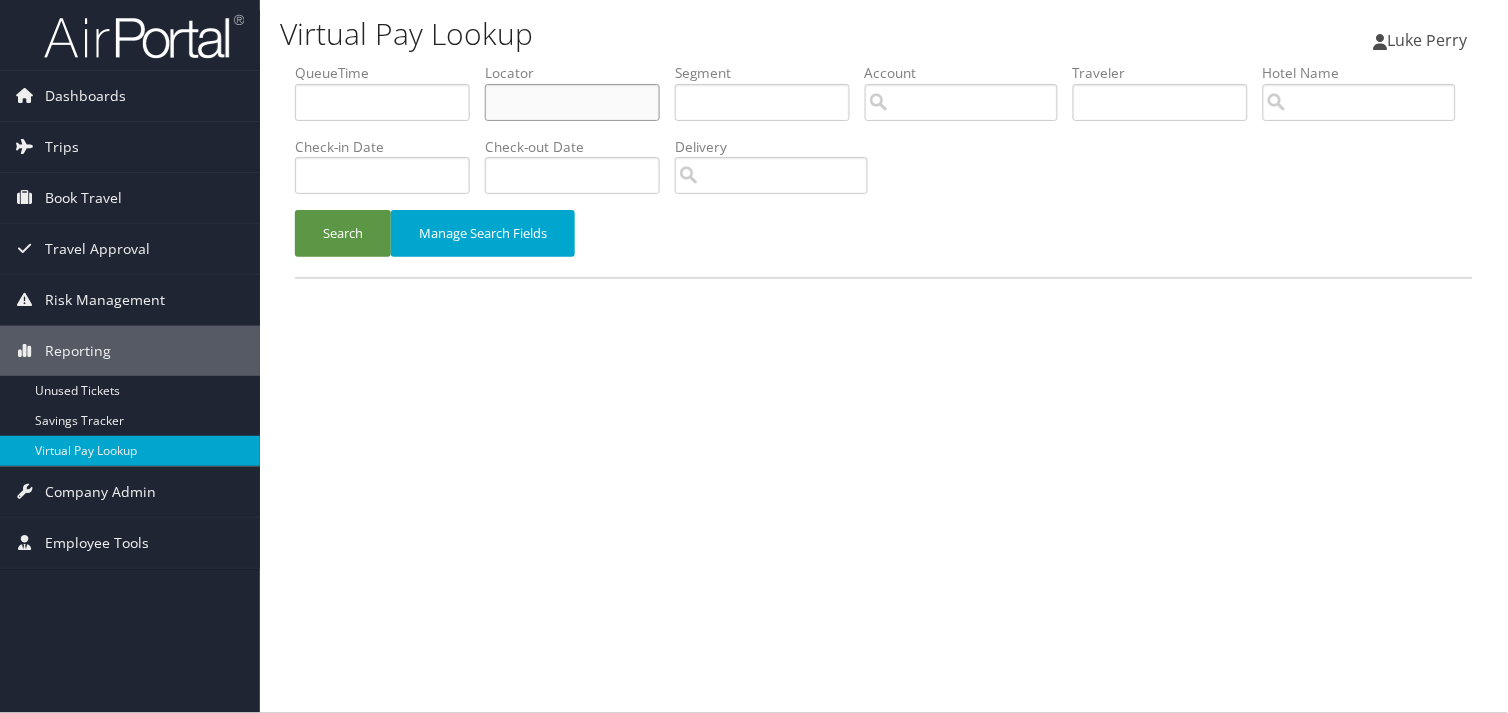 click at bounding box center (572, 102) 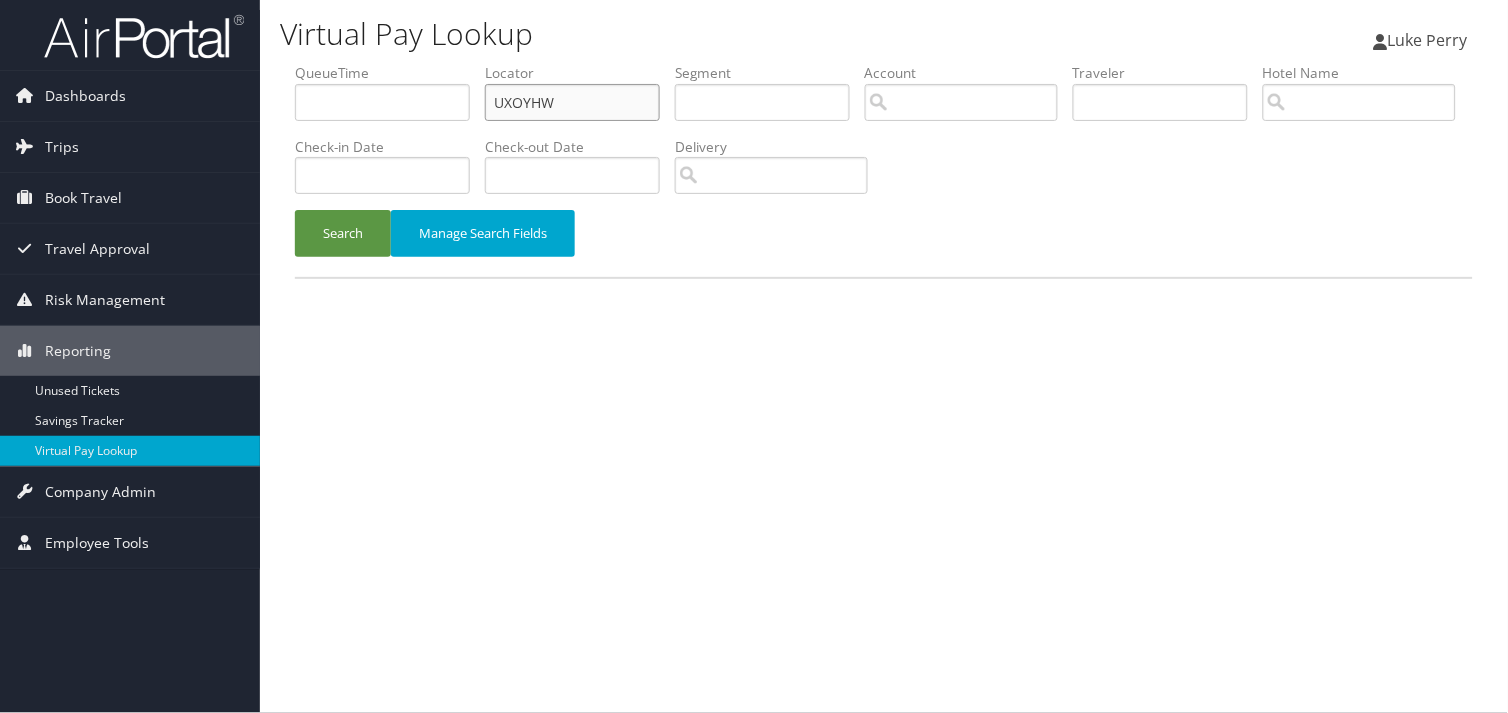 click on "UXOYHW" at bounding box center (572, 102) 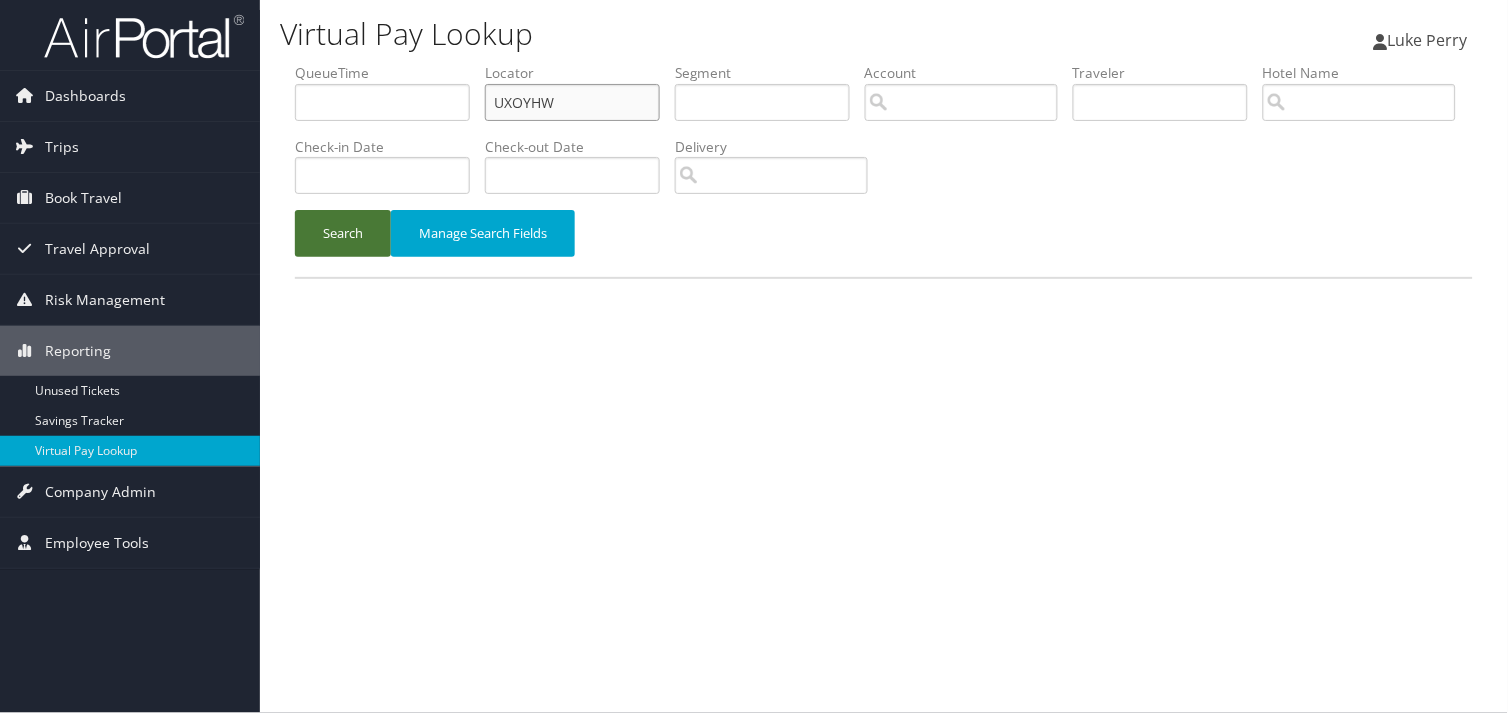 type on "UXOYHW" 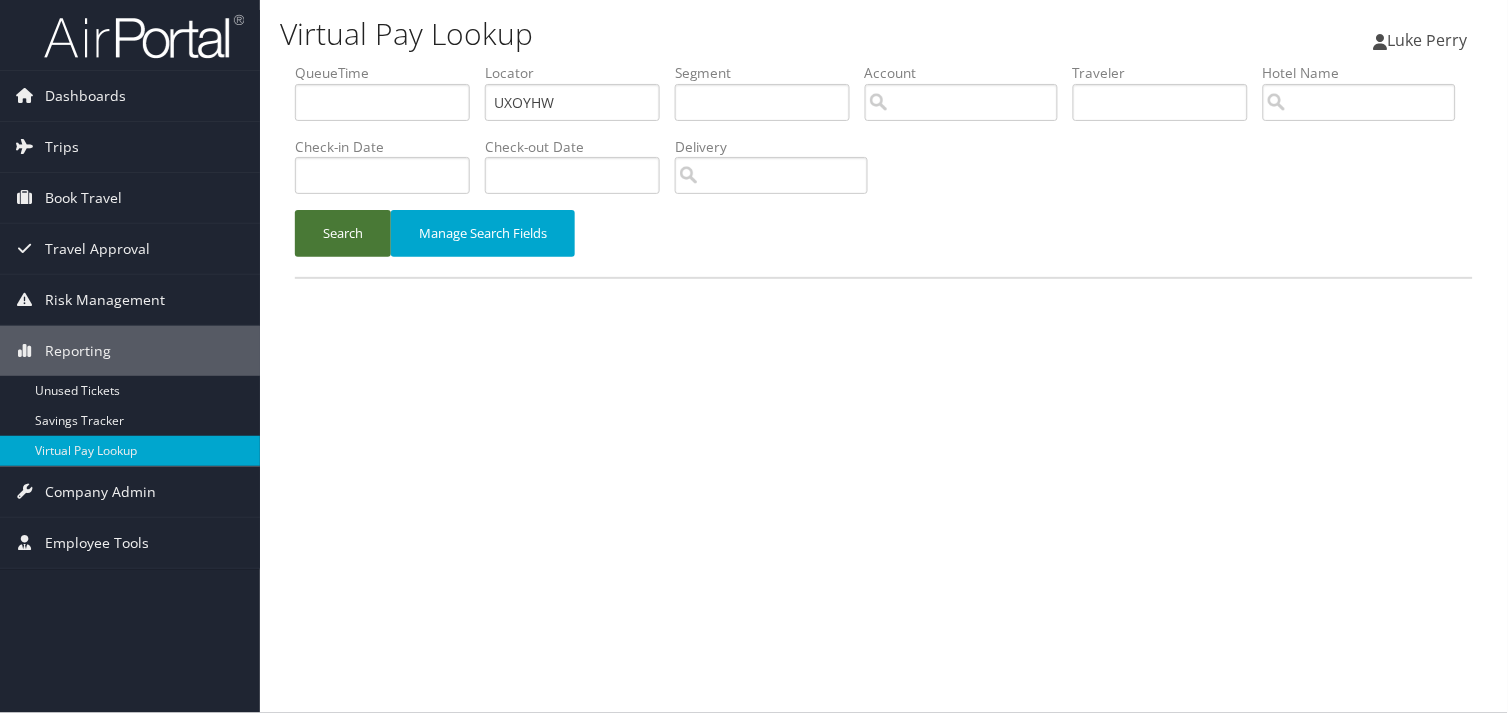 drag, startPoint x: 348, startPoint y: 224, endPoint x: 368, endPoint y: 224, distance: 20 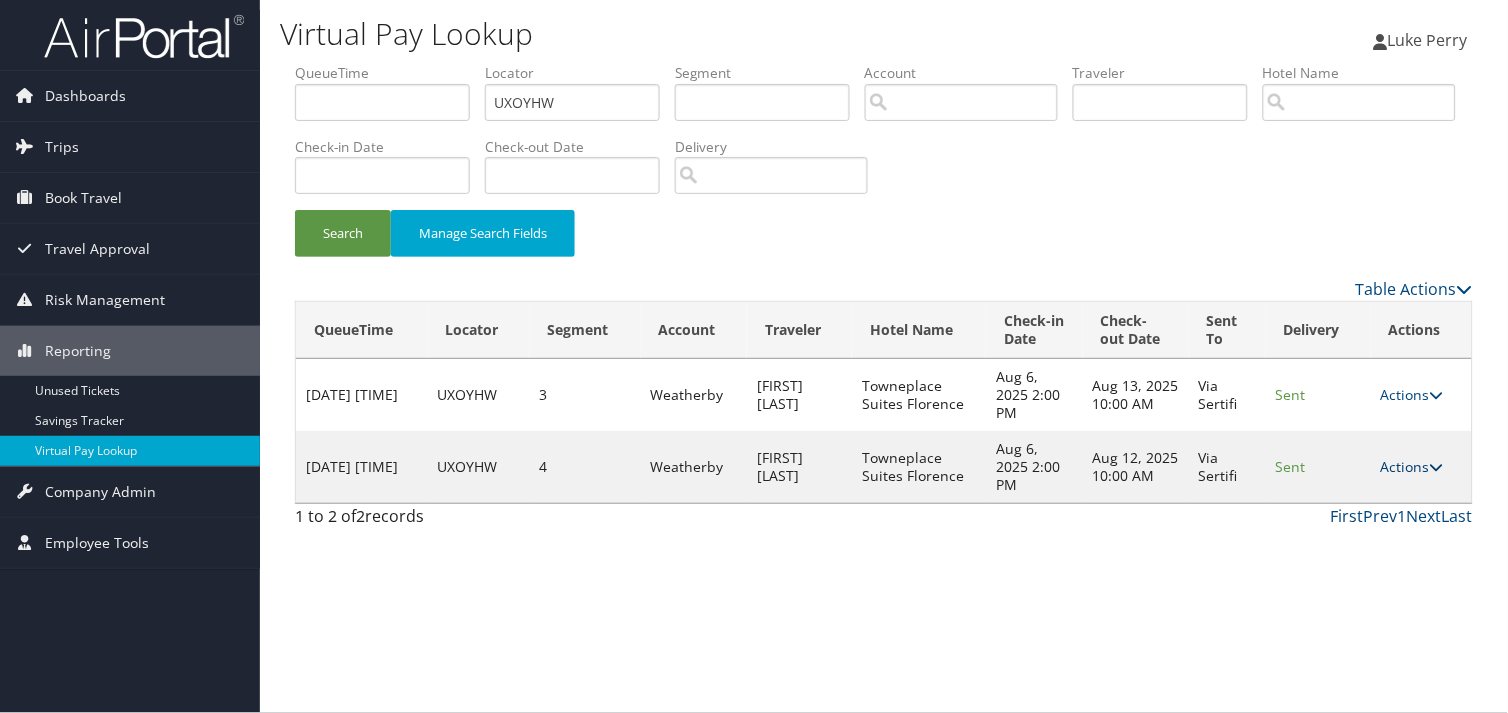 click on "Actions" at bounding box center (1412, 466) 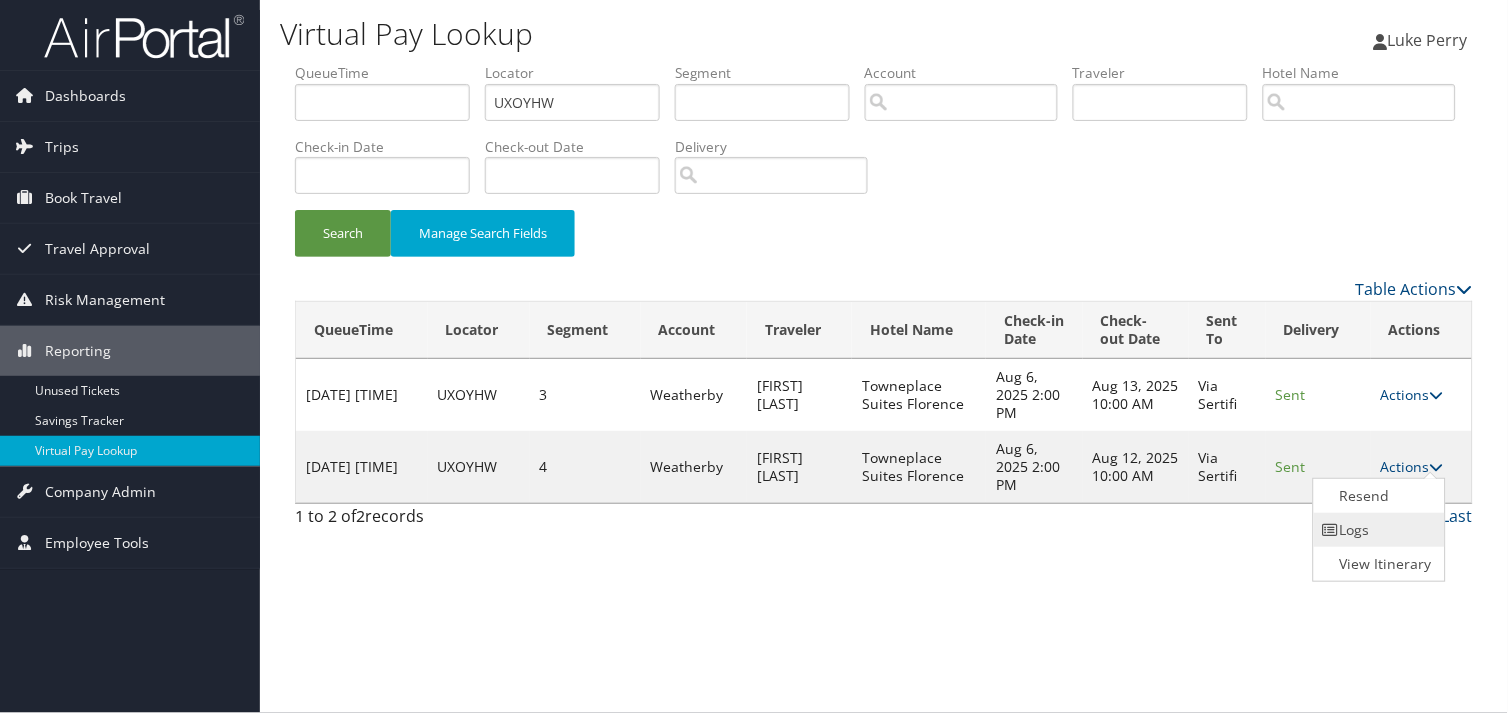 click on "Logs" at bounding box center (1377, 530) 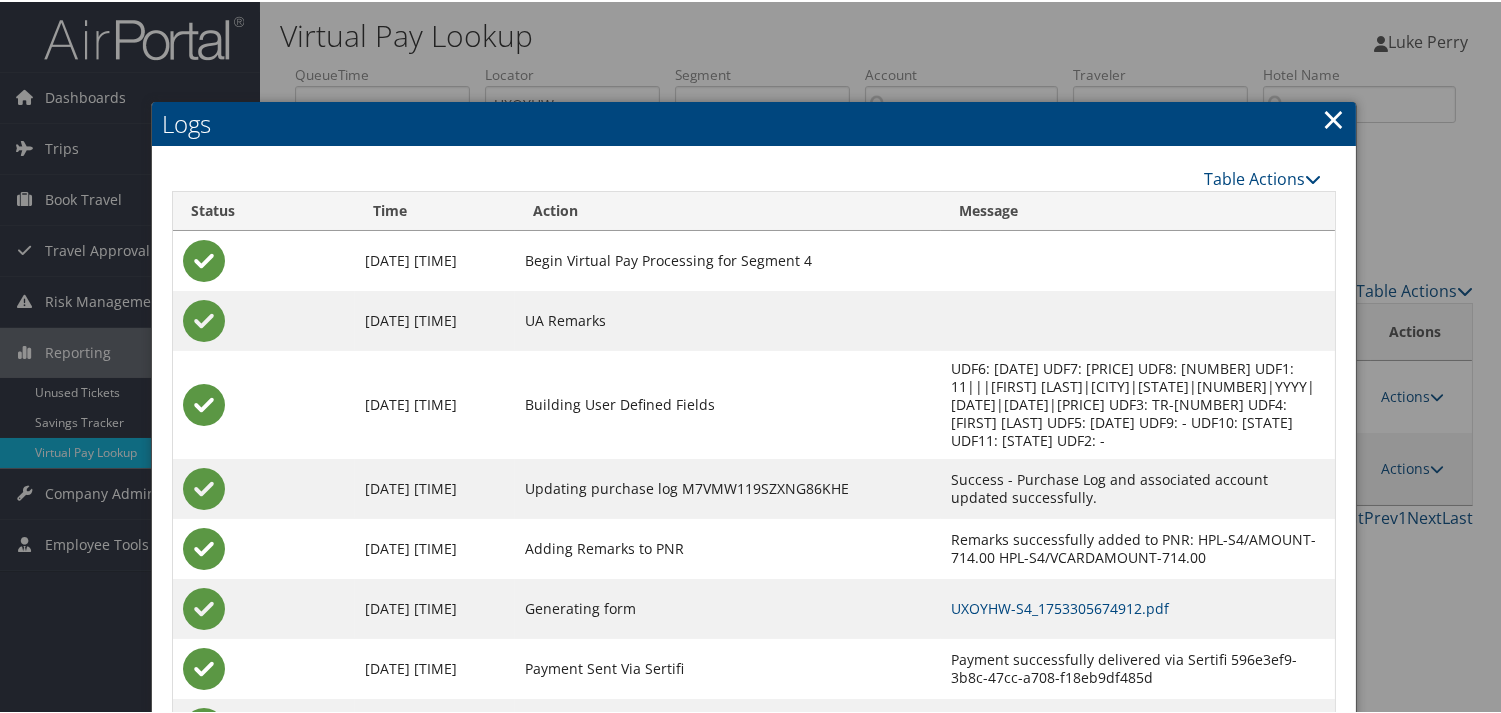 click on "UXOYHW-S4_1753305674912.pdf" at bounding box center (1138, 607) 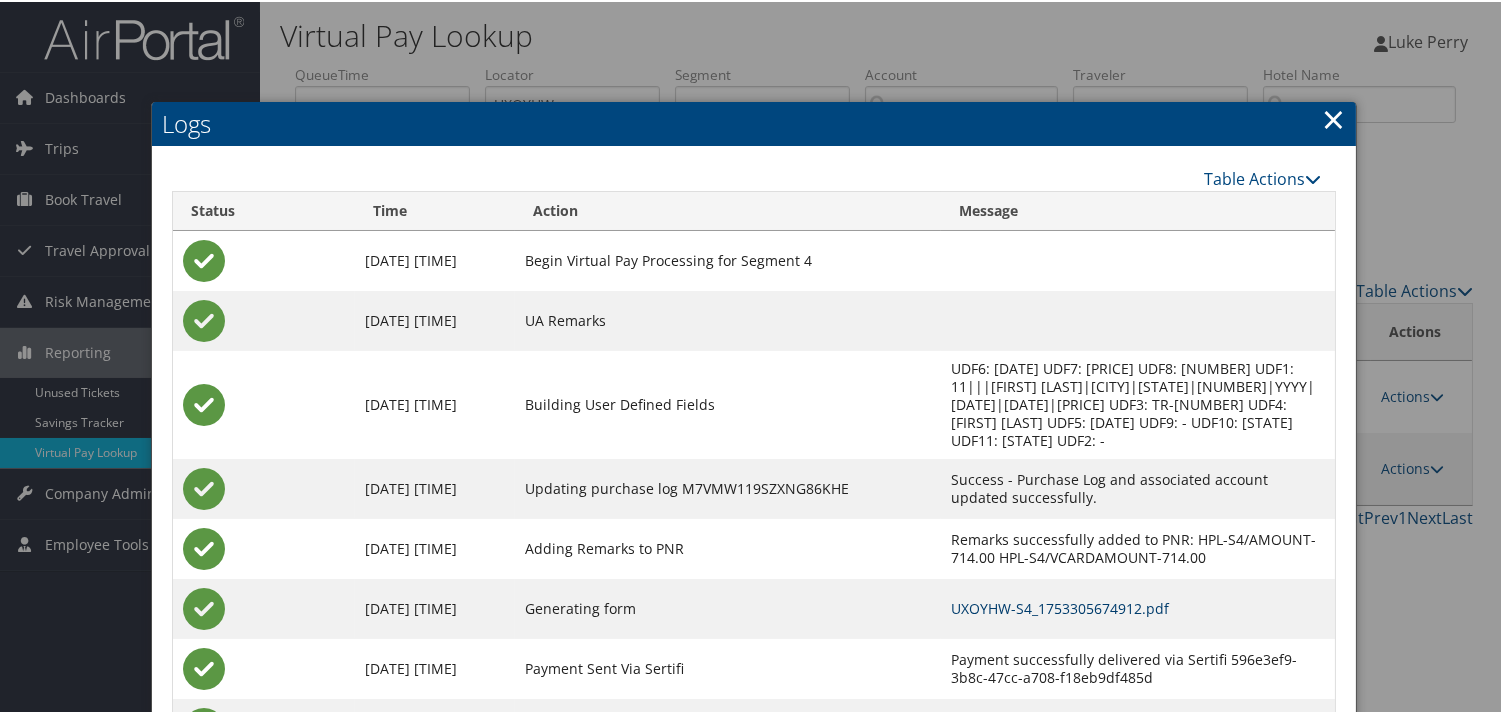 click on "UXOYHW-S4_1753305674912.pdf" at bounding box center [1060, 606] 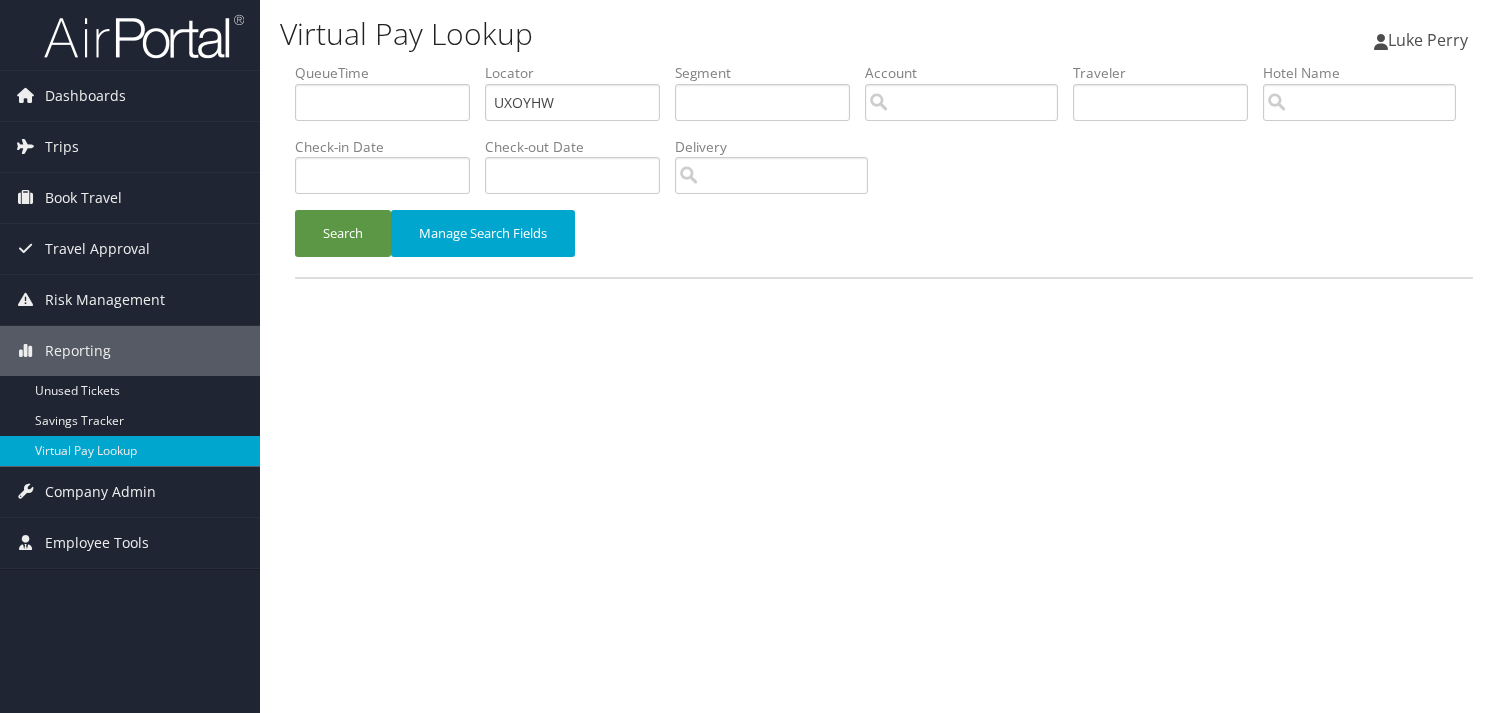 scroll, scrollTop: 0, scrollLeft: 0, axis: both 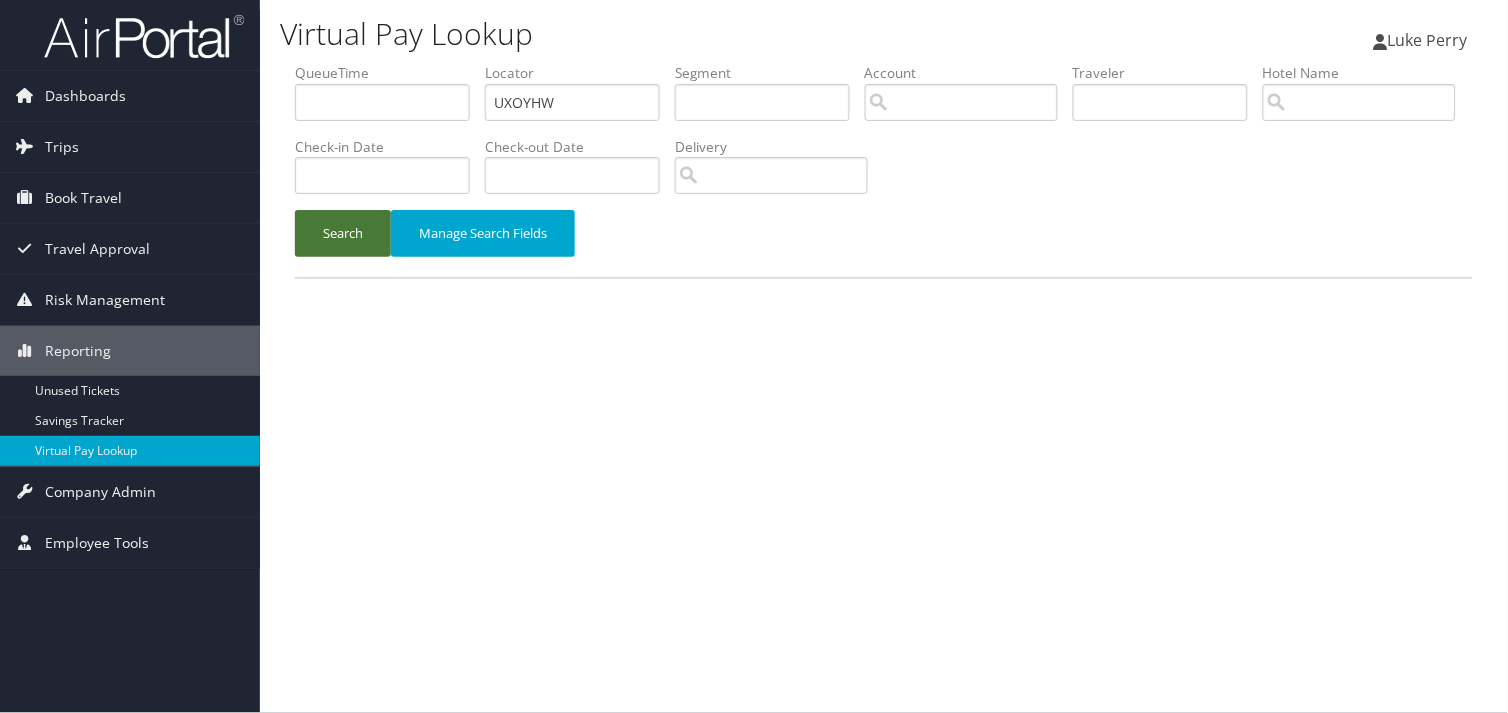 click on "Search" at bounding box center [343, 233] 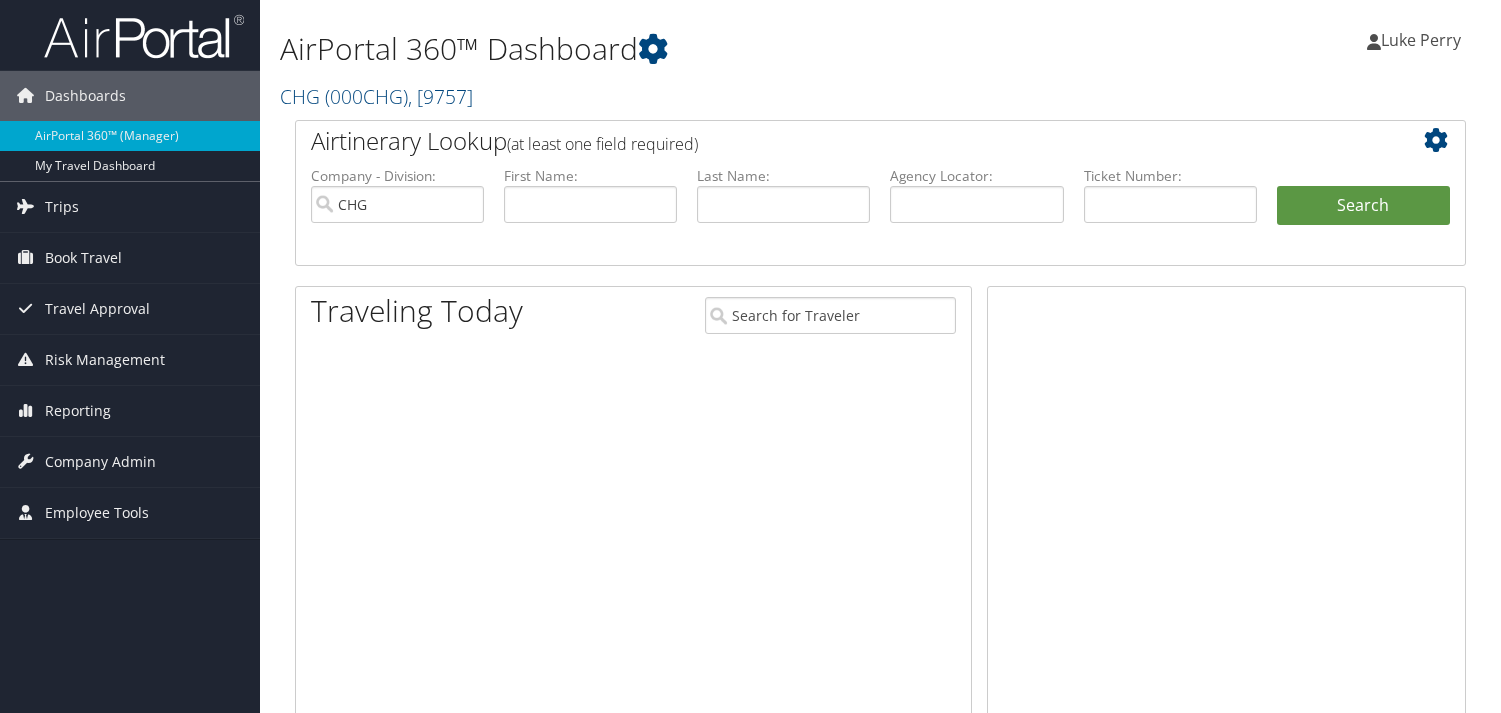 scroll, scrollTop: 0, scrollLeft: 0, axis: both 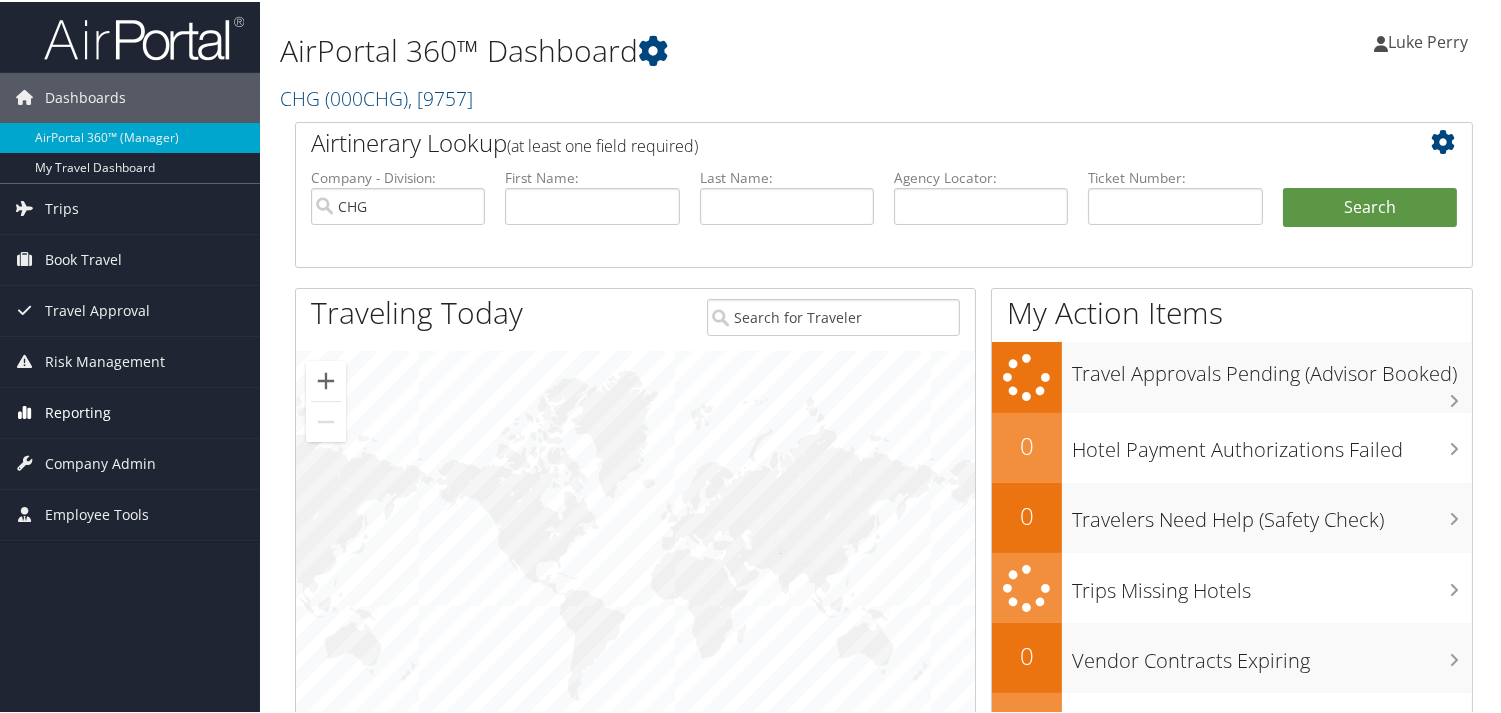 click on "Reporting" at bounding box center [78, 411] 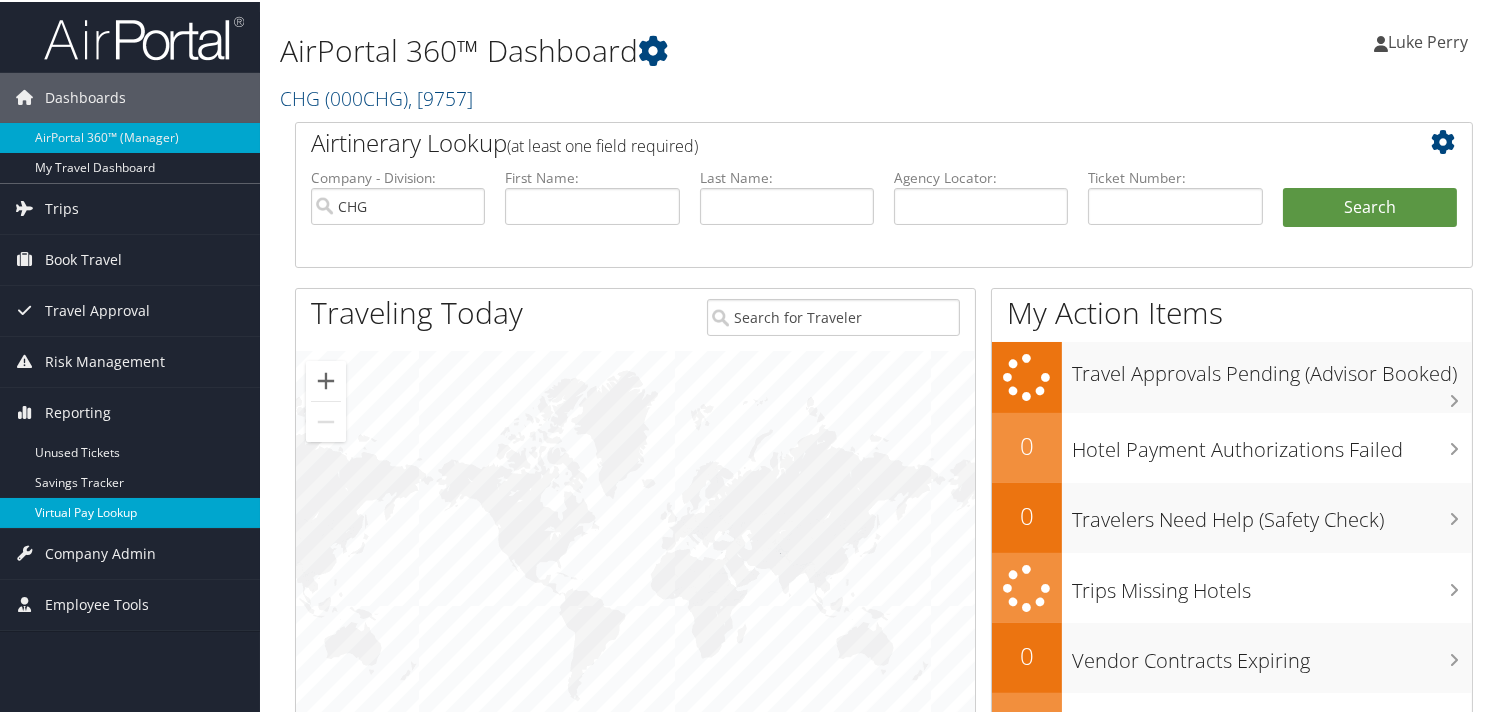 click on "Virtual Pay Lookup" at bounding box center (130, 511) 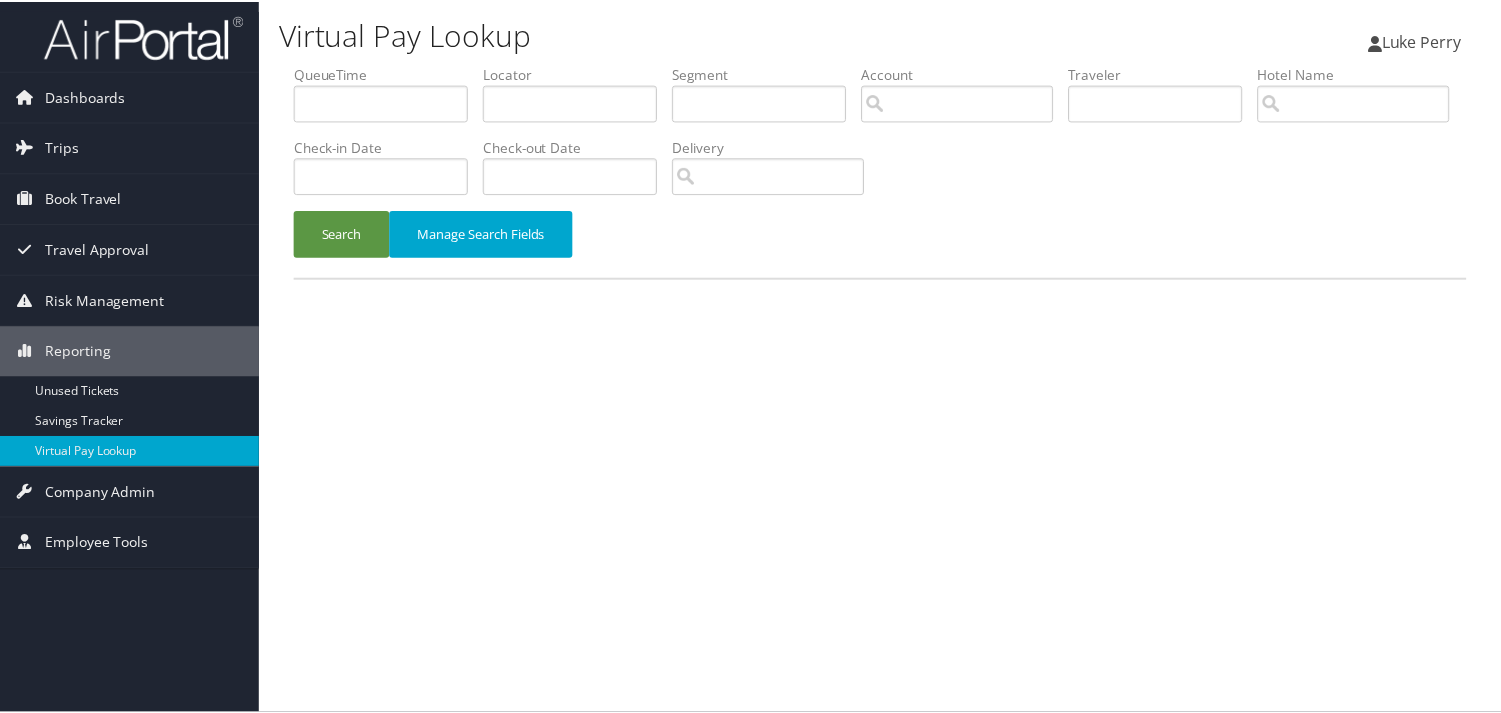 scroll, scrollTop: 0, scrollLeft: 0, axis: both 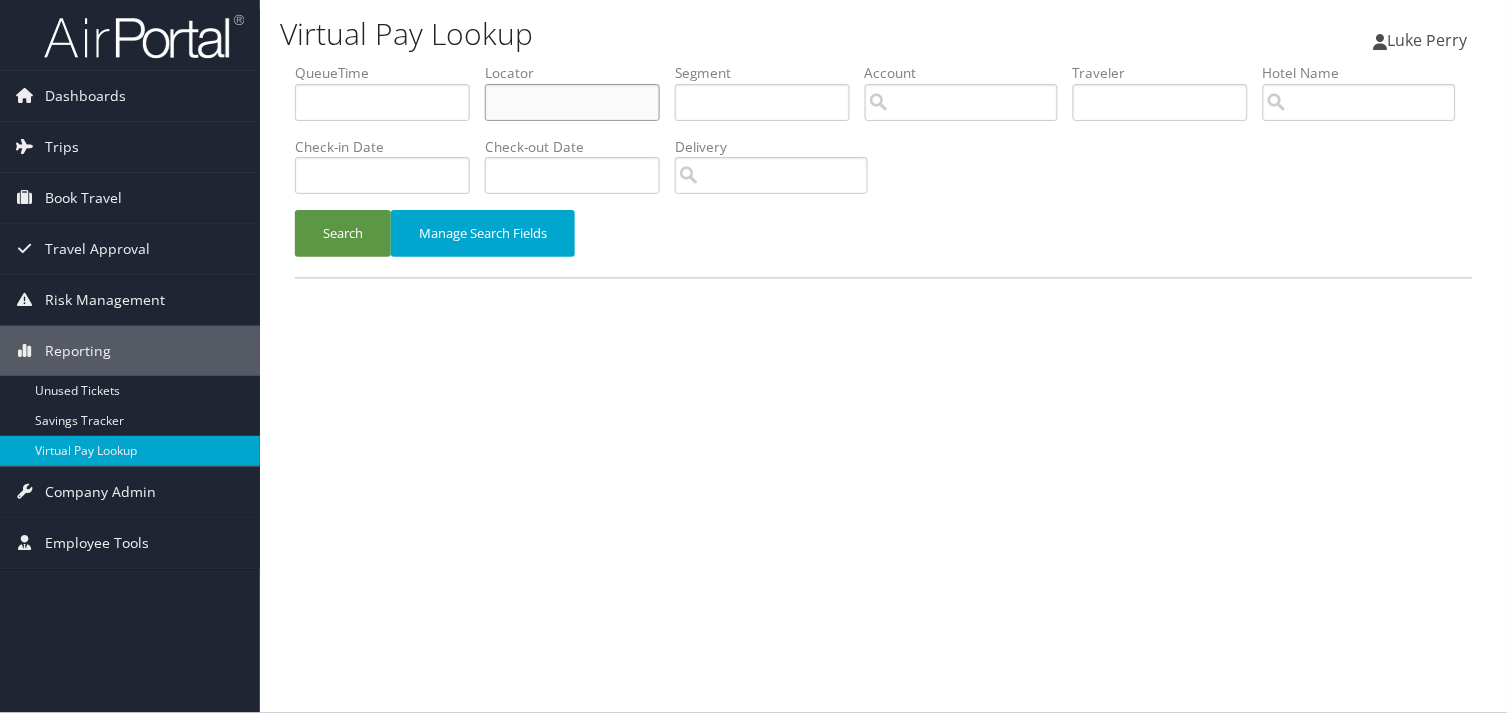click at bounding box center (572, 102) 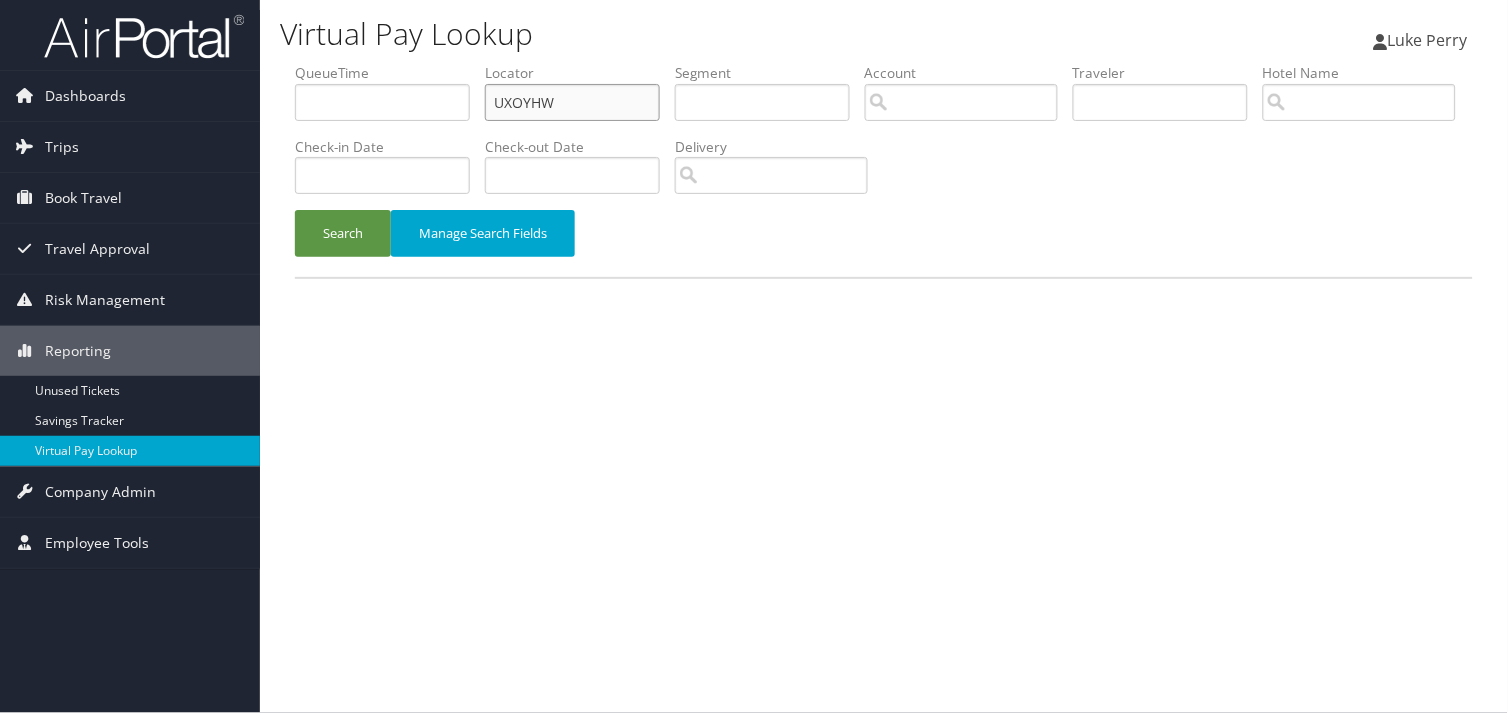 click on "UXOYHW" at bounding box center [572, 102] 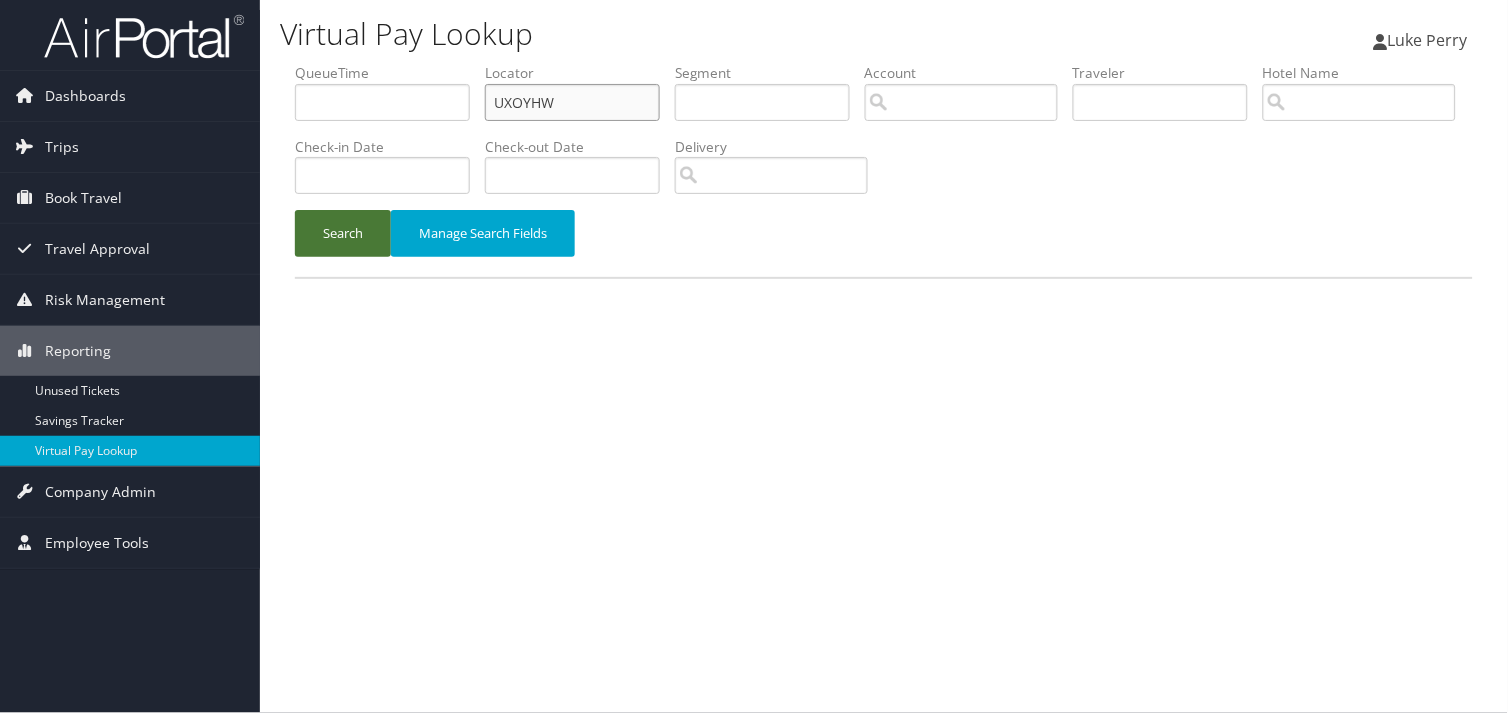 type on "UXOYHW" 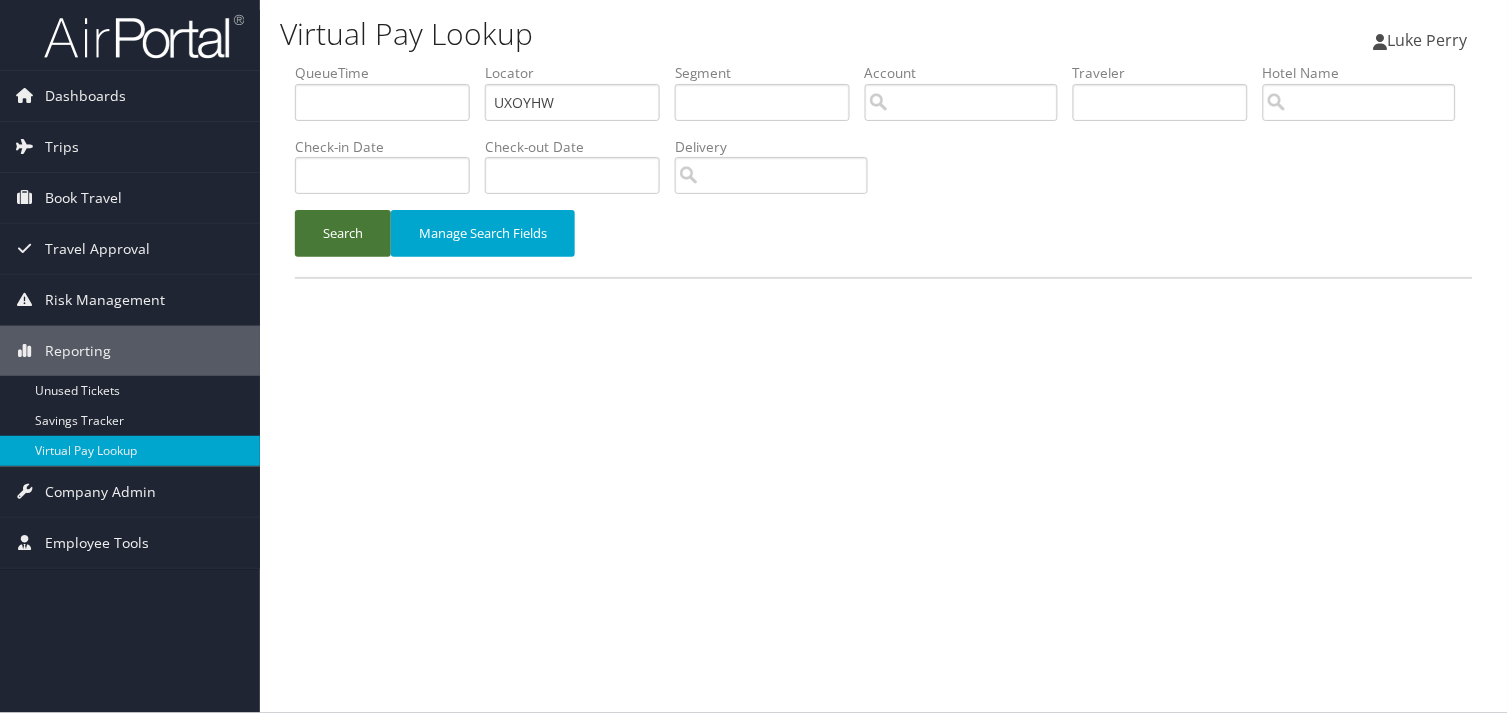 click on "Search" at bounding box center (343, 233) 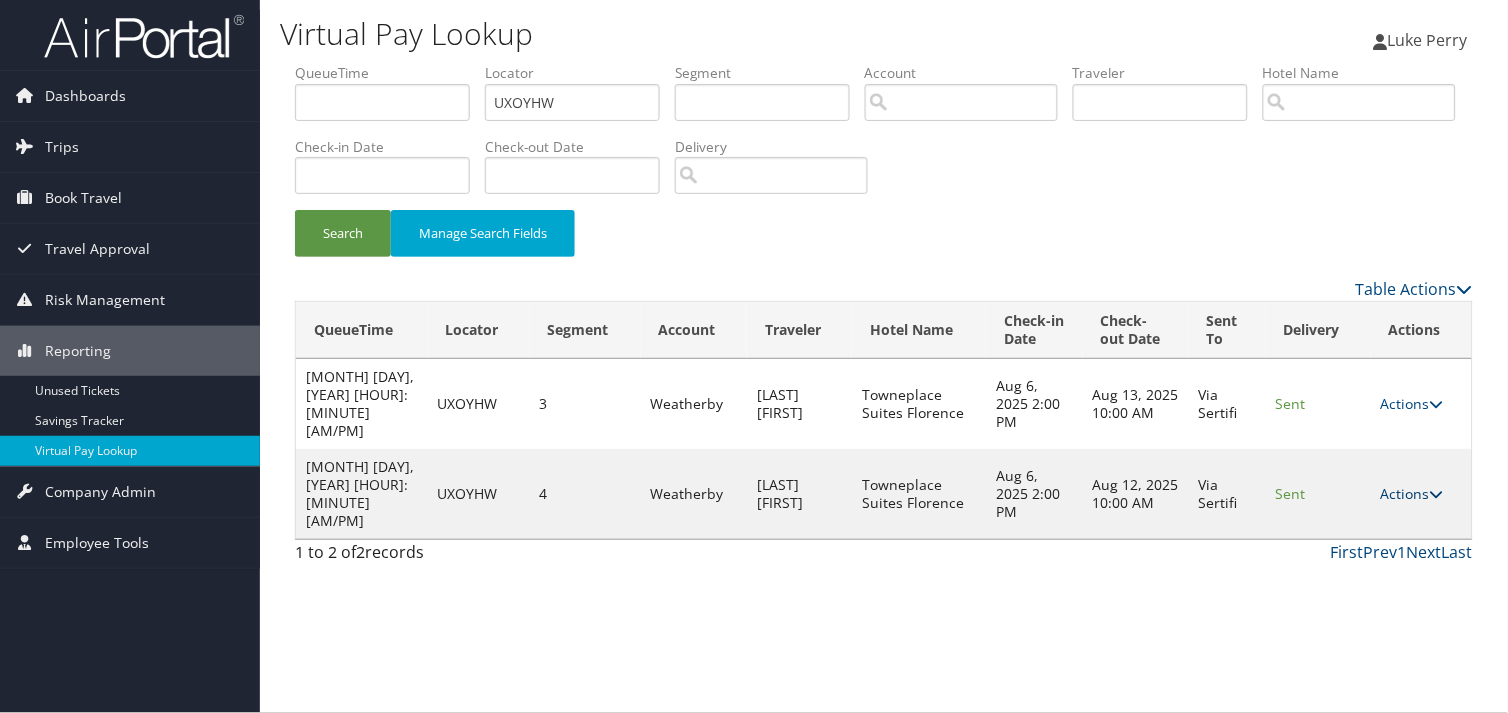 click on "Actions" at bounding box center (1412, 493) 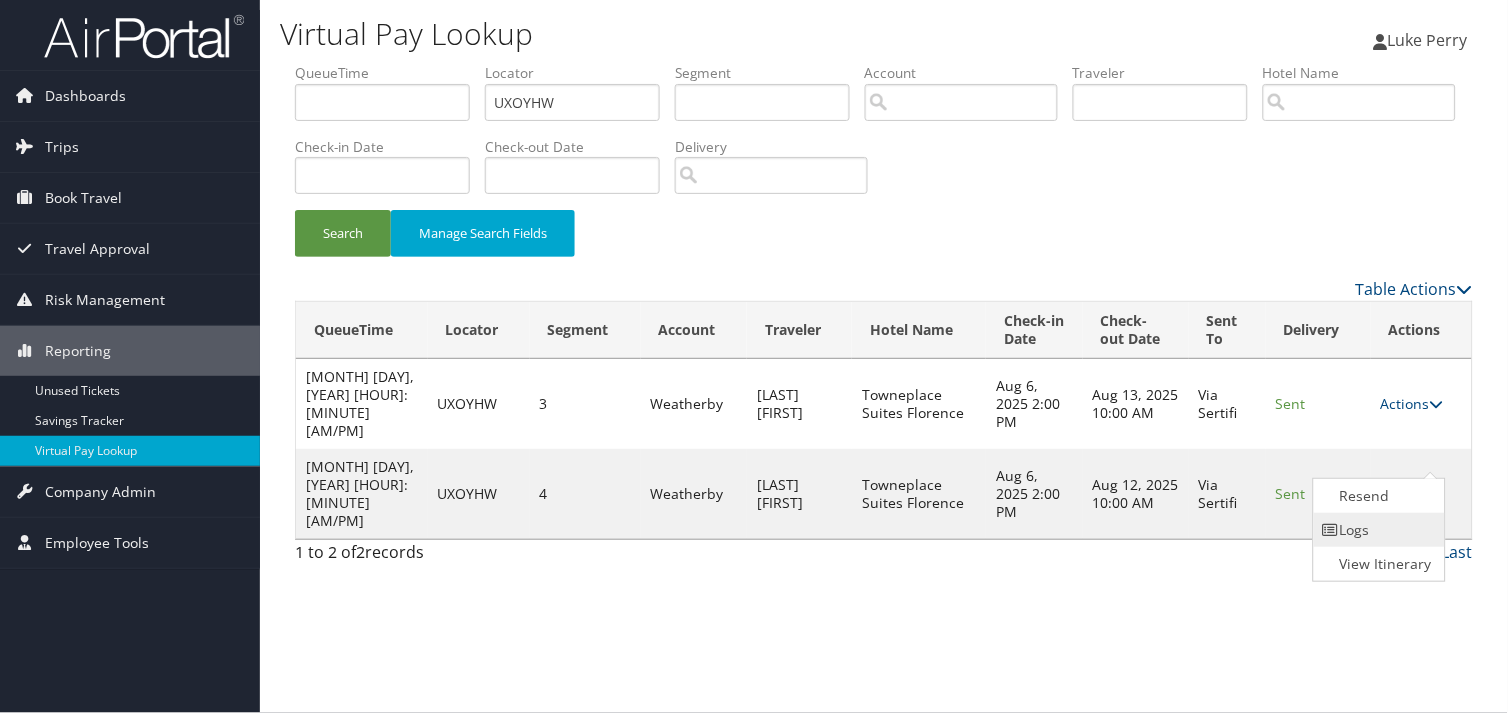 click on "Logs" at bounding box center (1377, 530) 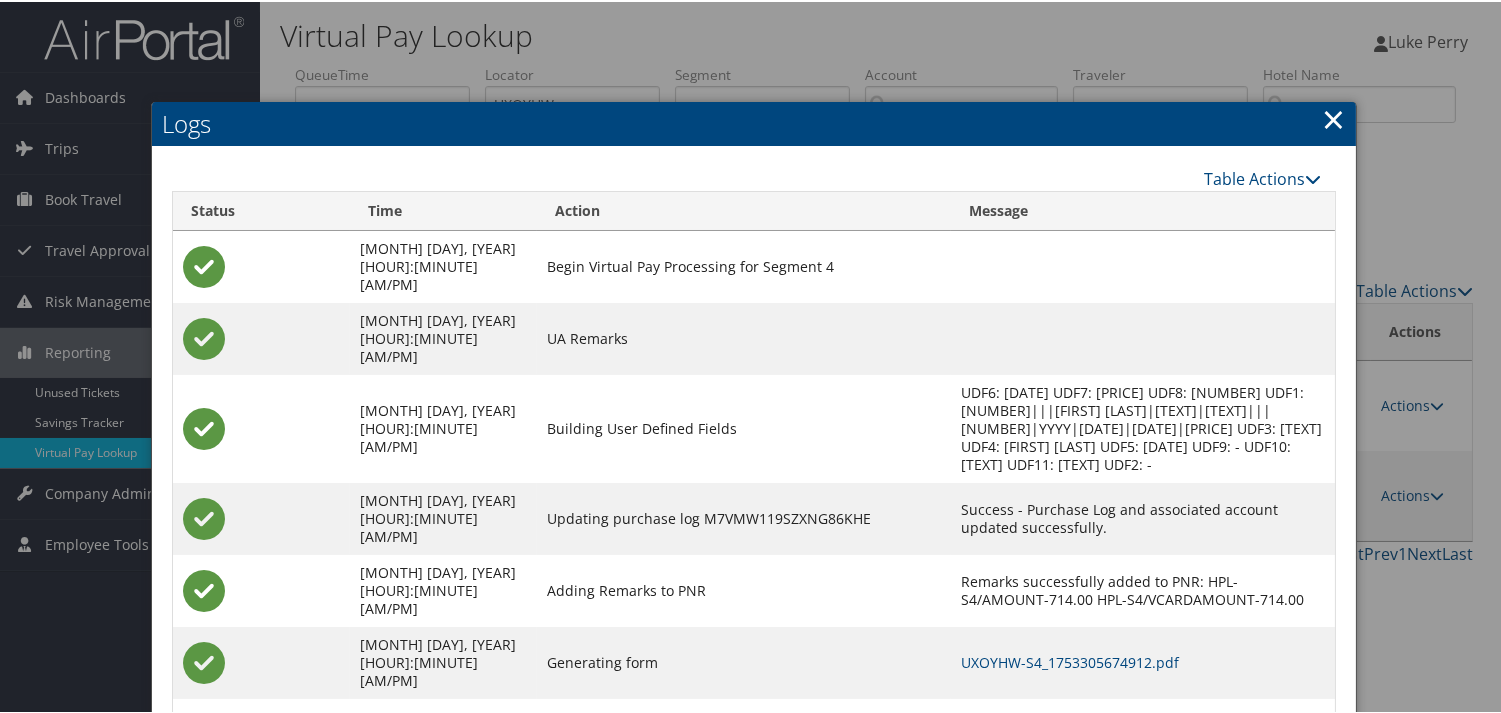 click on "UXOYHW-S4_1753305674912.pdf" at bounding box center (1143, 661) 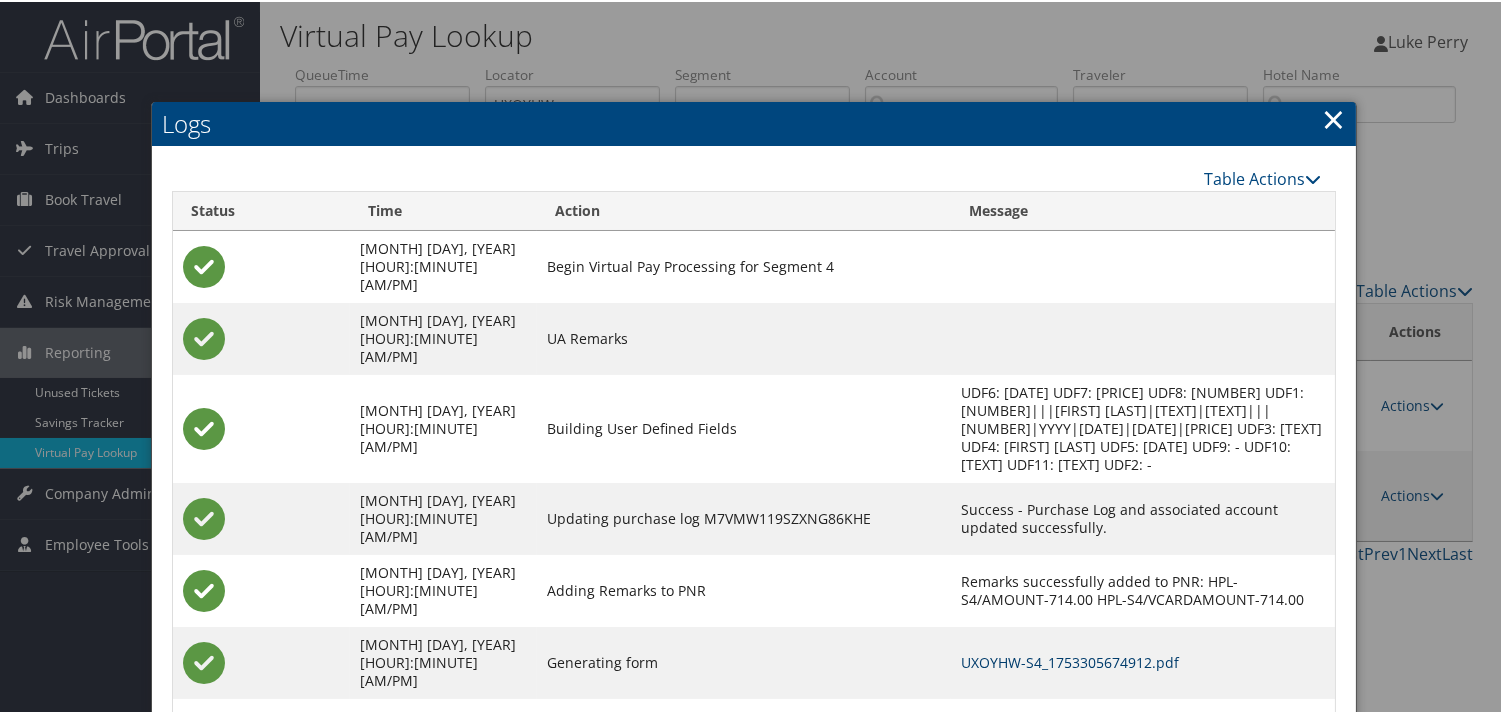 click on "UXOYHW-S4_1753305674912.pdf" at bounding box center [1070, 660] 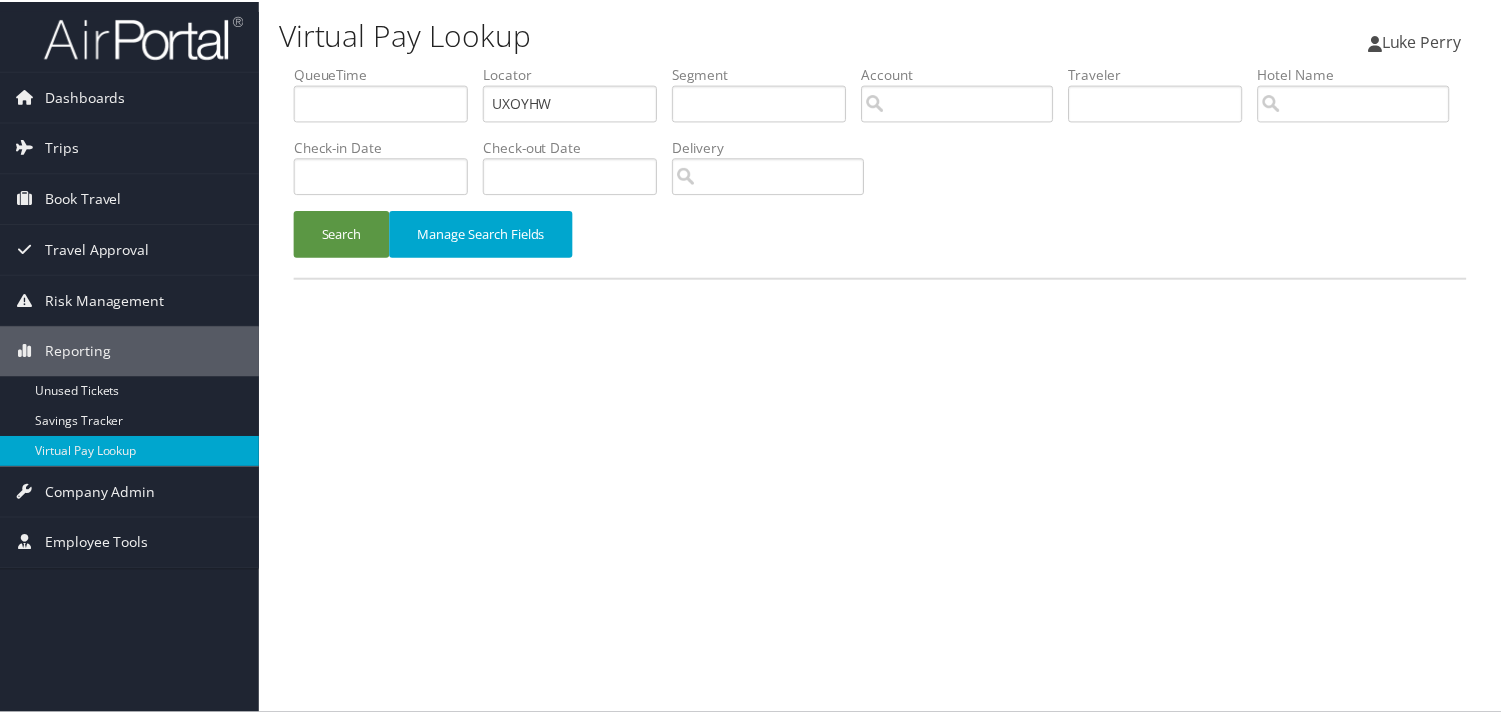 scroll, scrollTop: 0, scrollLeft: 0, axis: both 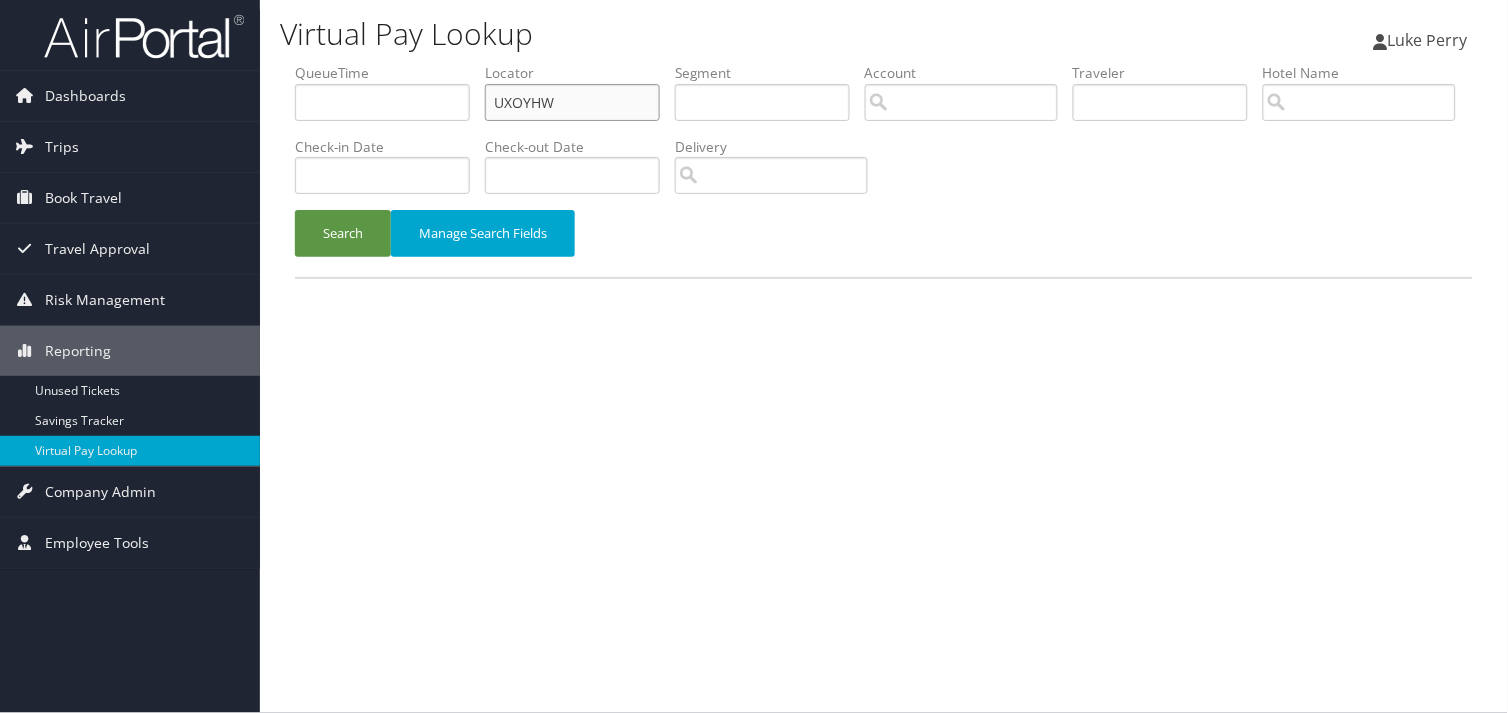 click on "QueueTime Locator UXOYHW Segment Account Traveler Hotel Name Check-in Date Check-out Date Delivery" at bounding box center (884, 63) 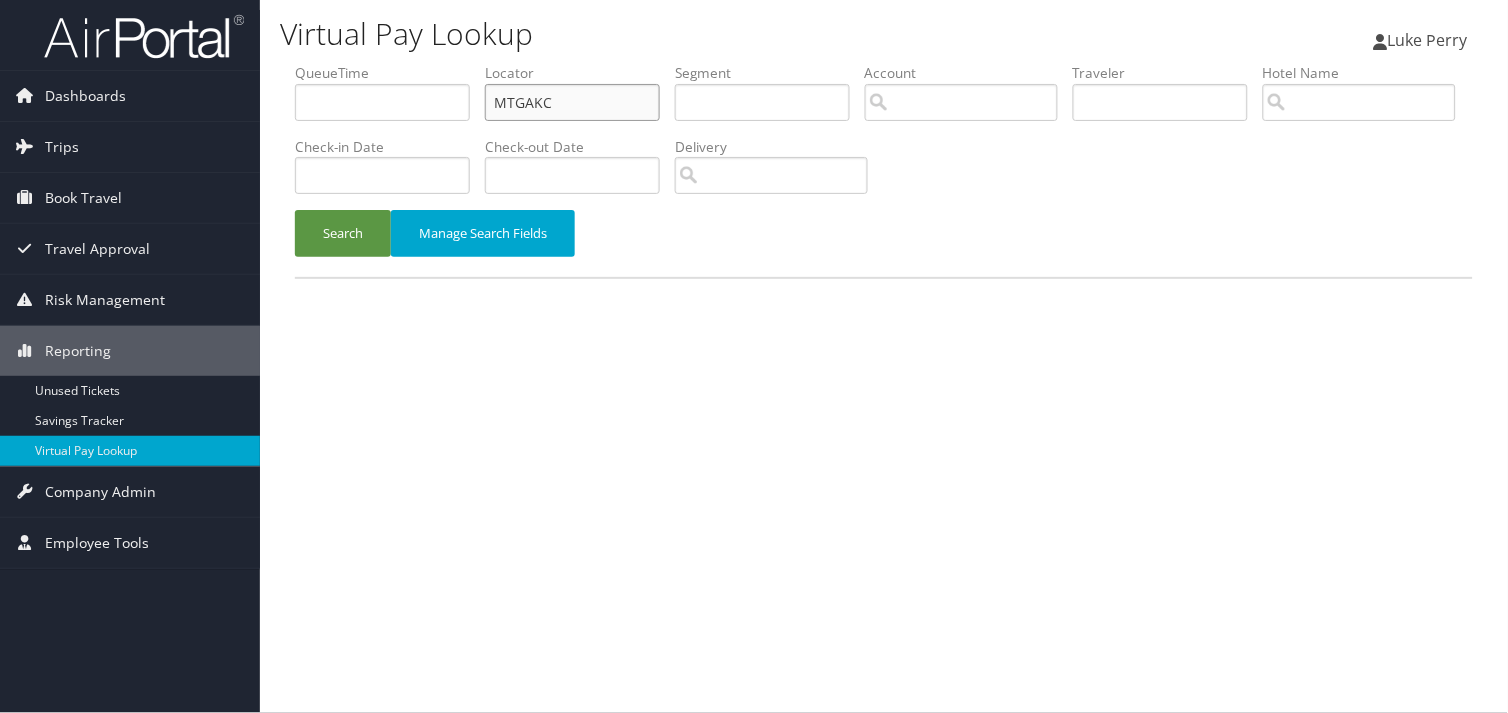 type on "MTGAKC" 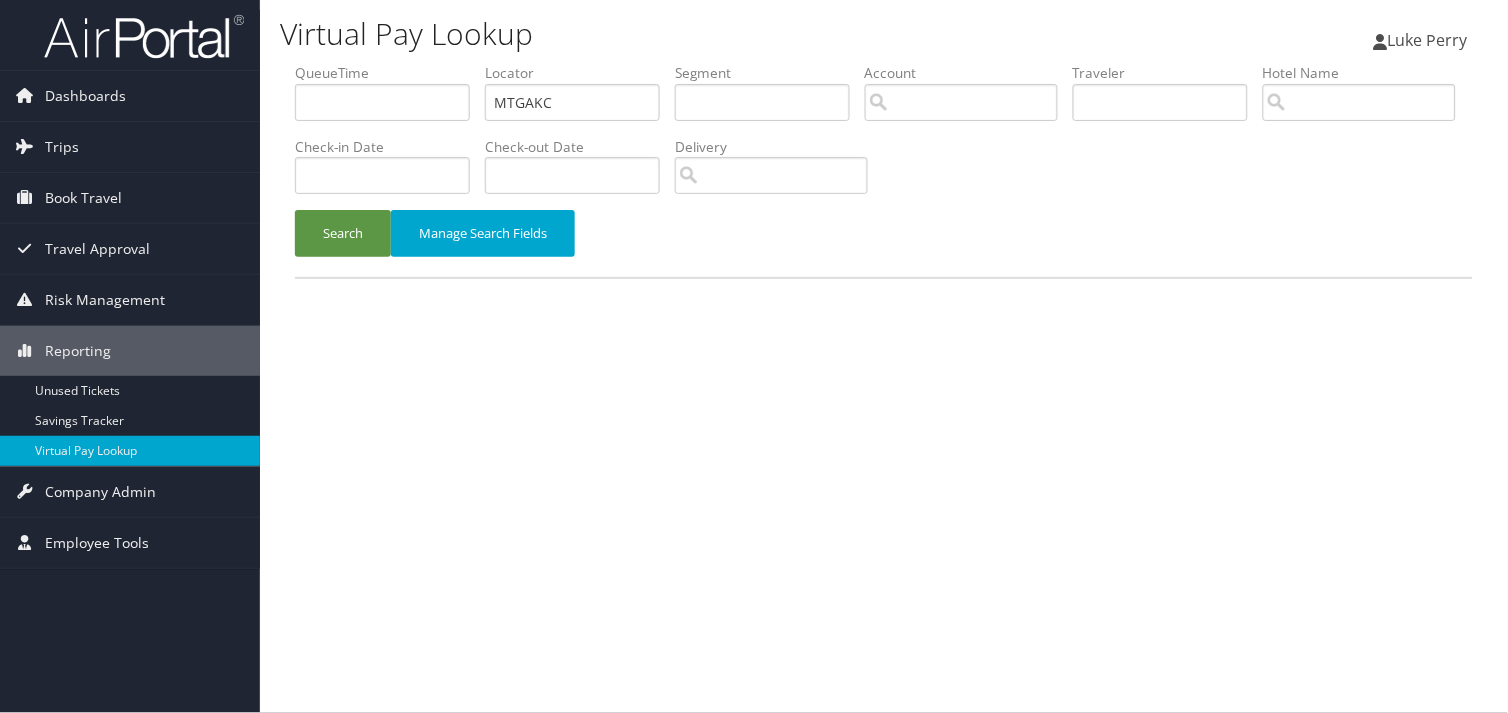 click on "Search Manage Search Fields" at bounding box center (884, 243) 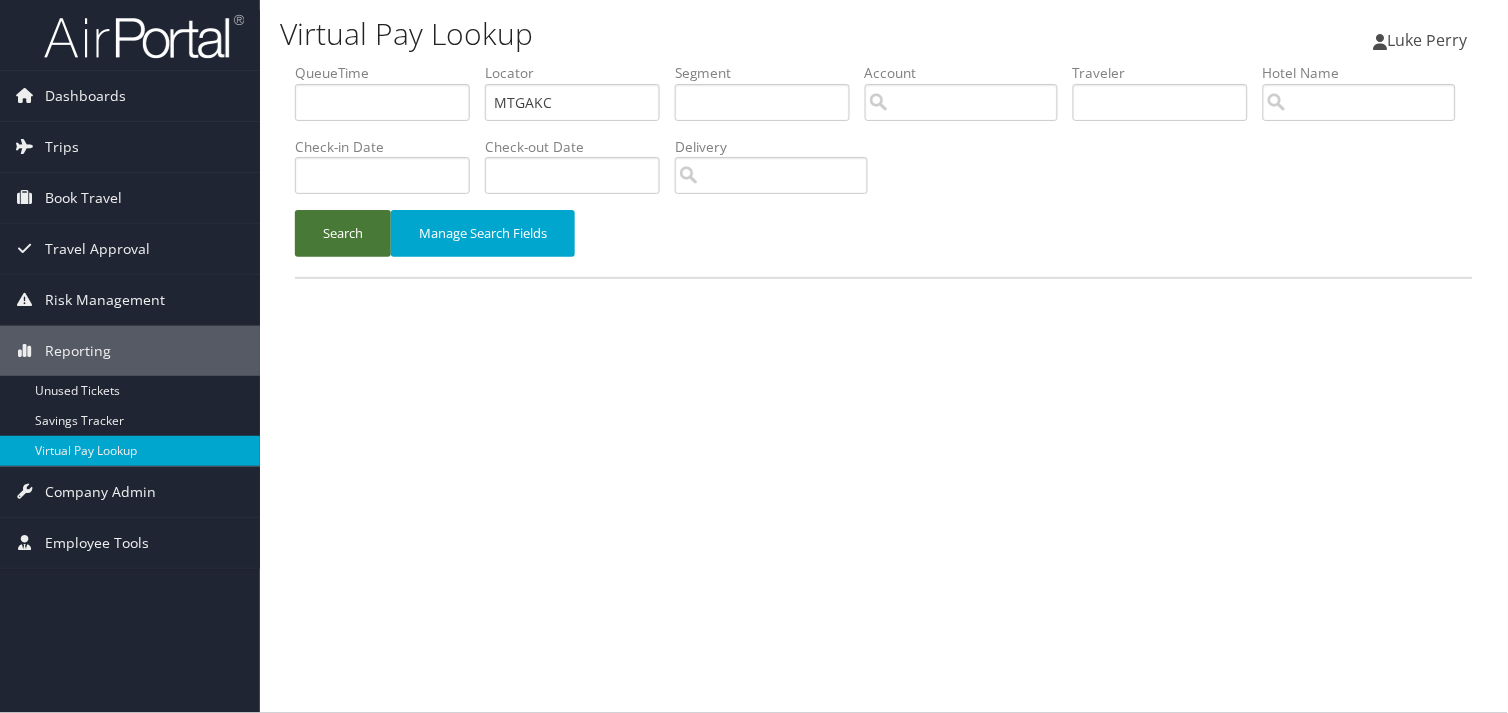 click on "Search" at bounding box center [343, 233] 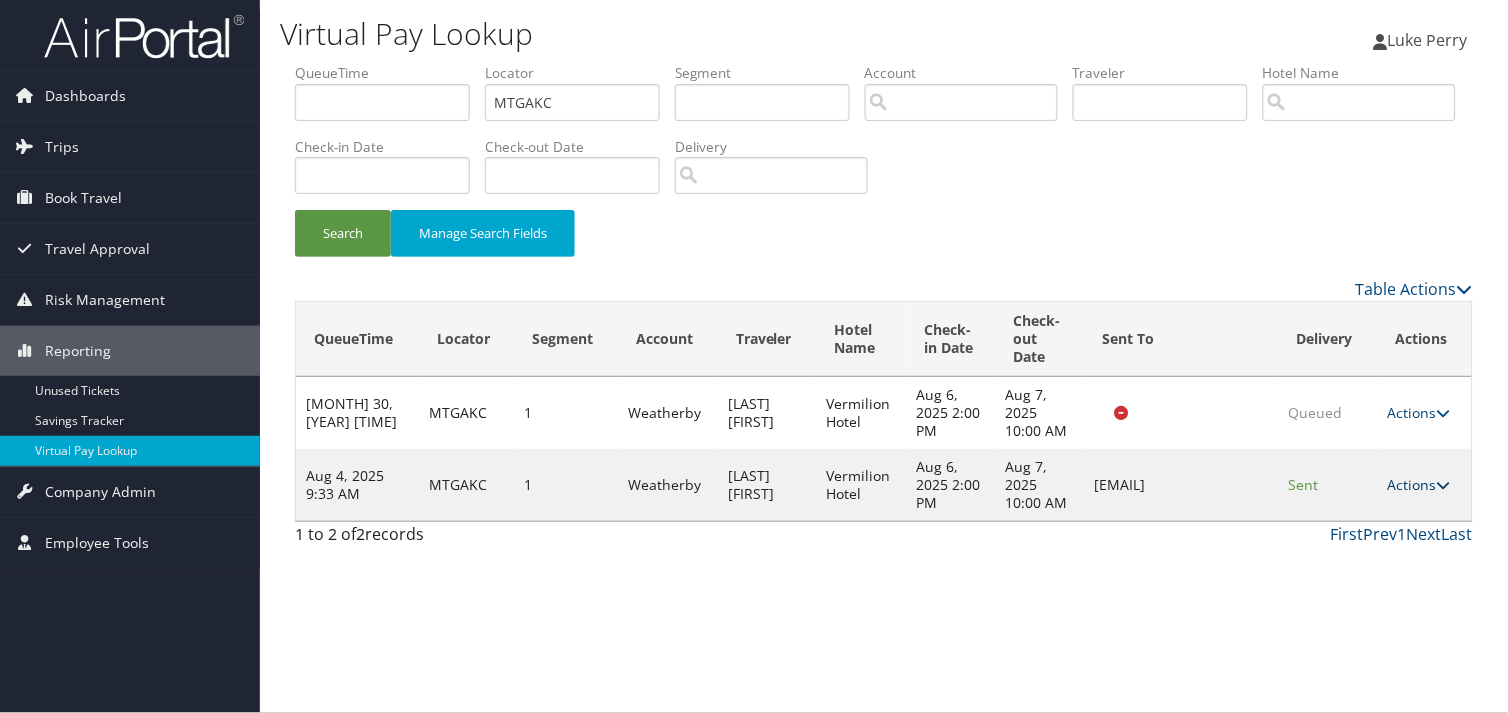 click on "Actions" at bounding box center (1419, 484) 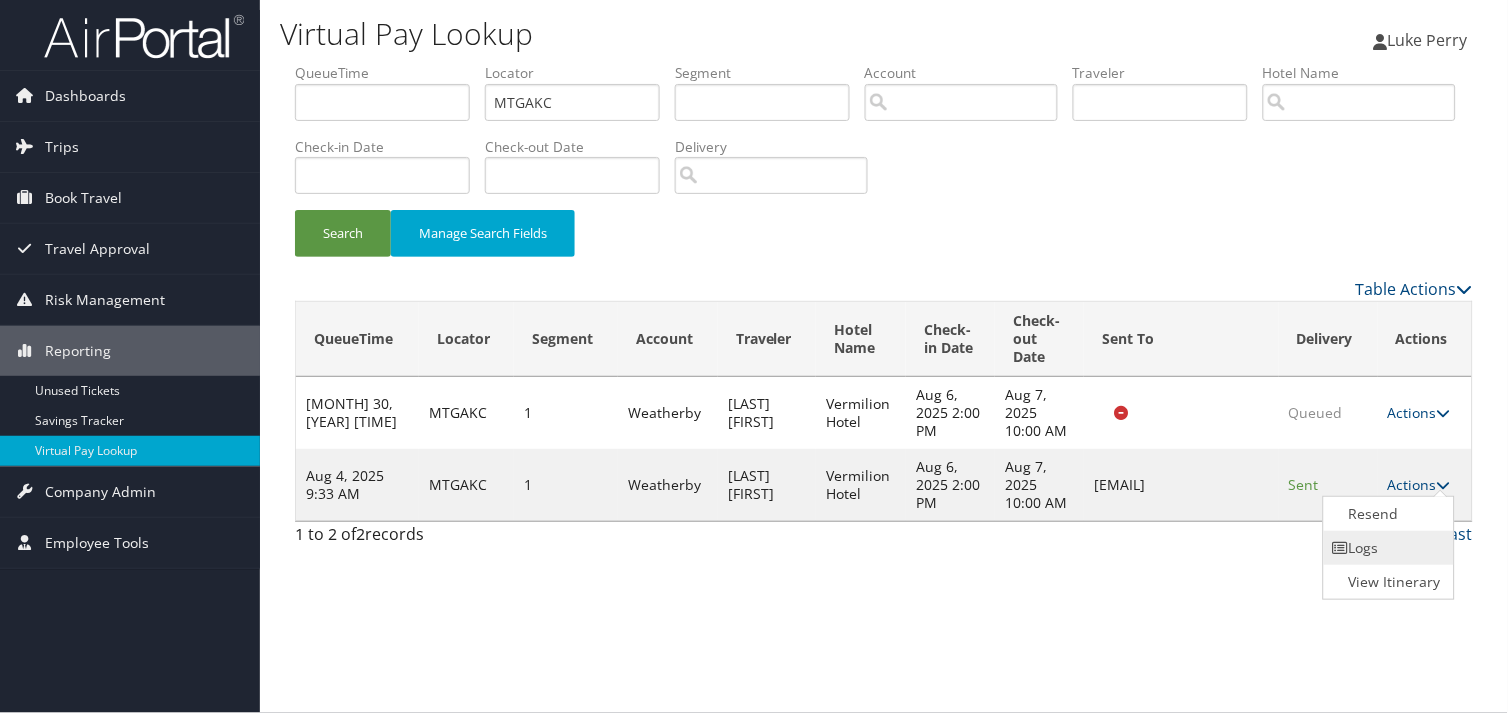 click on "Logs" at bounding box center [1387, 548] 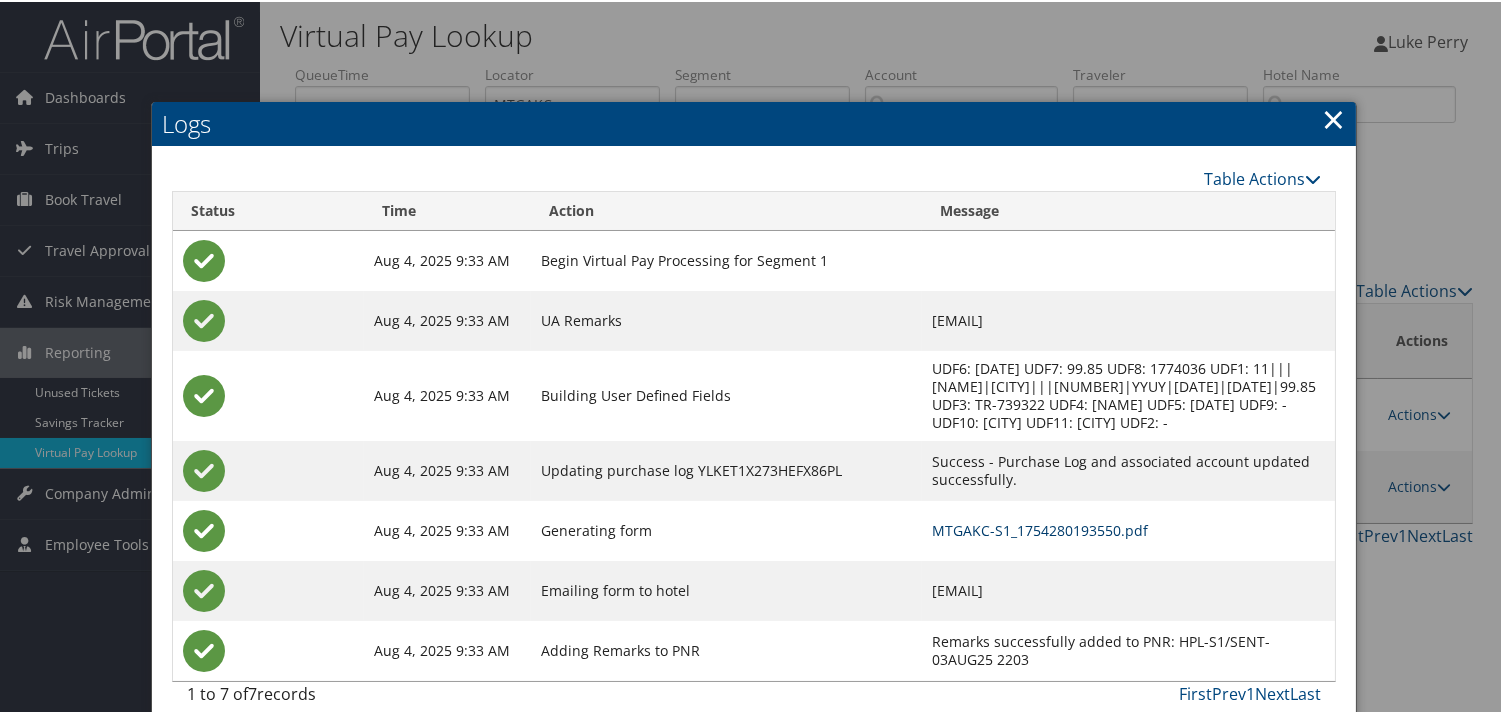 click on "MTGAKC-S1_1754280193550.pdf" at bounding box center (1040, 528) 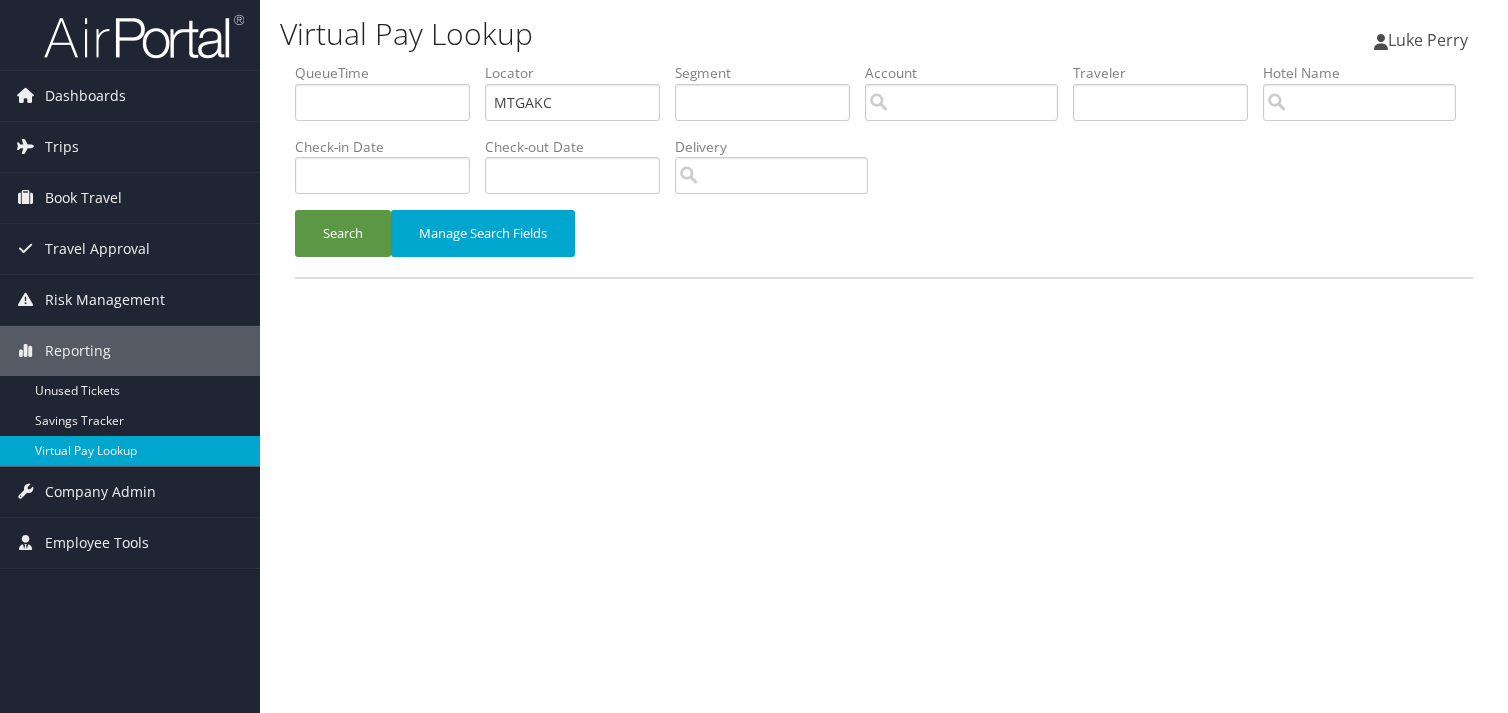 scroll, scrollTop: 0, scrollLeft: 0, axis: both 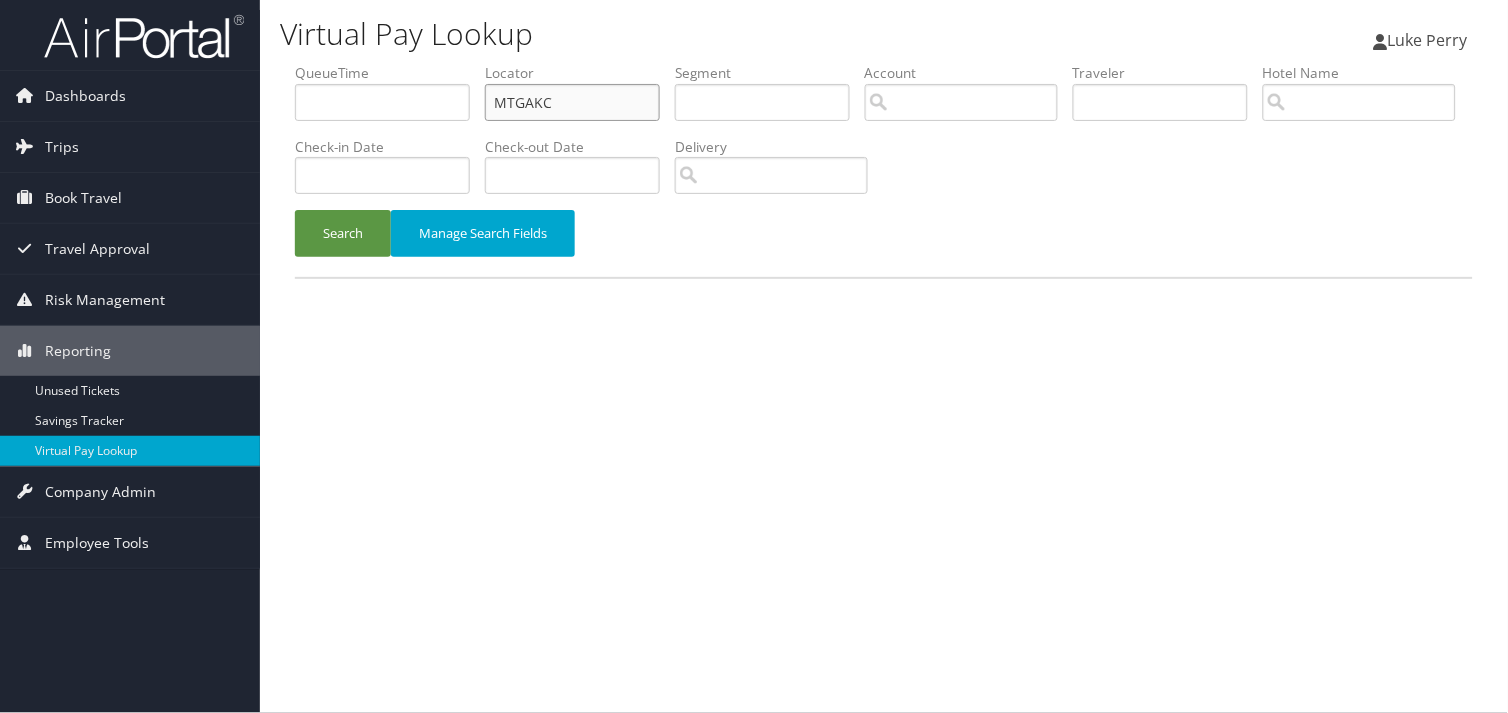 drag, startPoint x: 563, startPoint y: 105, endPoint x: 358, endPoint y: 105, distance: 205 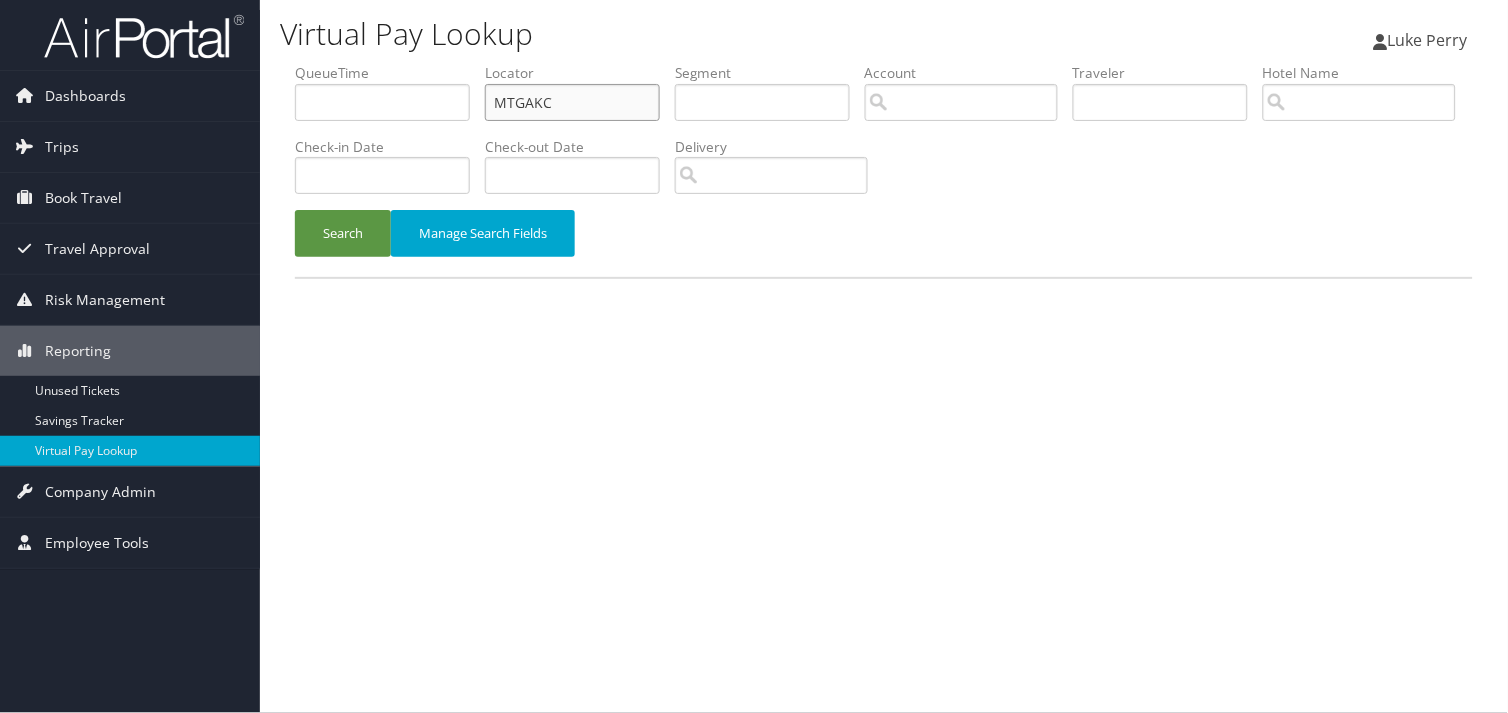 click on "QueueTime Locator MTGAKC Segment Account Traveler Hotel Name Check-in Date Check-out Date Delivery" at bounding box center [884, 63] 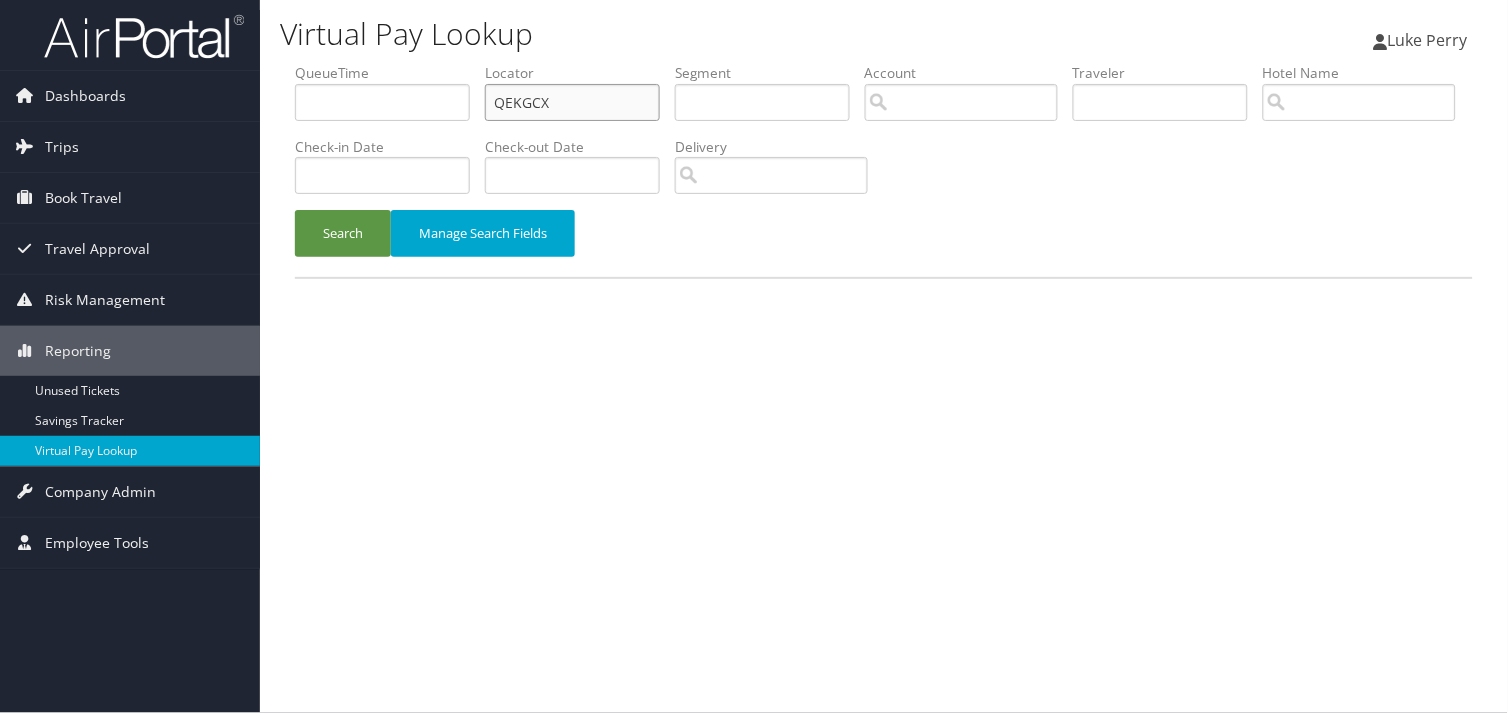type on "QEKGCX" 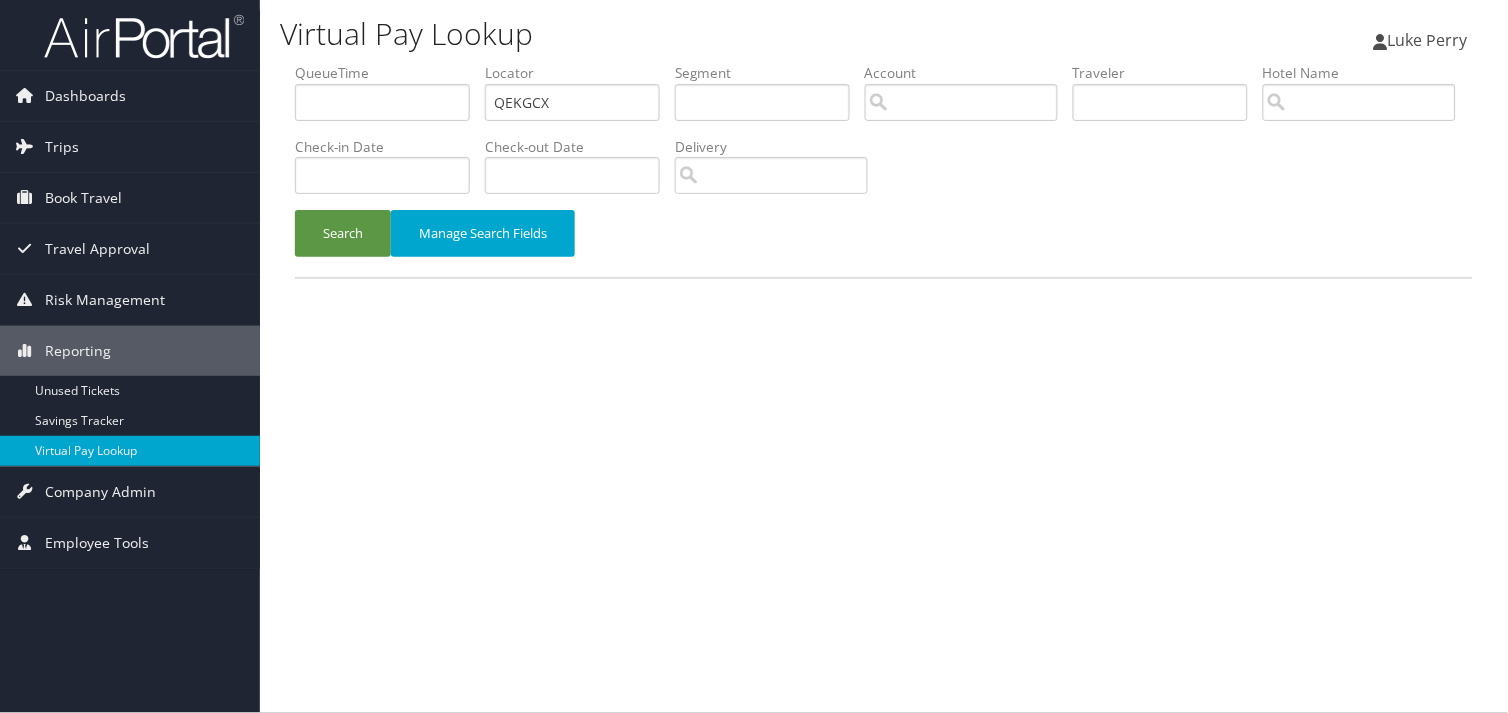 click on "Search Manage Search Fields" at bounding box center [884, 243] 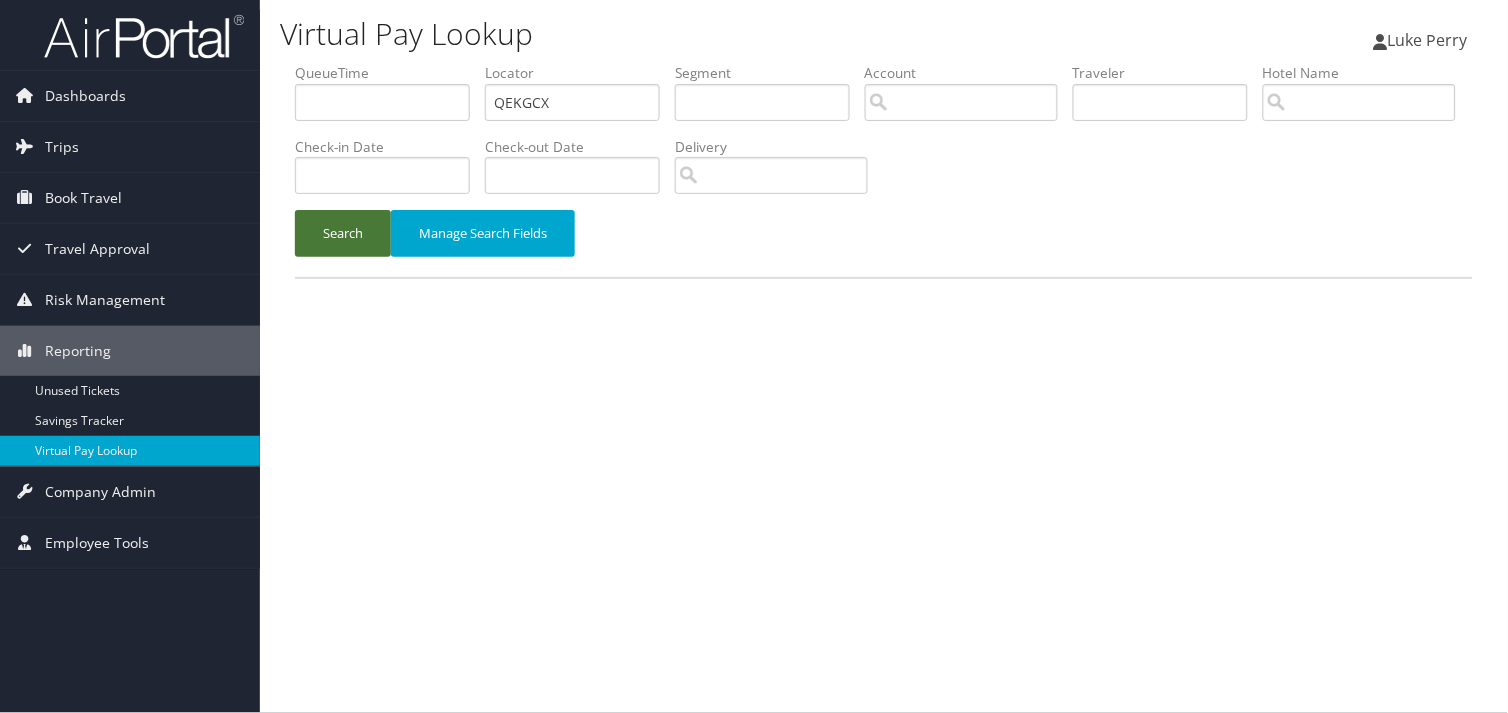 click on "Search" at bounding box center (343, 233) 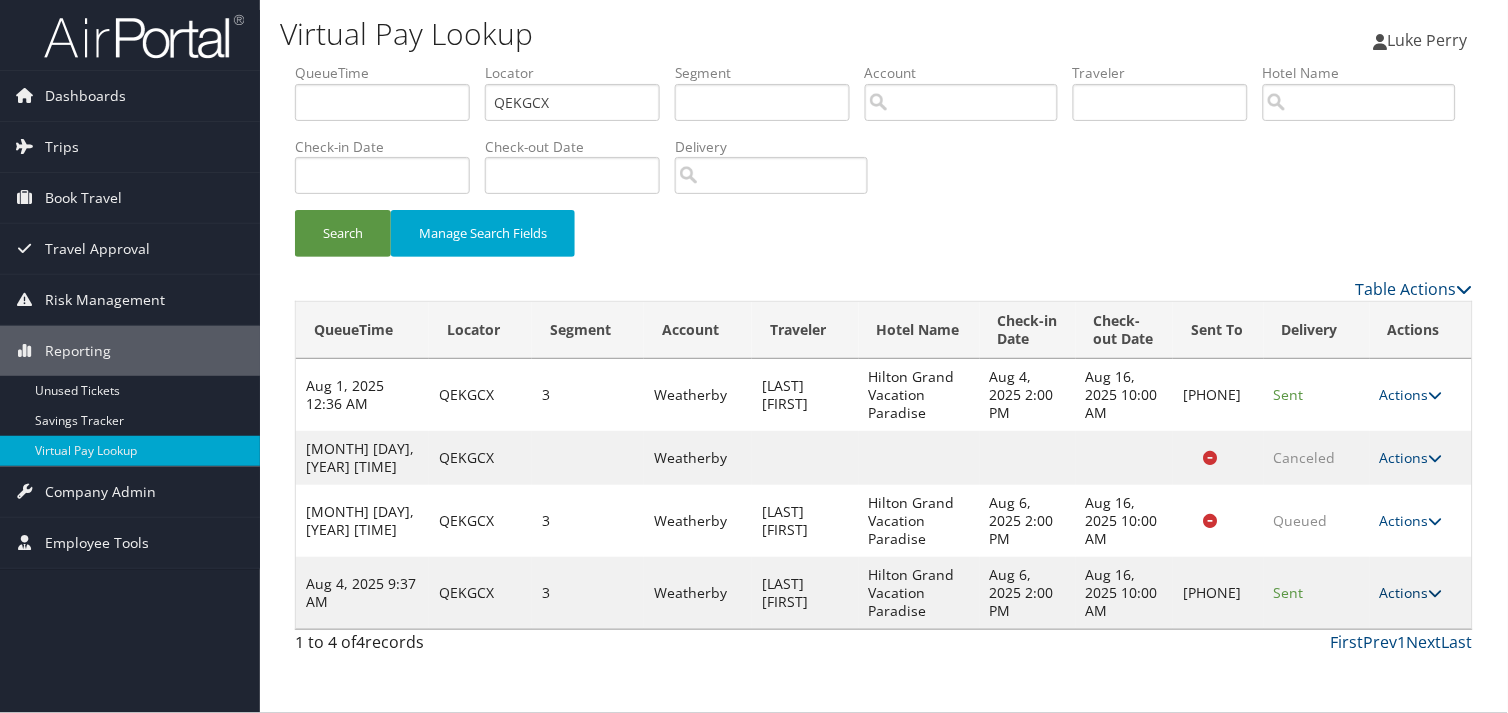 click on "Actions" at bounding box center (1411, 592) 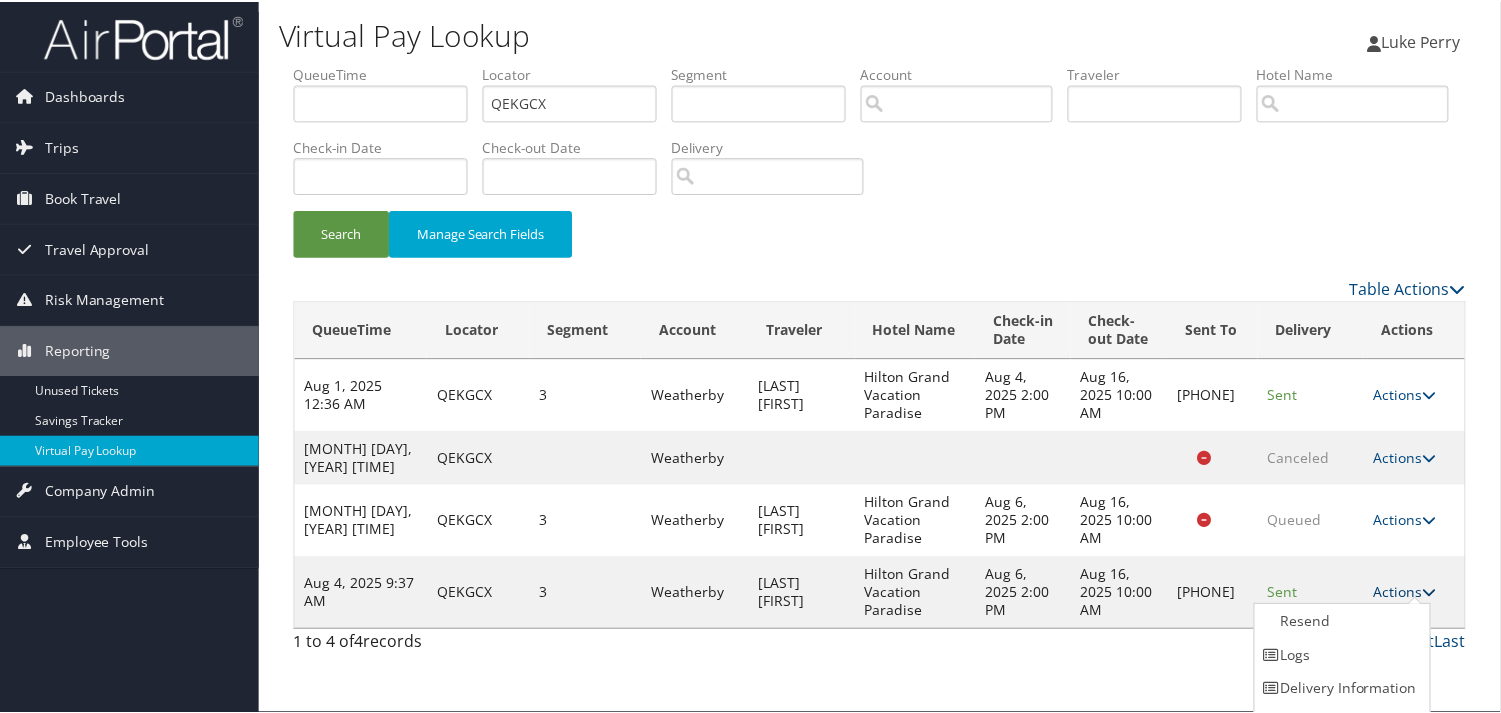 scroll, scrollTop: 28, scrollLeft: 0, axis: vertical 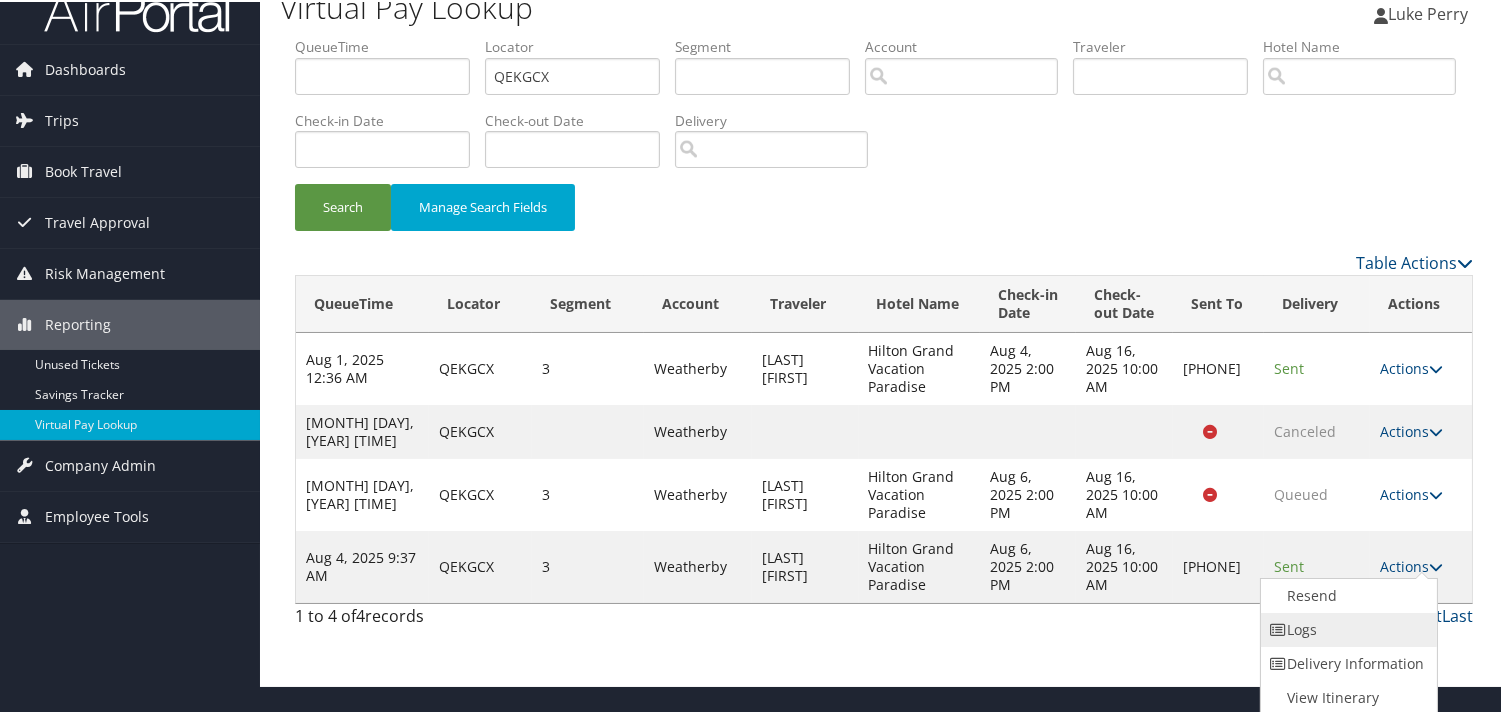 click on "Logs" at bounding box center (1346, 628) 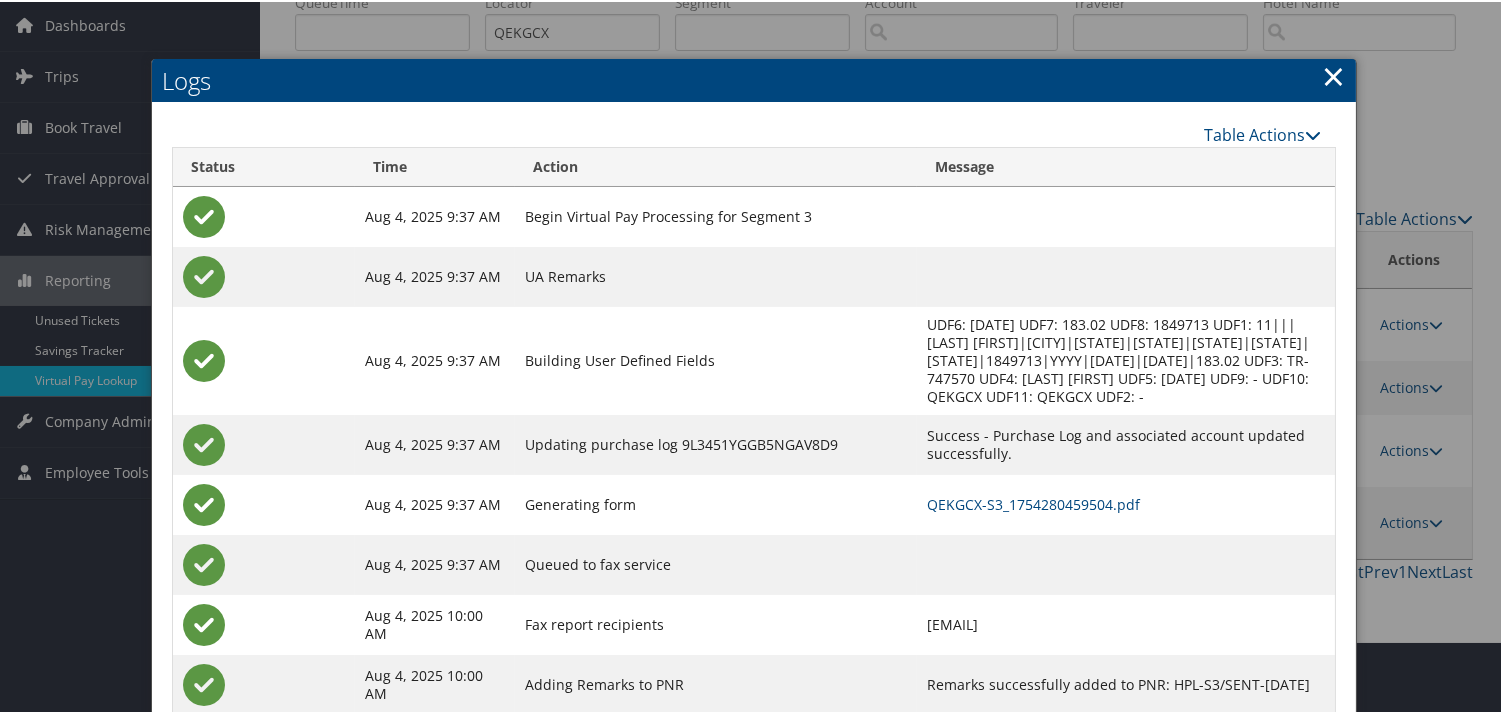 scroll, scrollTop: 111, scrollLeft: 0, axis: vertical 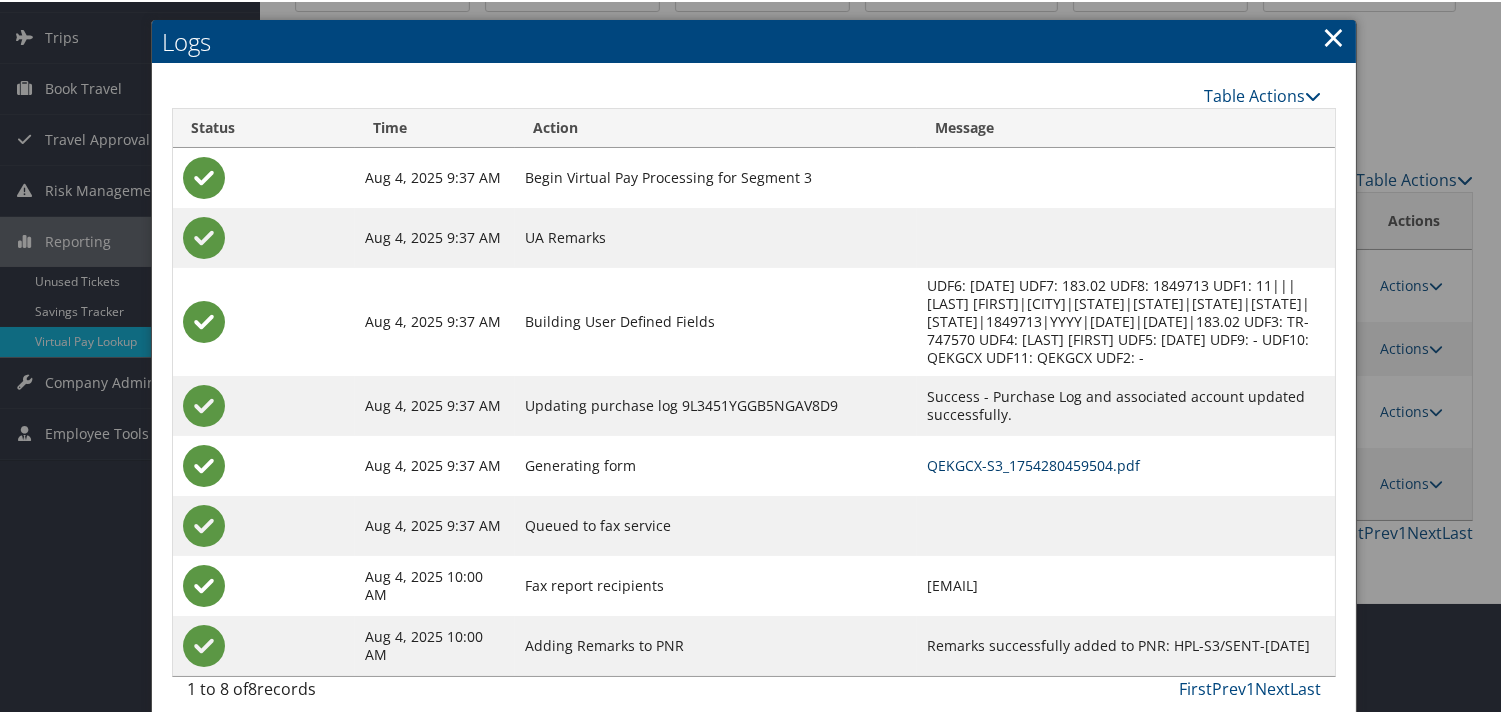 click on "QEKGCX-S3_1754280459504.pdf" at bounding box center [1033, 463] 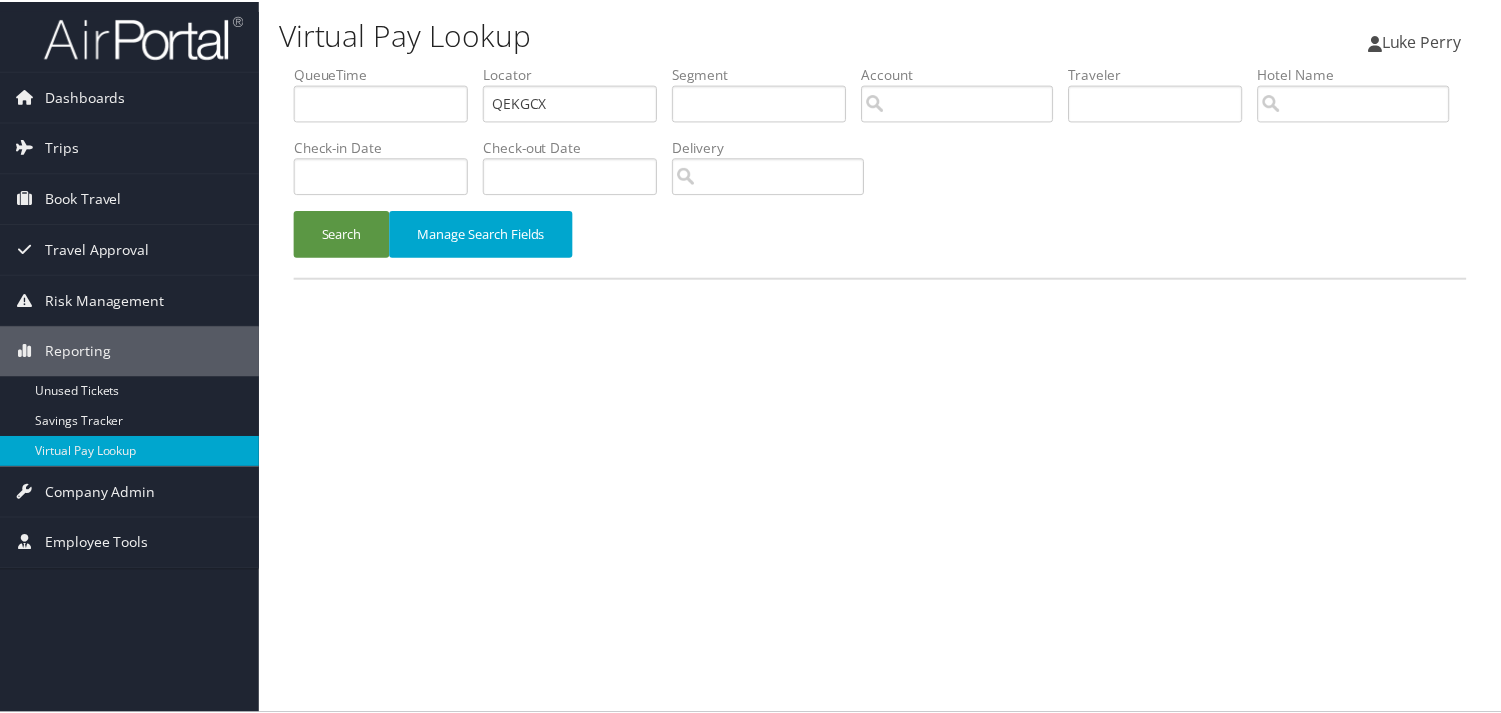 scroll, scrollTop: 0, scrollLeft: 0, axis: both 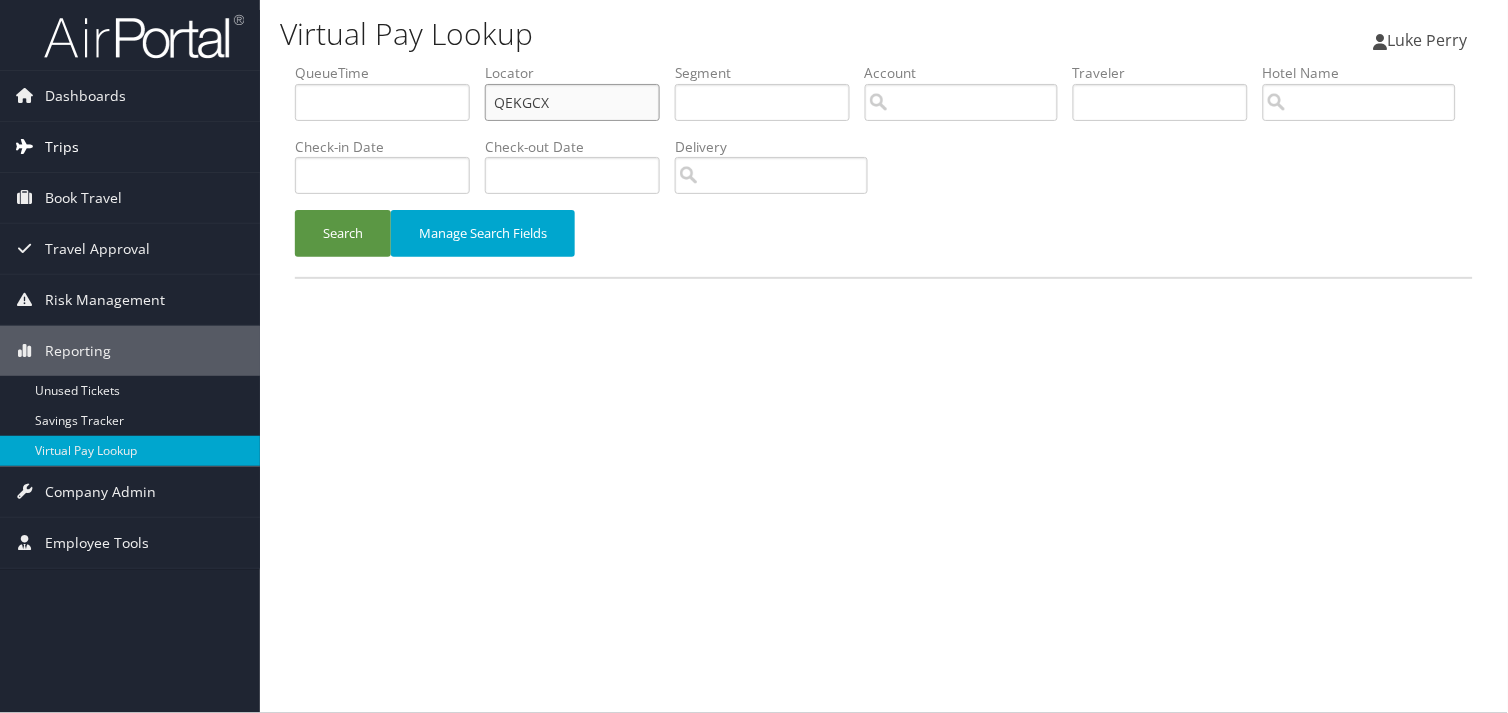 drag, startPoint x: 555, startPoint y: 100, endPoint x: 212, endPoint y: 133, distance: 344.5838 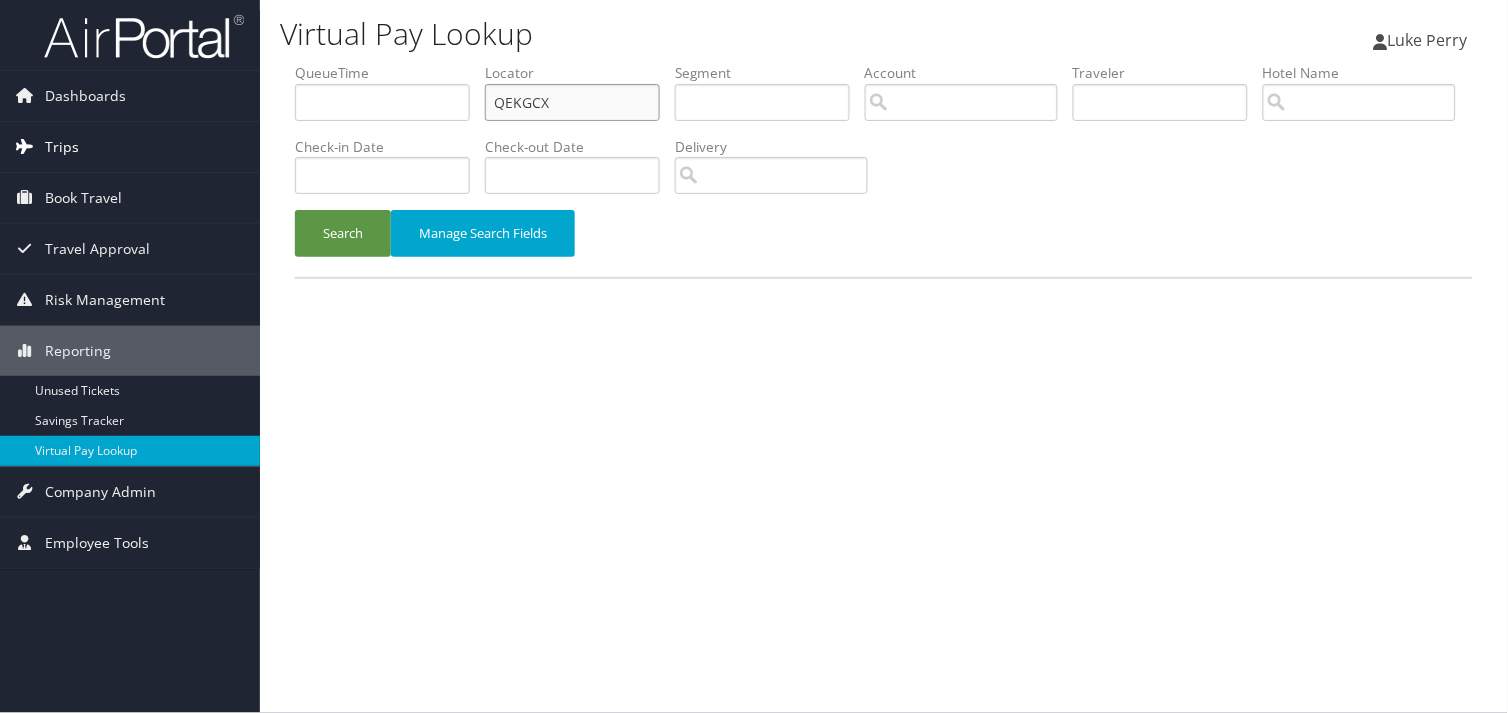 click on "Dashboards AirPortal 360™ (Manager) My Travel Dashboard   Trips Airtinerary® Lookup Current/Future Trips Past Trips Trips Missing Hotels Hotel Check-ins   Book Travel Approval Request (Beta)   Travel Approval Pending Trip Approvals Approved Trips Canceled Trips Approvals (Beta)   Risk Management SecurityLogic® Map Assistance Requests Travel Alerts Notifications   Reporting Unused Tickets Savings Tracker Virtual Pay Lookup   Company Admin Company Information Configure Approval Types (Beta) People Users (Beta) Vendor Contracts Travel Policy Service Fees  Reporting Fields (Beta) Report Settings Virtual Pay Settings   Employee Tools Help Desk" at bounding box center [754, 356] 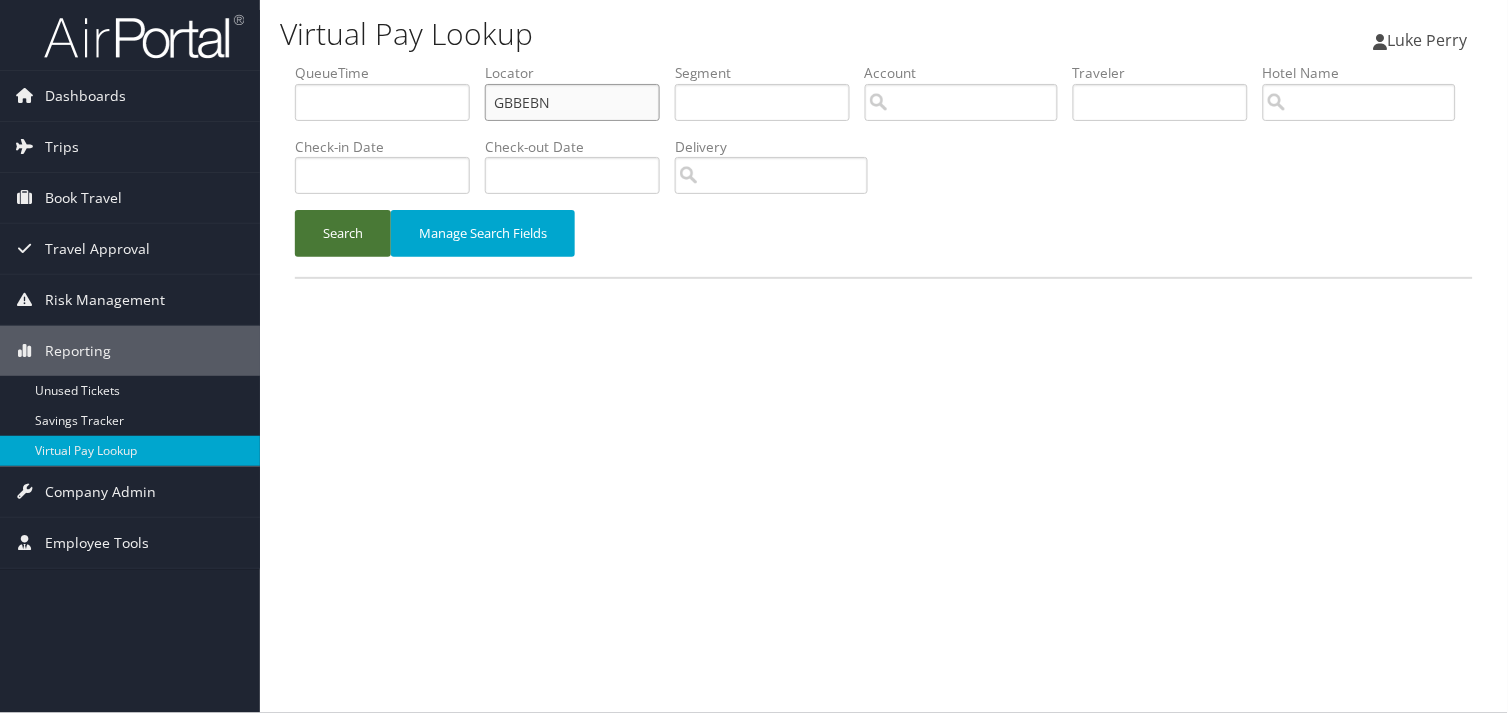 type on "GBBEBN" 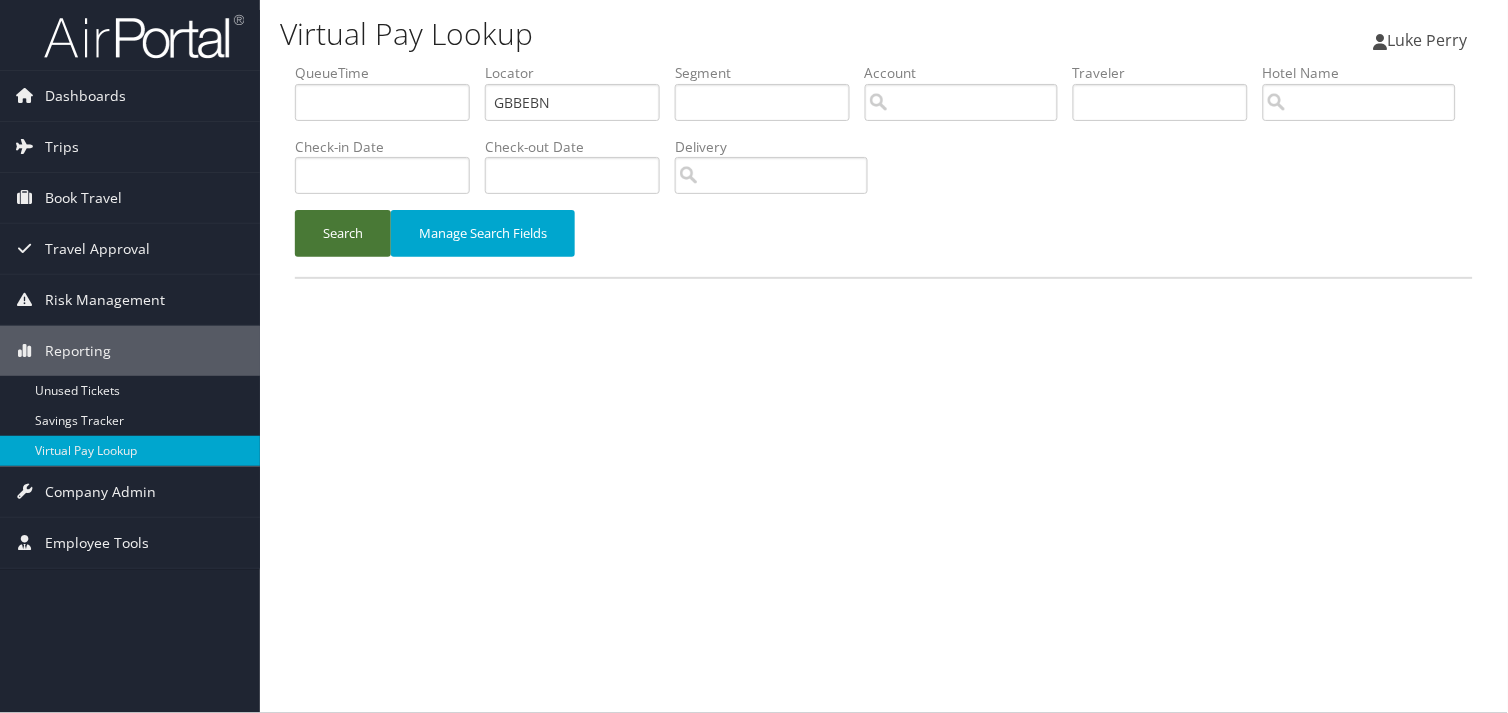 click on "Search" at bounding box center [343, 233] 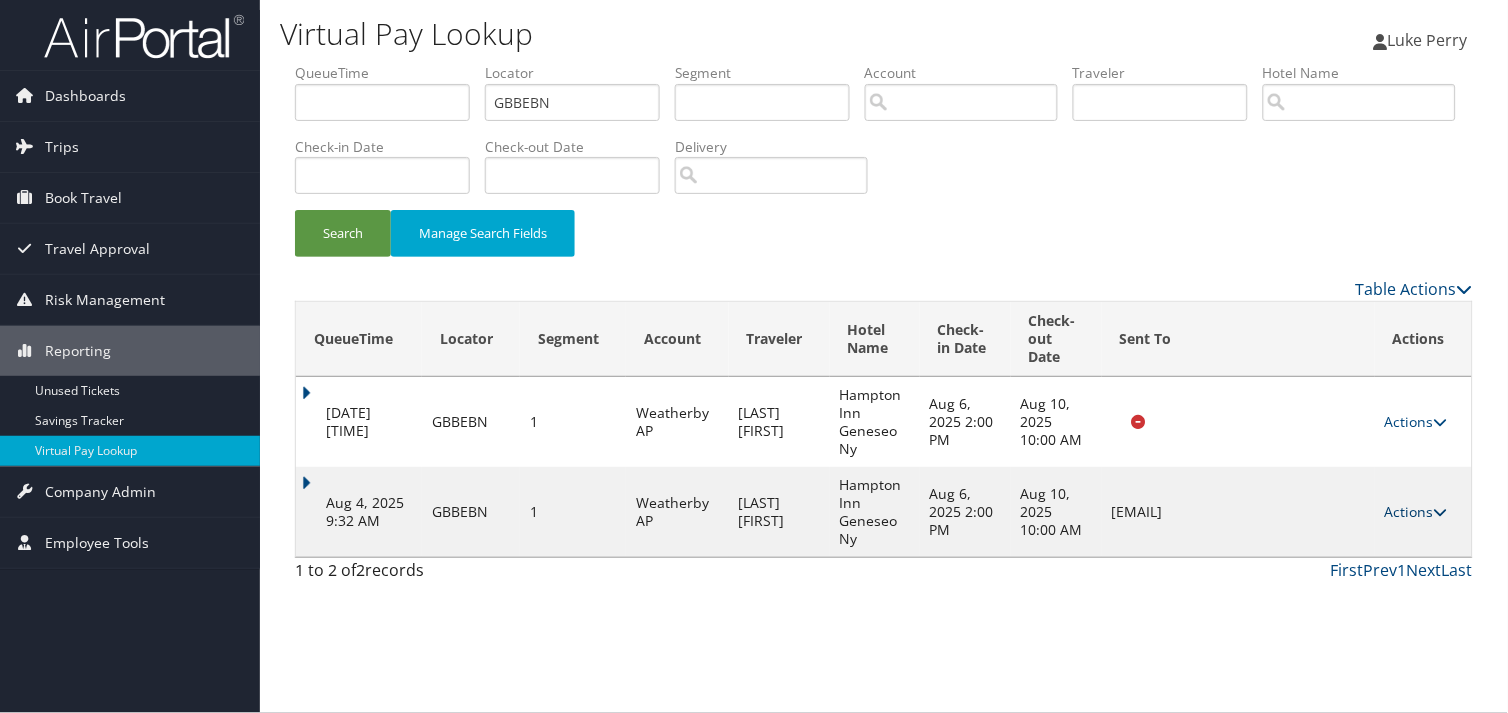 click at bounding box center [1441, 512] 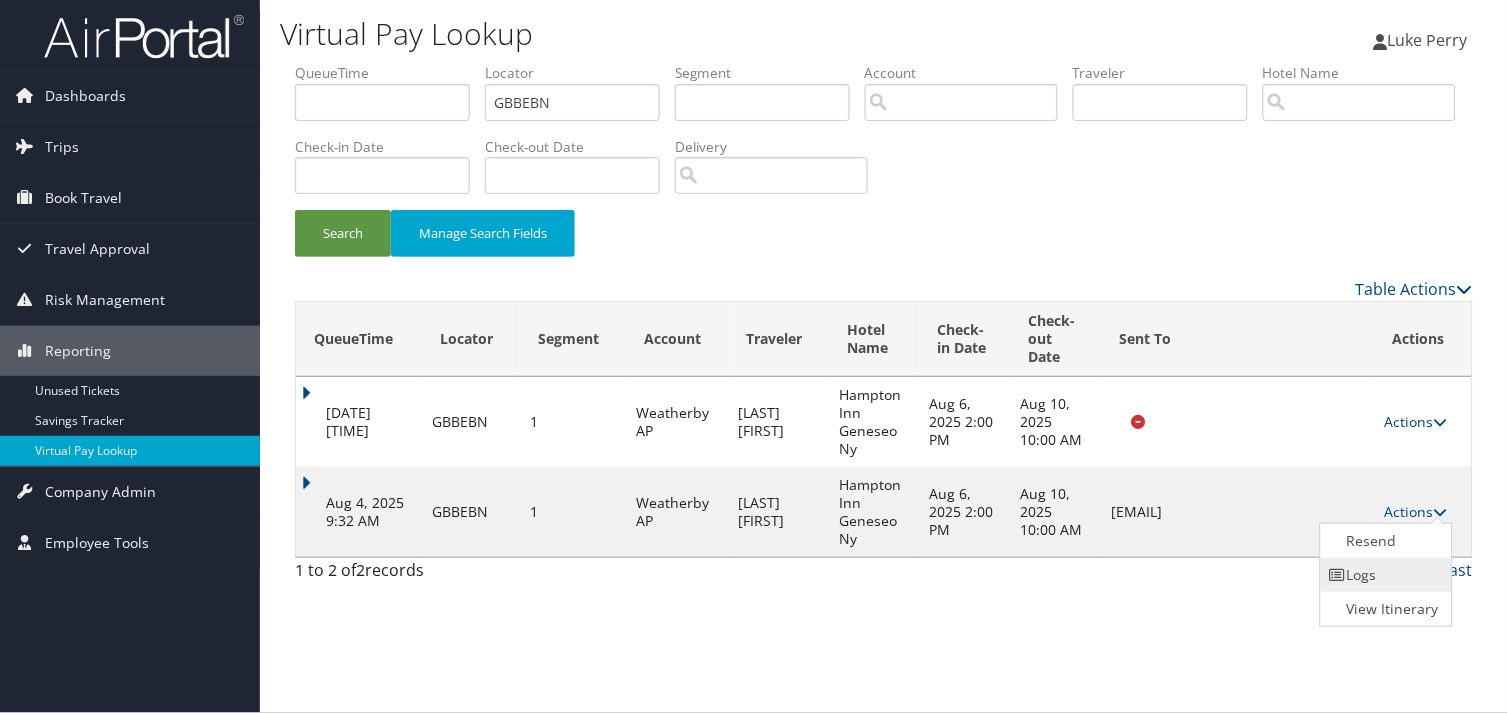click on "Logs" at bounding box center [1384, 575] 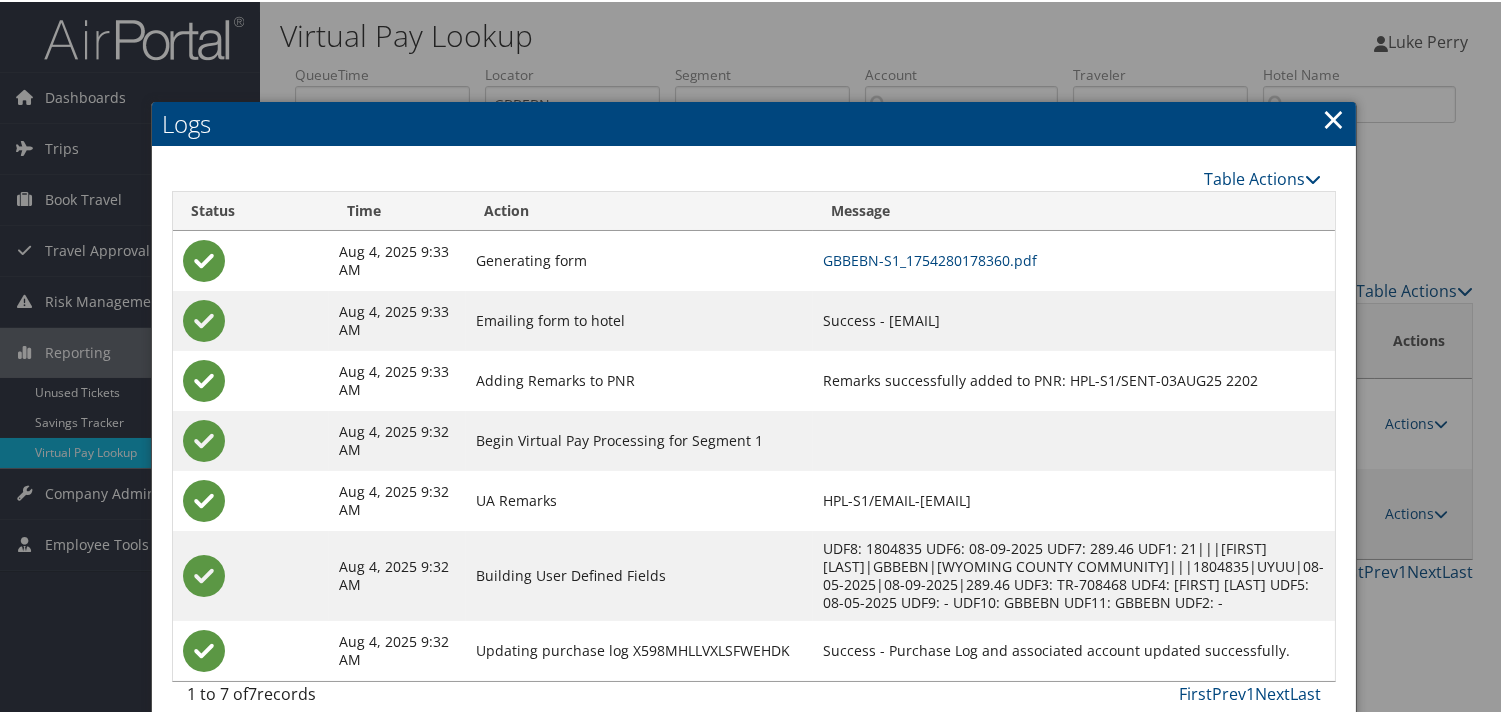 click on "GBBEBN-S1_1754280178360.pdf" at bounding box center [1074, 259] 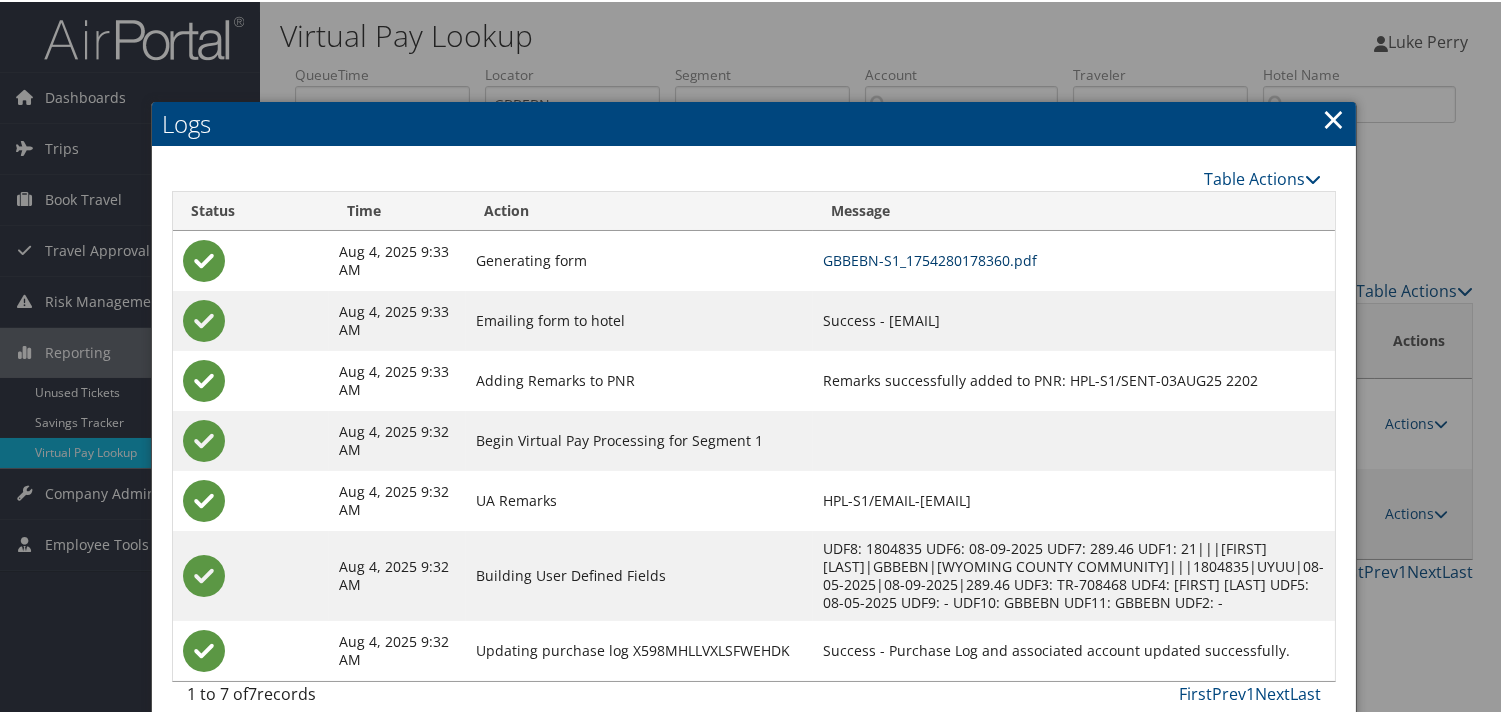 click on "GBBEBN-S1_1754280178360.pdf" at bounding box center (930, 258) 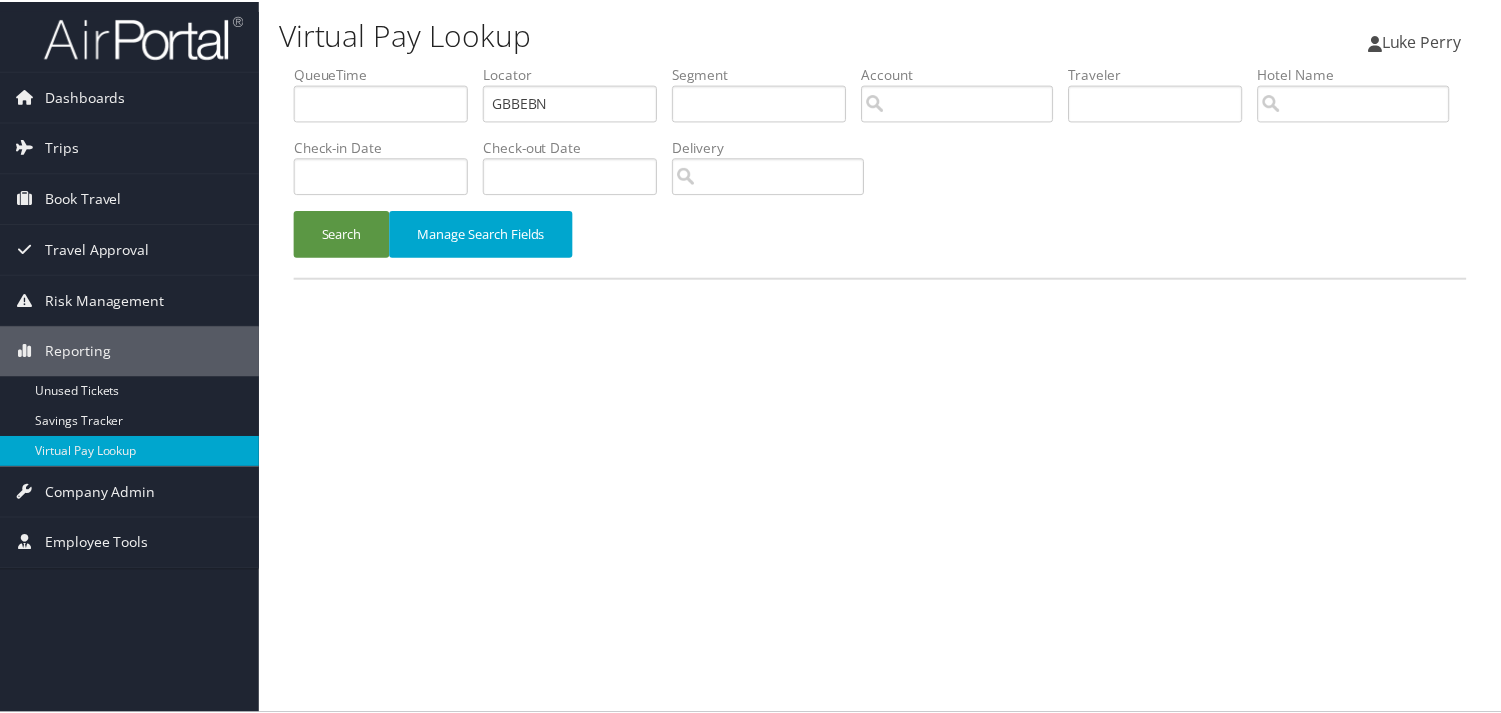 scroll, scrollTop: 0, scrollLeft: 0, axis: both 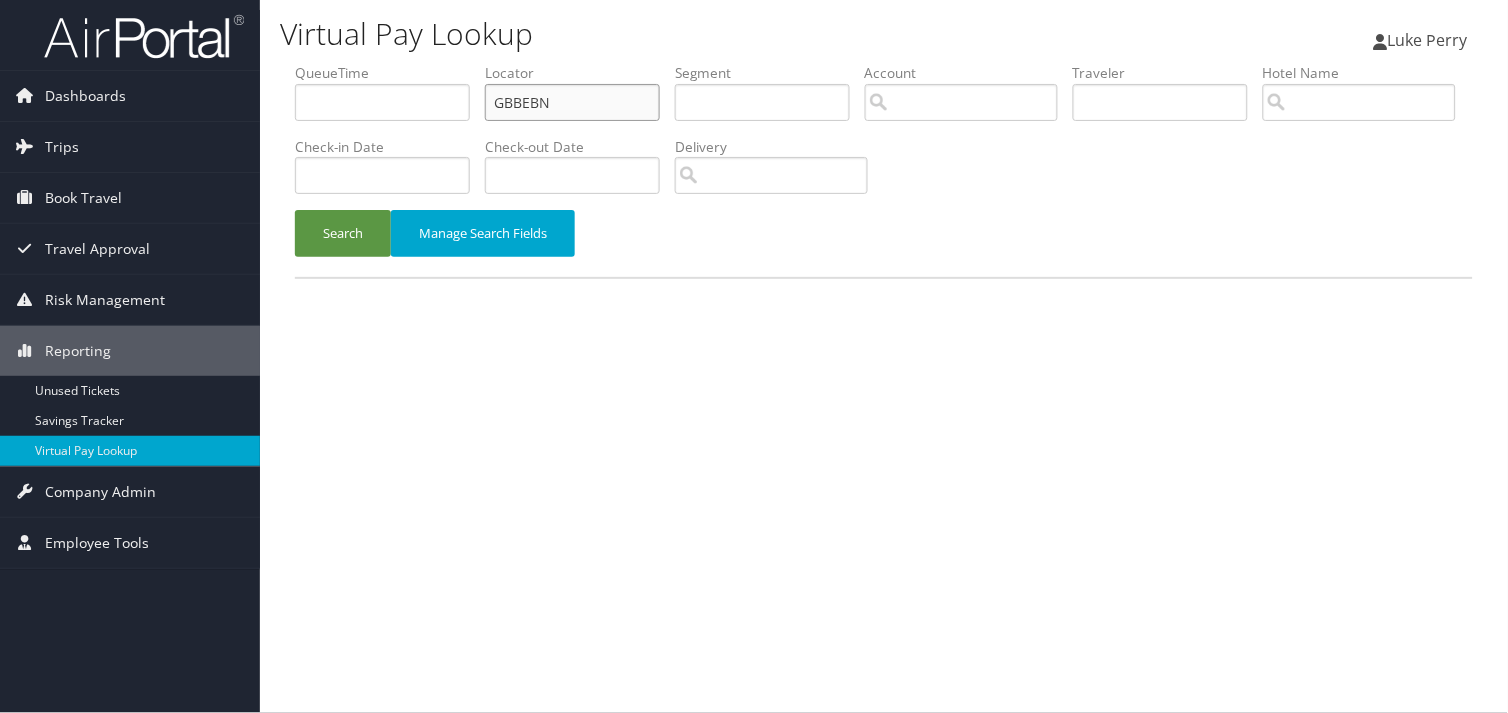 drag, startPoint x: 564, startPoint y: 103, endPoint x: 322, endPoint y: 136, distance: 244.23964 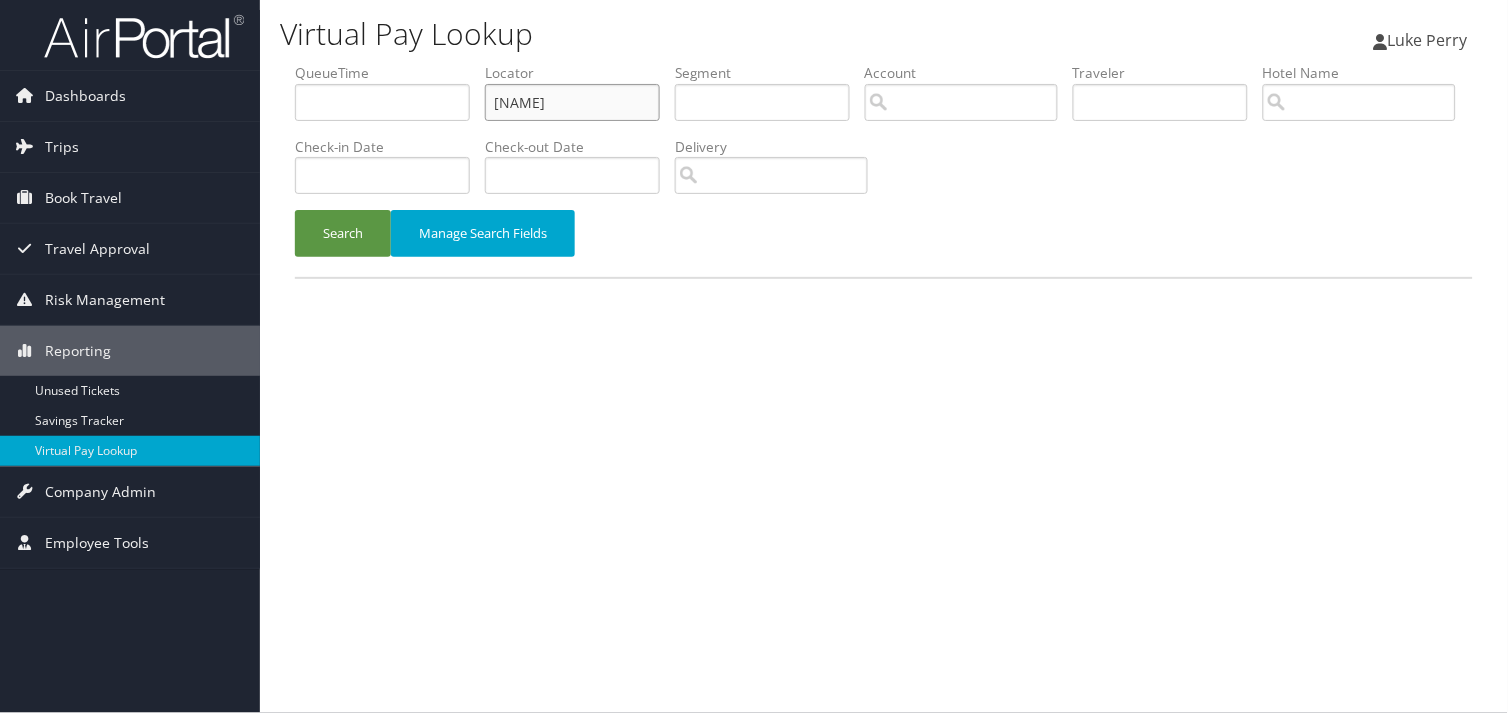 click on "[NAME]" at bounding box center (572, 102) 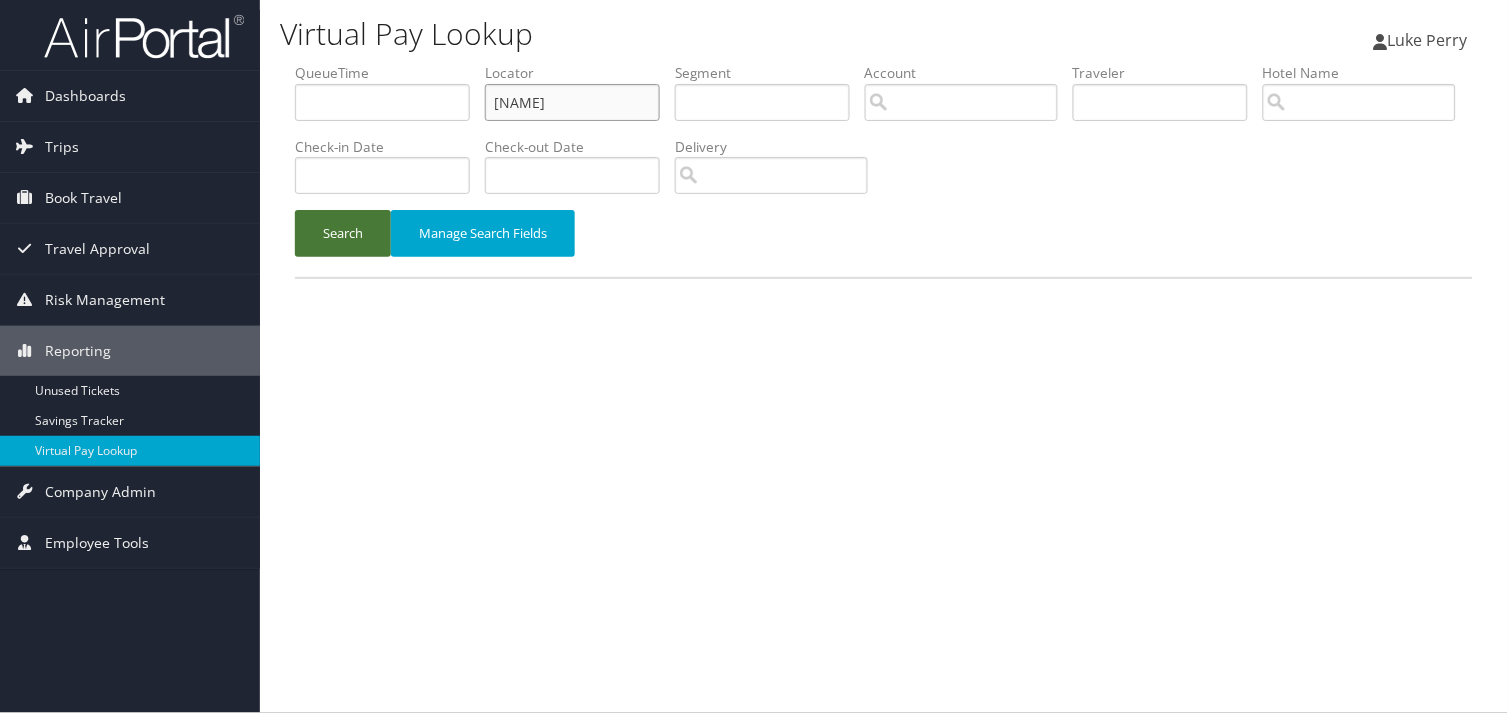 type on "[NAME]" 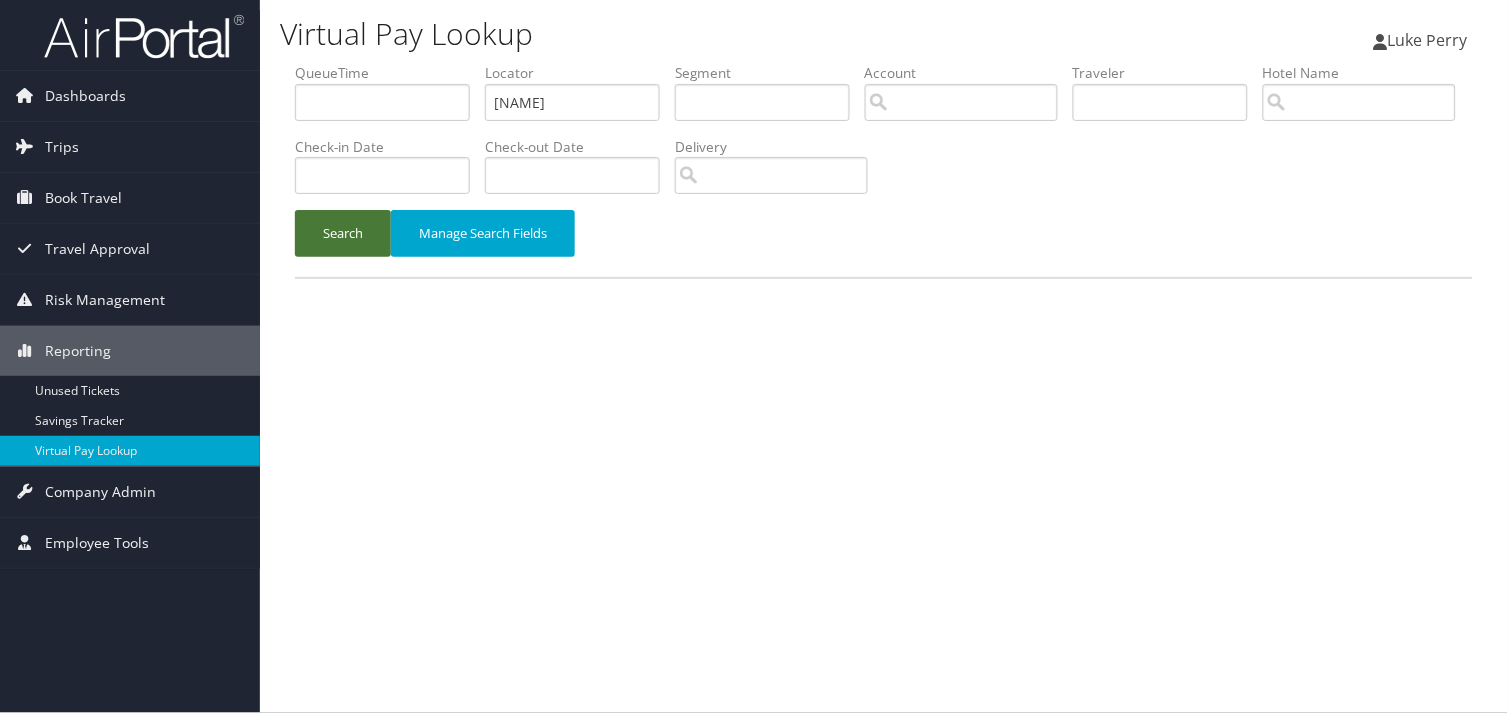 click on "Search" at bounding box center (343, 233) 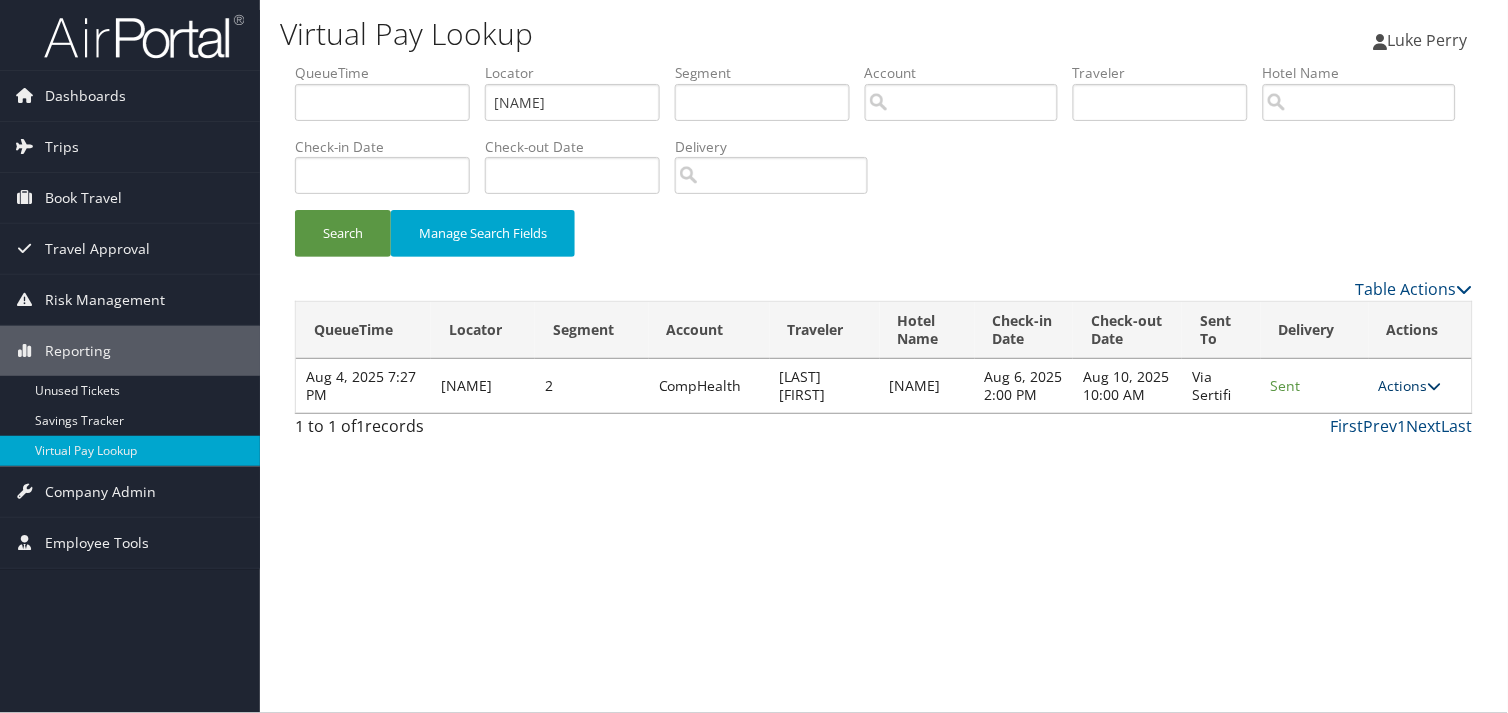 click on "Actions" at bounding box center [1410, 385] 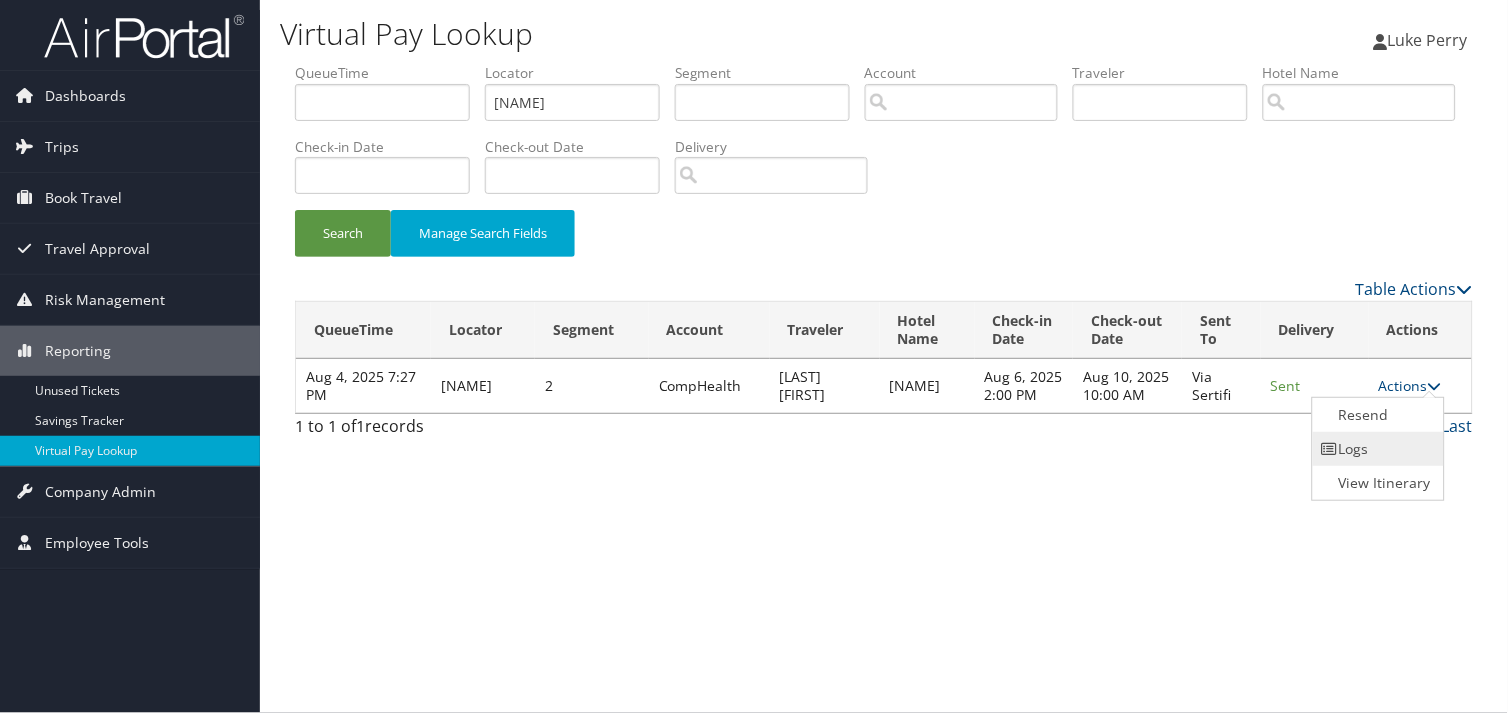 click on "Logs" at bounding box center [1376, 449] 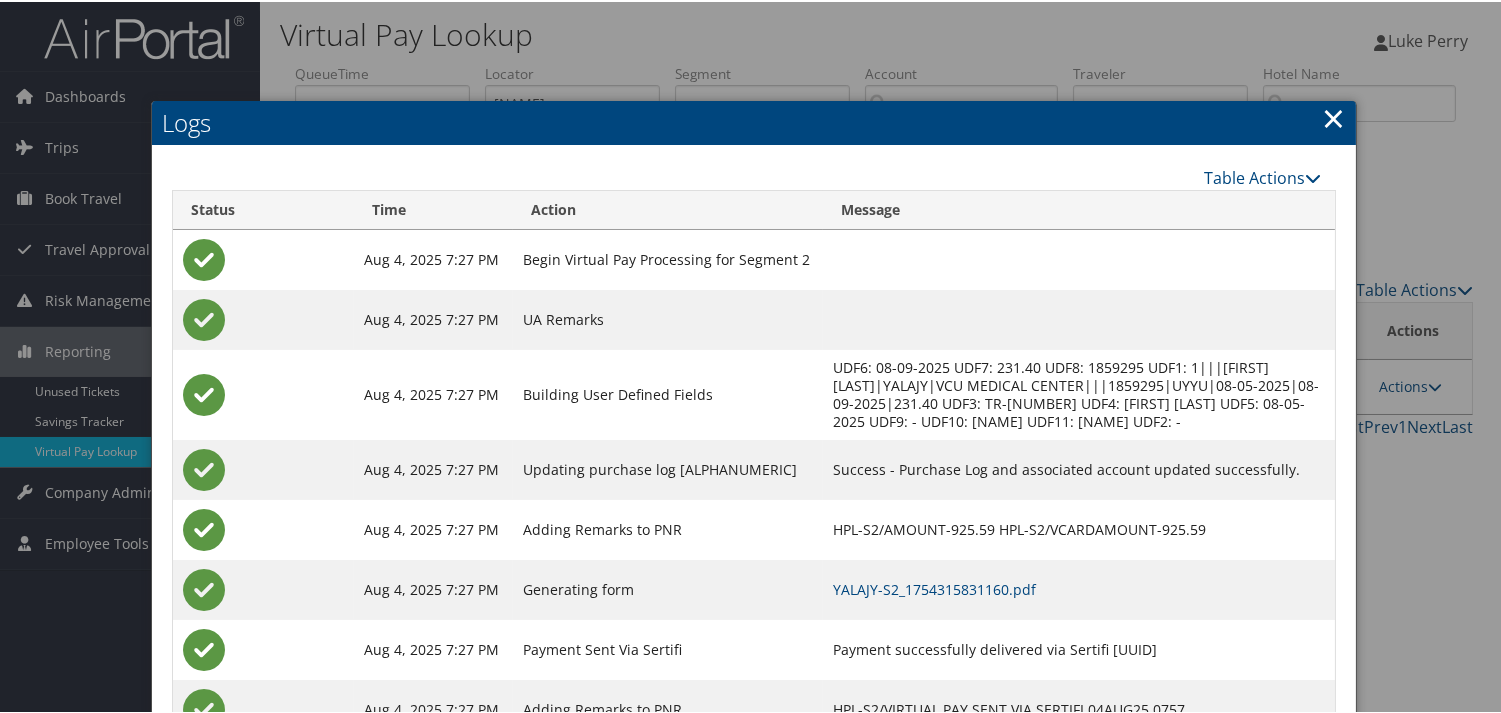 scroll, scrollTop: 100, scrollLeft: 0, axis: vertical 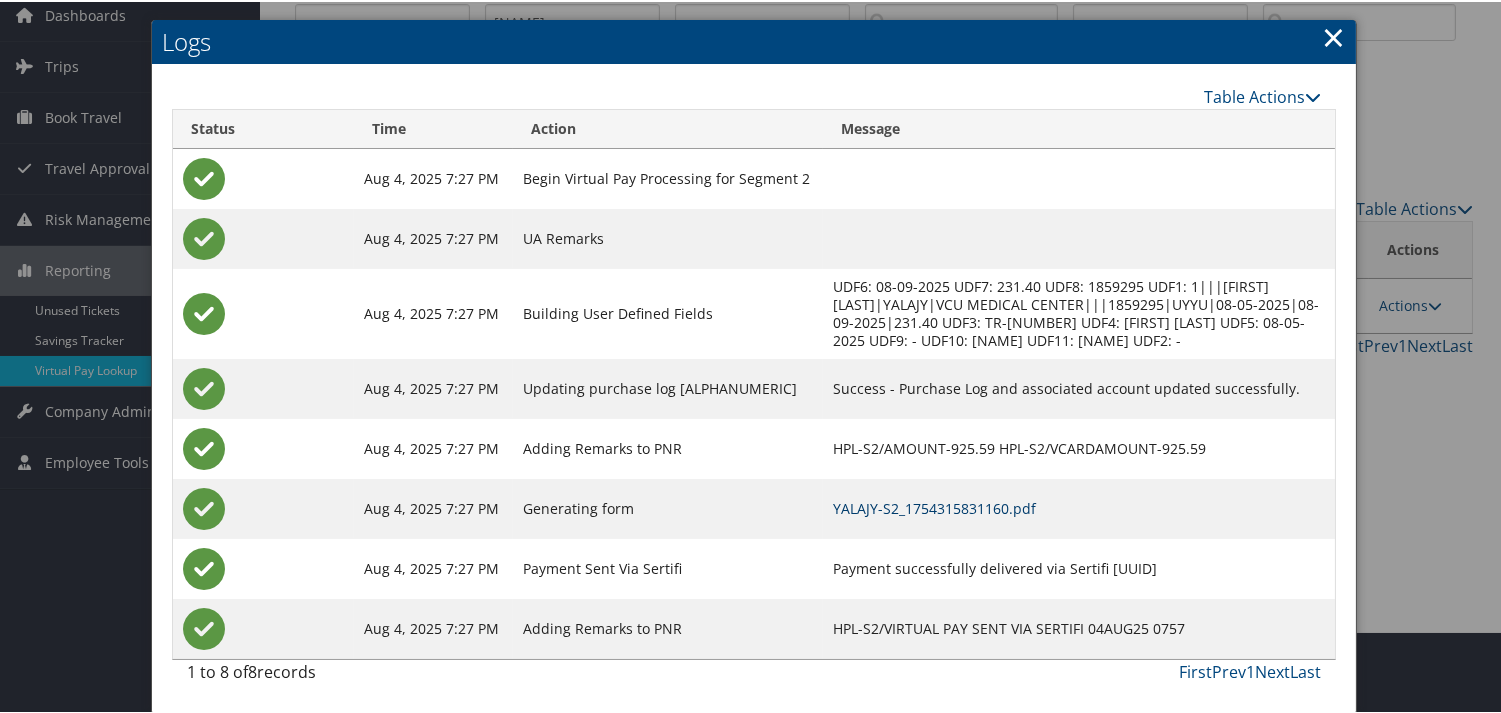 click on "YALAJY-S2_1754315831160.pdf" at bounding box center (934, 506) 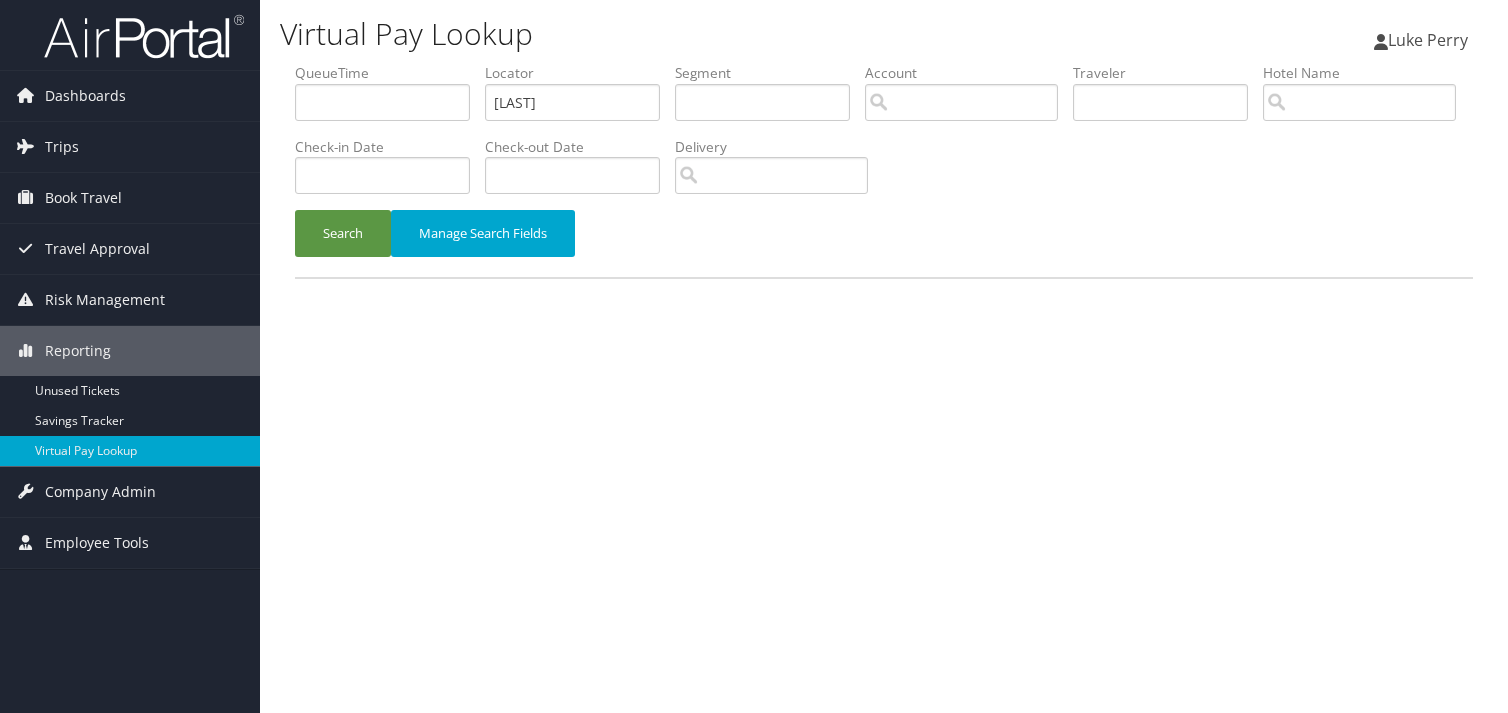 scroll, scrollTop: 0, scrollLeft: 0, axis: both 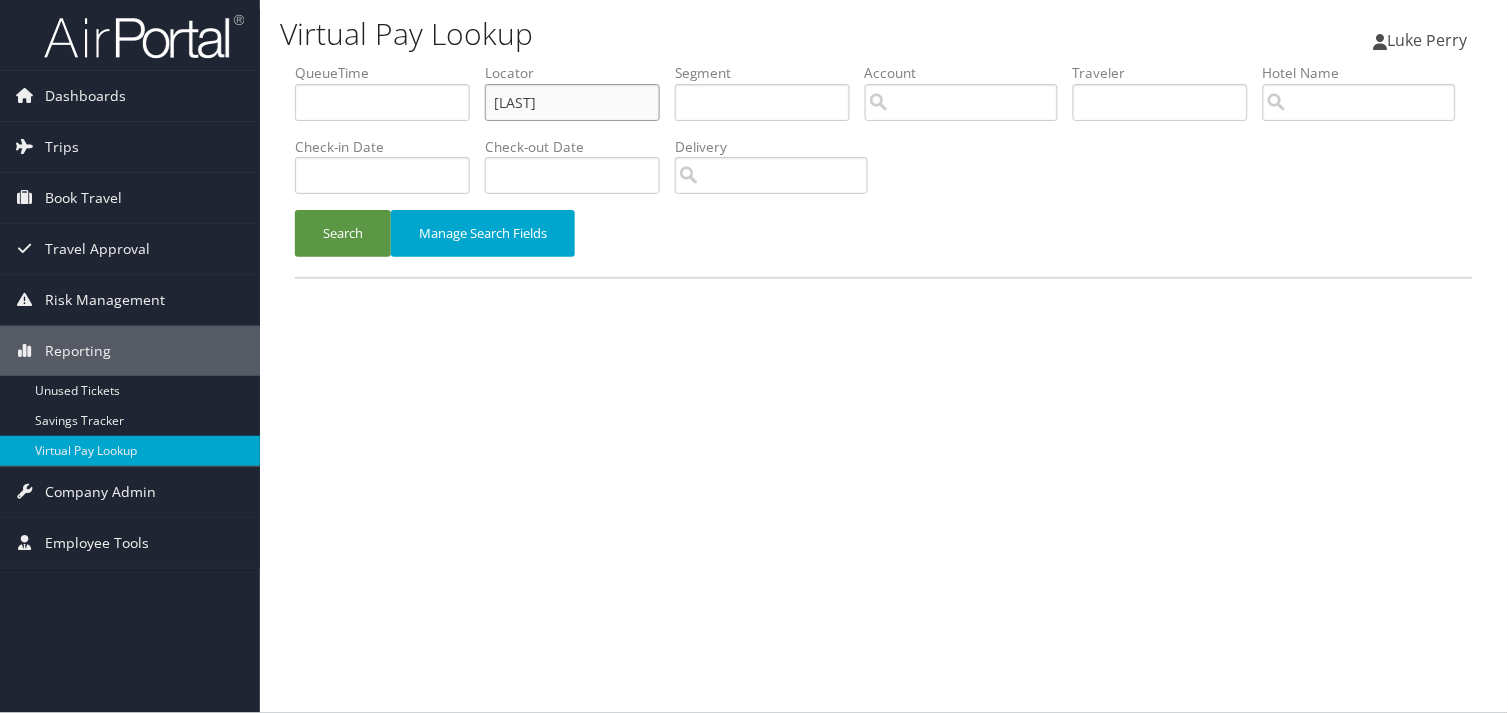 drag, startPoint x: 547, startPoint y: 91, endPoint x: 350, endPoint y: 94, distance: 197.02284 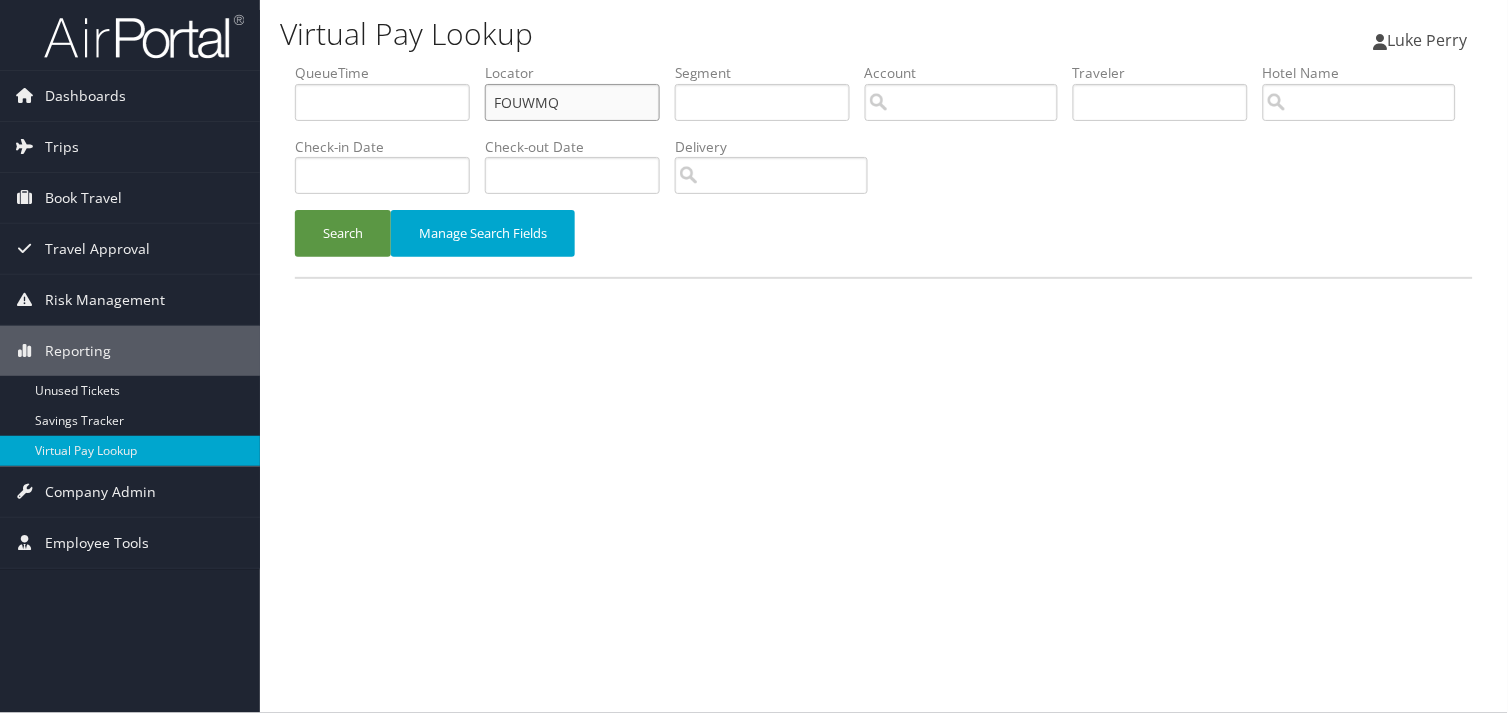 click on "FOUWMQ" at bounding box center (572, 102) 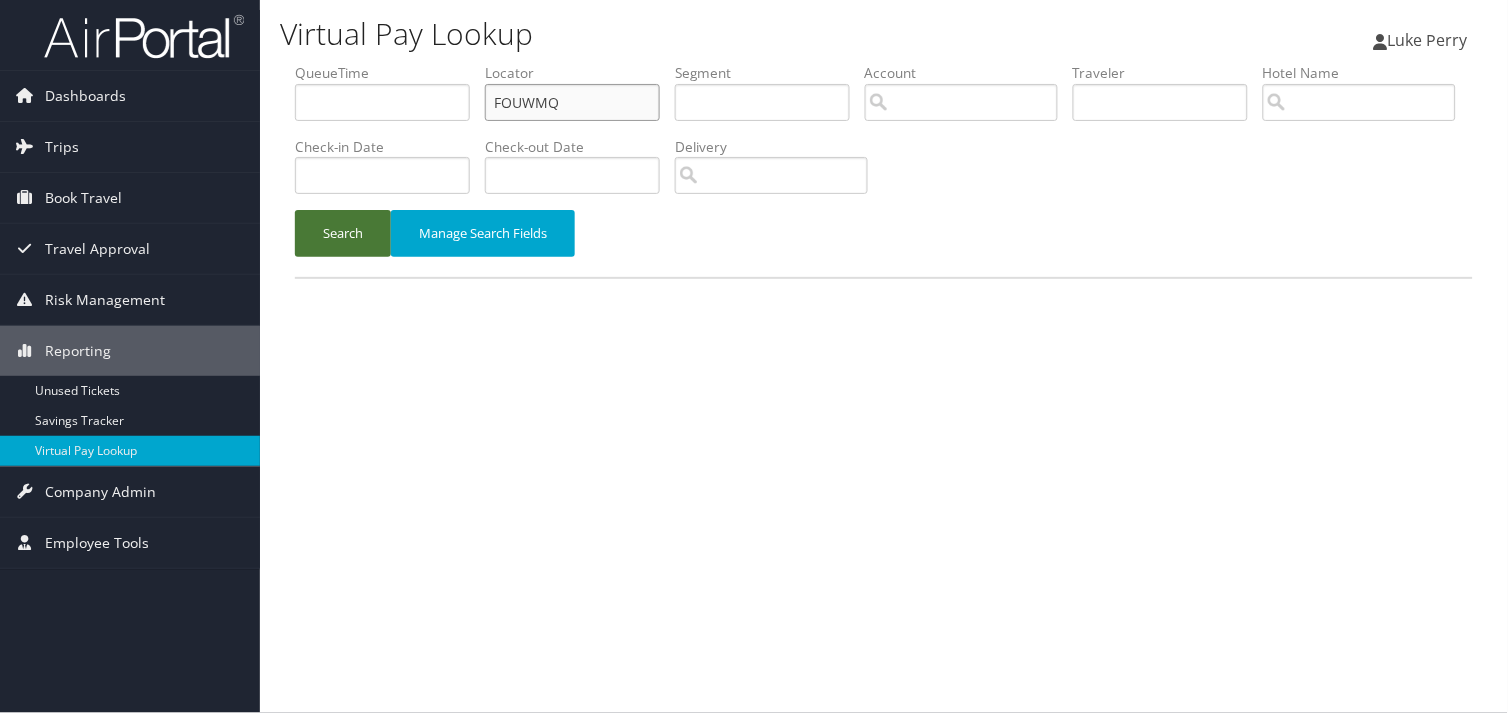 type on "FOUWMQ" 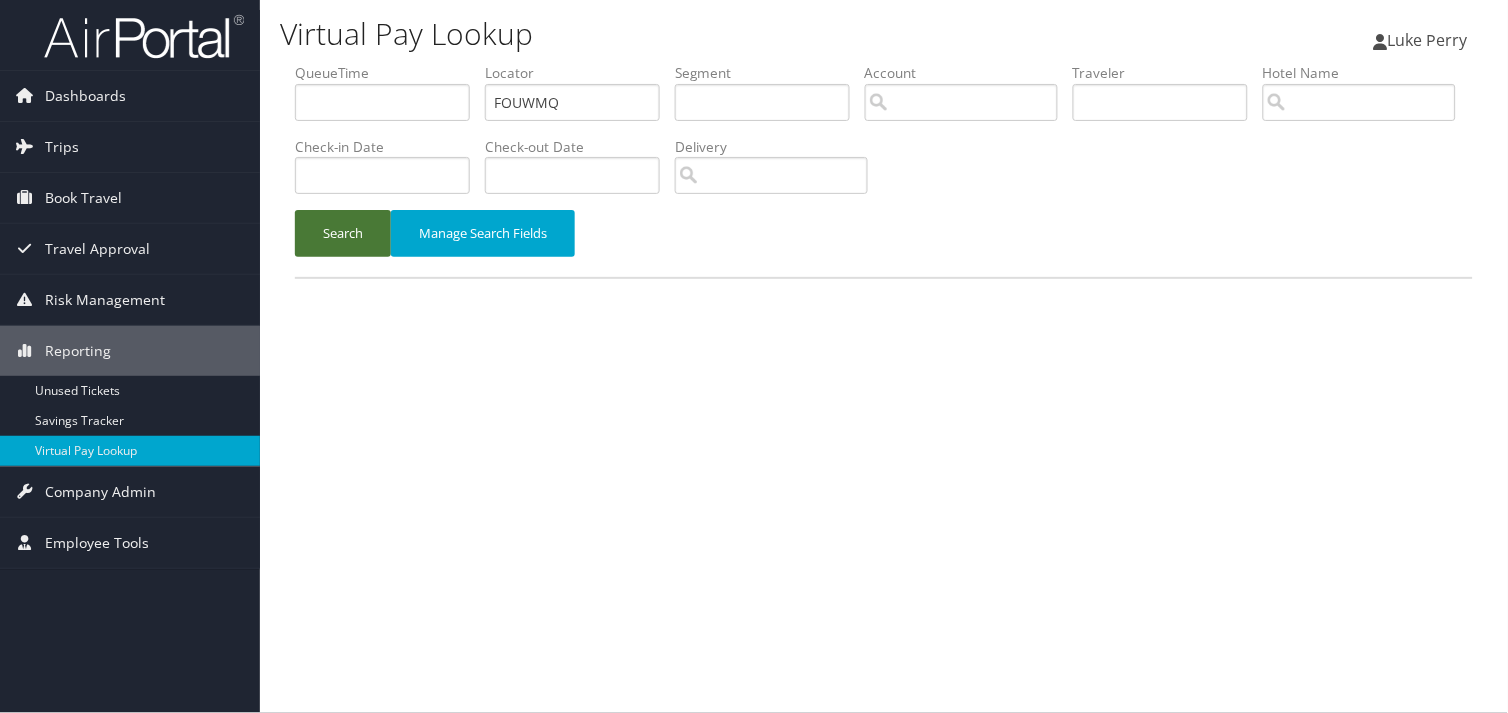 click on "Search" at bounding box center (343, 233) 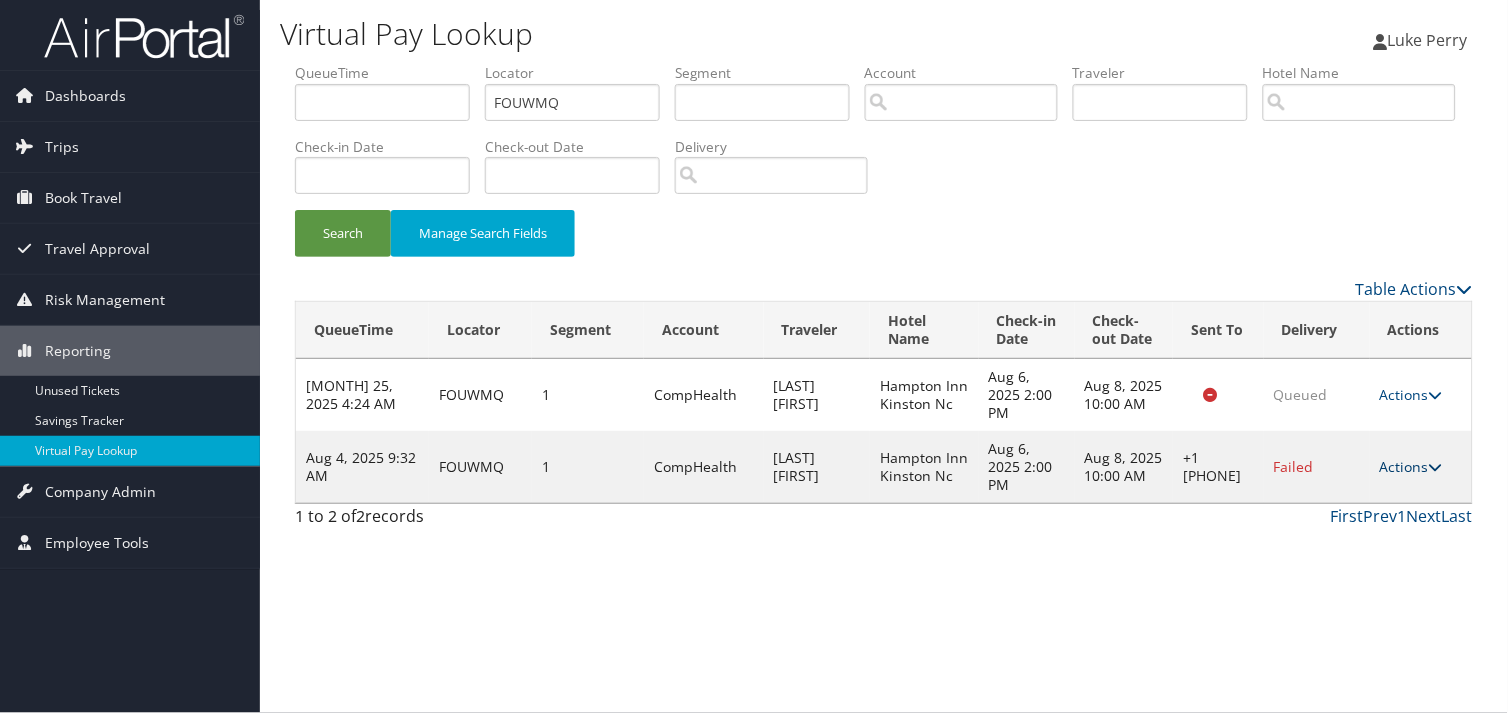 click on "Actions" at bounding box center (1411, 466) 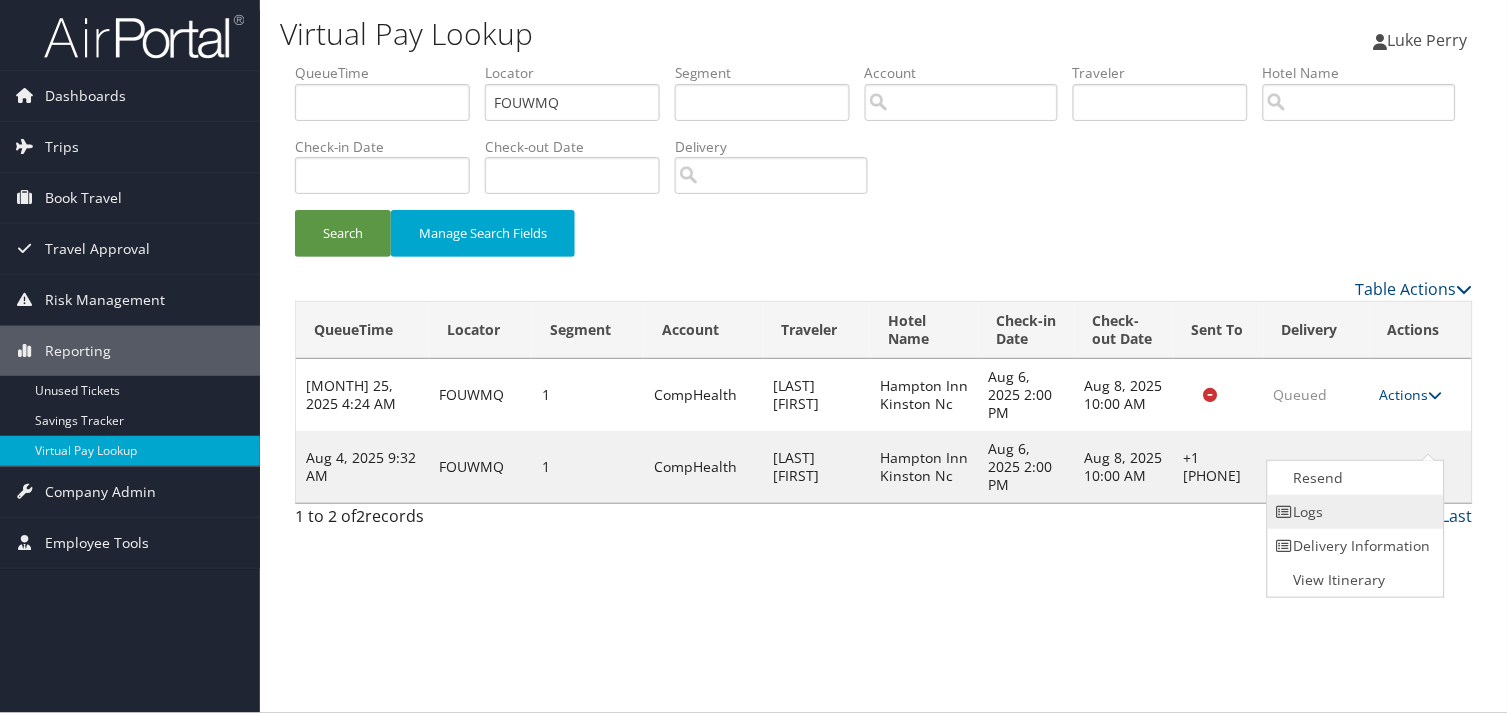 click on "Logs" at bounding box center [1353, 512] 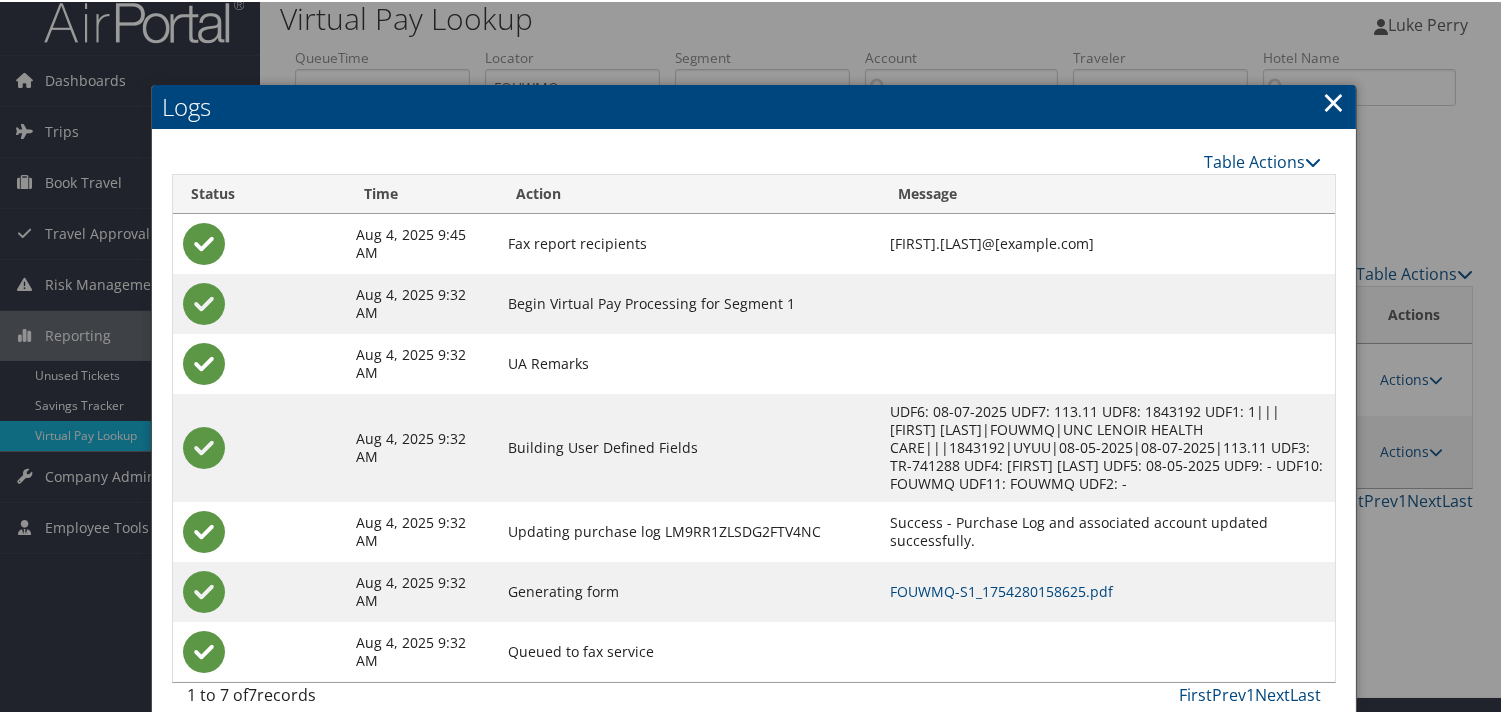 scroll, scrollTop: 22, scrollLeft: 0, axis: vertical 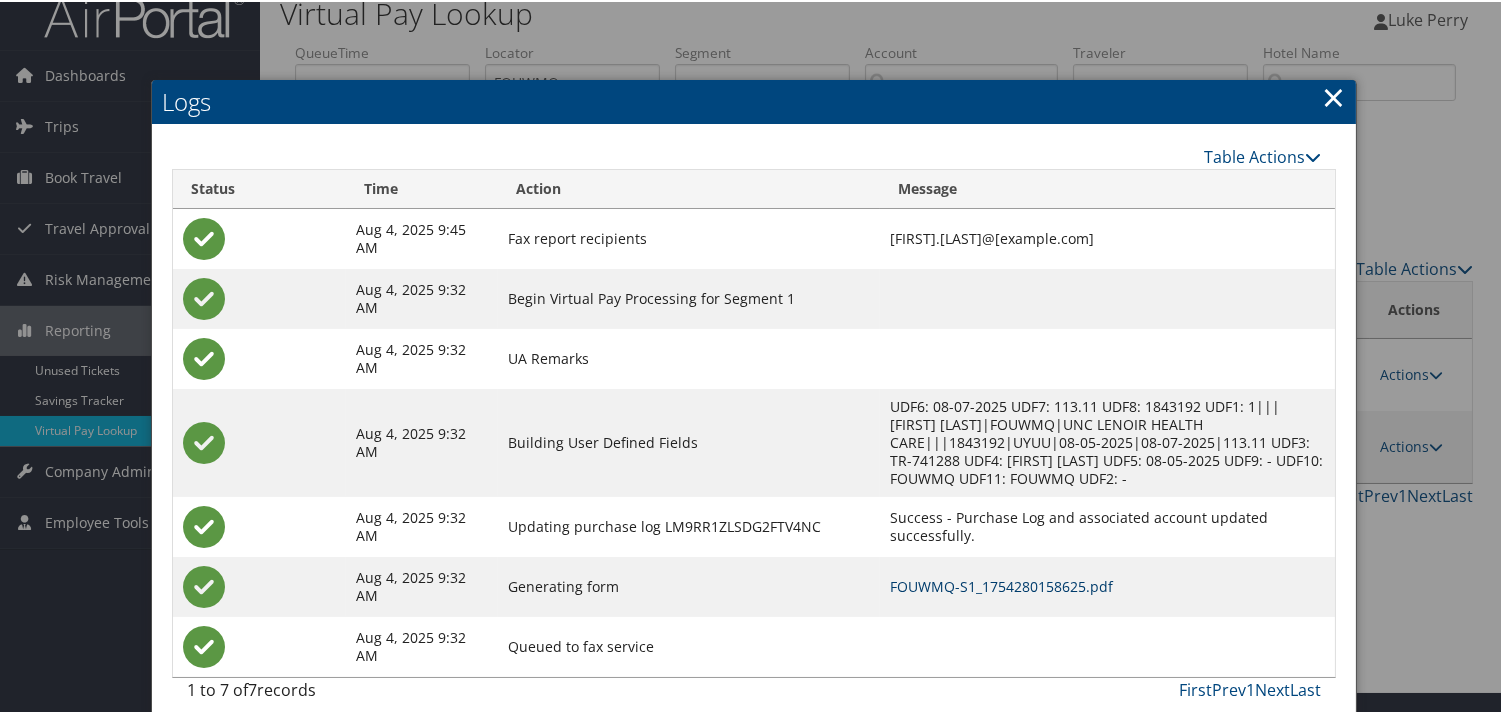 click on "FOUWMQ-S1_1754280158625.pdf" at bounding box center [1001, 584] 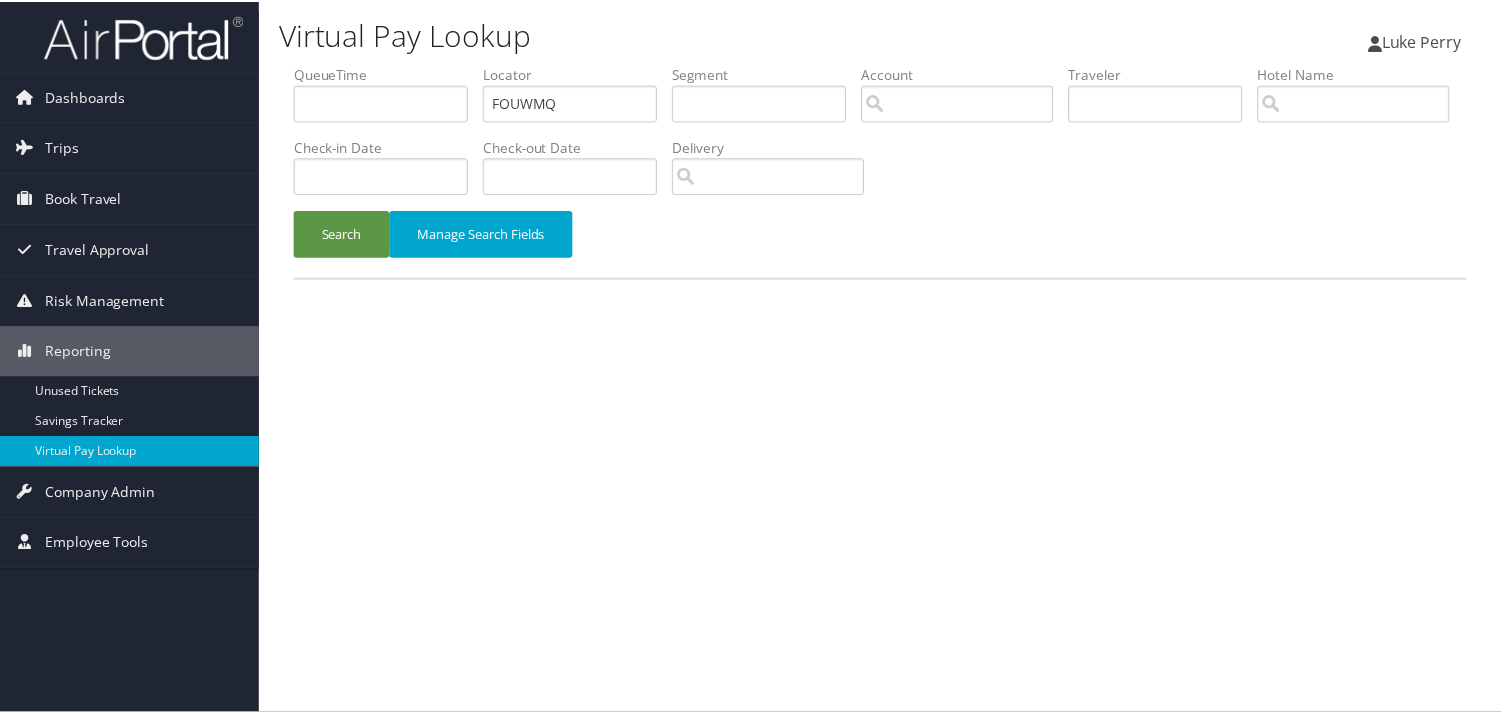 scroll, scrollTop: 0, scrollLeft: 0, axis: both 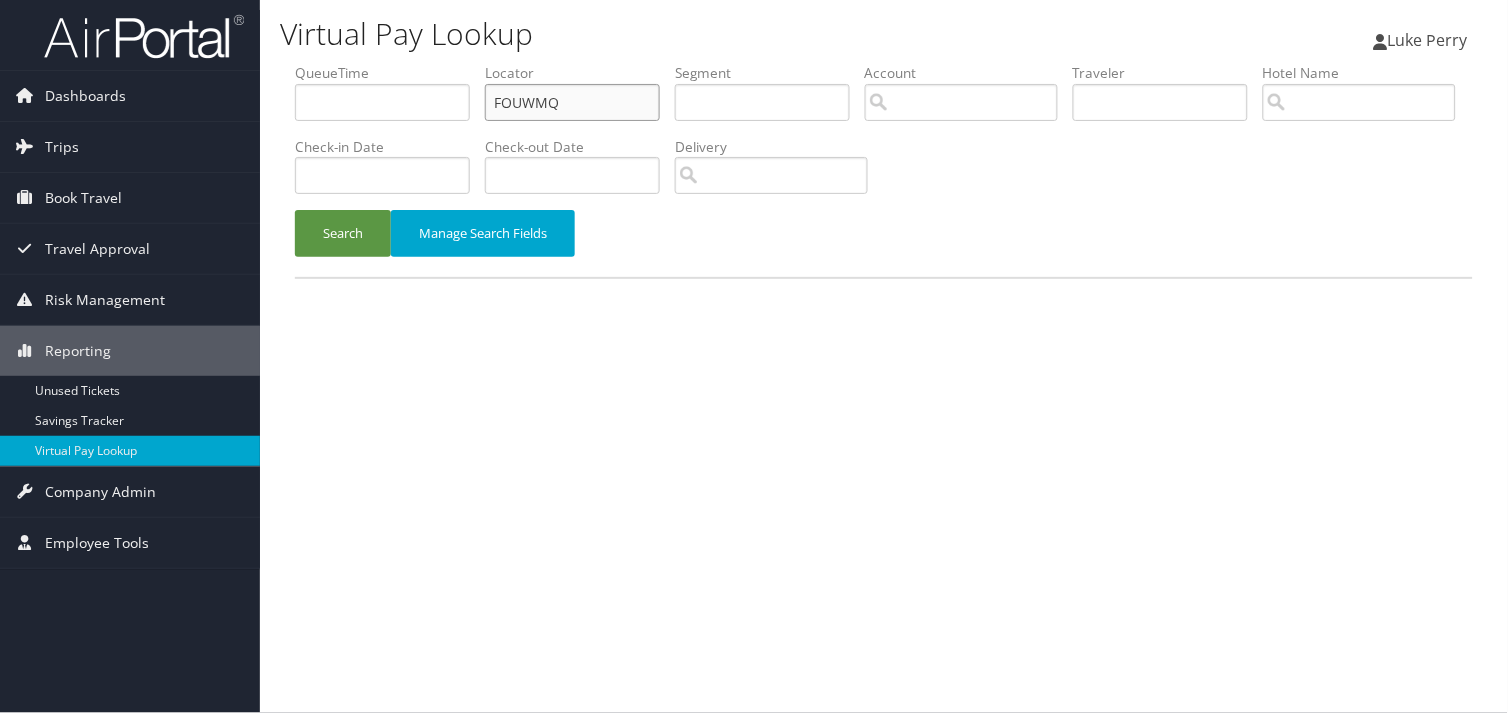 drag, startPoint x: 488, startPoint y: 115, endPoint x: 347, endPoint y: 125, distance: 141.35417 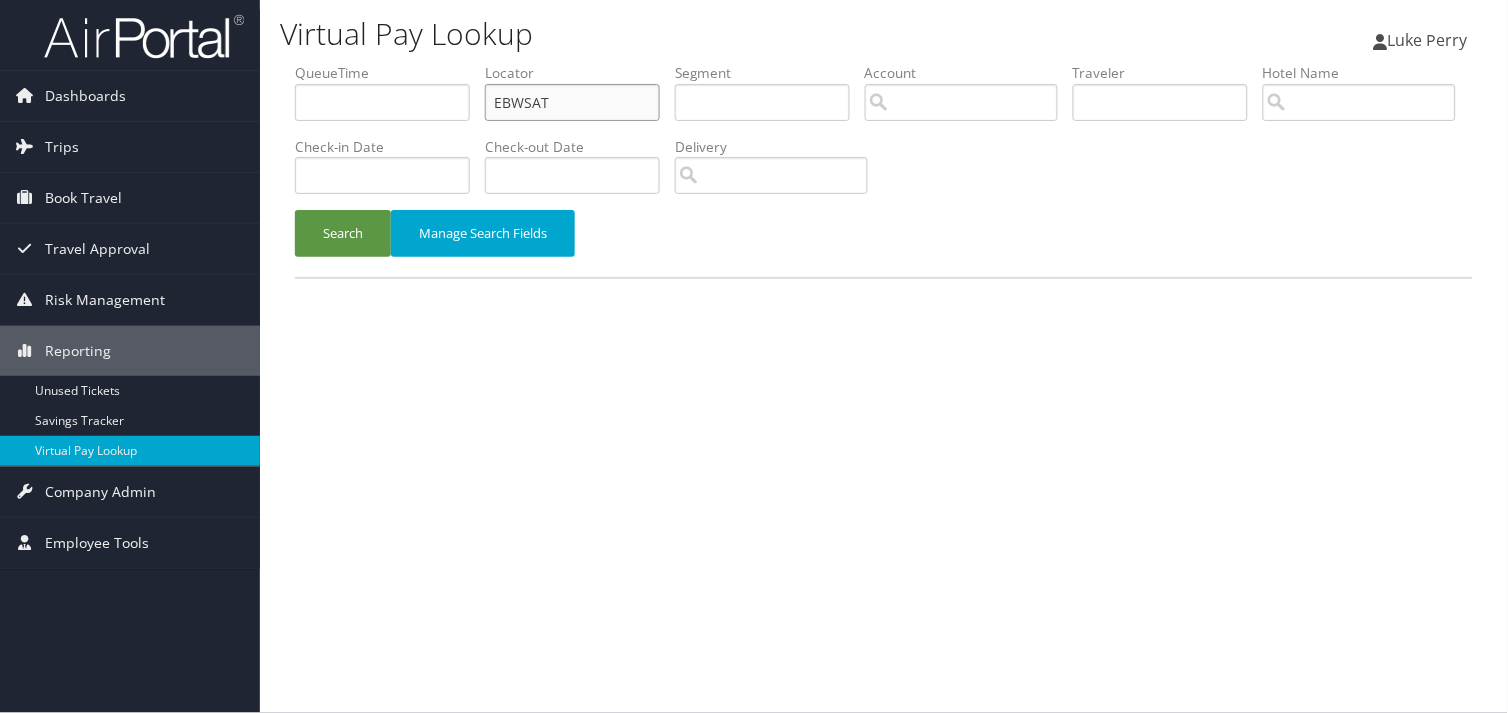 click on "EBWSAT" at bounding box center (572, 102) 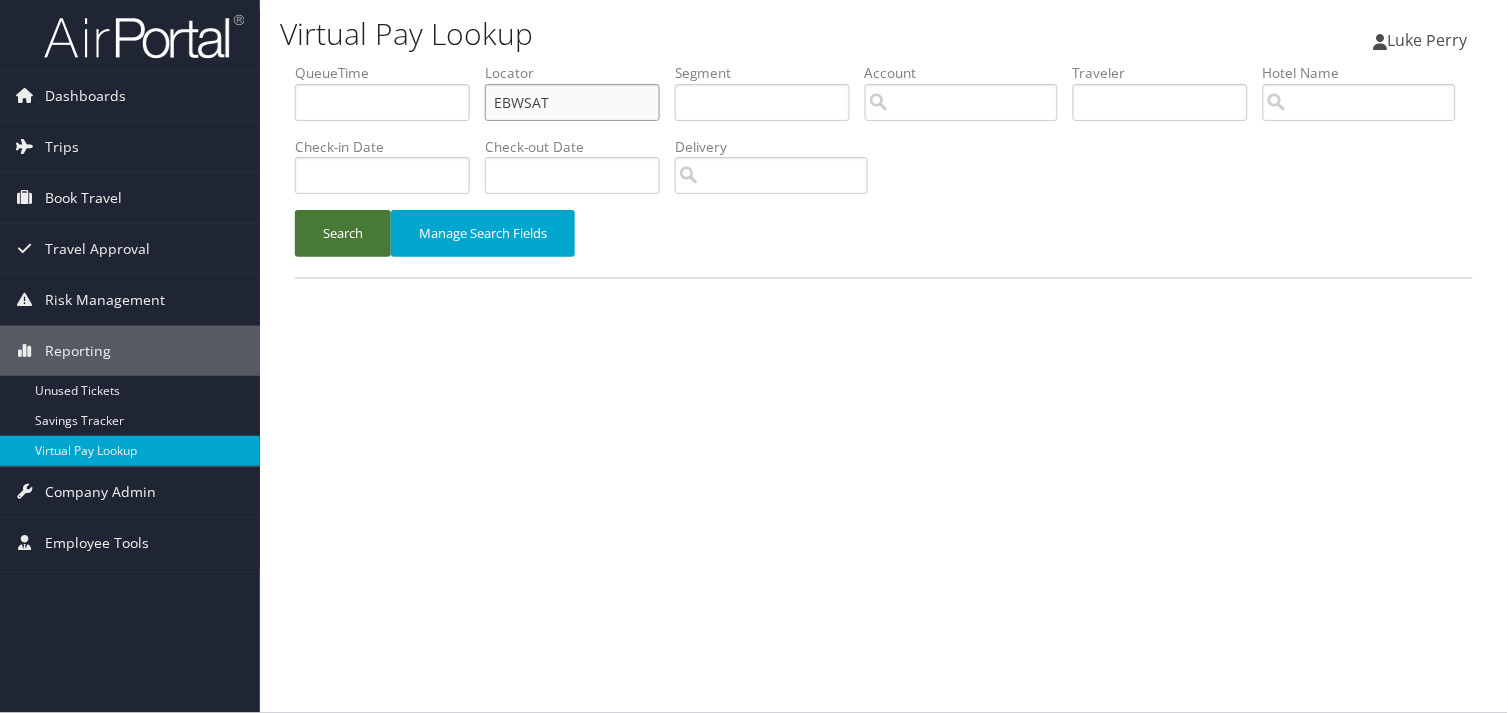 type on "EBWSAT" 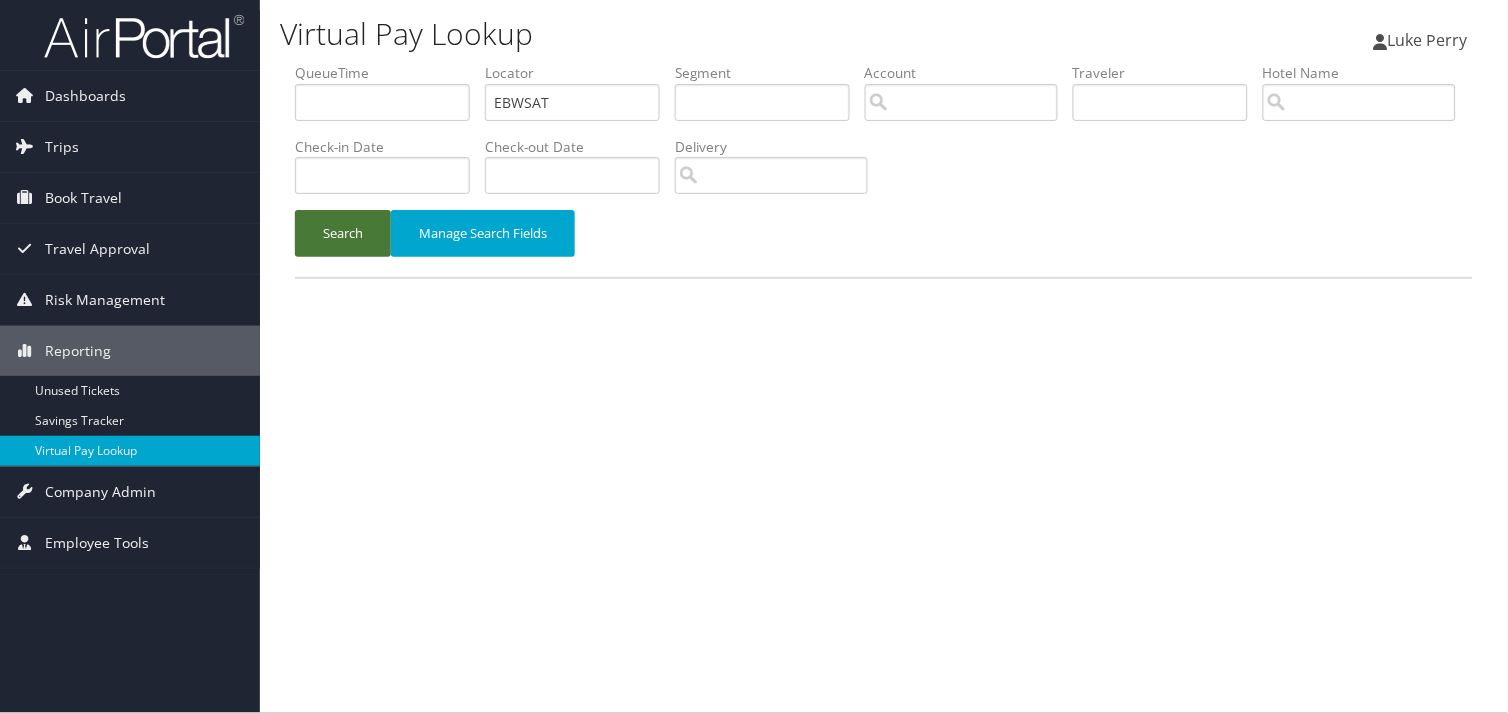 click on "Search" at bounding box center (343, 233) 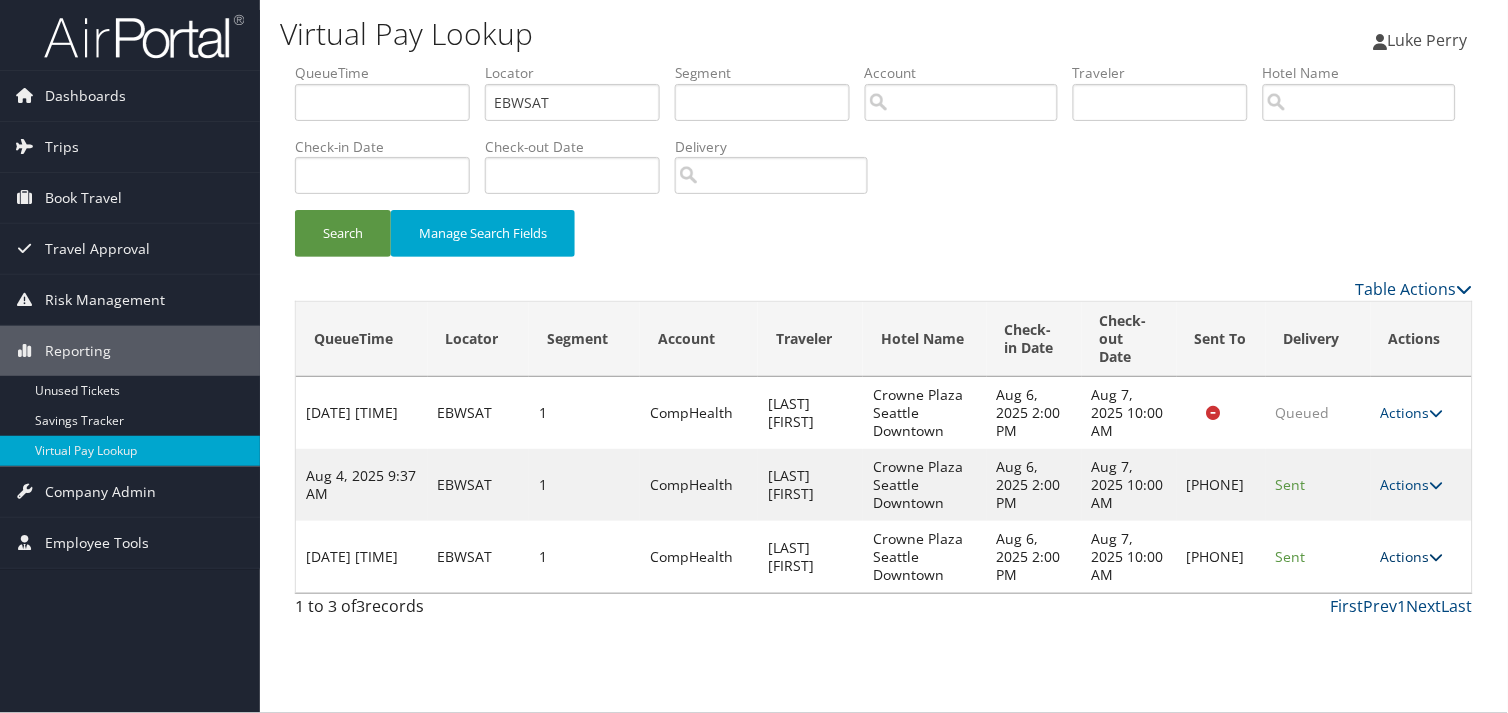 click on "Actions" at bounding box center (1412, 556) 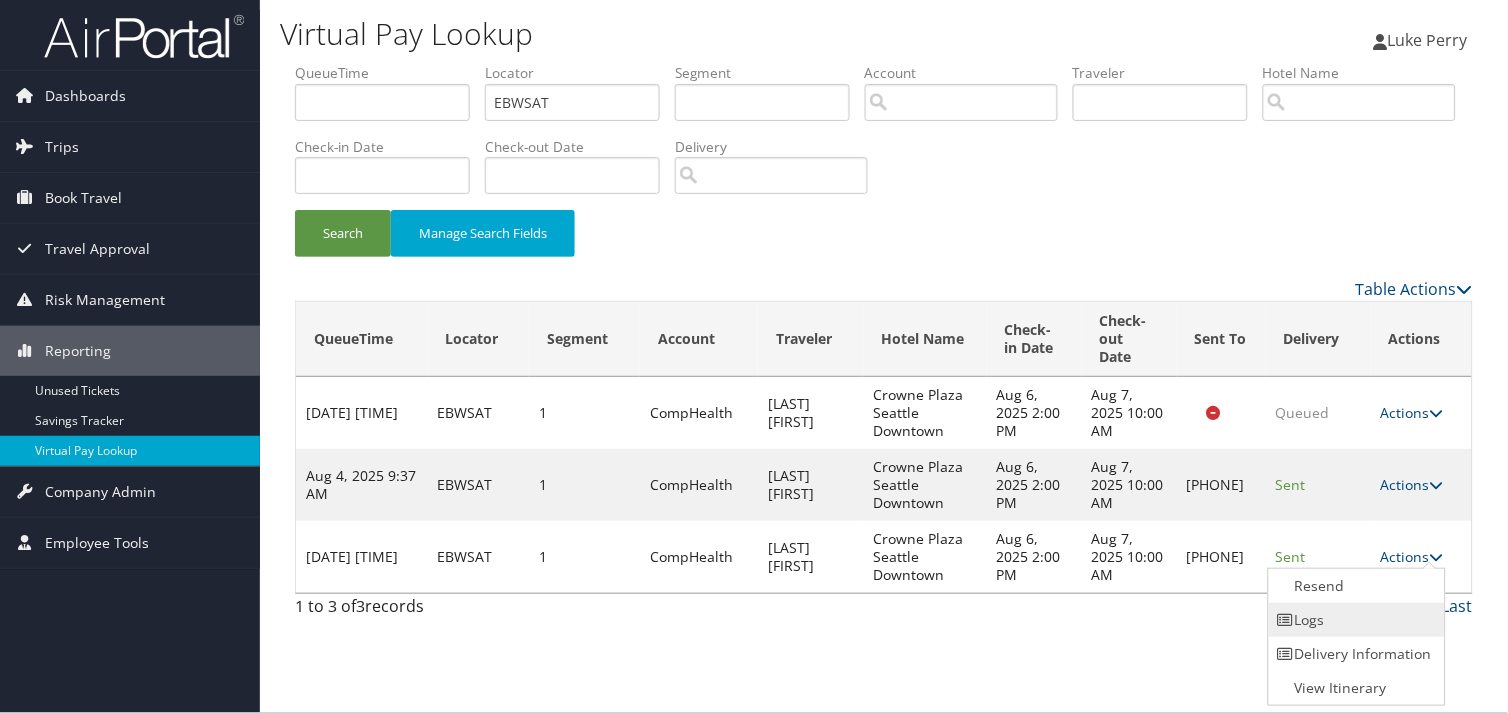 click on "Logs" at bounding box center (1354, 620) 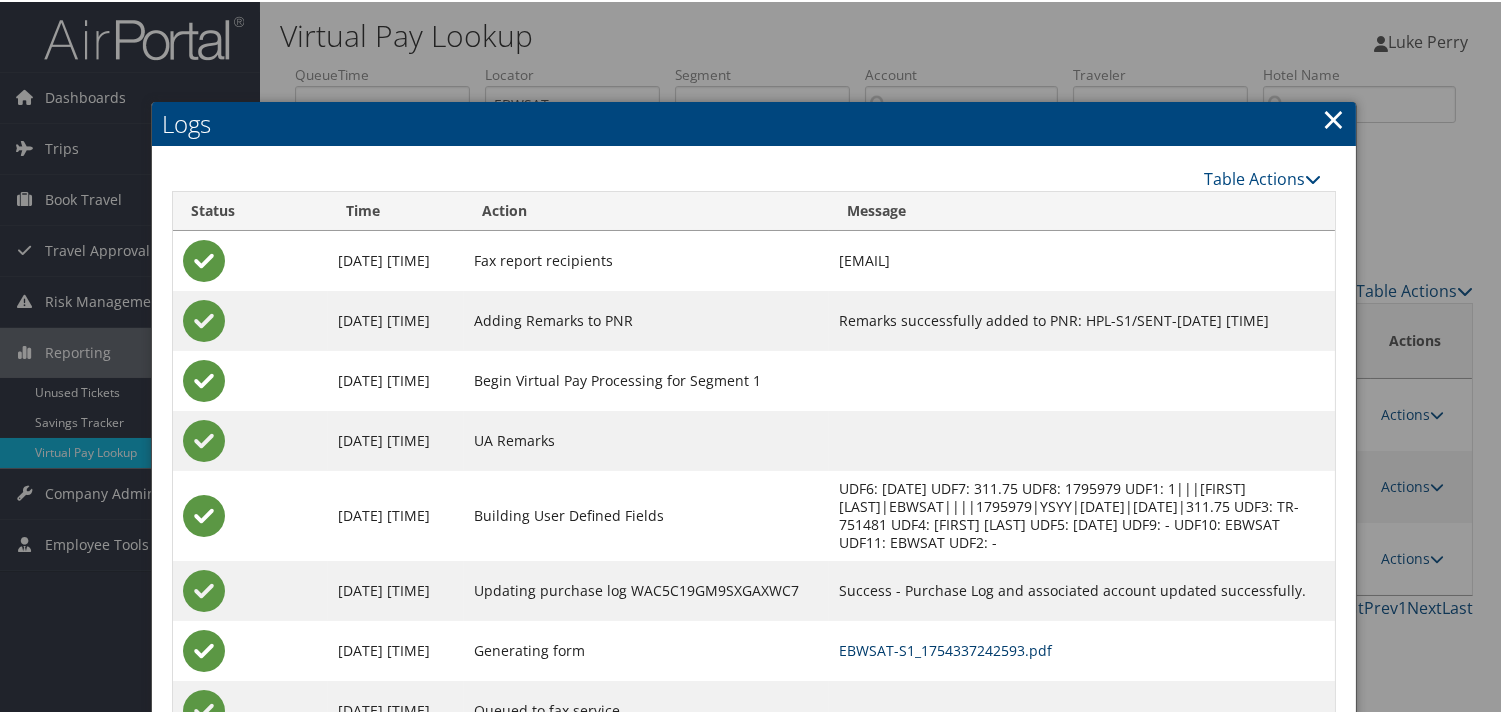click on "EBWSAT-S1_1754337242593.pdf" at bounding box center (945, 648) 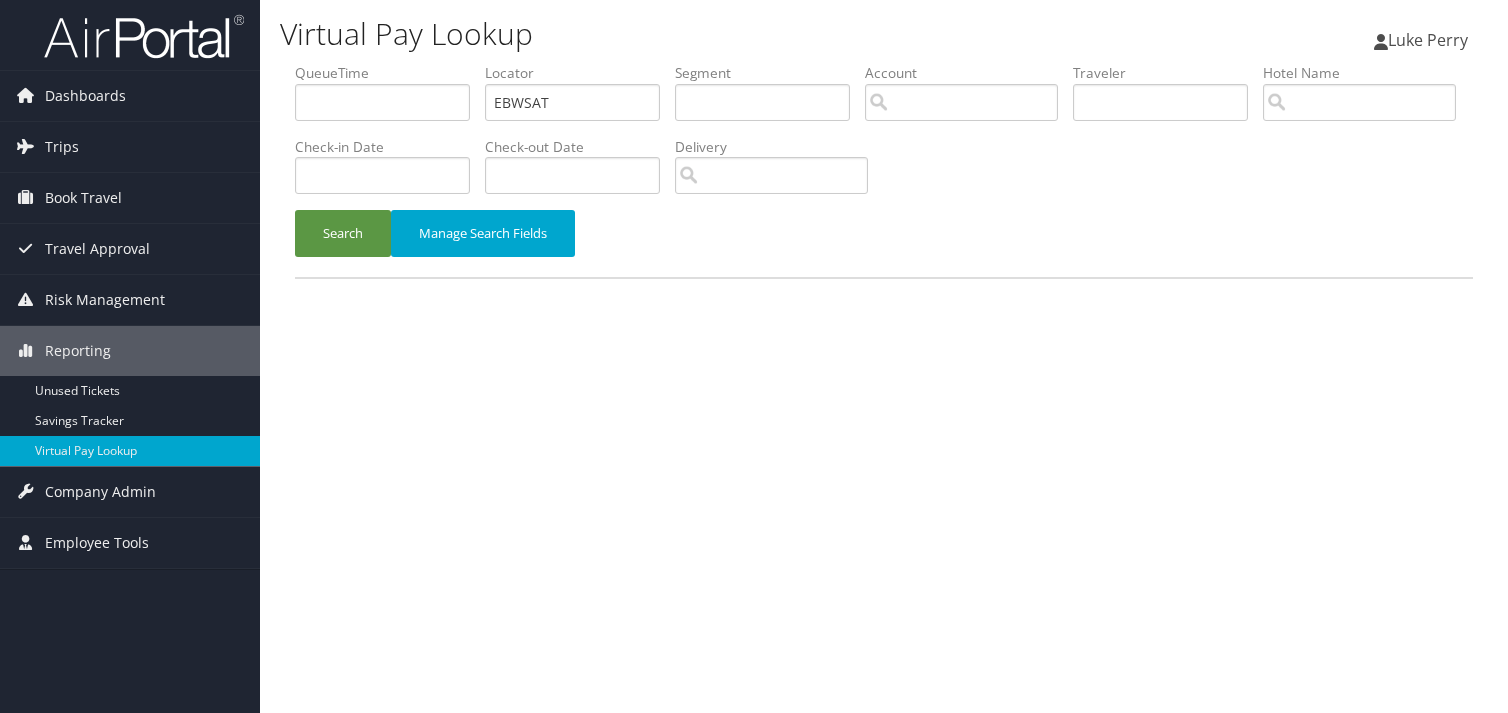 scroll, scrollTop: 0, scrollLeft: 0, axis: both 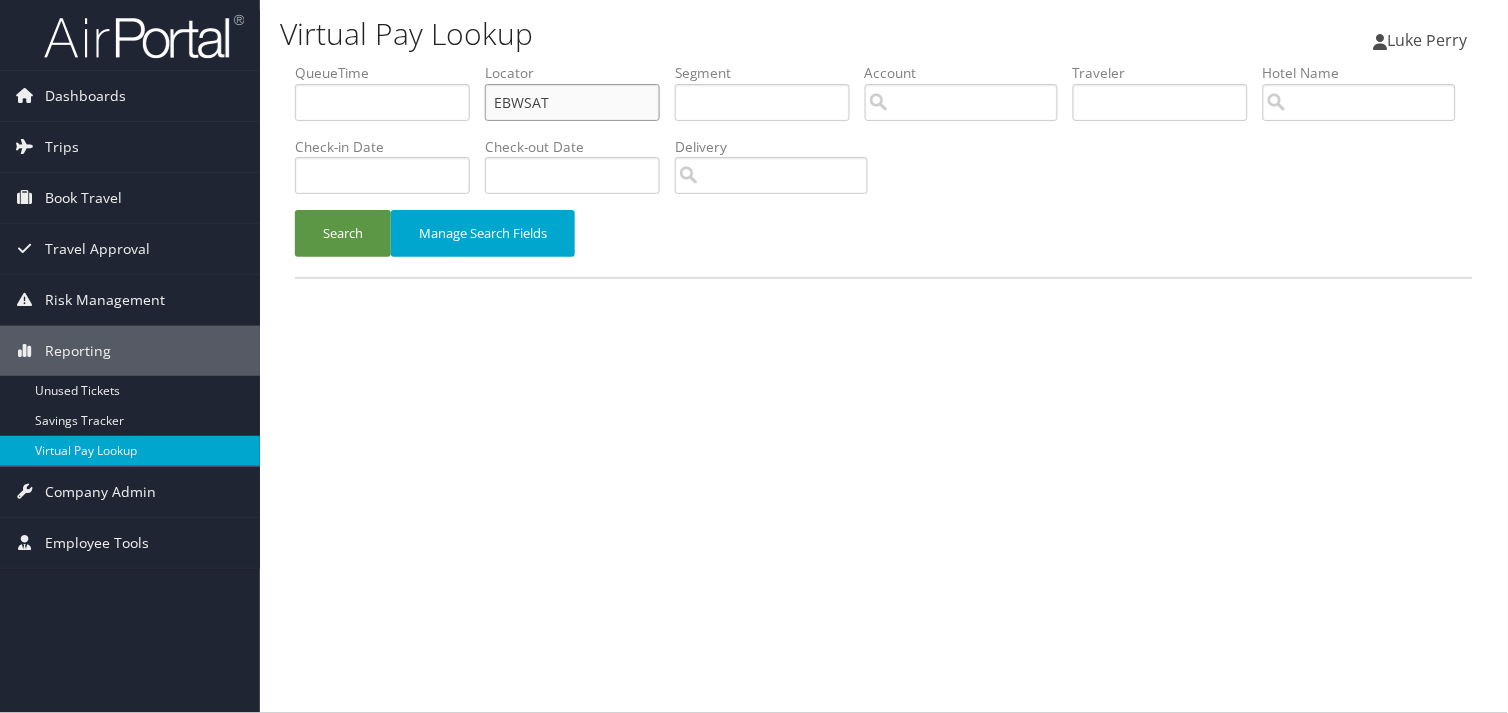 drag, startPoint x: 563, startPoint y: 95, endPoint x: 387, endPoint y: 117, distance: 177.36967 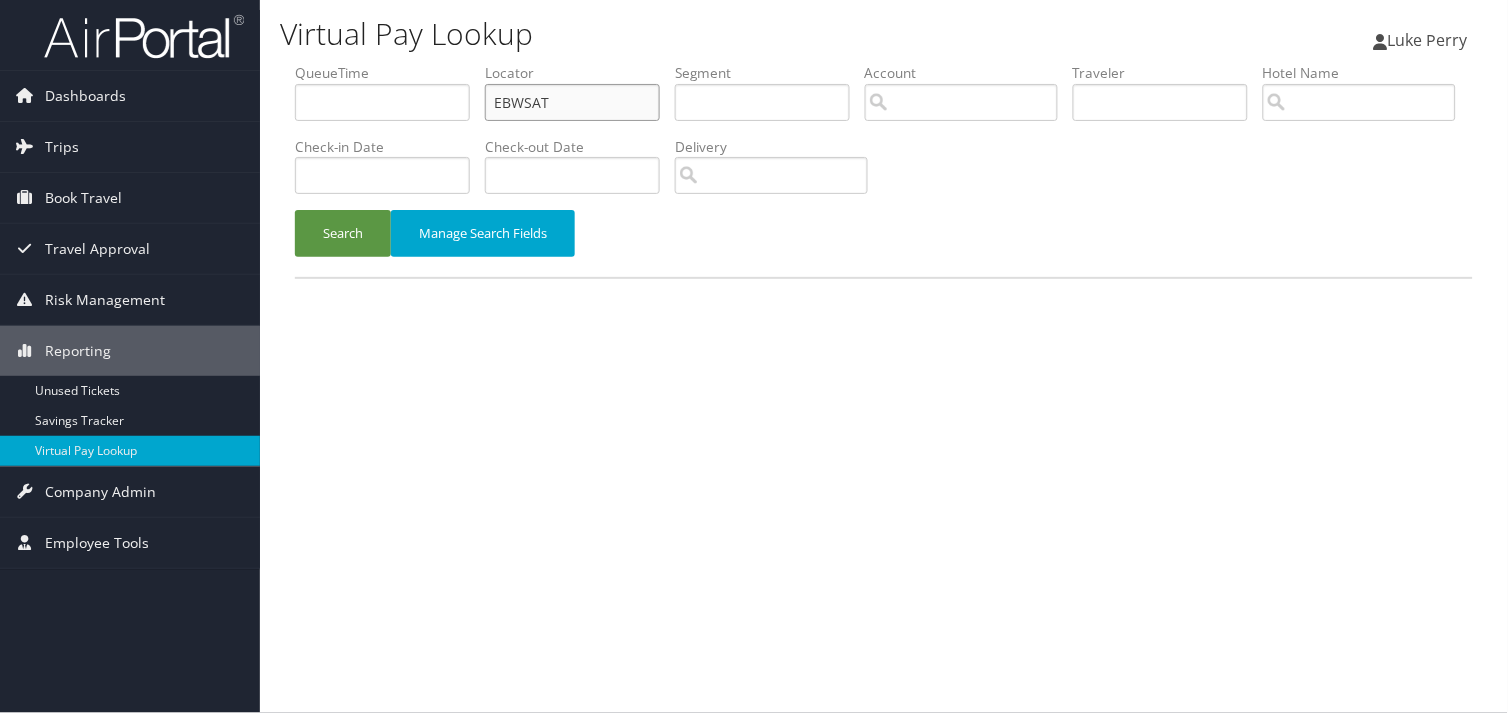 click on "QueueTime Locator EBWSAT Segment Account Traveler Hotel Name Check-in Date Check-out Date Delivery" at bounding box center [884, 63] 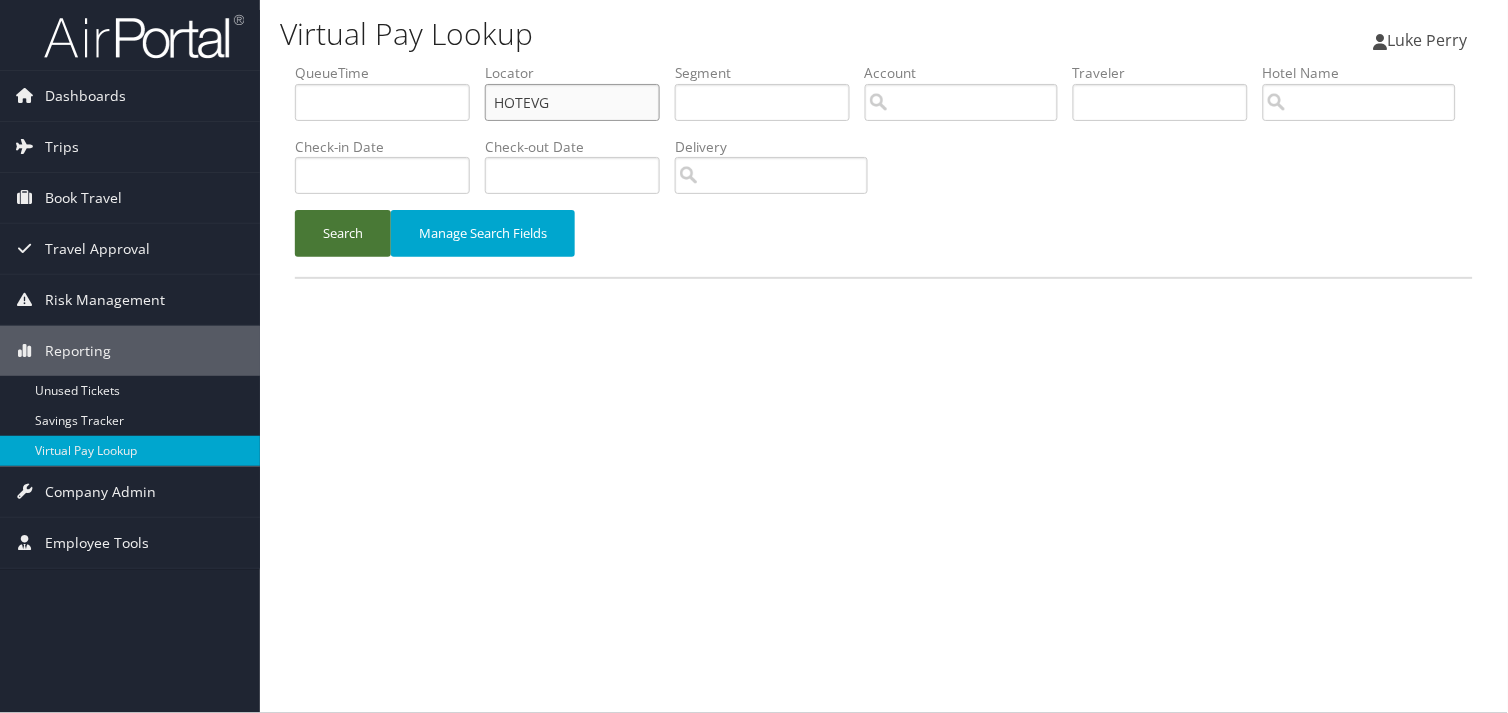type on "HOTEVG" 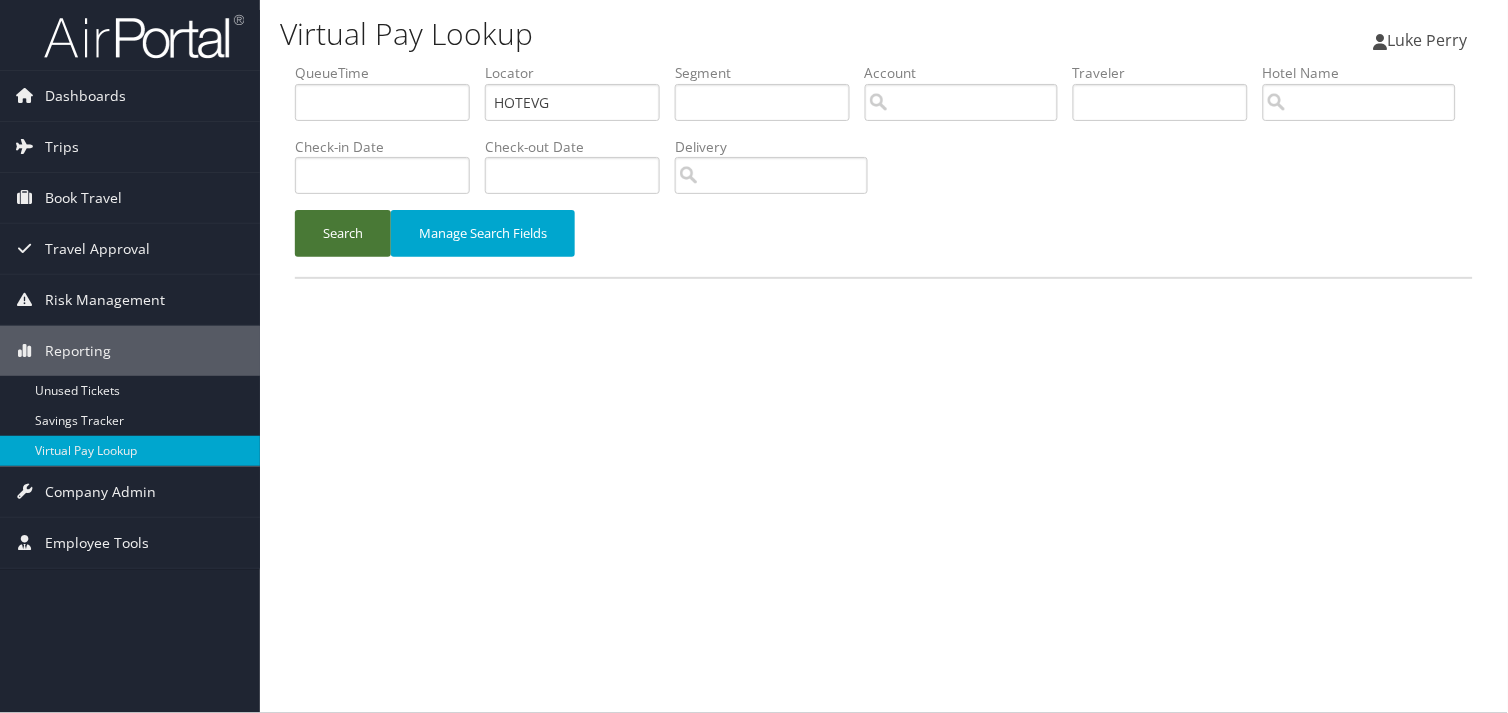 click on "Search" at bounding box center [343, 233] 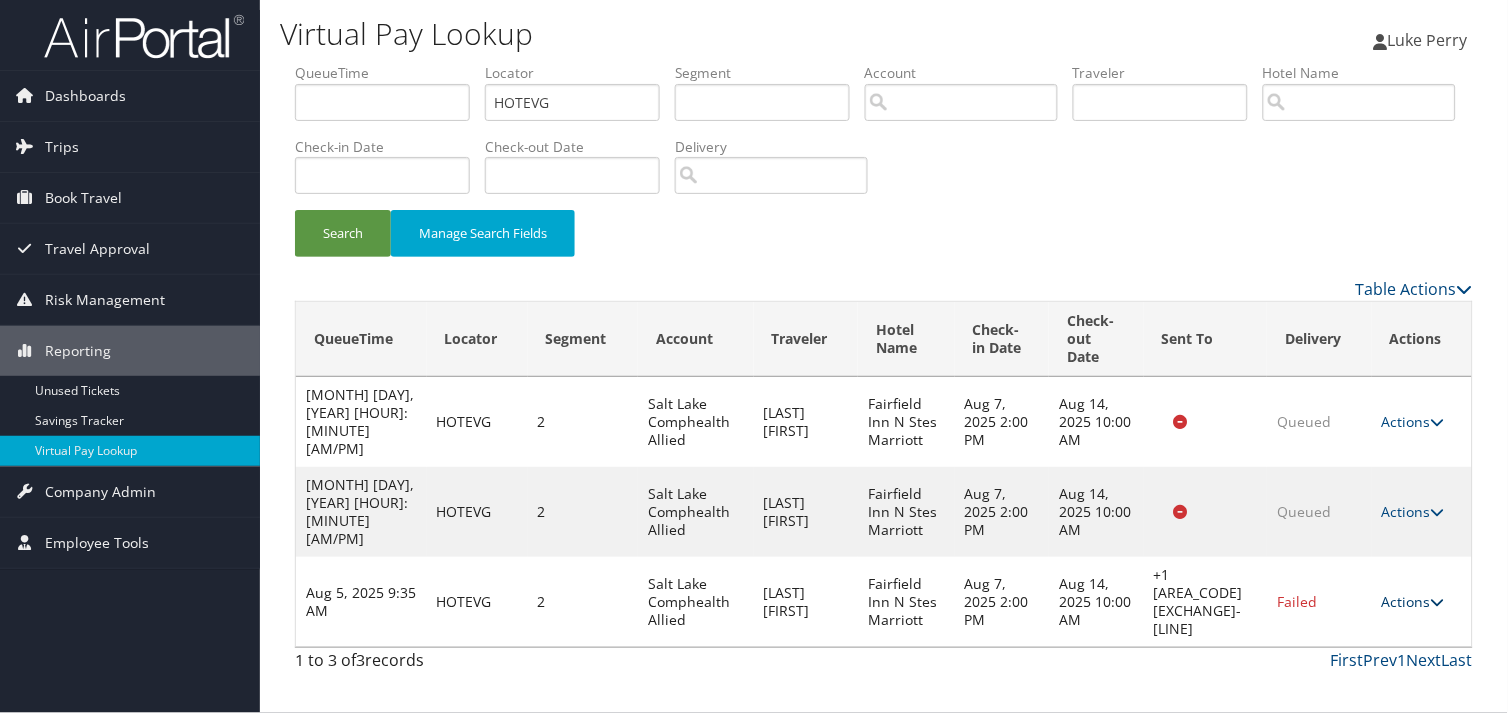 click on "Actions" at bounding box center [1413, 601] 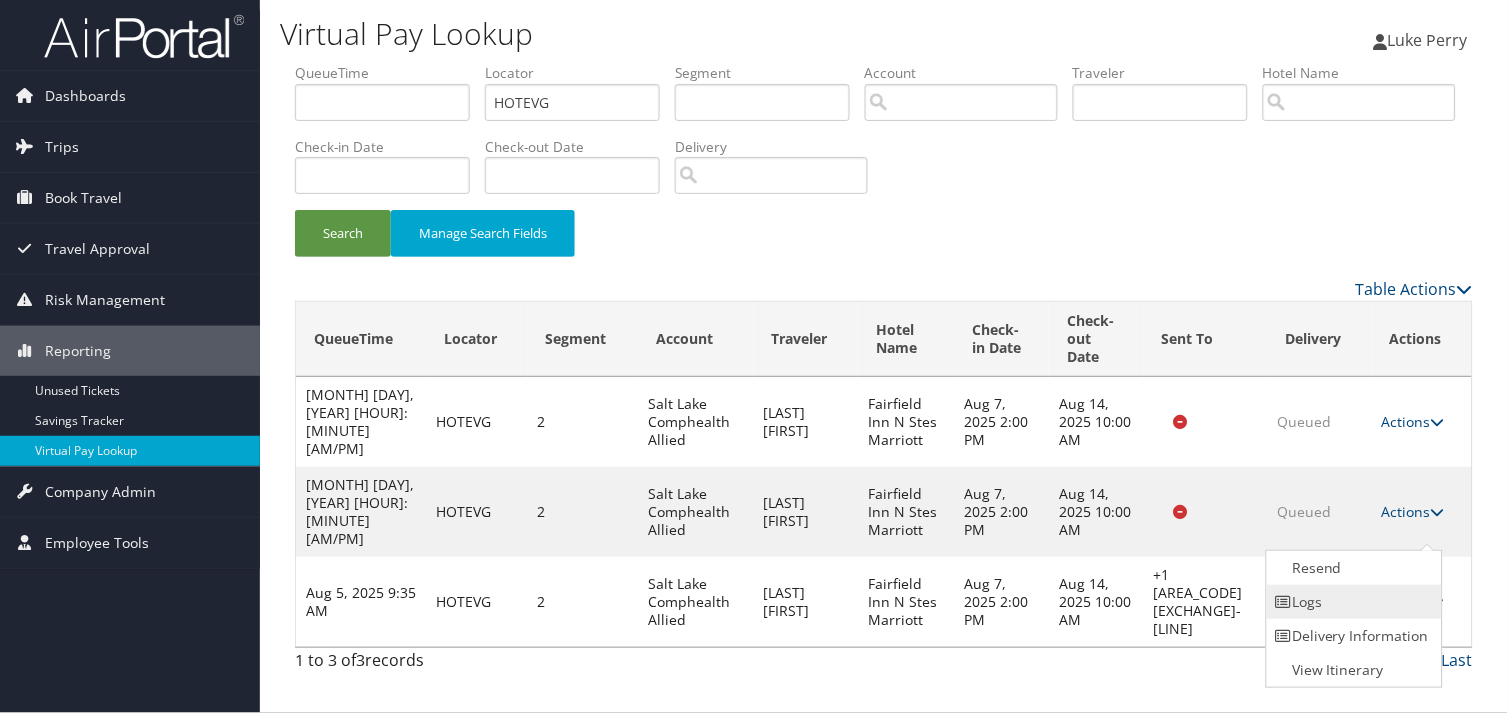 click on "Logs" at bounding box center (1352, 602) 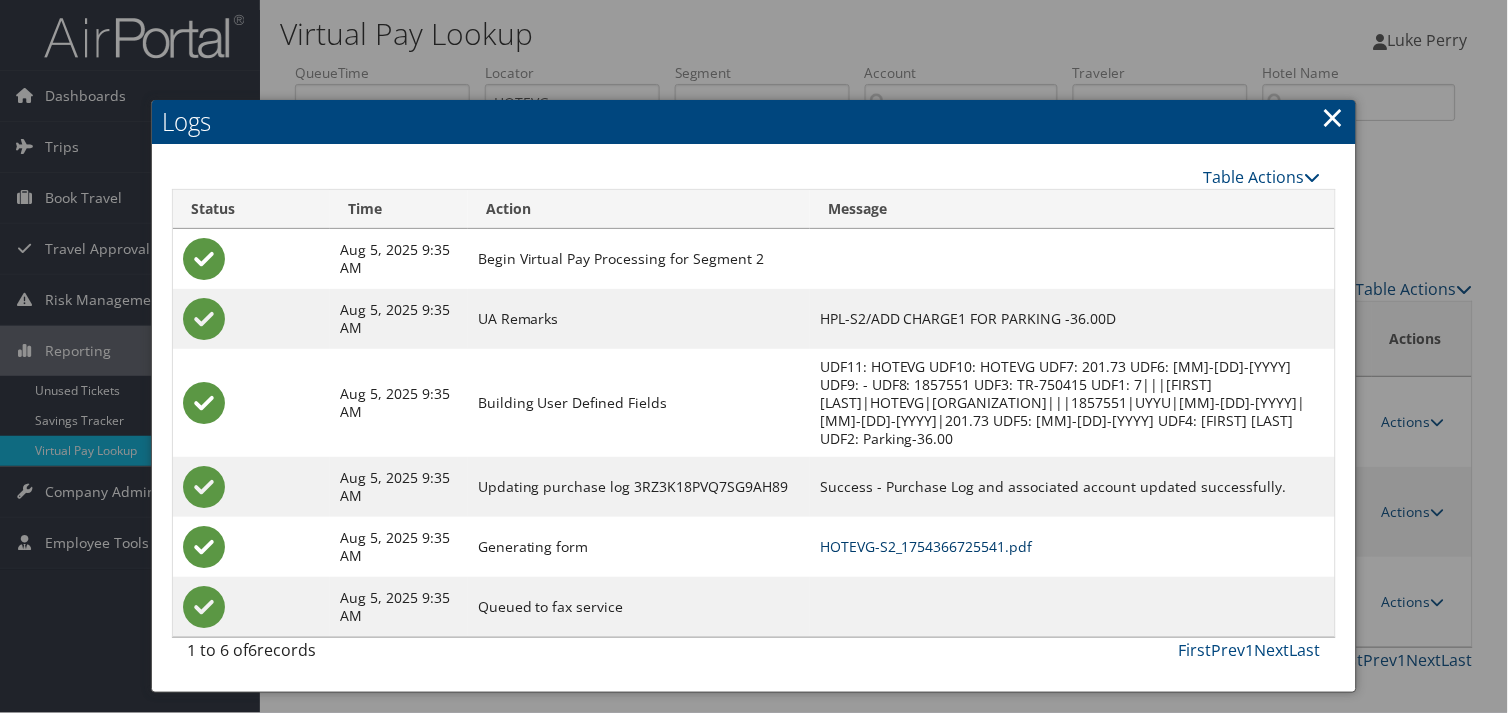 click on "HOTEVG-S2_1754366725541.pdf" at bounding box center (926, 546) 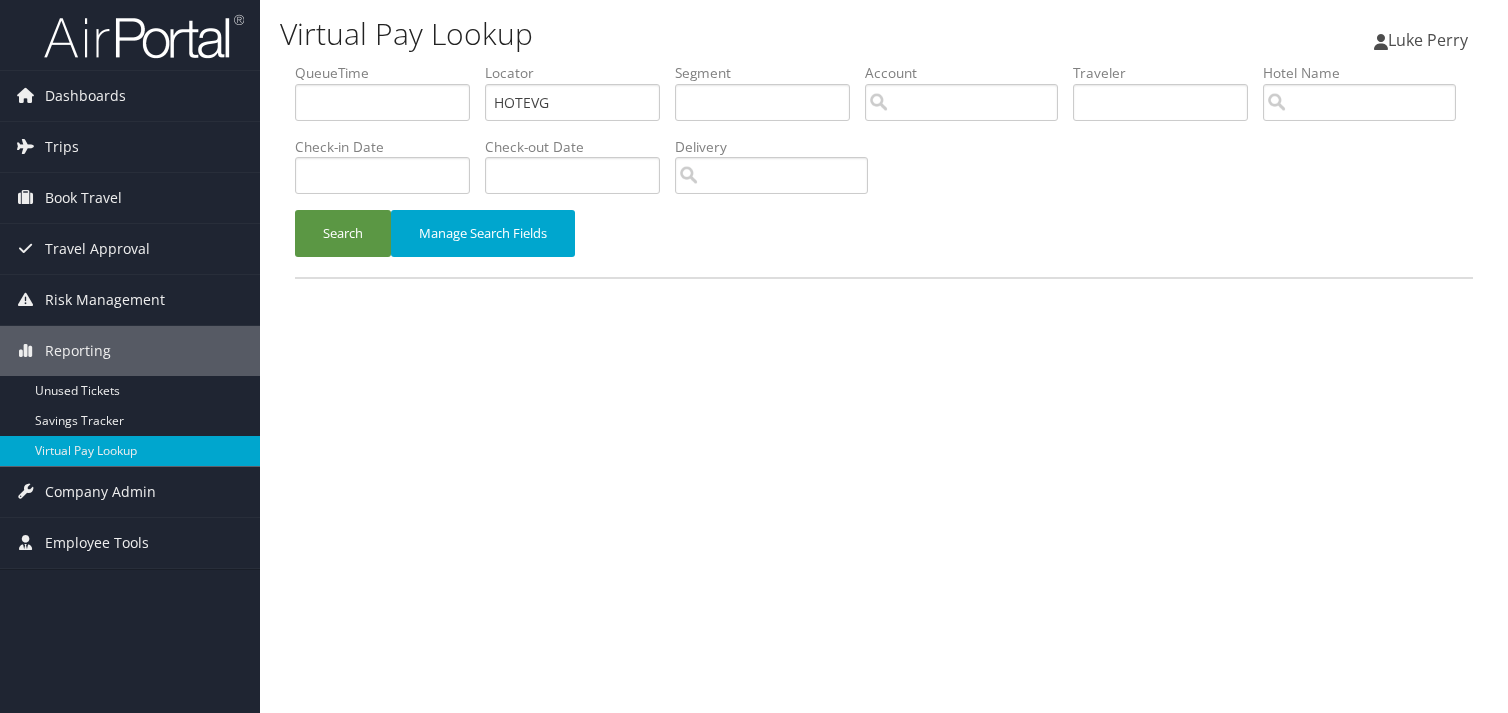 scroll, scrollTop: 0, scrollLeft: 0, axis: both 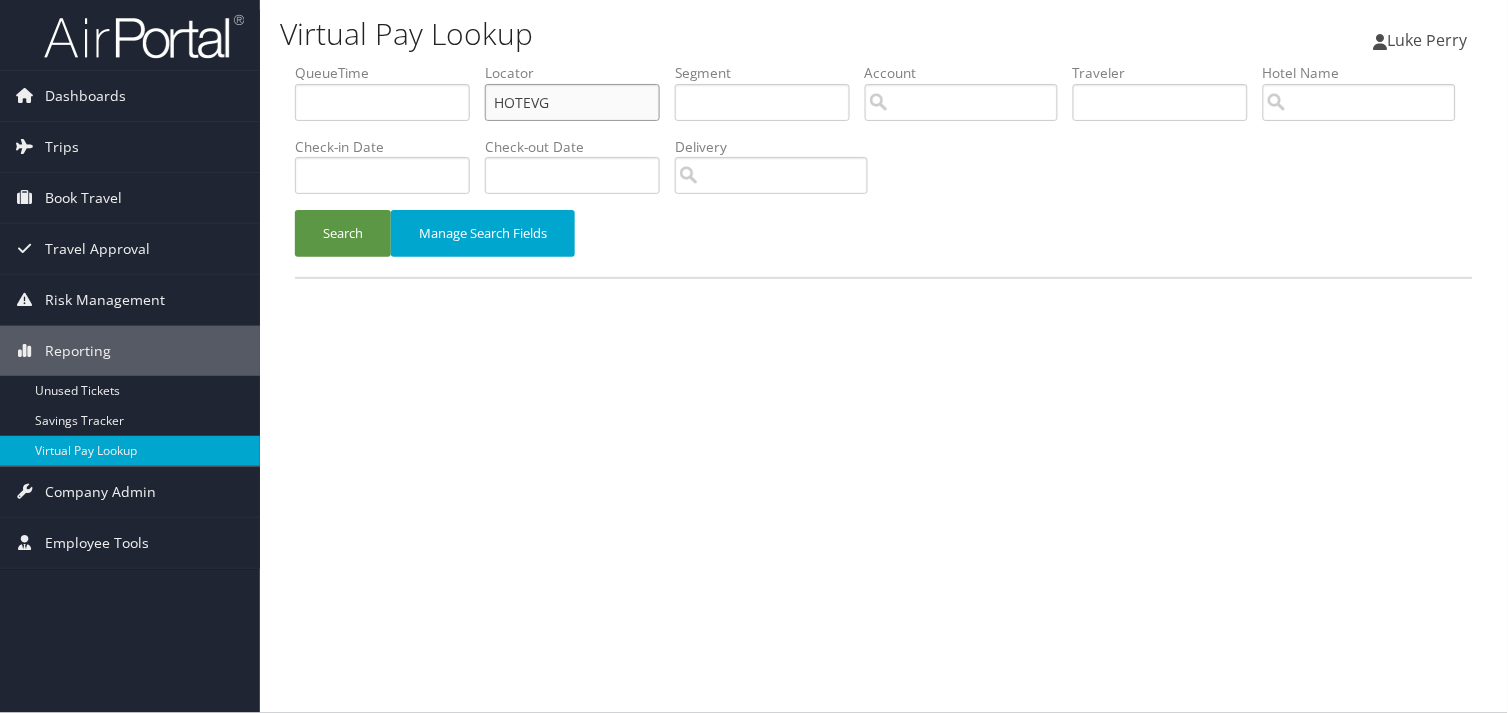 drag, startPoint x: 565, startPoint y: 105, endPoint x: 467, endPoint y: 105, distance: 98 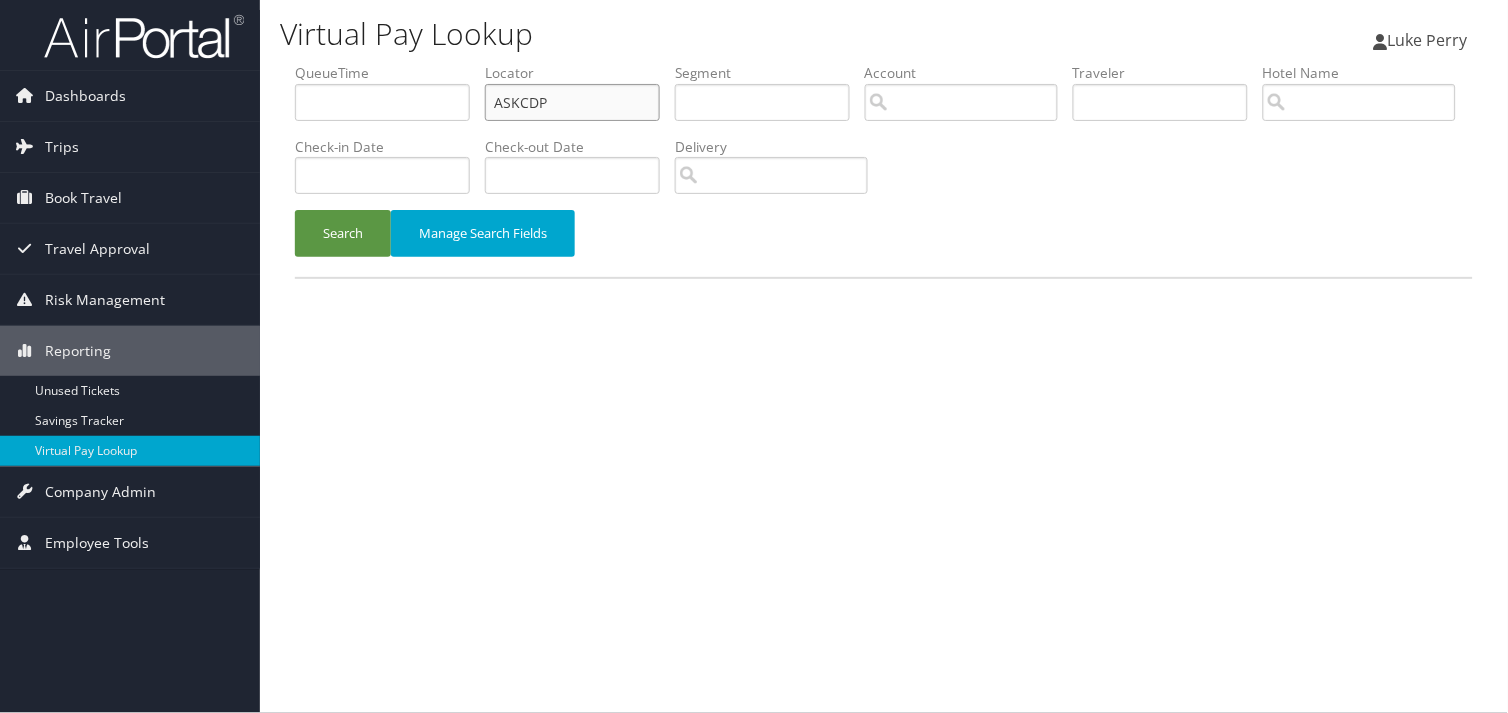 click on "ASKCDP" at bounding box center (572, 102) 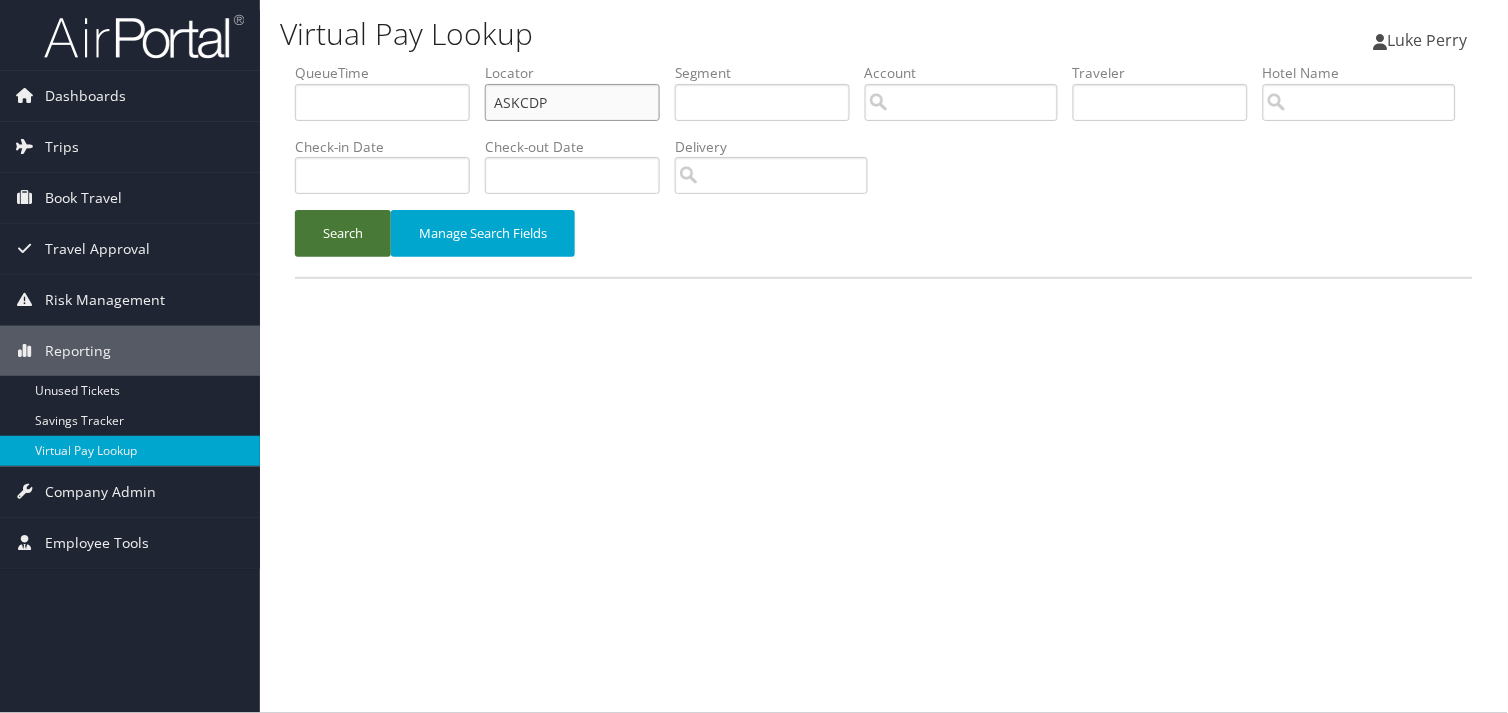 type on "ASKCDP" 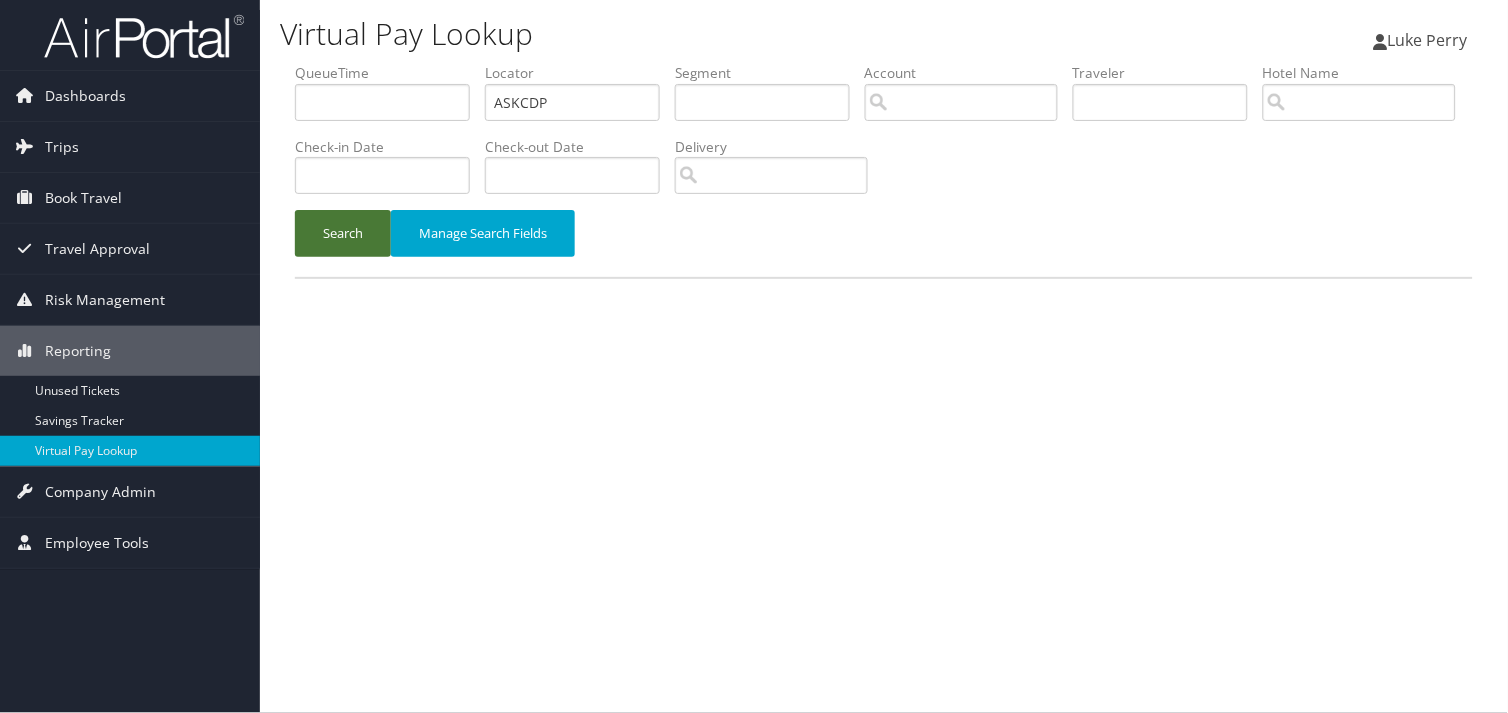 click on "Search" at bounding box center (343, 233) 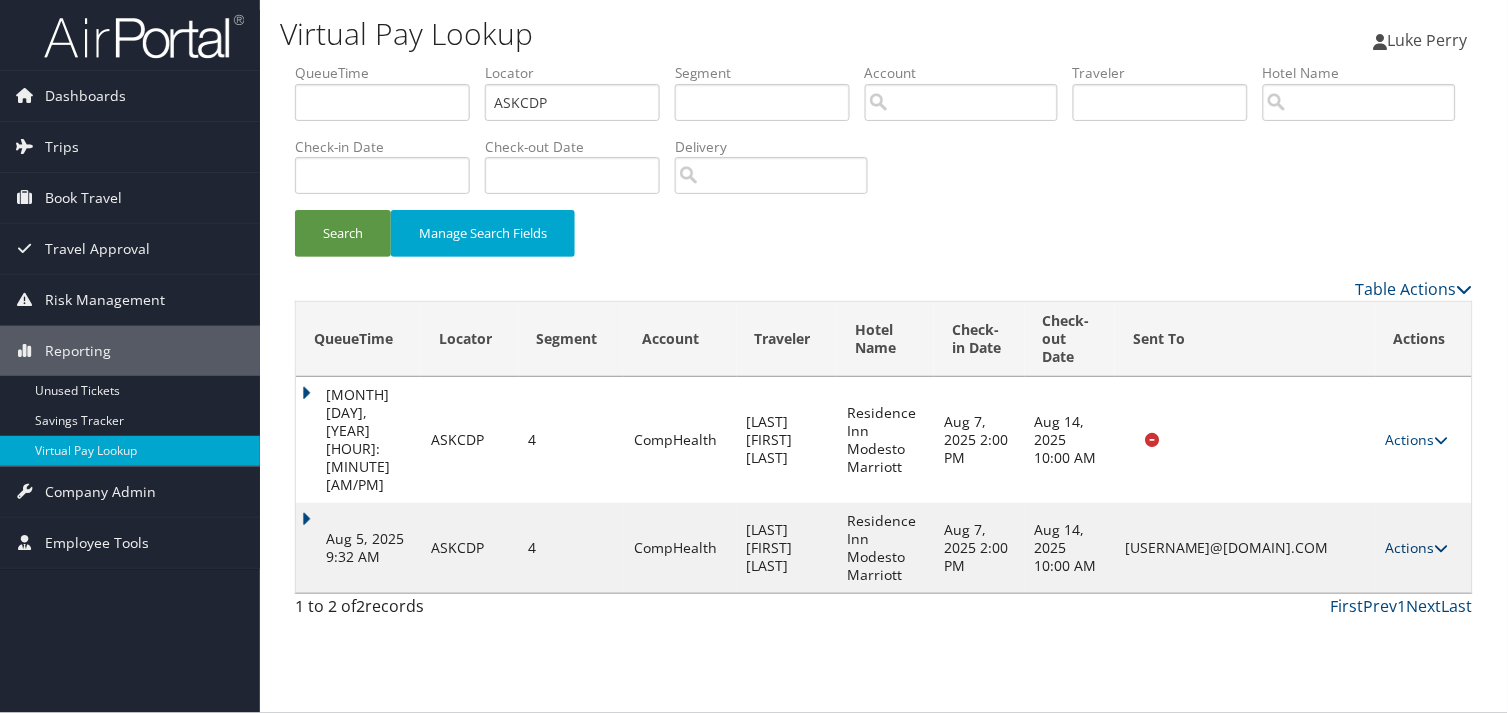 click on "Actions" at bounding box center [1417, 547] 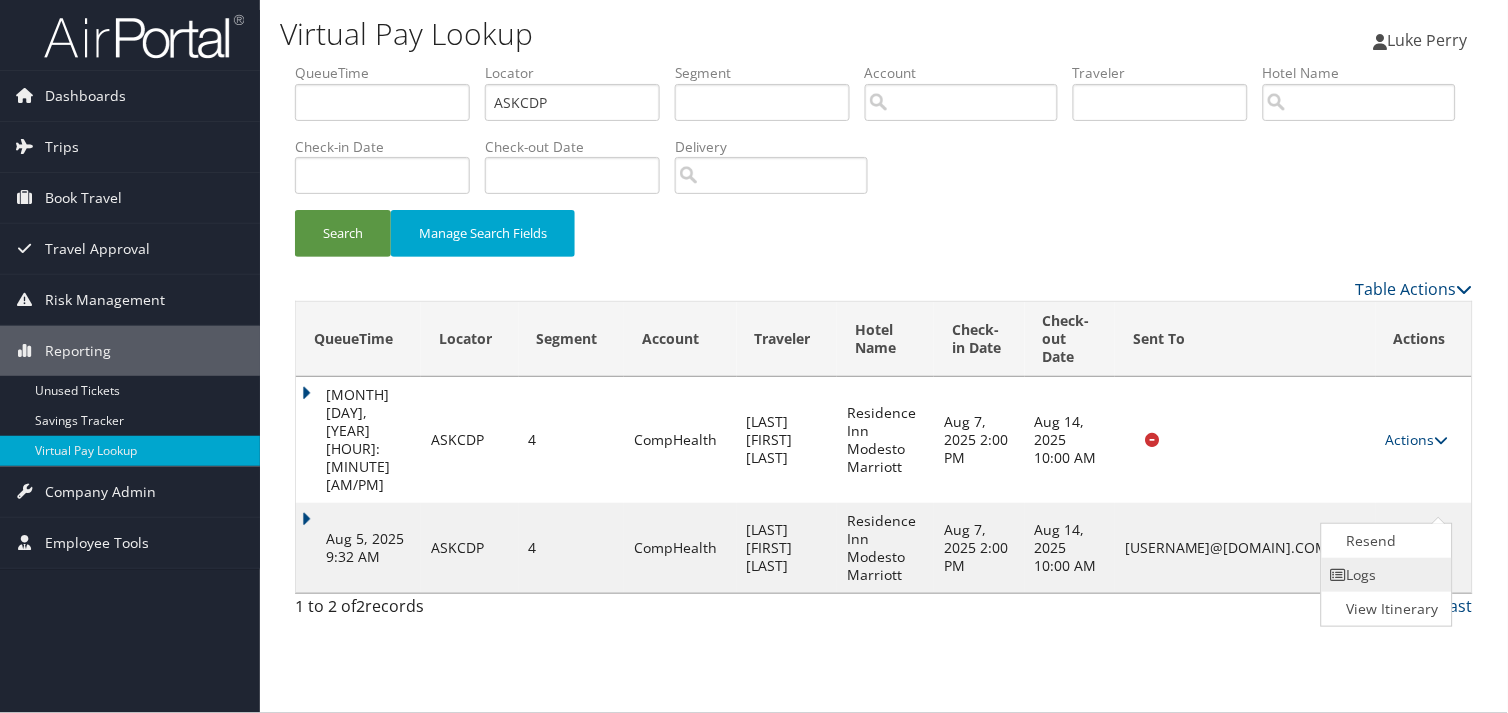 click at bounding box center (1339, 575) 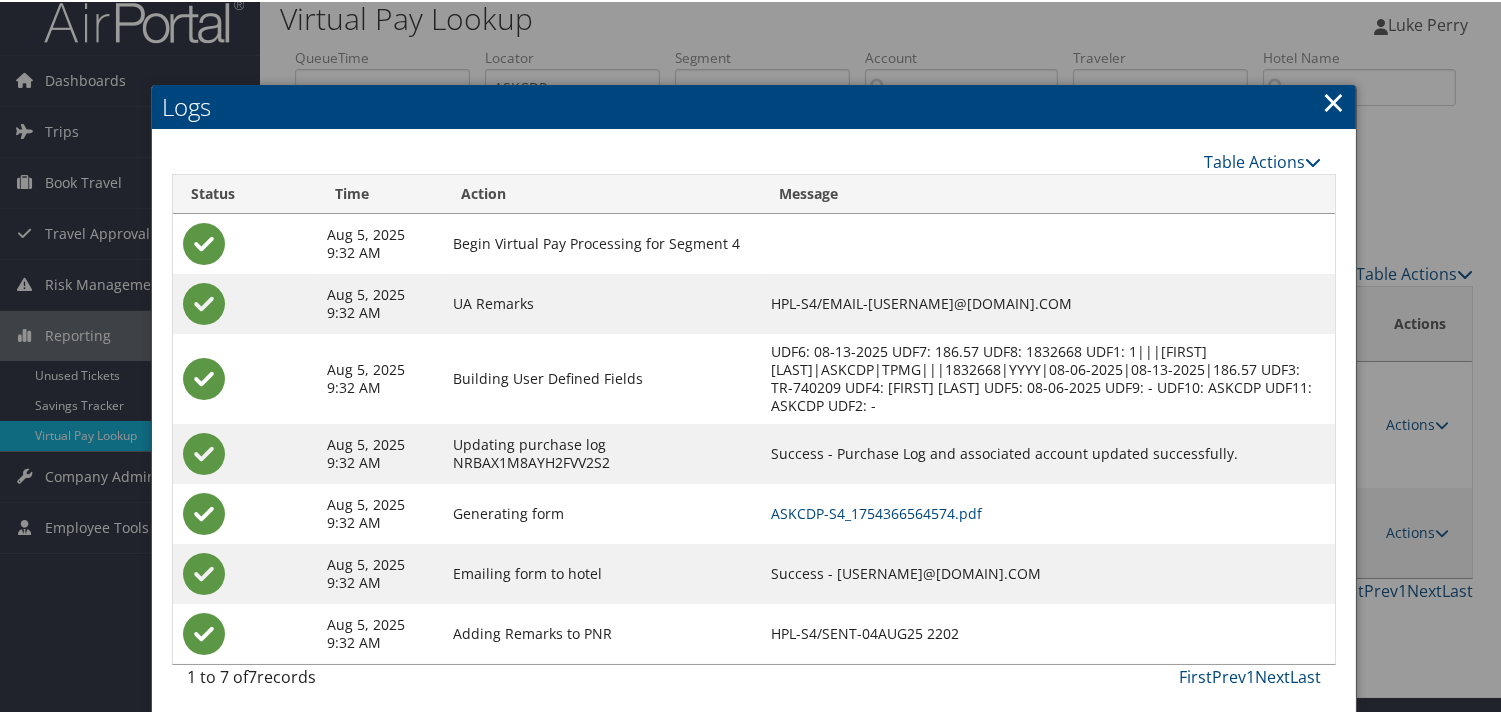 scroll, scrollTop: 22, scrollLeft: 0, axis: vertical 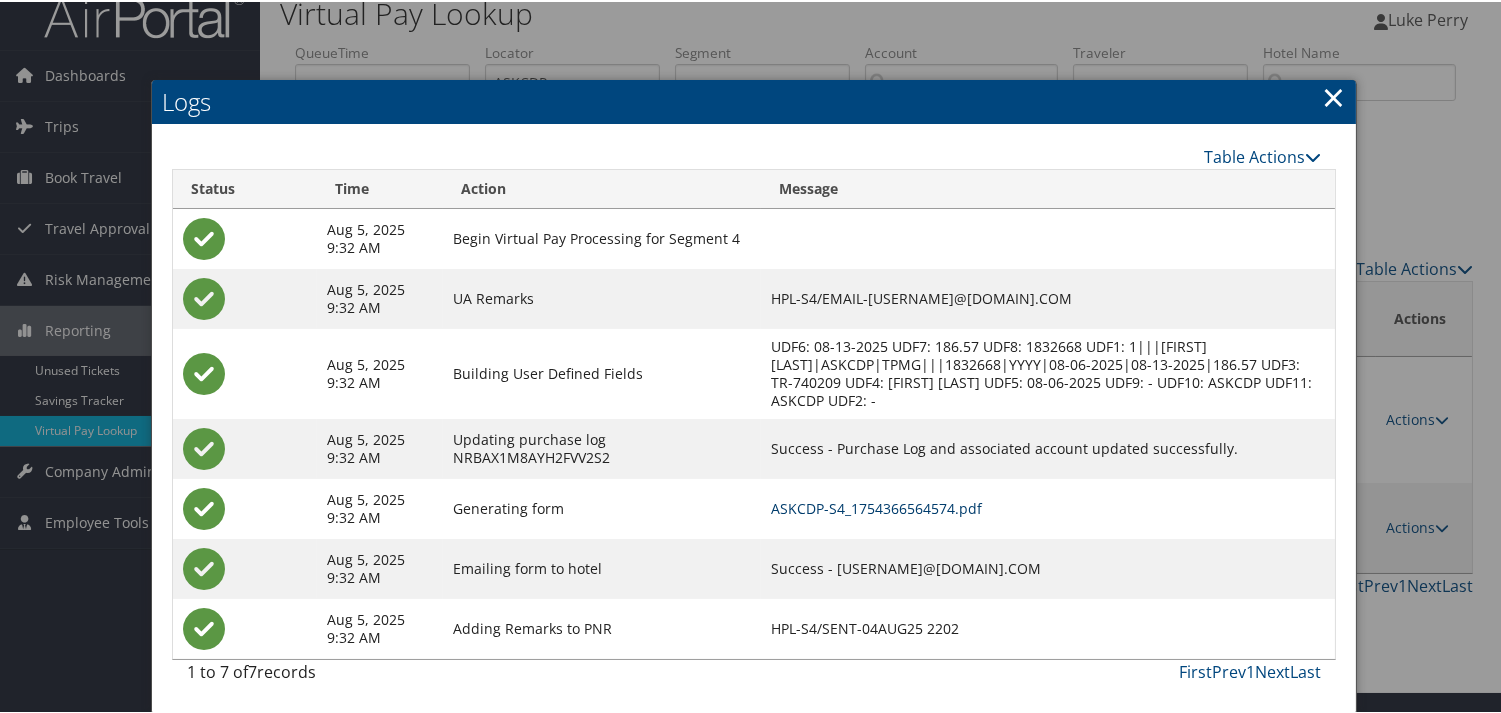 click on "ASKCDP-S4_1754366564574.pdf" at bounding box center [876, 506] 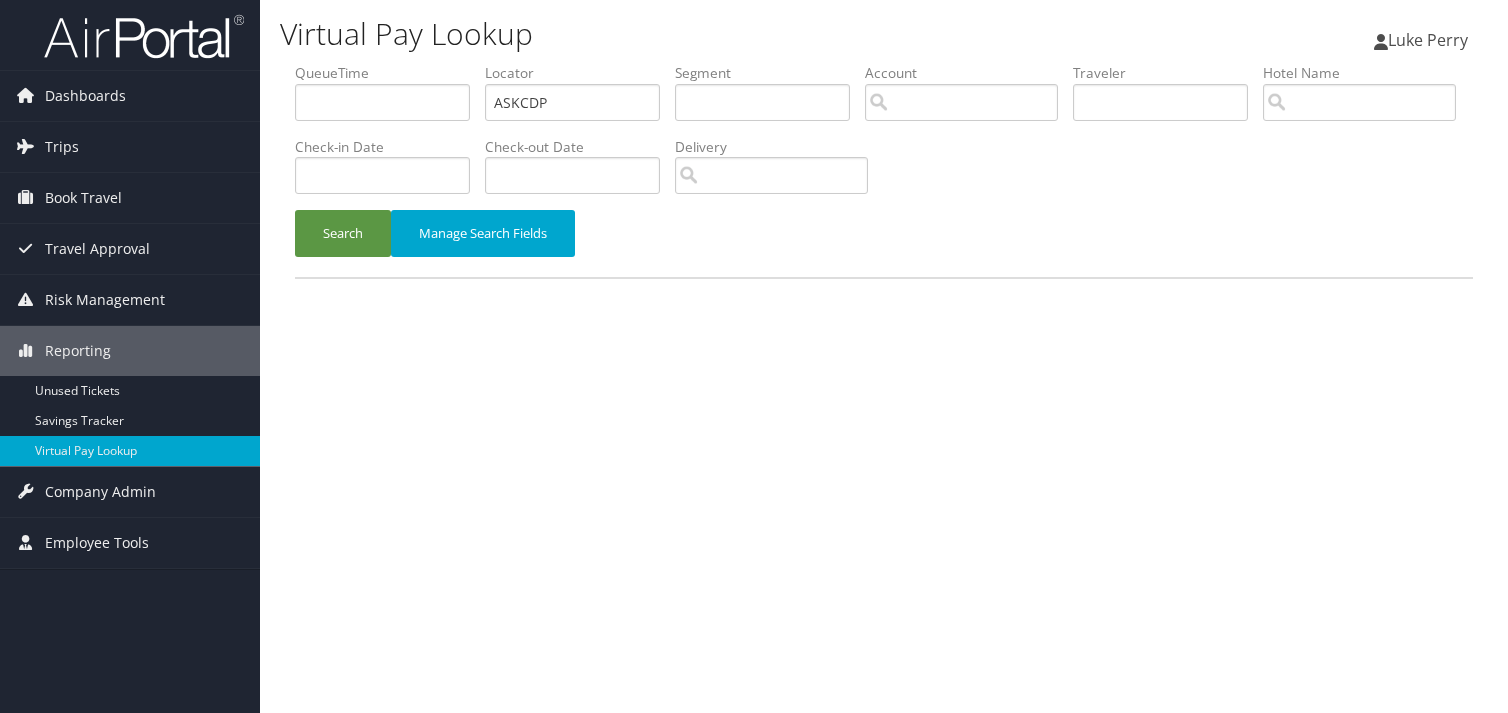 scroll, scrollTop: 0, scrollLeft: 0, axis: both 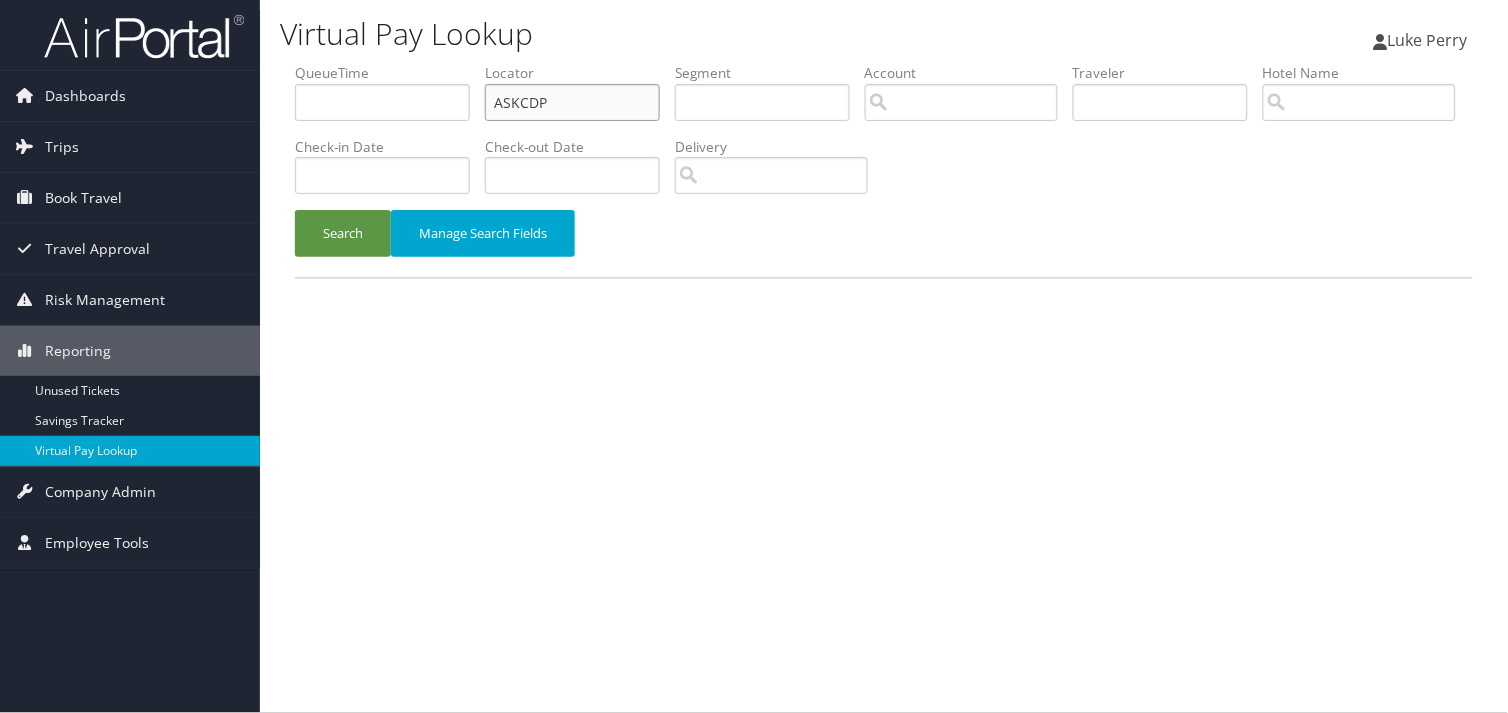 drag, startPoint x: 556, startPoint y: 97, endPoint x: 300, endPoint y: 123, distance: 257.31693 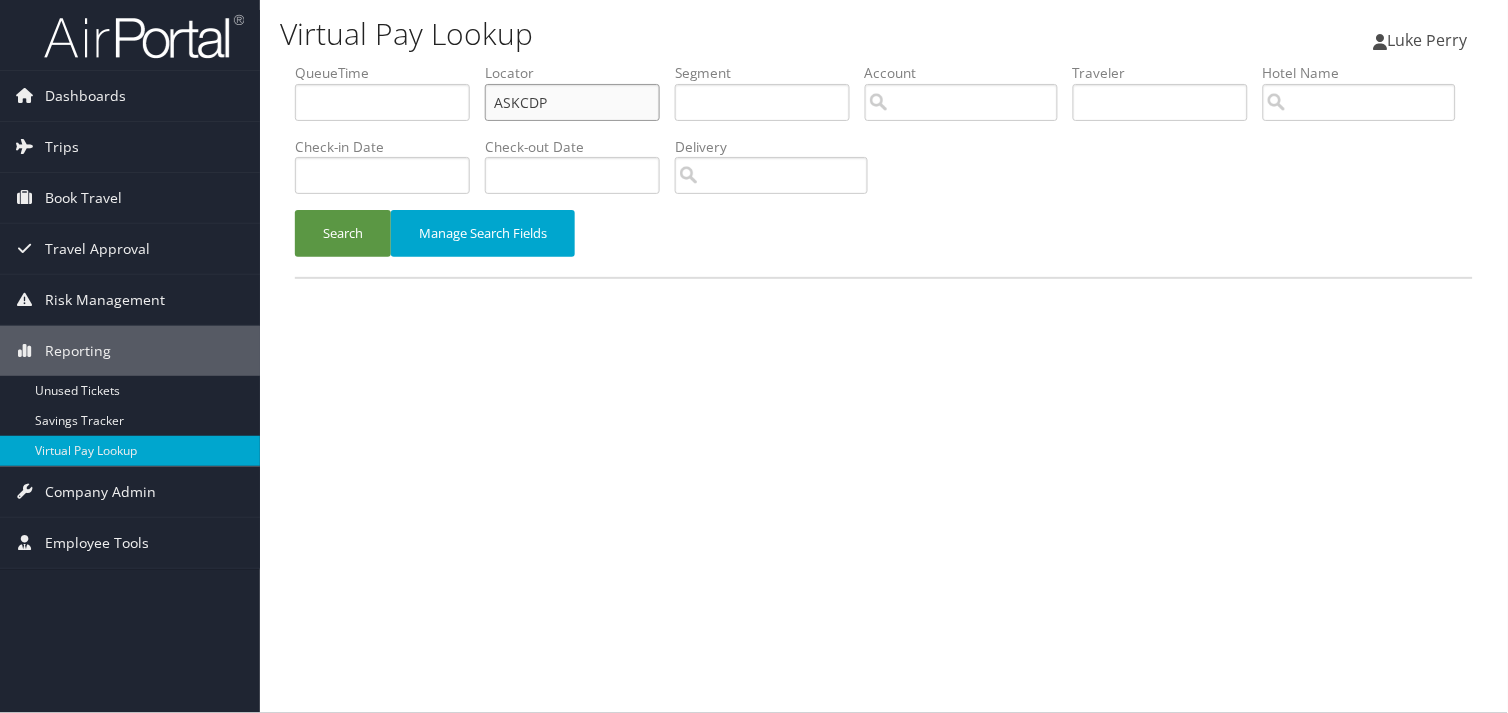 click on "QueueTime Locator ASKCDP Segment Account Traveler Hotel Name Check-in Date Check-out Date Delivery" at bounding box center [884, 63] 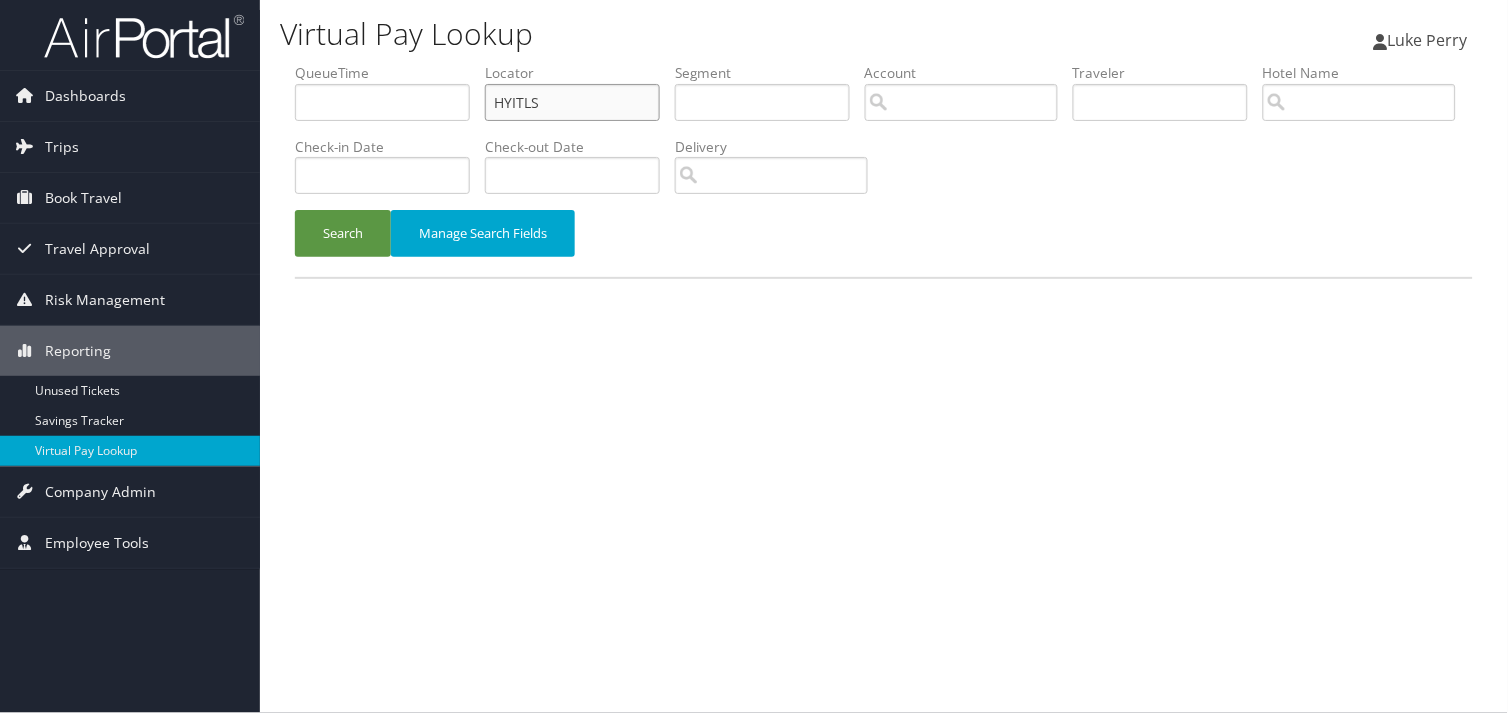 click on "HYITLS" at bounding box center [572, 102] 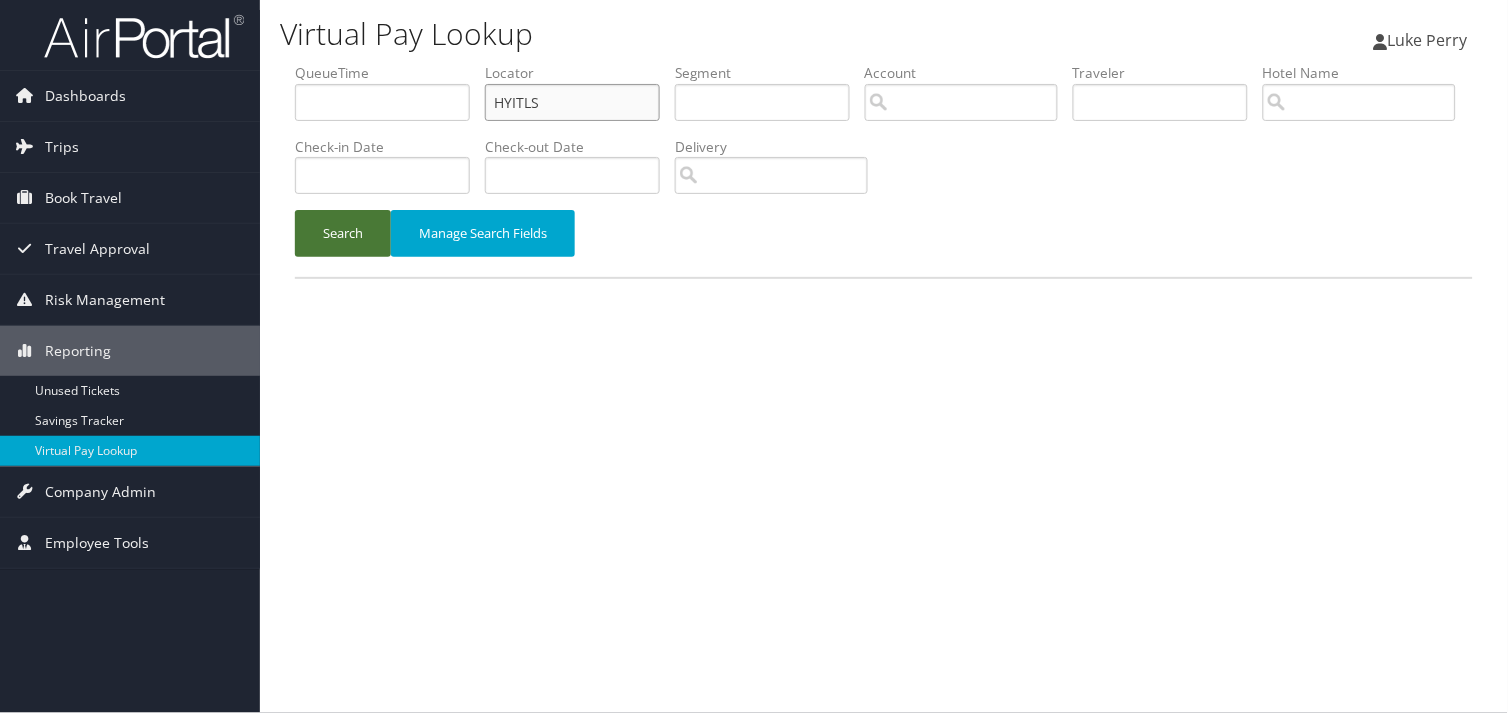type on "HYITLS" 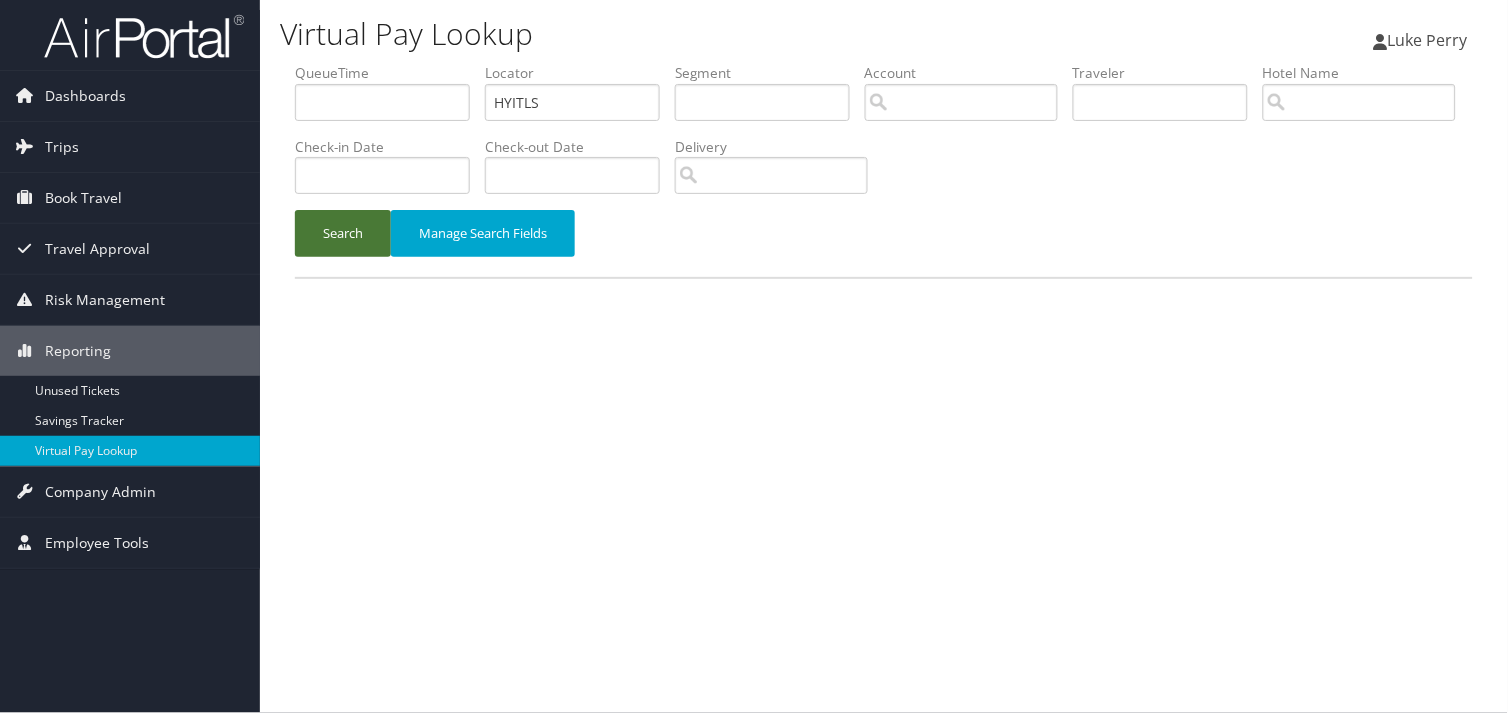 click on "Search" at bounding box center [343, 233] 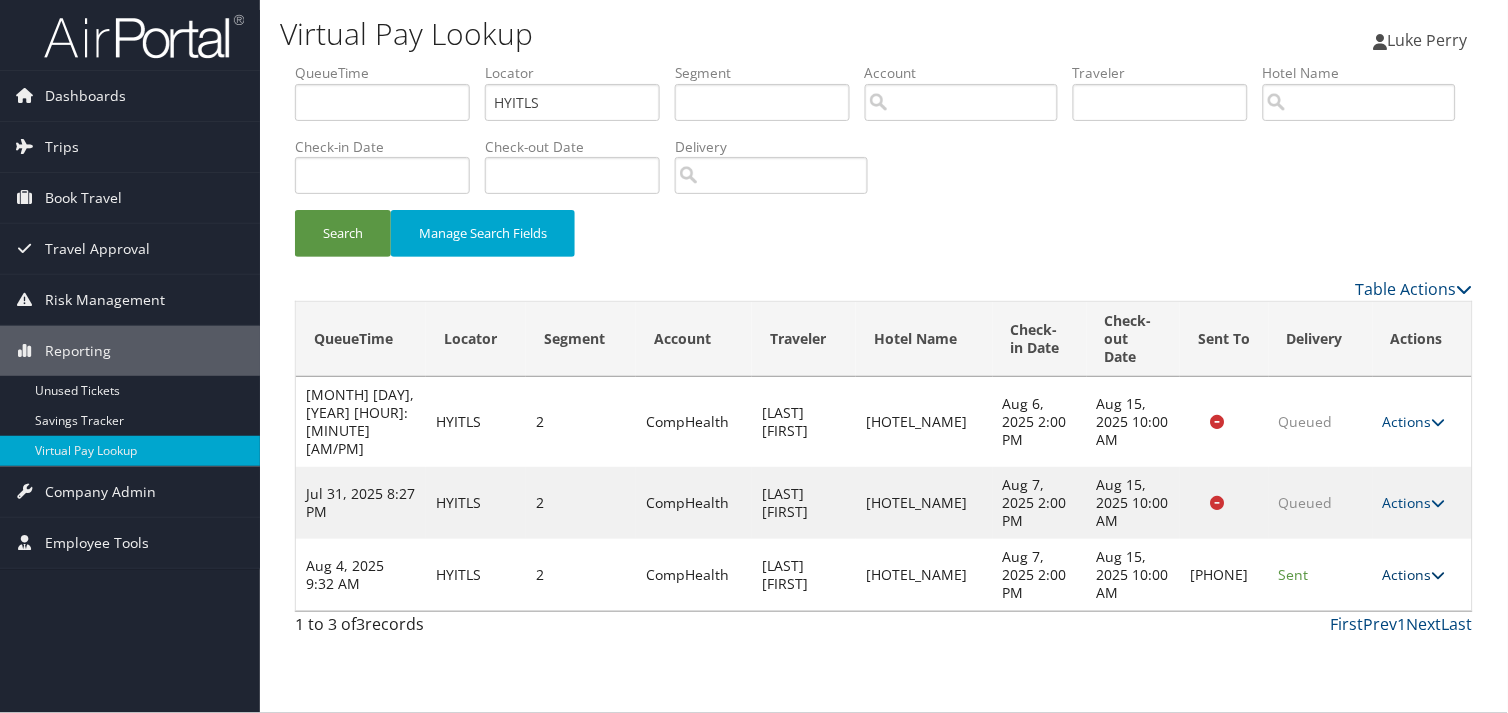 click on "Actions" at bounding box center [1414, 574] 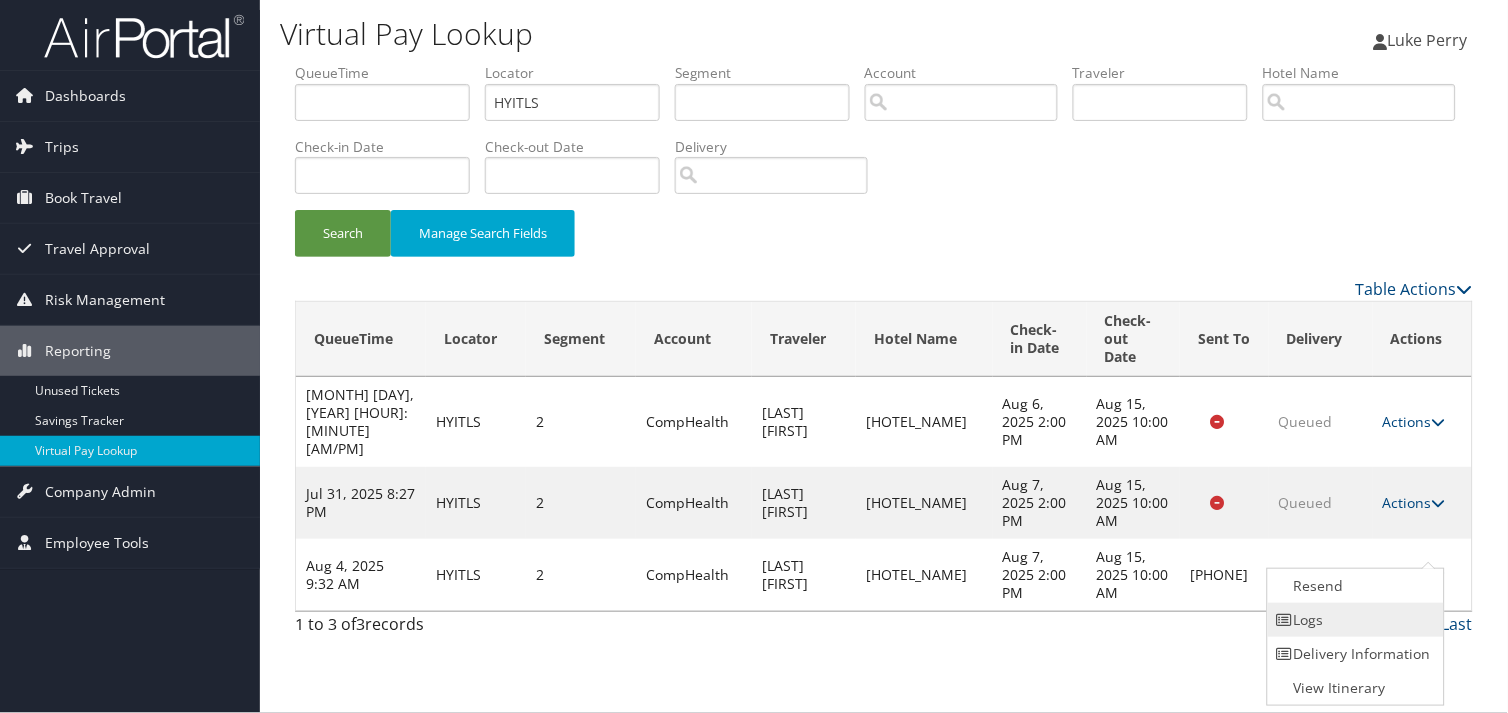 click on "Logs" at bounding box center (1353, 620) 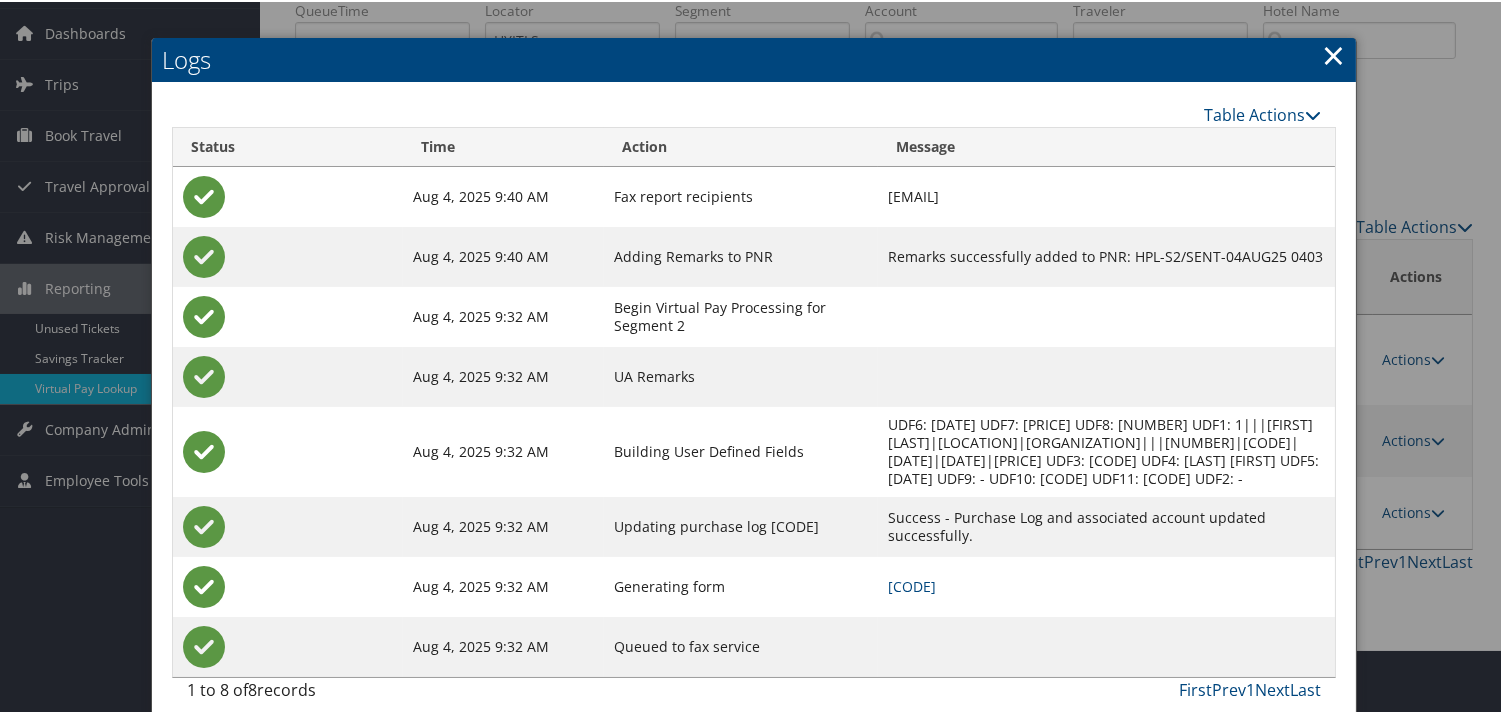 scroll, scrollTop: 100, scrollLeft: 0, axis: vertical 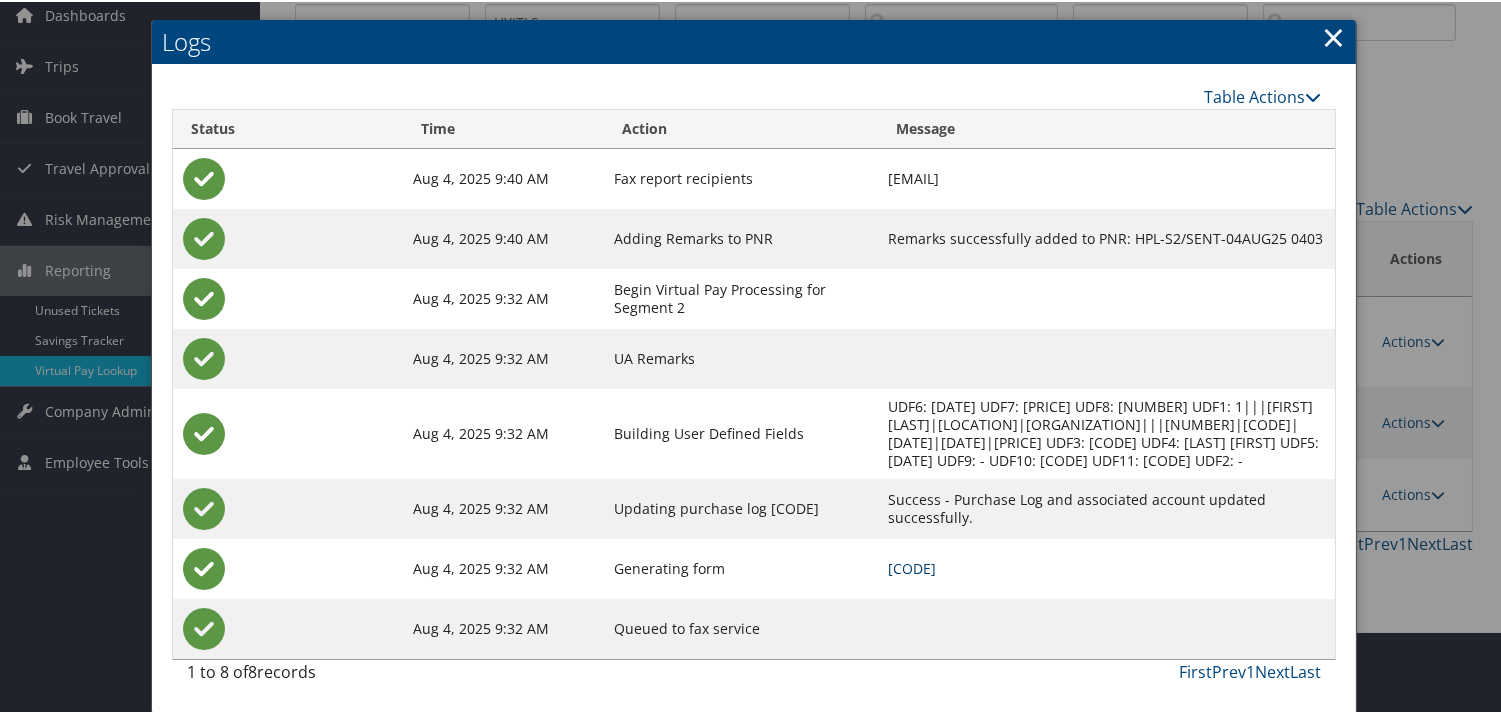 click on "HYITLS-S2_1754280162760.pdf" at bounding box center [912, 566] 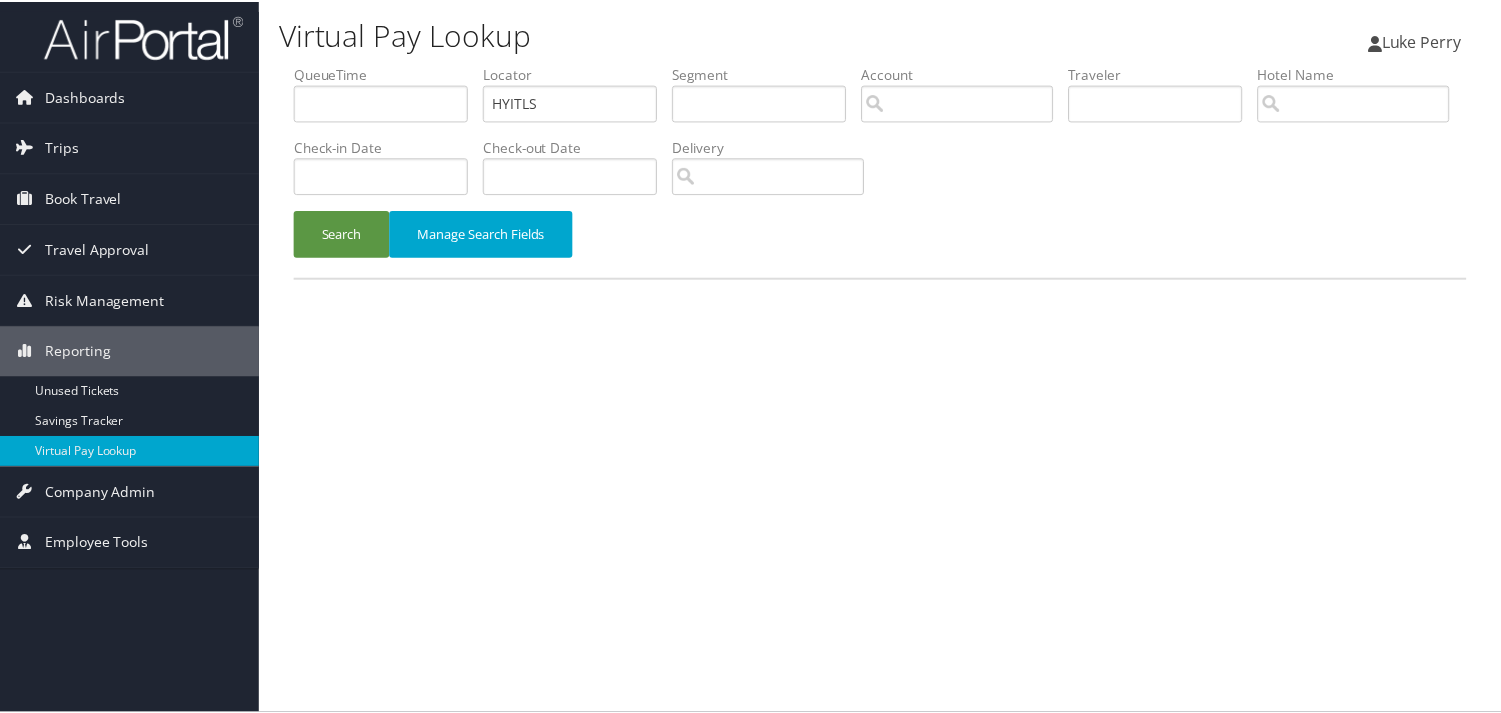 scroll, scrollTop: 0, scrollLeft: 0, axis: both 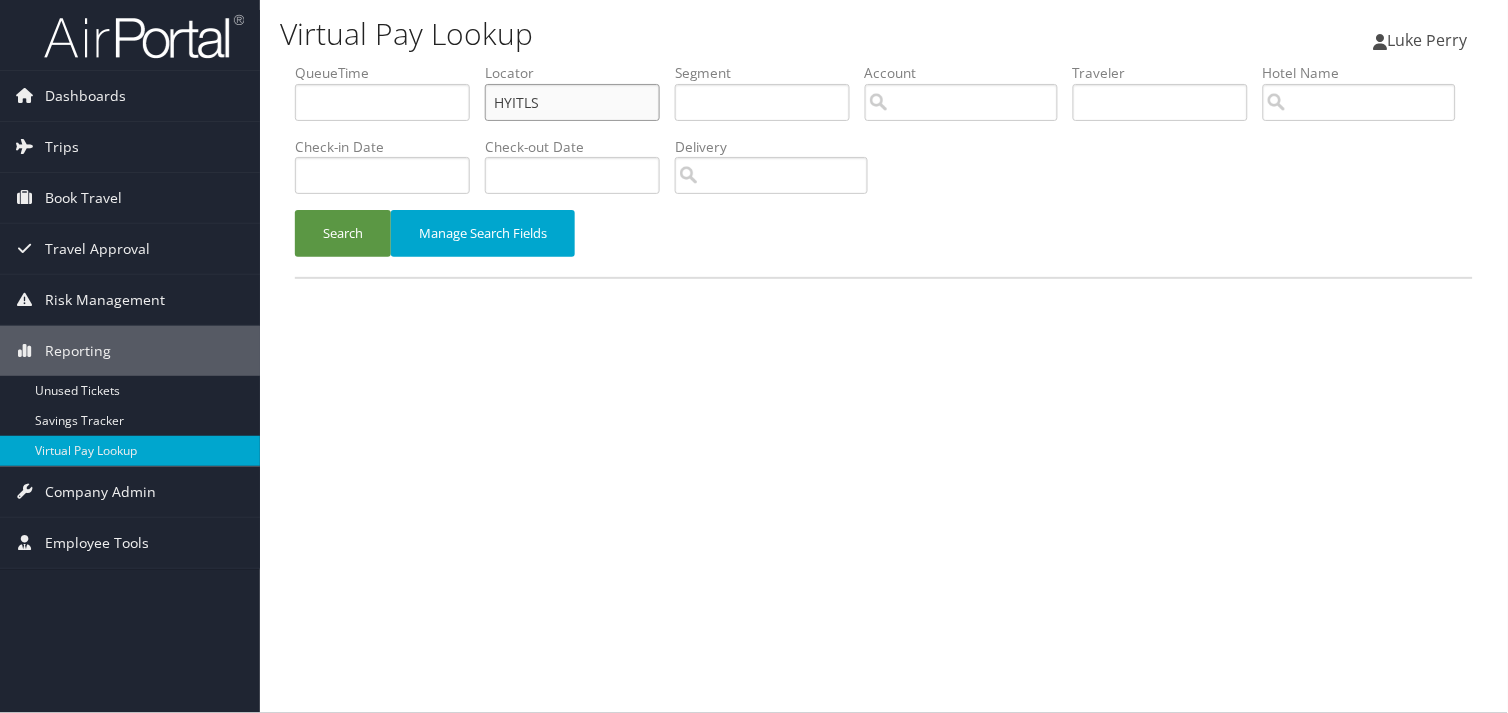 click on "QueueTime Locator HYITLS Segment Account Traveler Hotel Name Check-in Date Check-out Date Delivery" at bounding box center (884, 63) 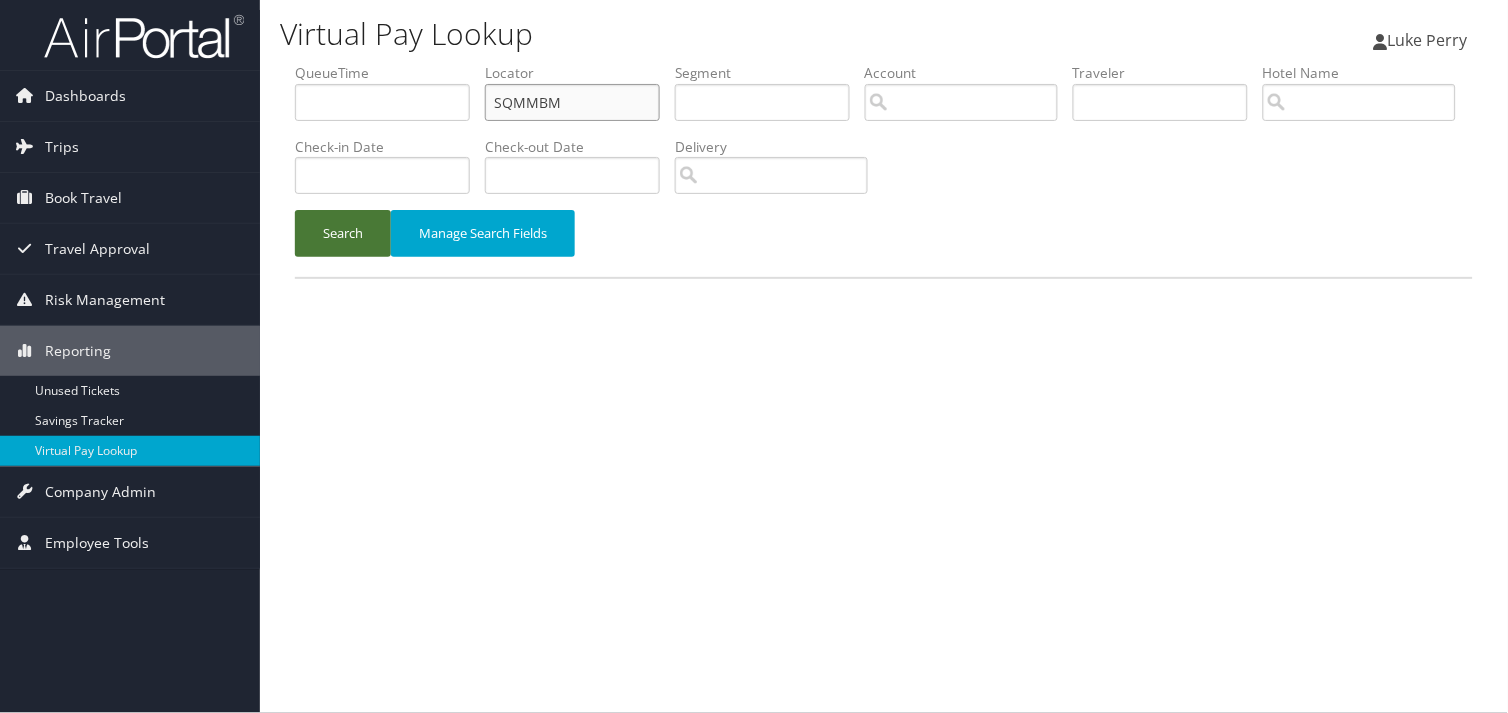 type on "SQMMBM" 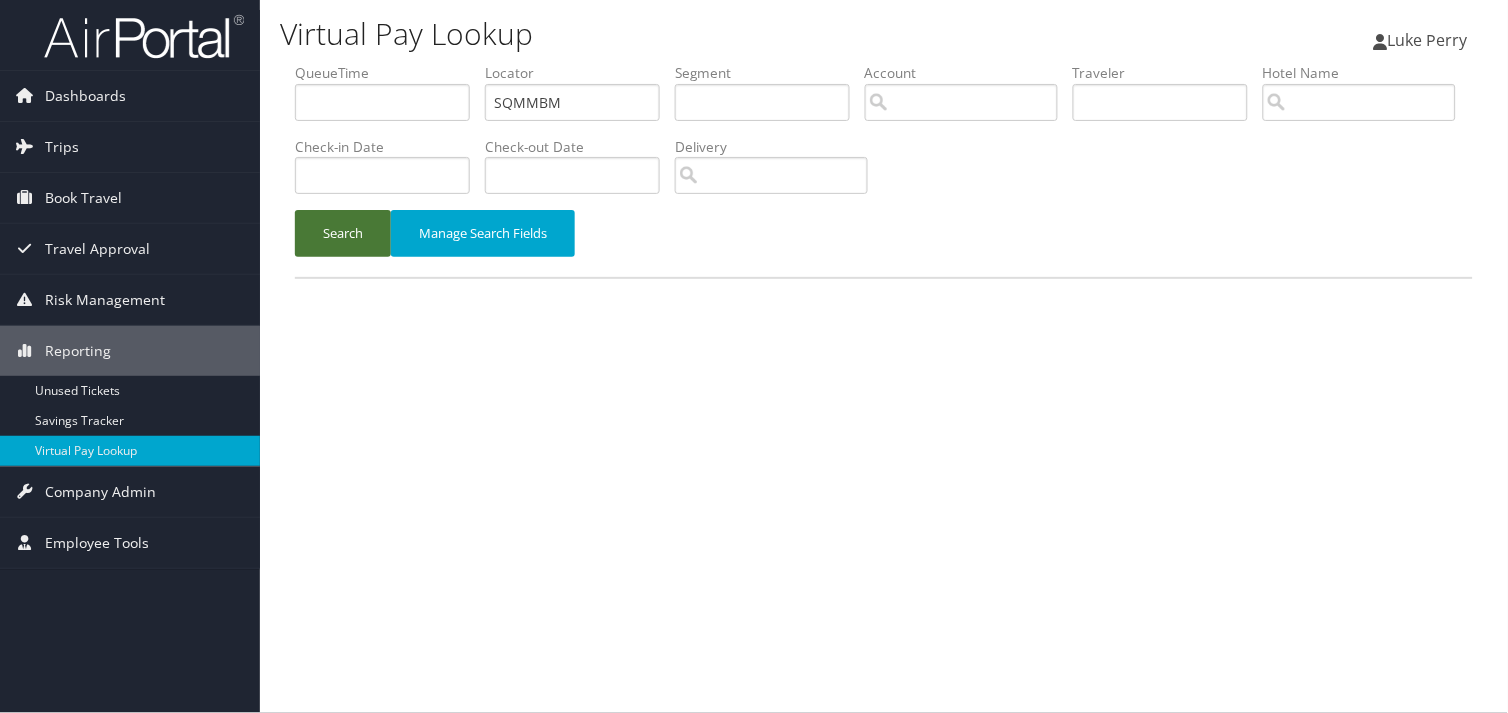click on "Search" at bounding box center (343, 233) 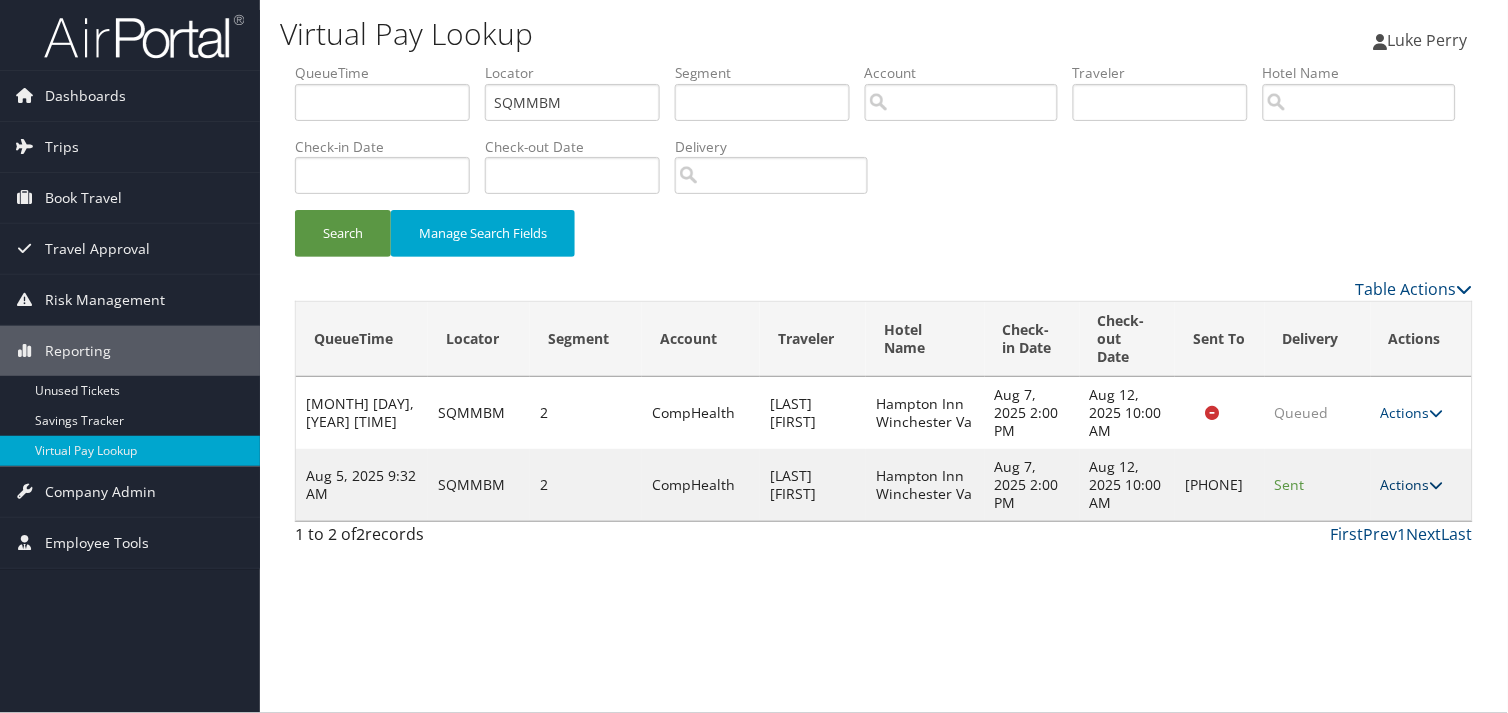 click on "Actions" at bounding box center (1412, 484) 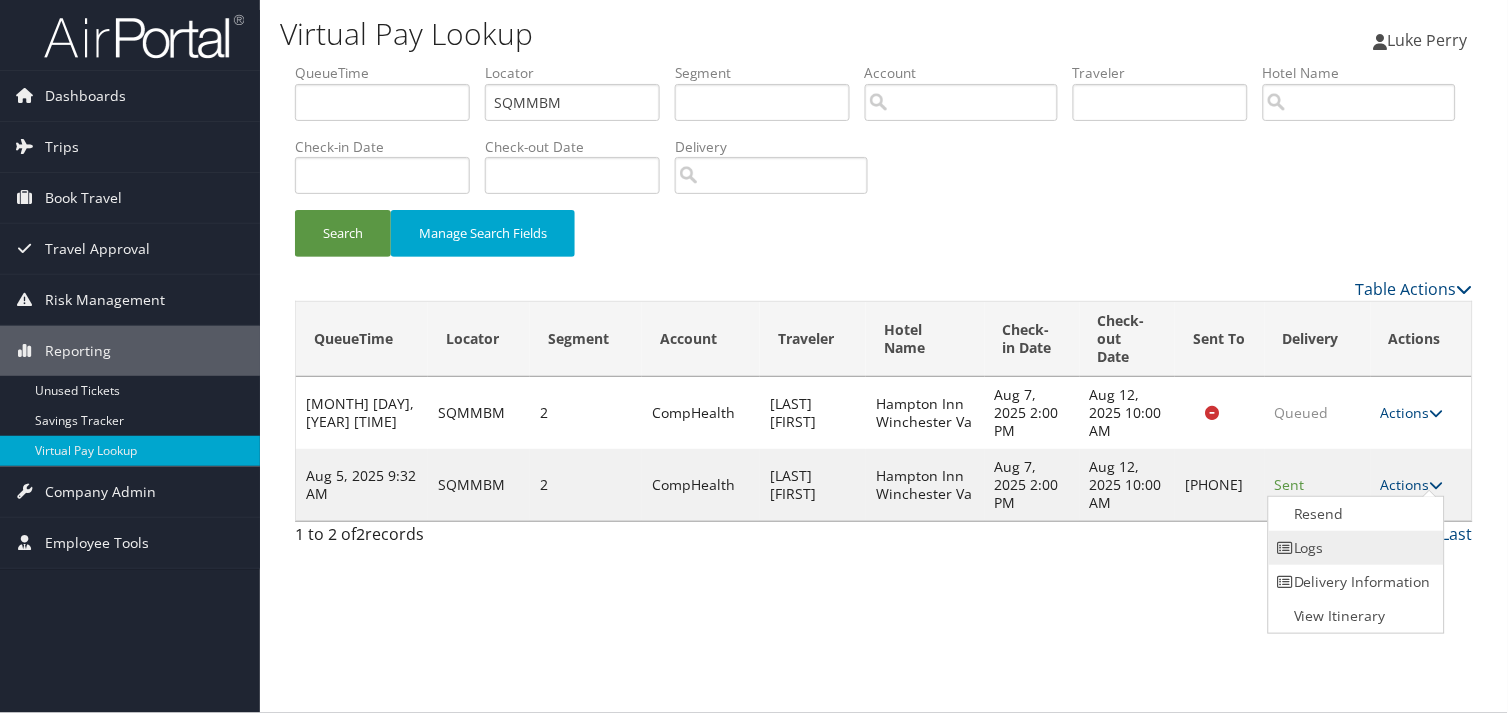 click on "Logs" at bounding box center (1354, 548) 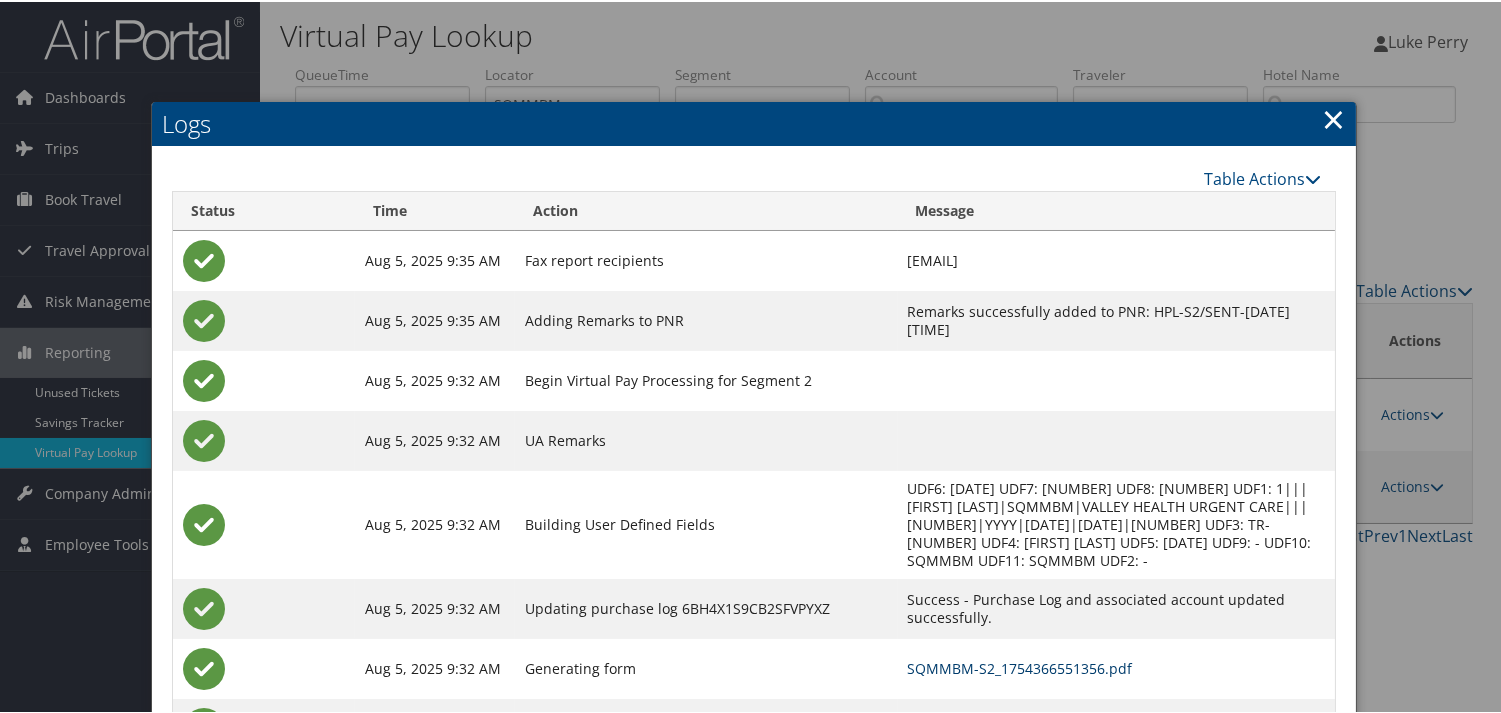 click on "SQMMBM-S2_1754366551356.pdf" at bounding box center [1020, 666] 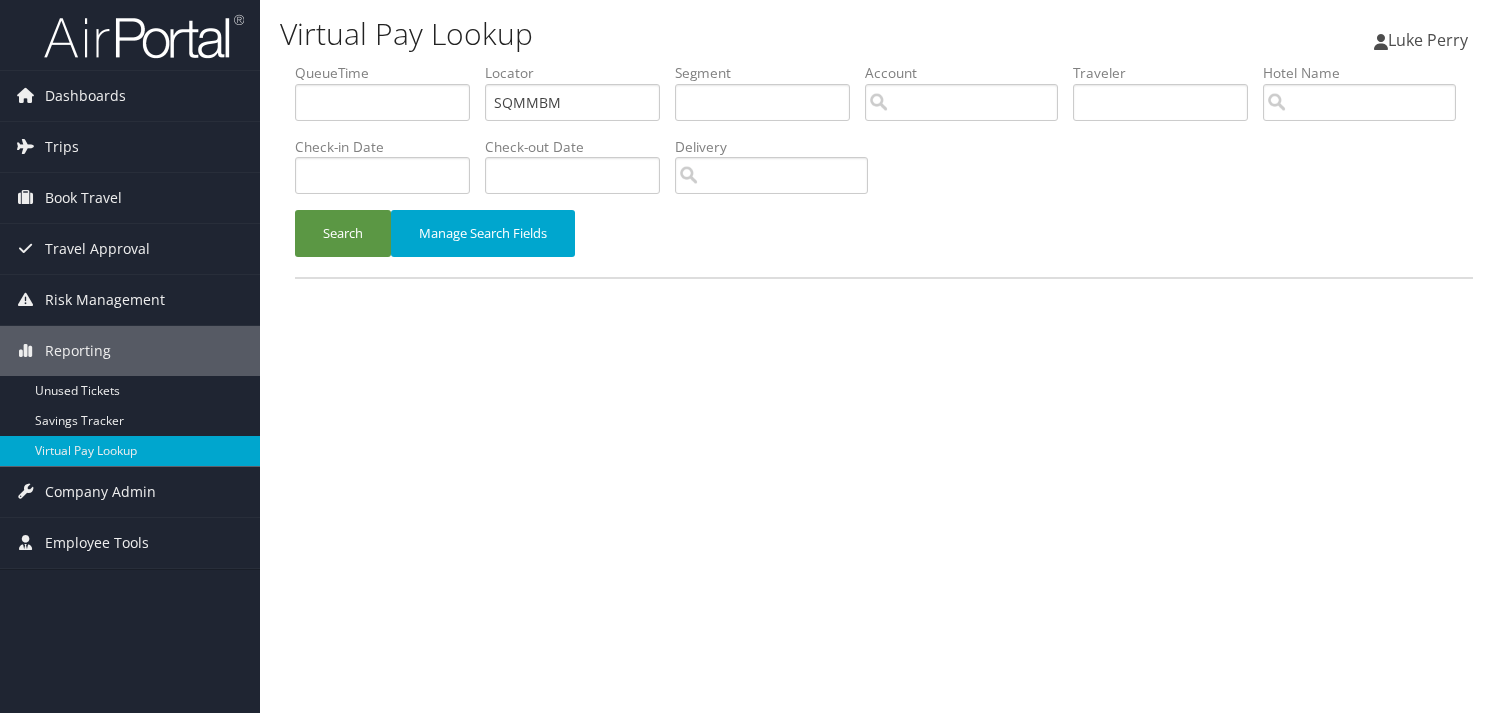 scroll, scrollTop: 0, scrollLeft: 0, axis: both 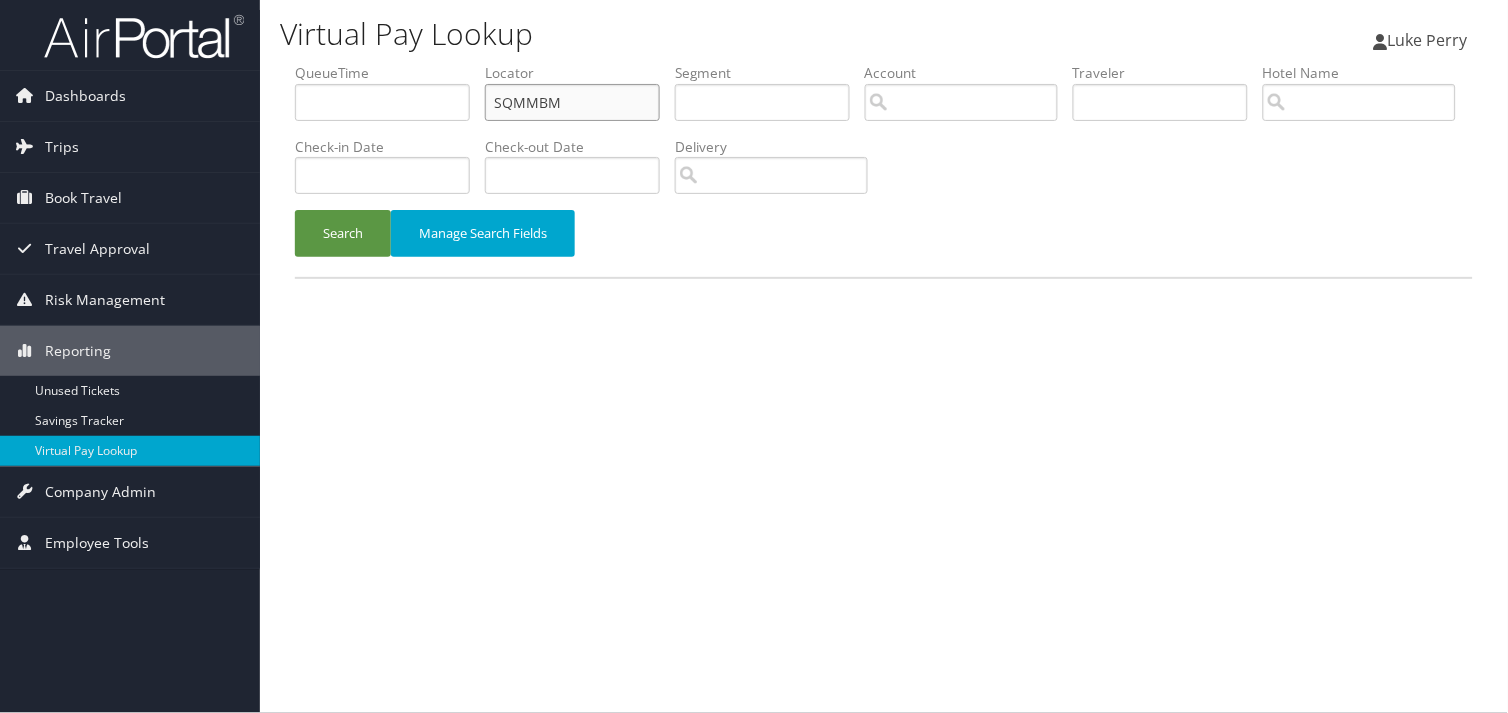 drag, startPoint x: 572, startPoint y: 96, endPoint x: 304, endPoint y: 116, distance: 268.74524 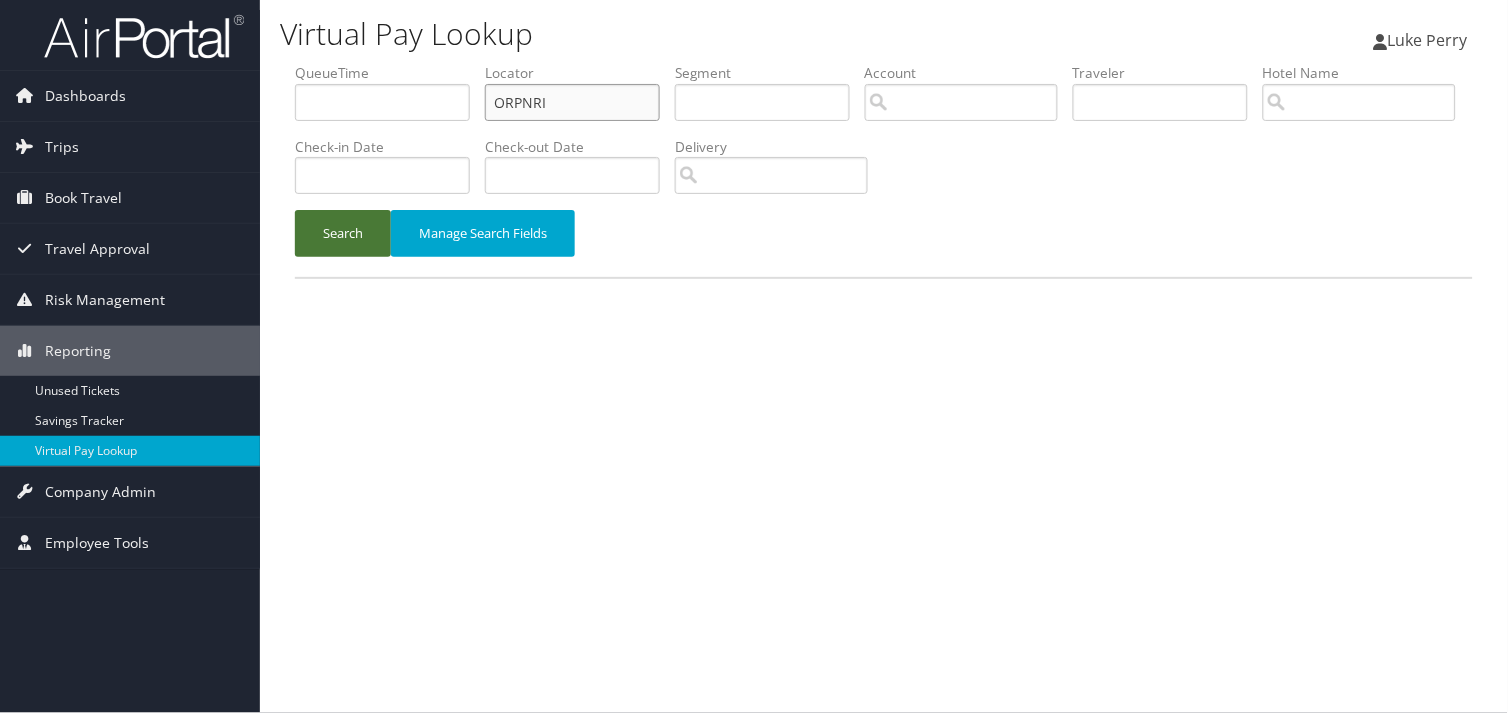 type on "ORPNRI" 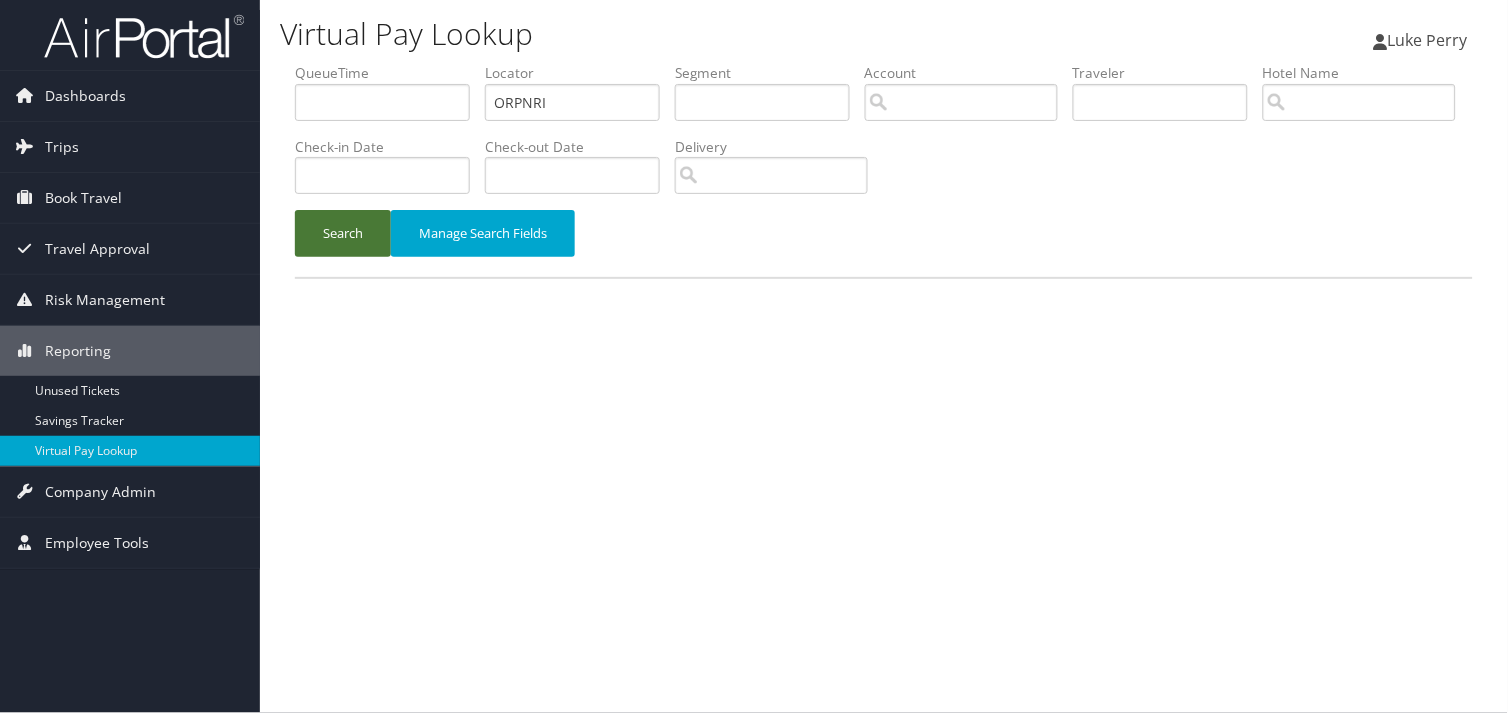 click on "Search" at bounding box center (343, 233) 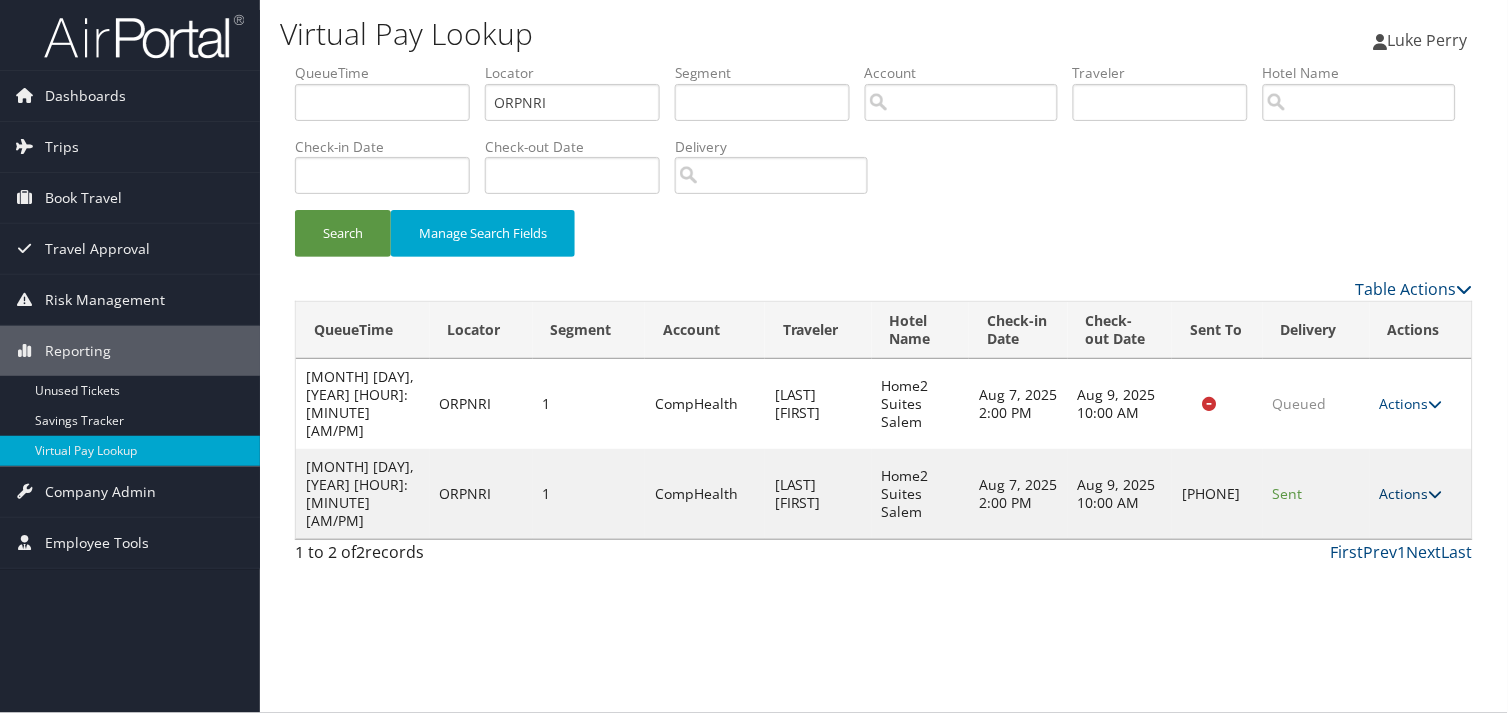 click on "Actions" at bounding box center (1411, 493) 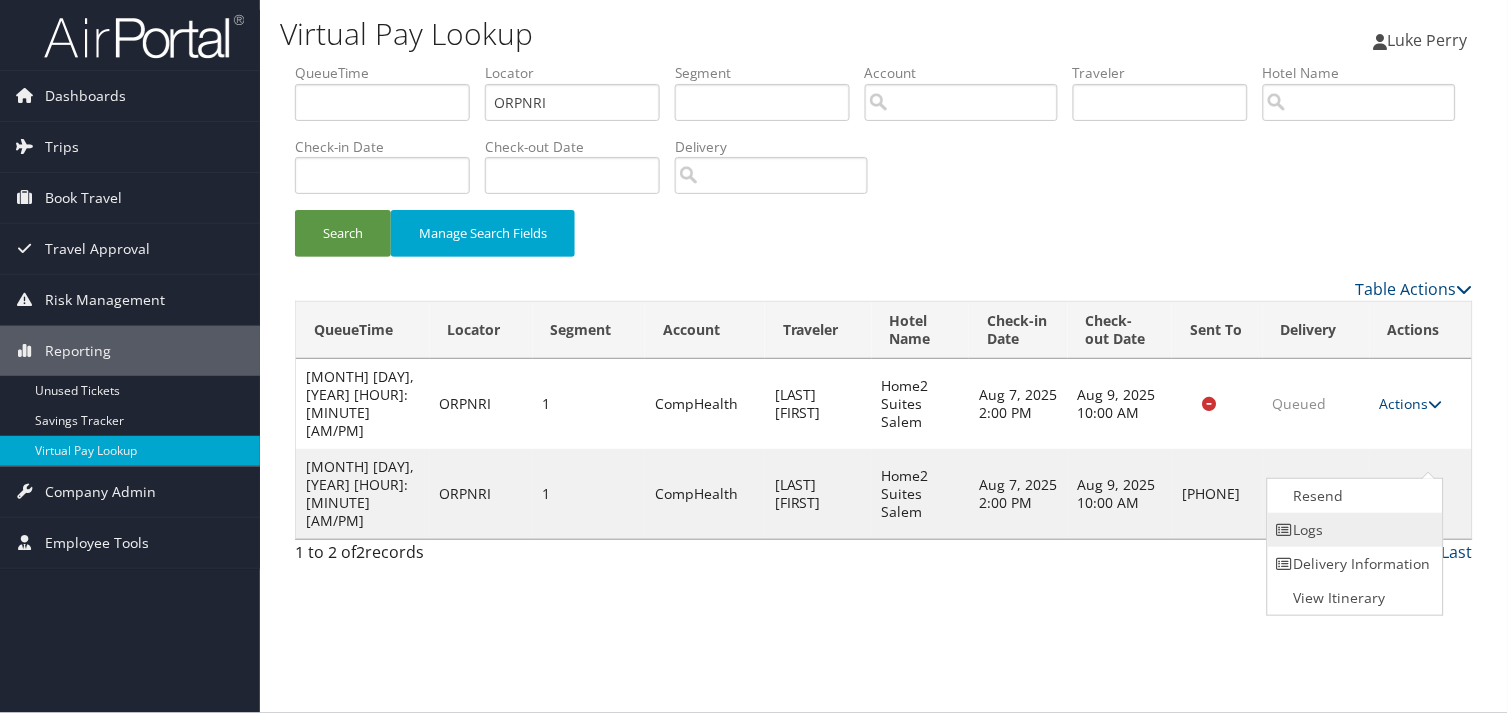 click on "Logs" at bounding box center (1353, 530) 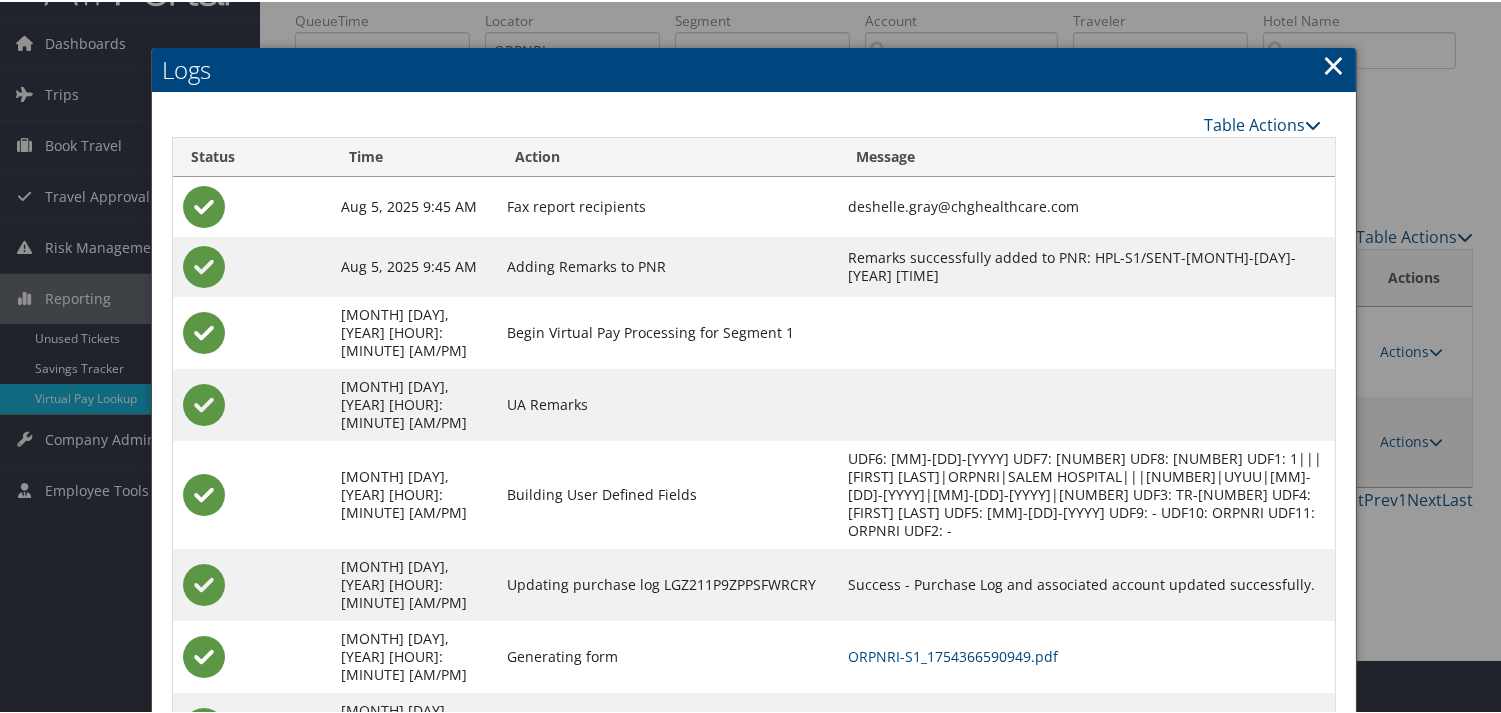 scroll, scrollTop: 82, scrollLeft: 0, axis: vertical 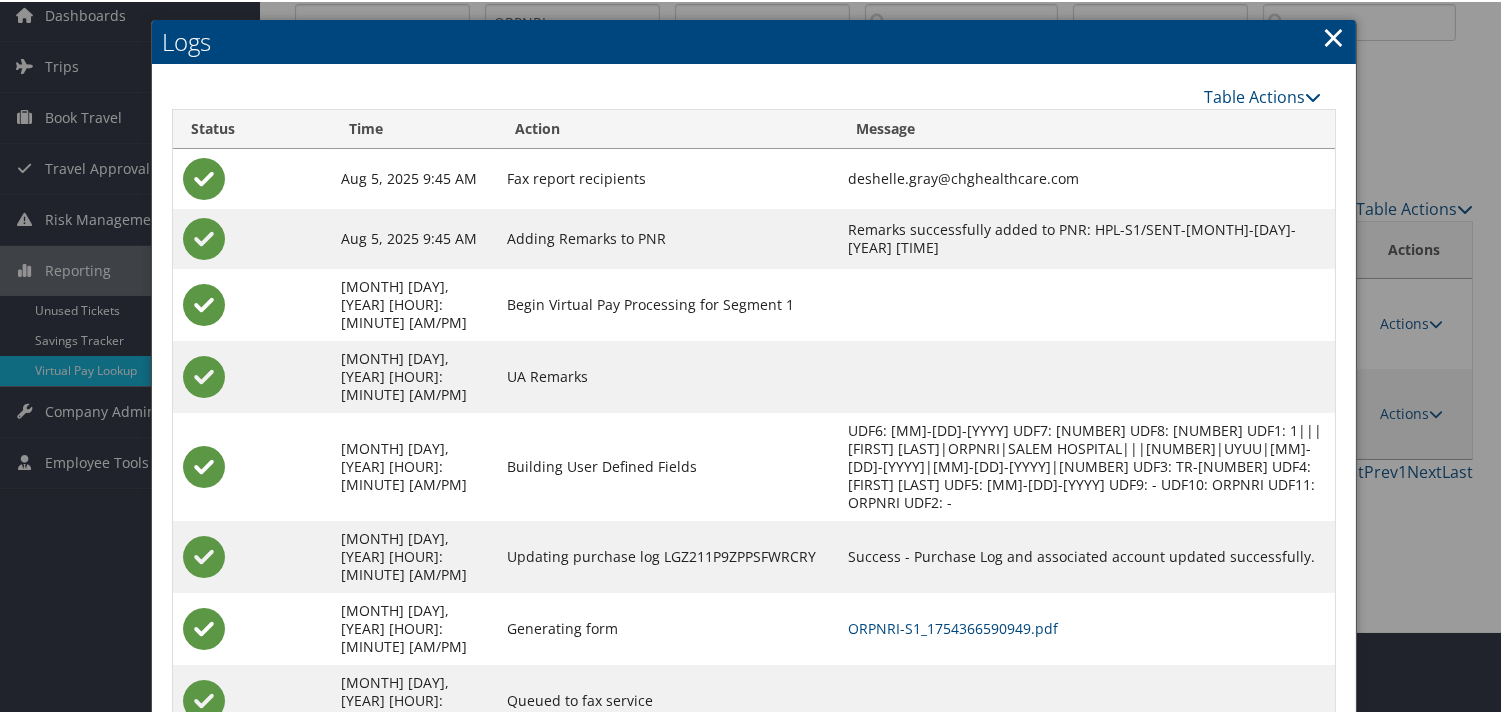 click on "ORPNRI-S1_1754366590949.pdf" at bounding box center (1086, 627) 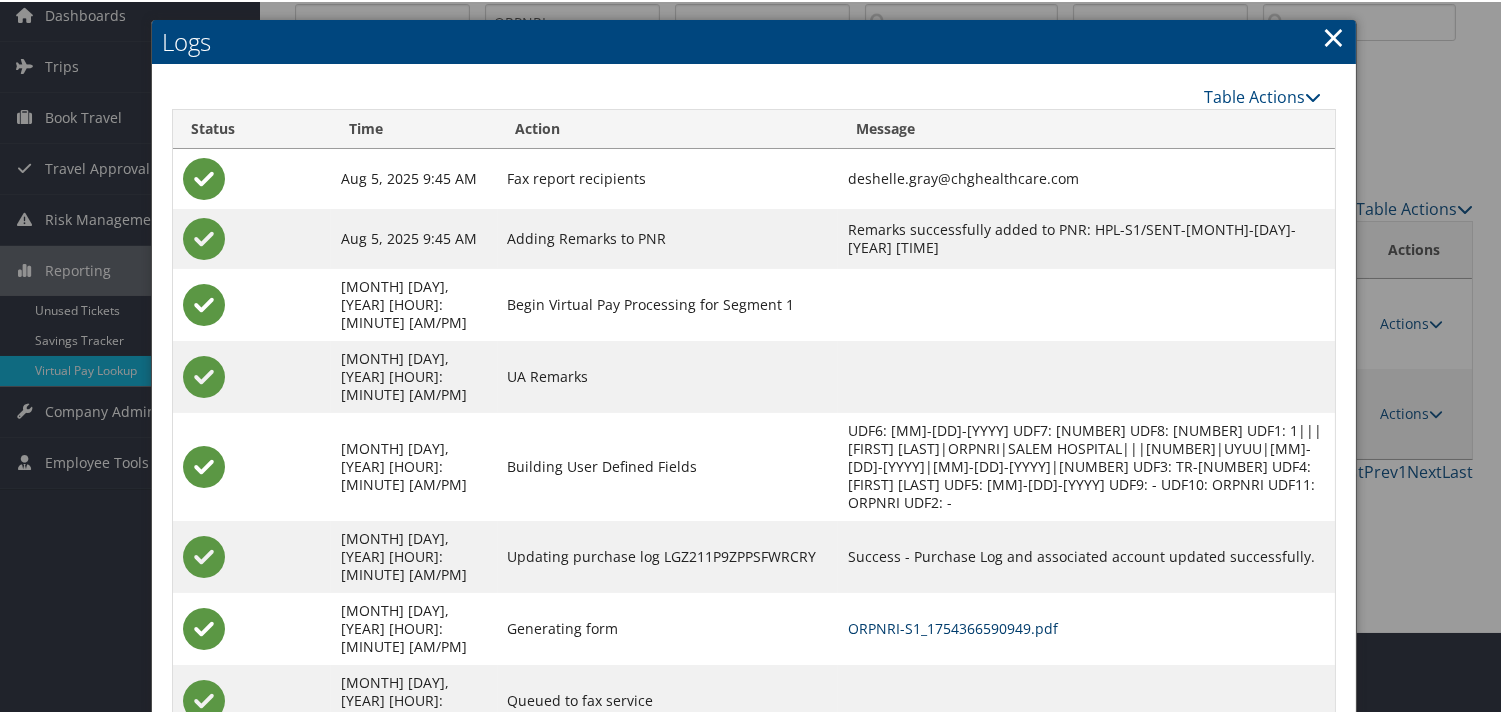 click on "ORPNRI-S1_1754366590949.pdf" at bounding box center (953, 626) 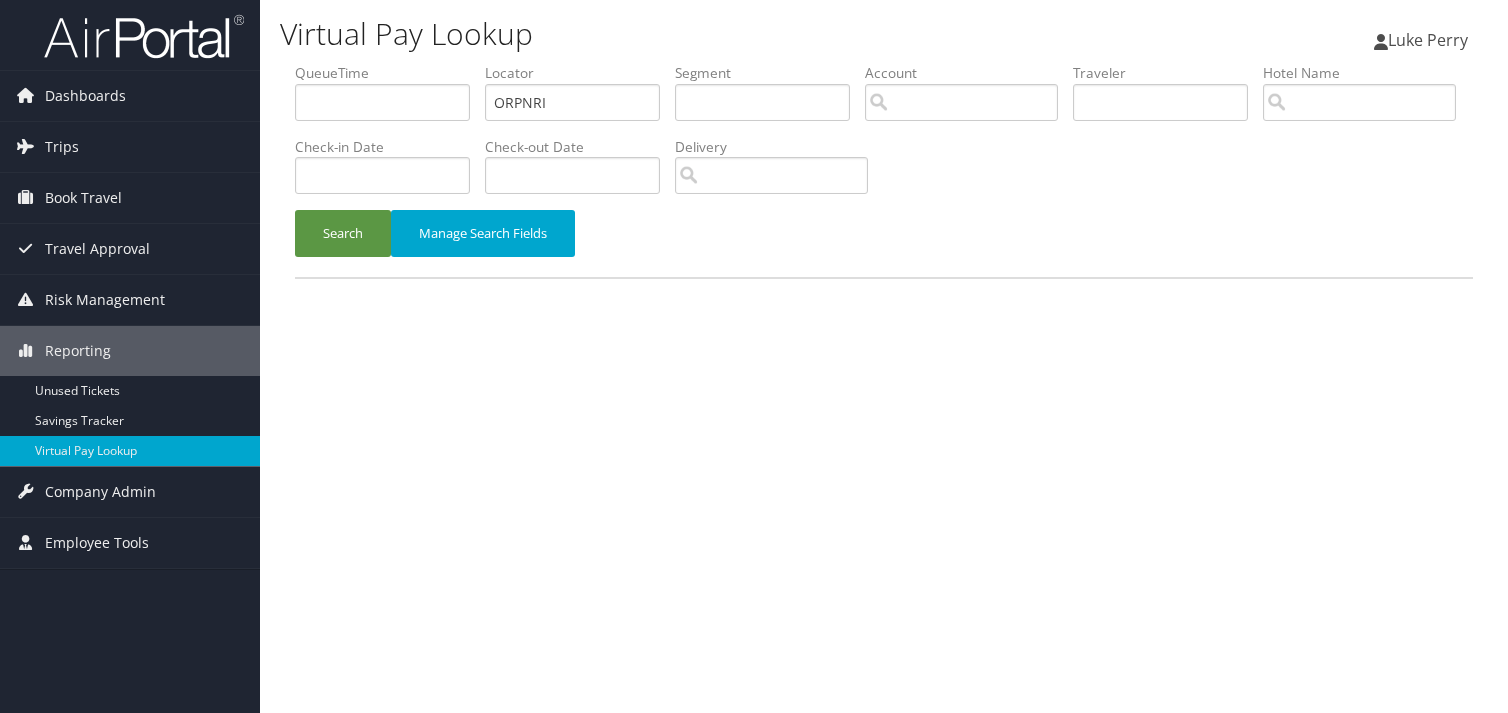 scroll, scrollTop: 0, scrollLeft: 0, axis: both 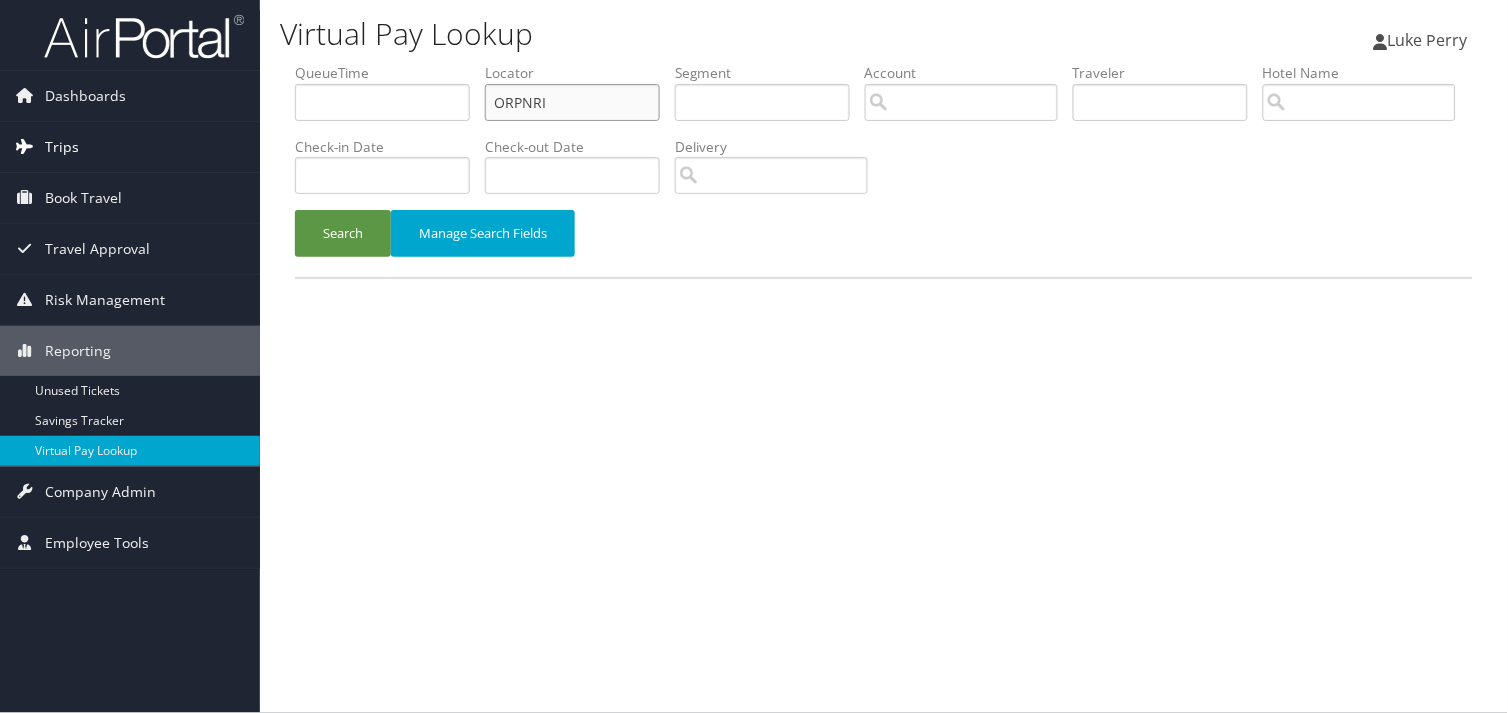 drag, startPoint x: 534, startPoint y: 101, endPoint x: 211, endPoint y: 136, distance: 324.89075 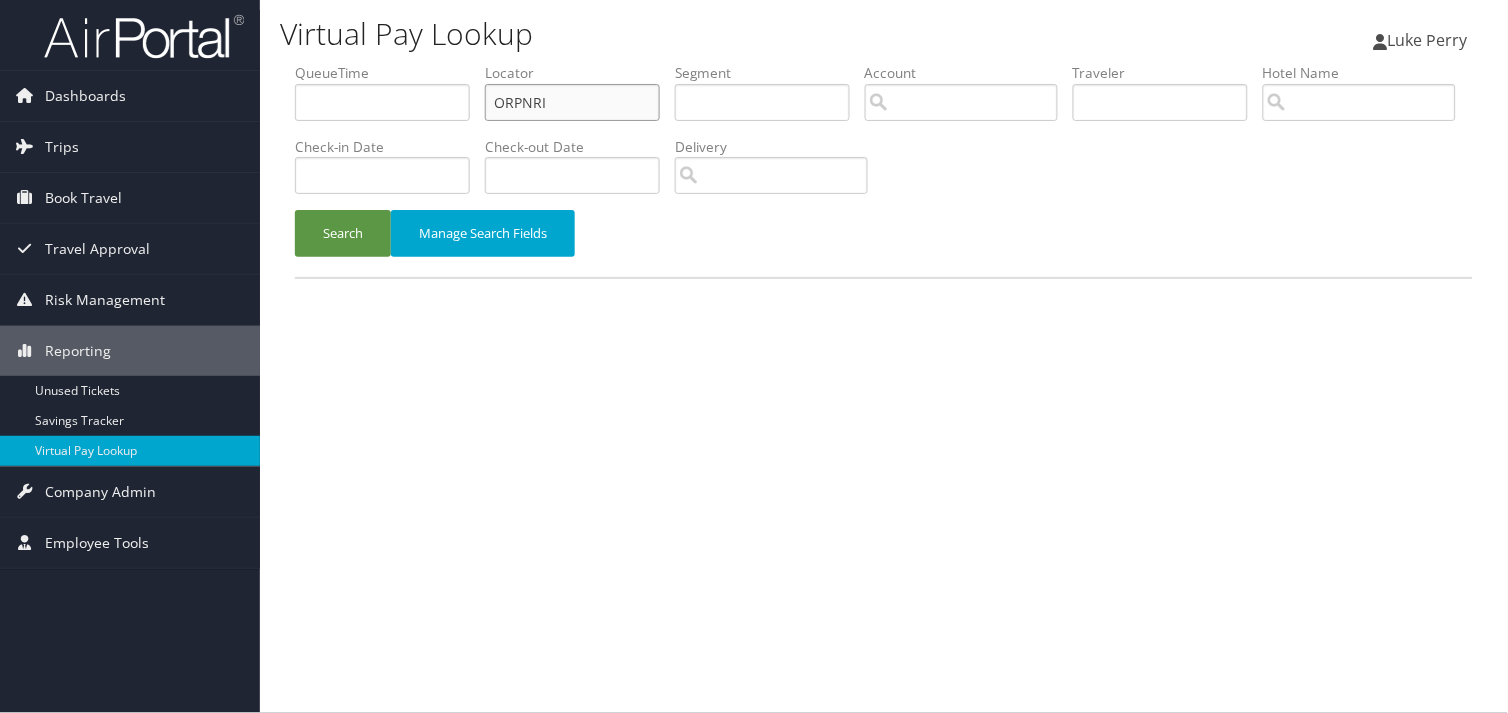 click on "ORPNRI" at bounding box center (572, 102) 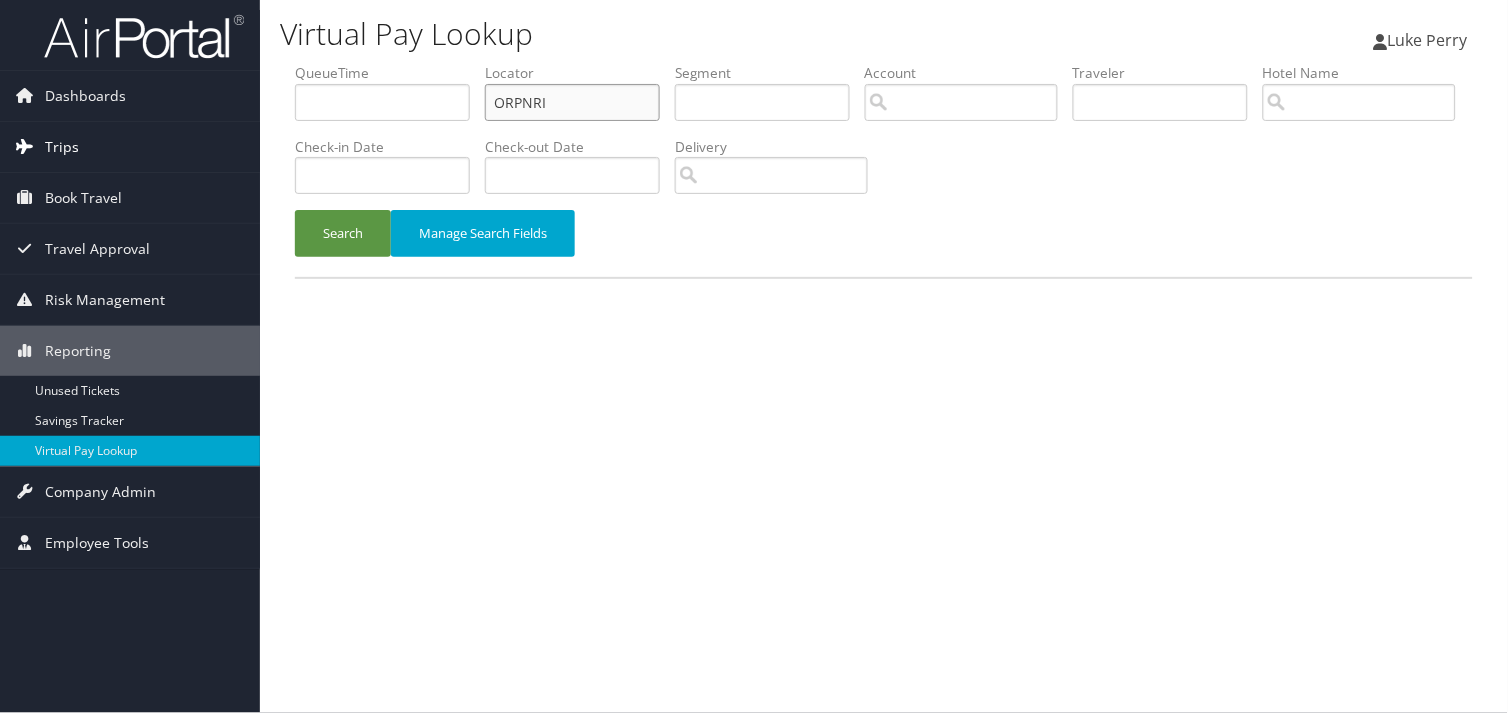 drag, startPoint x: 375, startPoint y: 134, endPoint x: 215, endPoint y: 140, distance: 160.11246 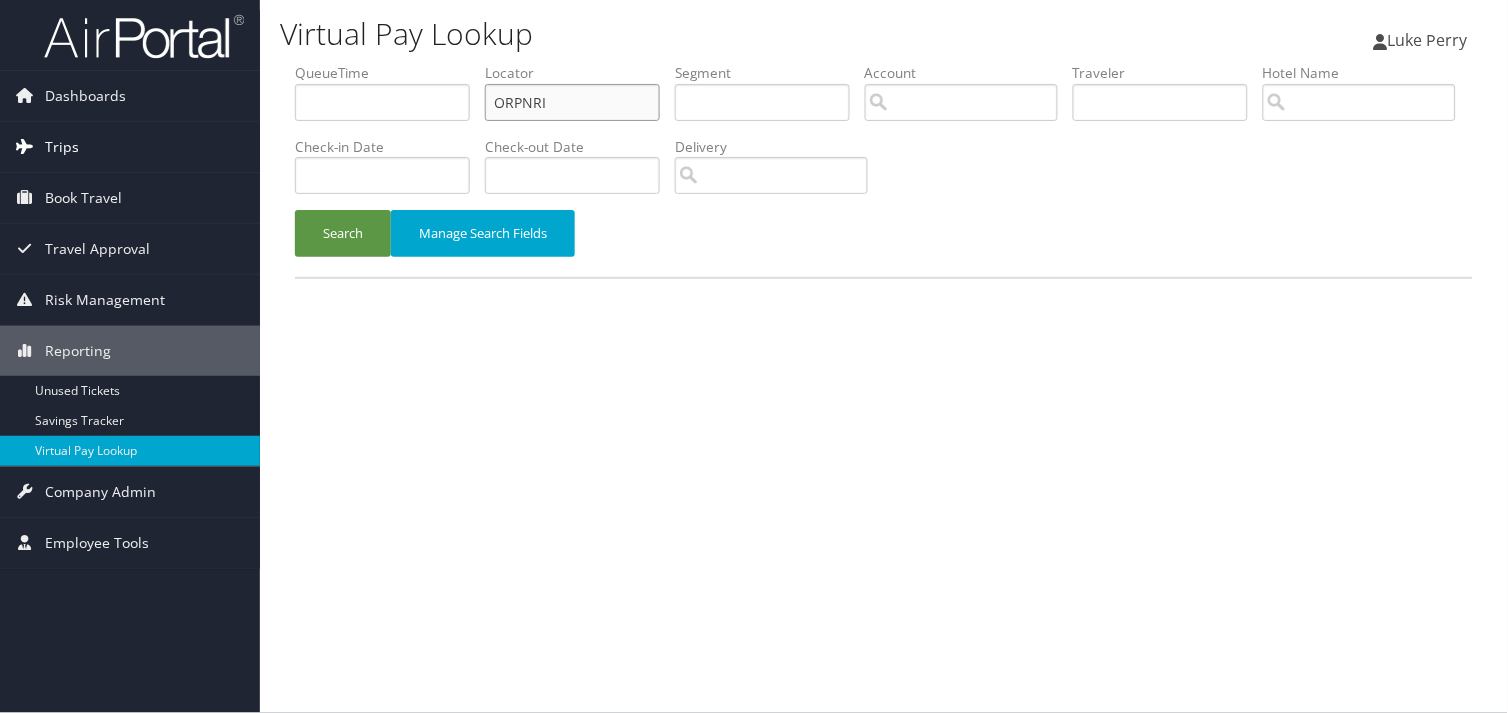click on "Dashboards AirPortal 360™ (Manager) My Travel Dashboard   Trips Airtinerary® Lookup Current/Future Trips Past Trips Trips Missing Hotels Hotel Check-ins   Book Travel Approval Request (Beta)   Travel Approval Pending Trip Approvals Approved Trips Canceled Trips Approvals (Beta)   Risk Management SecurityLogic® Map Assistance Requests Travel Alerts Notifications   Reporting Unused Tickets Savings Tracker Virtual Pay Lookup   Company Admin Company Information Configure Approval Types (Beta) People Users (Beta) Vendor Contracts Travel Policy Service Fees  Reporting Fields (Beta) Report Settings Virtual Pay Settings   Employee Tools Help Desk" at bounding box center (754, 356) 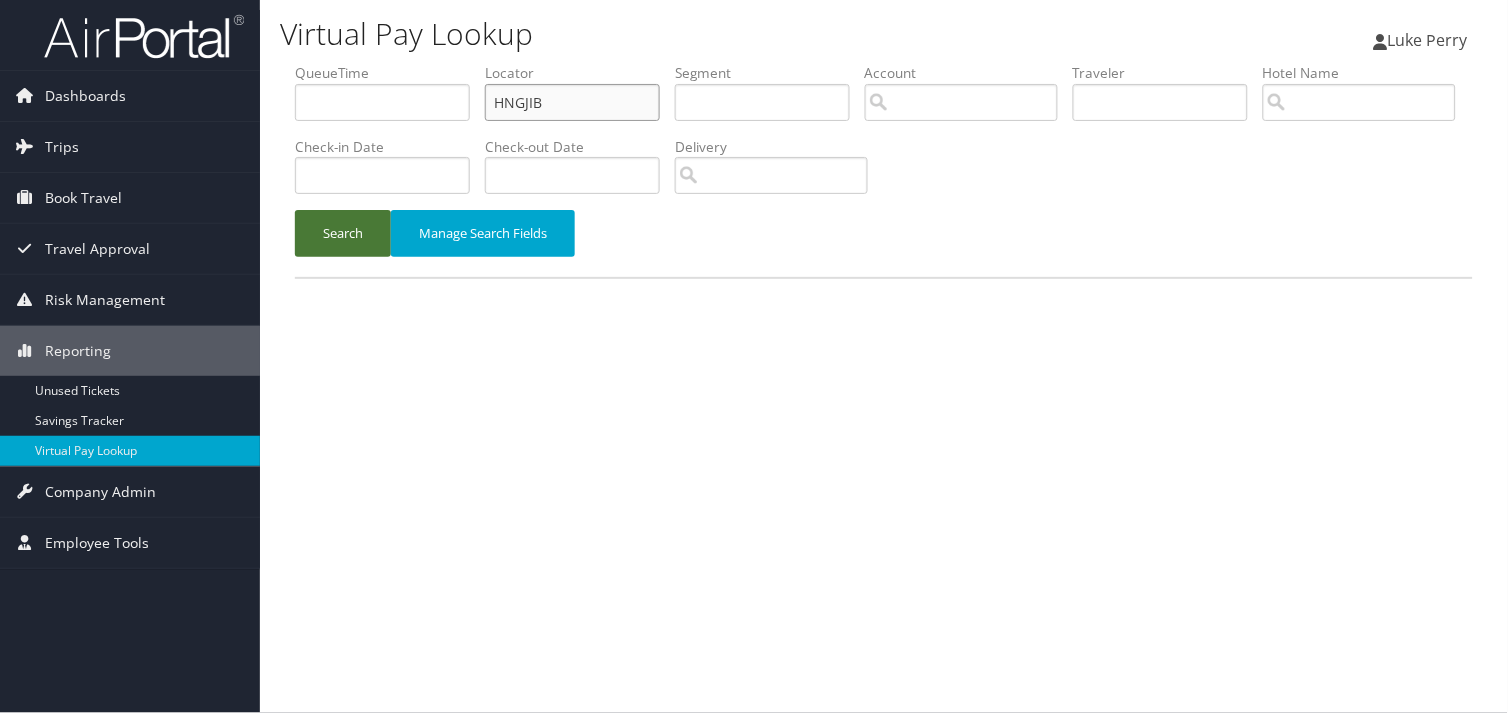 type on "HNGJIB" 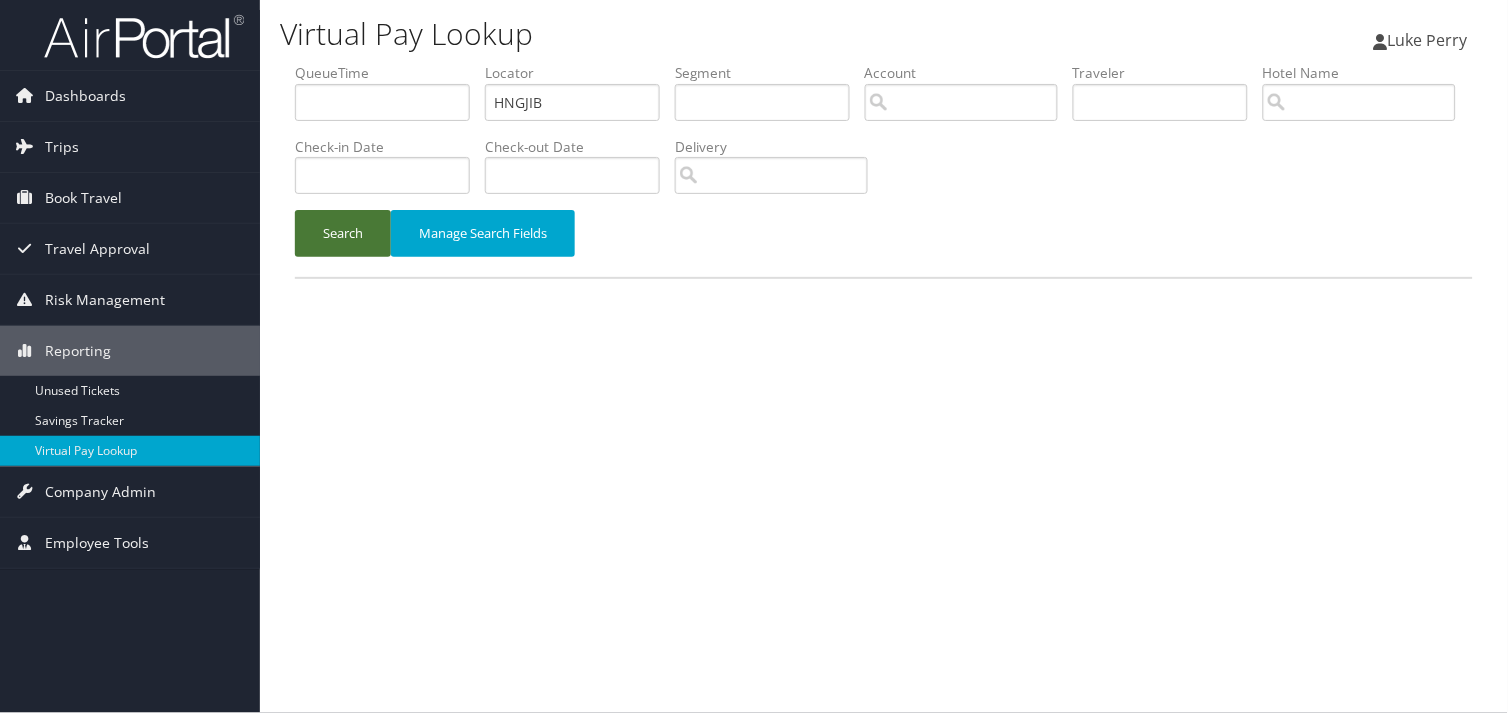 click on "Search" at bounding box center (343, 233) 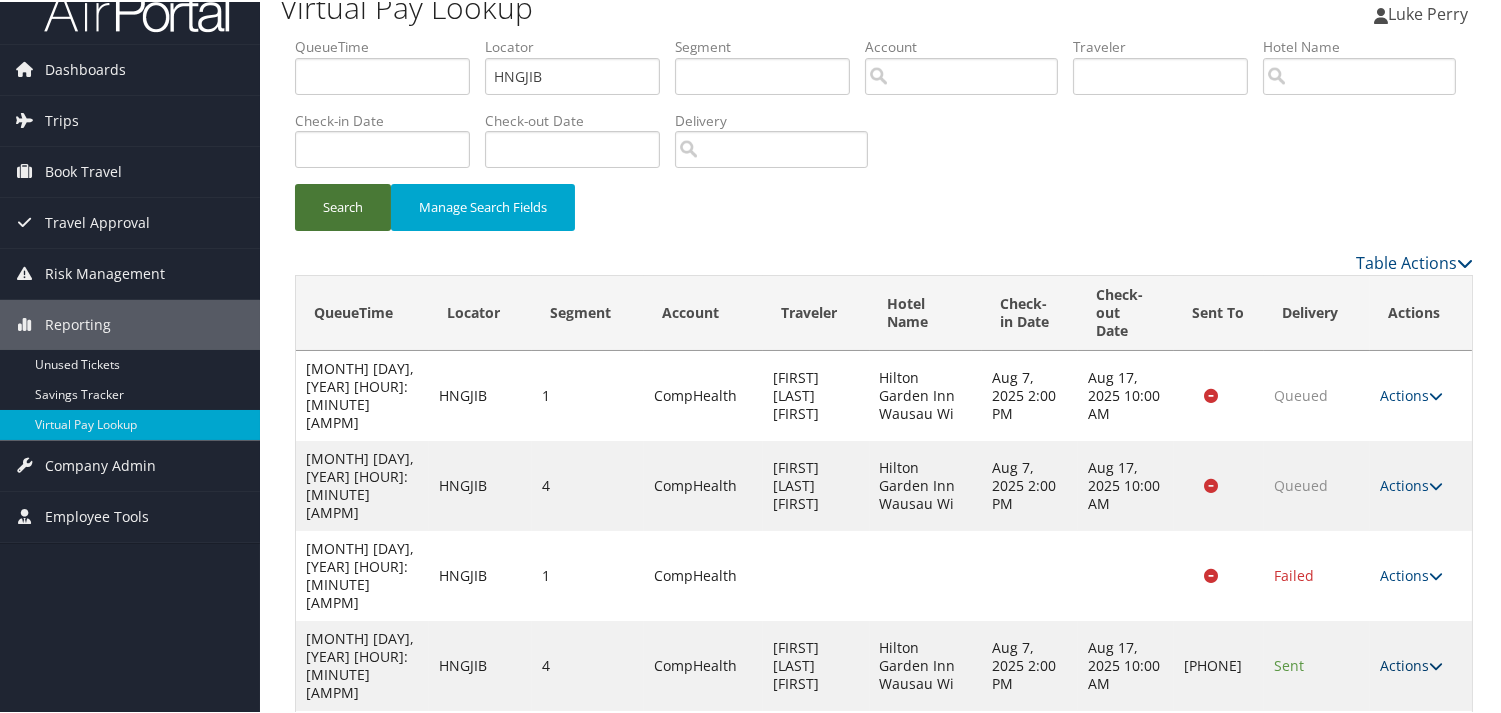 scroll, scrollTop: 41, scrollLeft: 0, axis: vertical 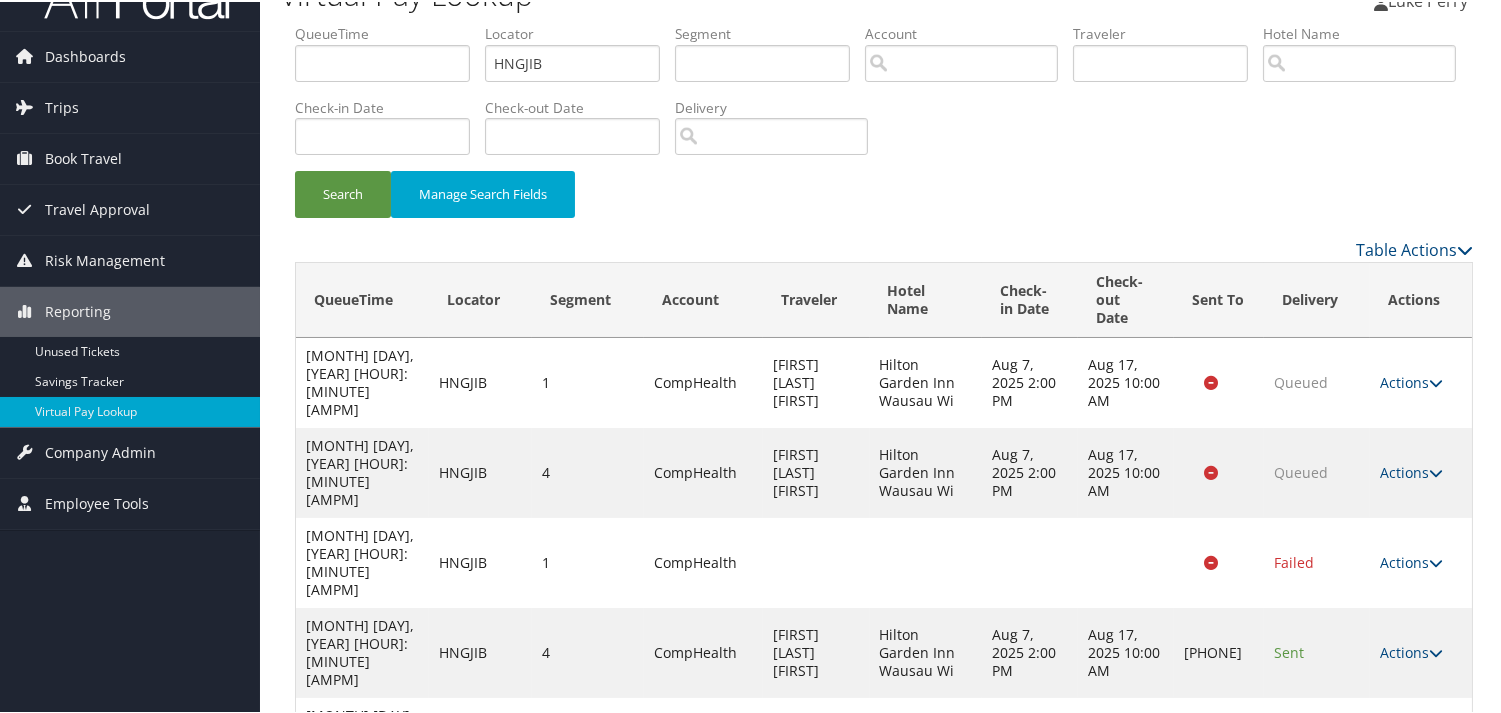 click on "Actions" at bounding box center [1411, 740] 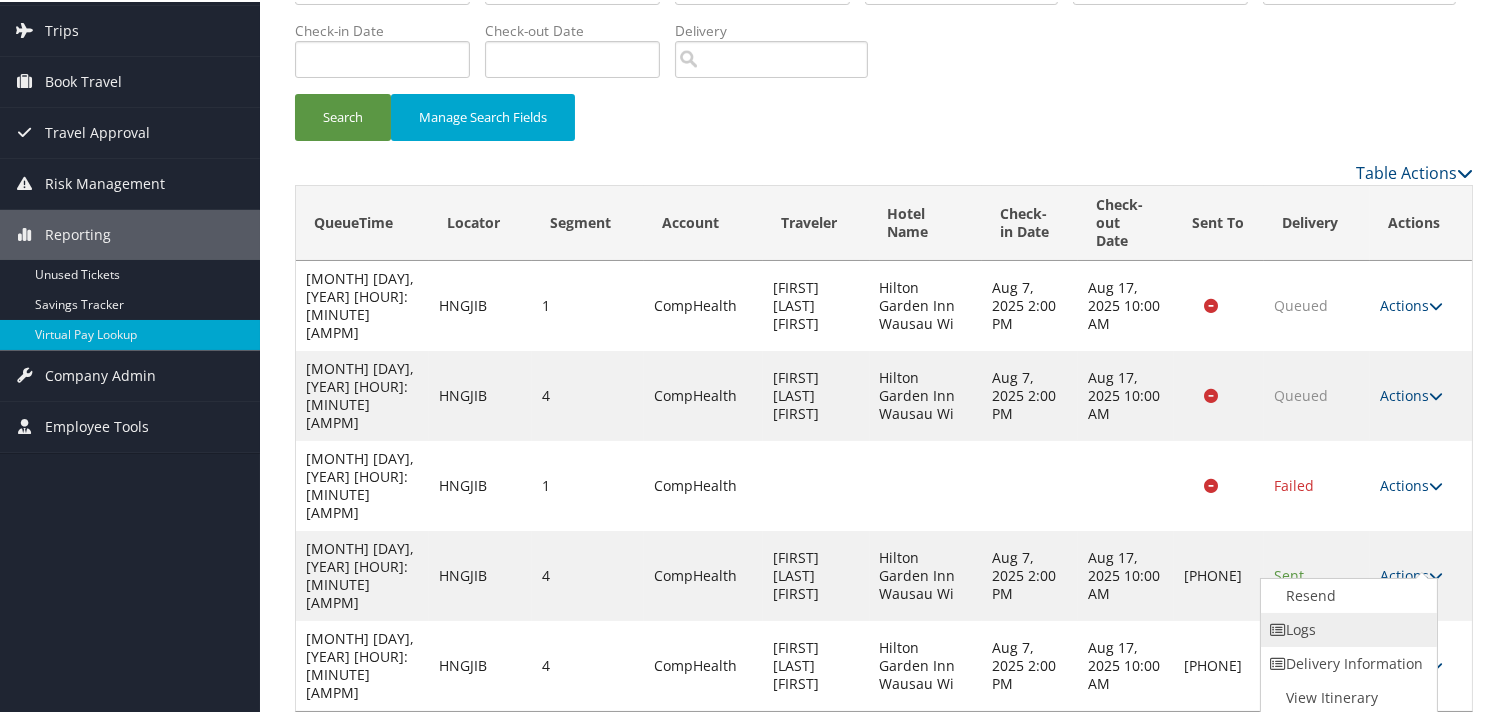 click on "Logs" at bounding box center [1346, 628] 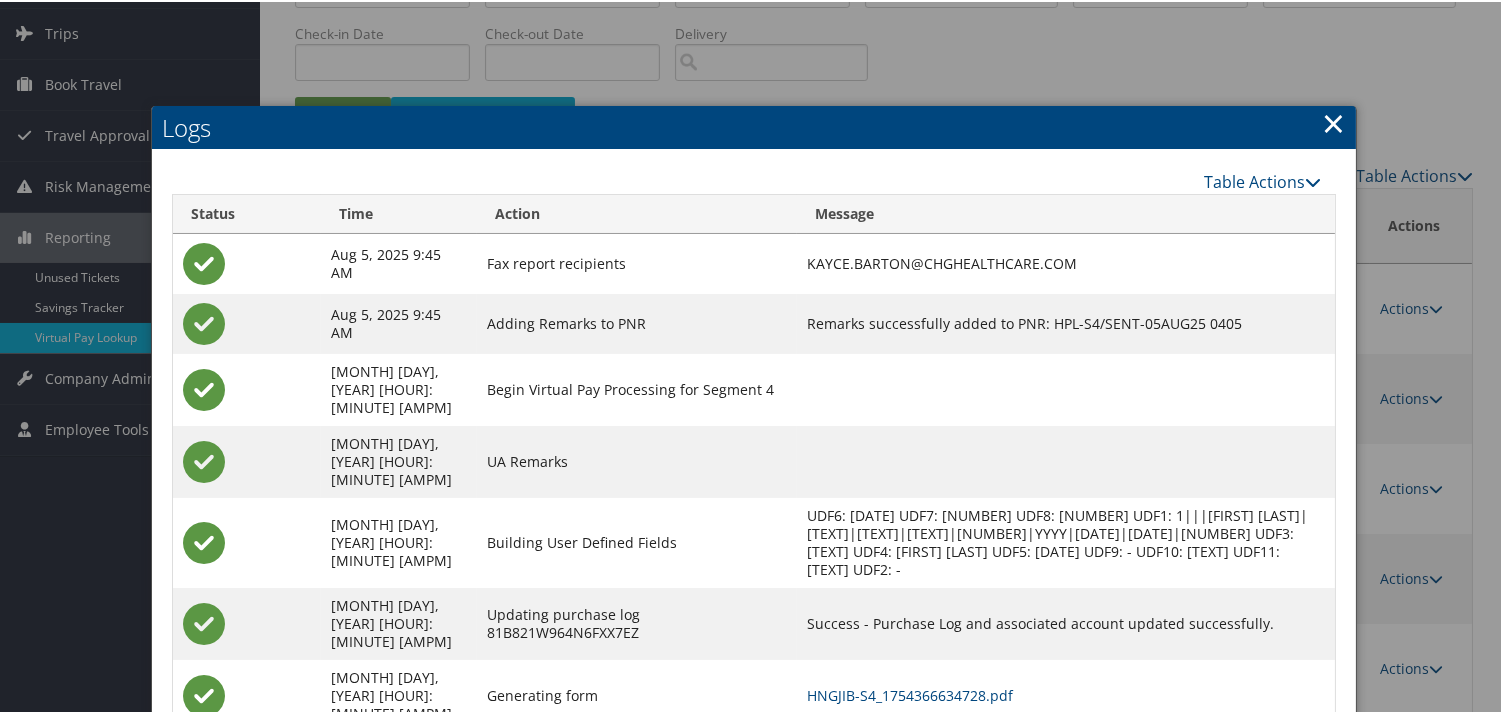 scroll, scrollTop: 152, scrollLeft: 0, axis: vertical 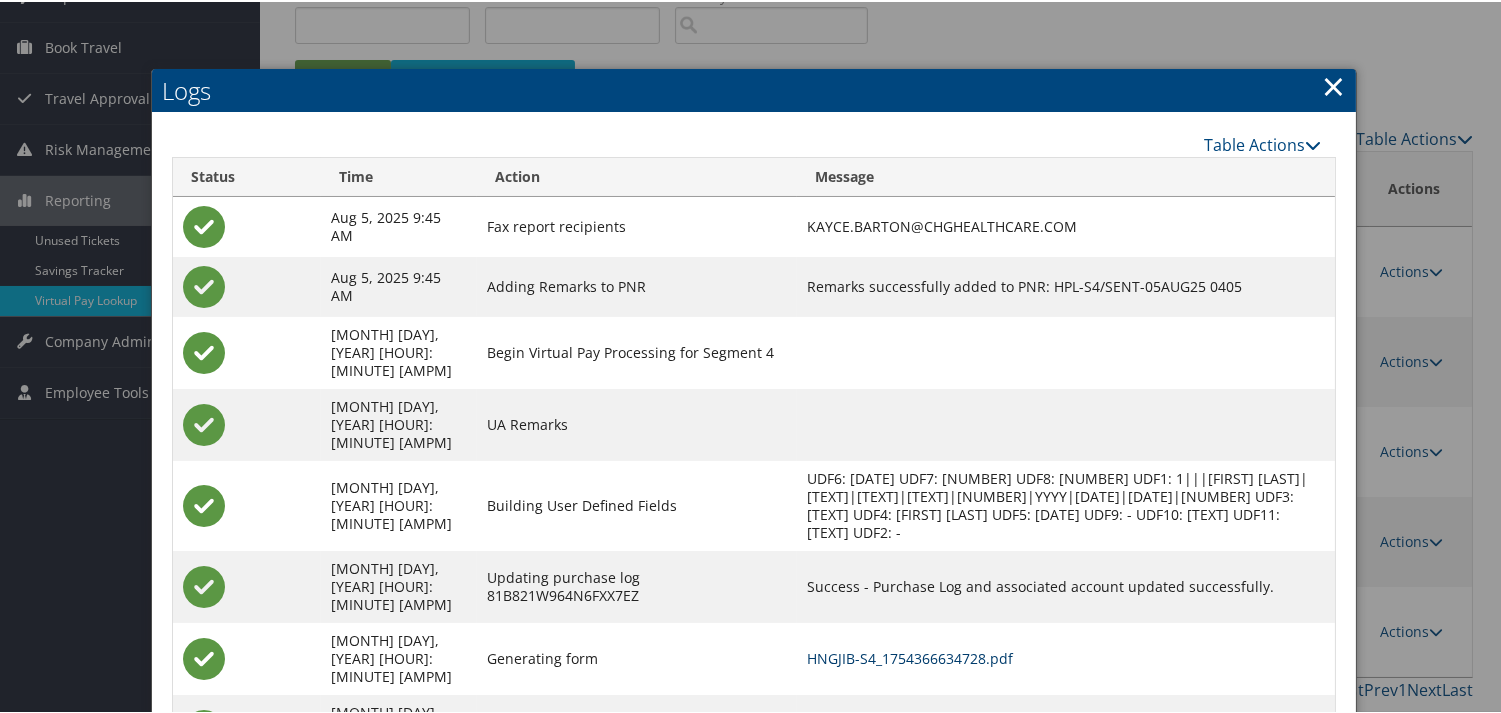click on "HNGJIB-S4_1754366634728.pdf" at bounding box center [910, 656] 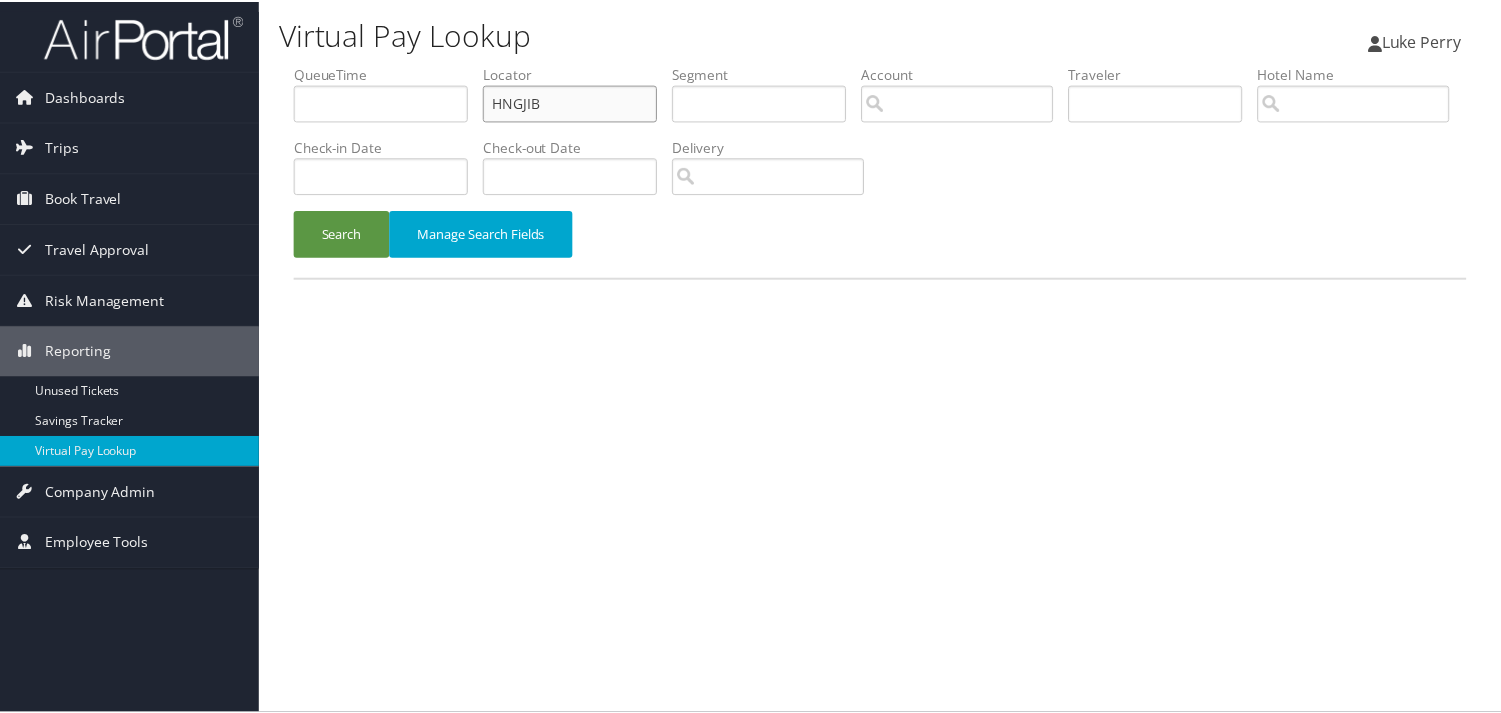 scroll, scrollTop: 0, scrollLeft: 0, axis: both 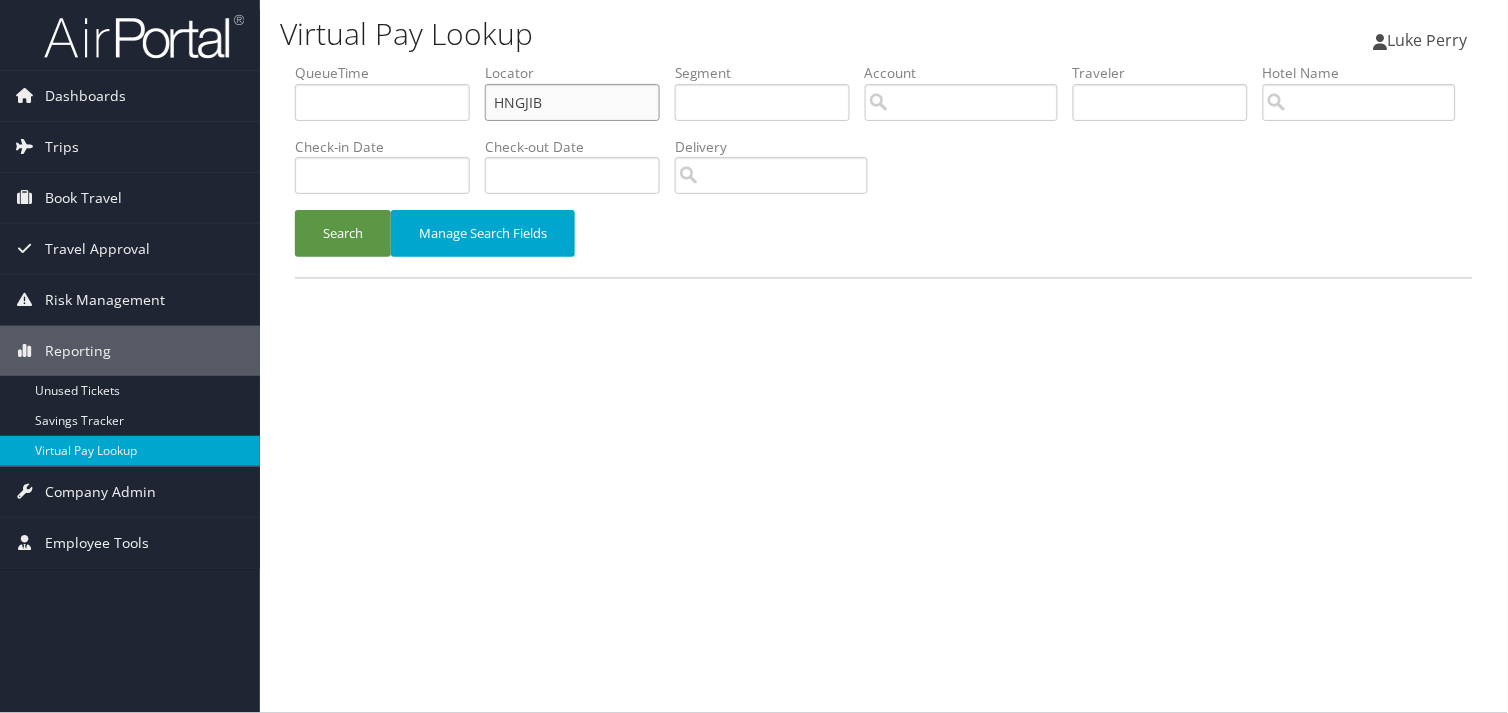 click on "QueueTime Locator HNGJIB Segment Account Traveler Hotel Name Check-in Date Check-out Date Delivery" at bounding box center [884, 63] 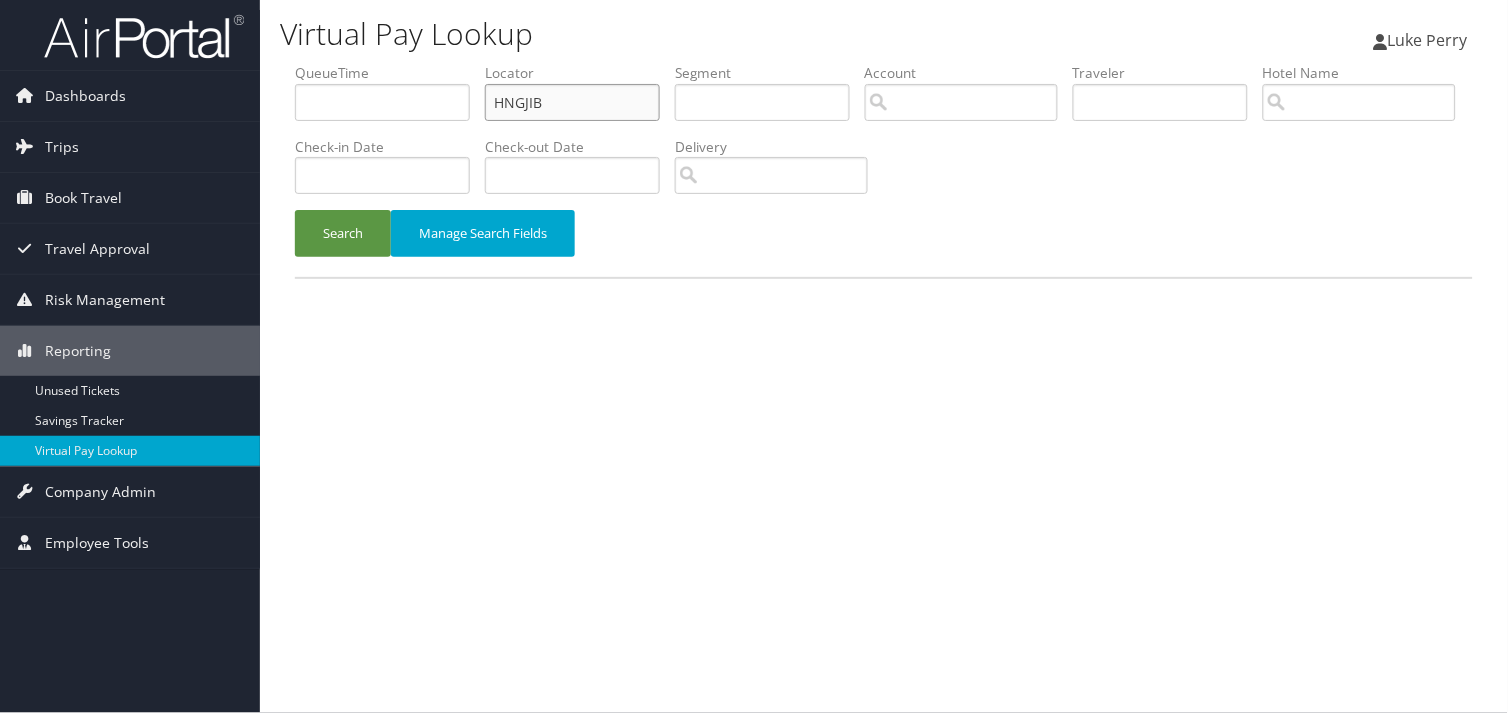 paste on "SFHTKJ" 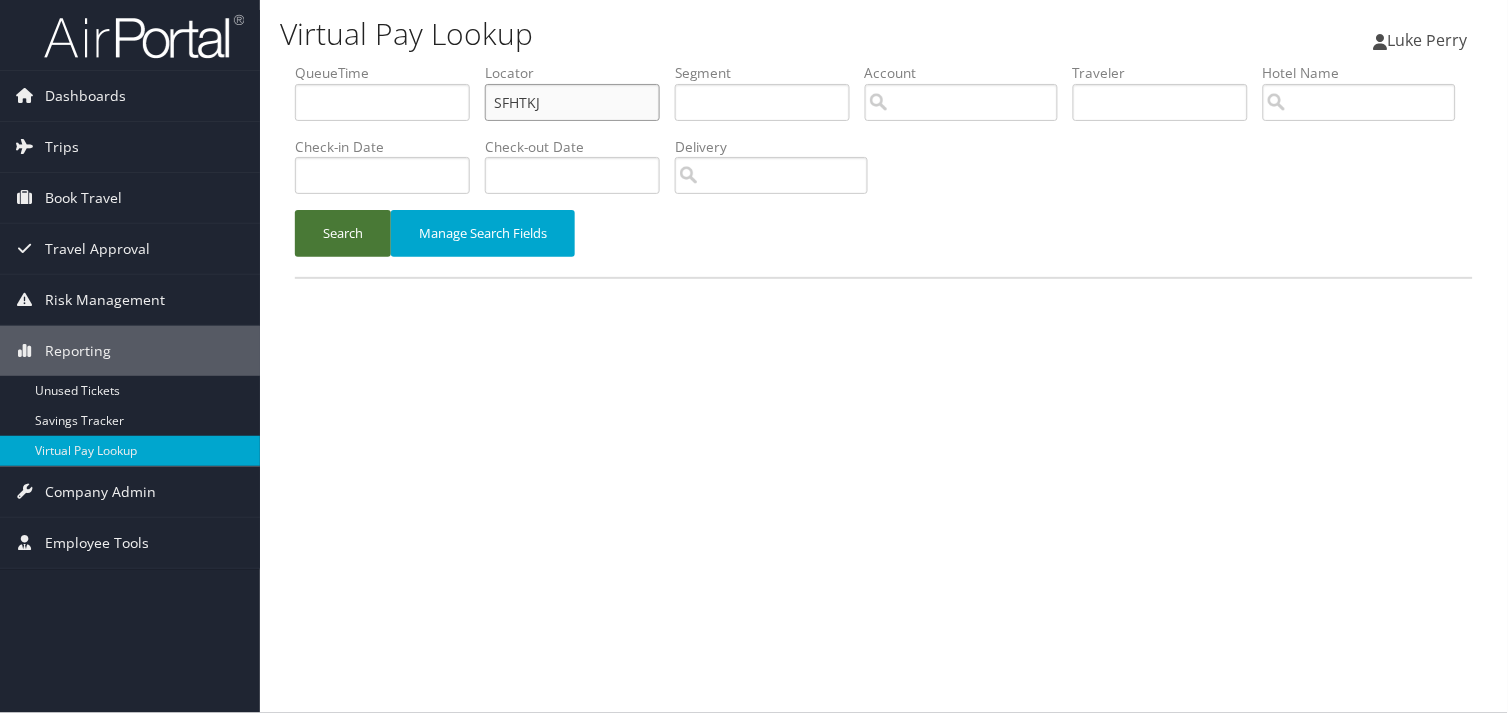 type on "SFHTKJ" 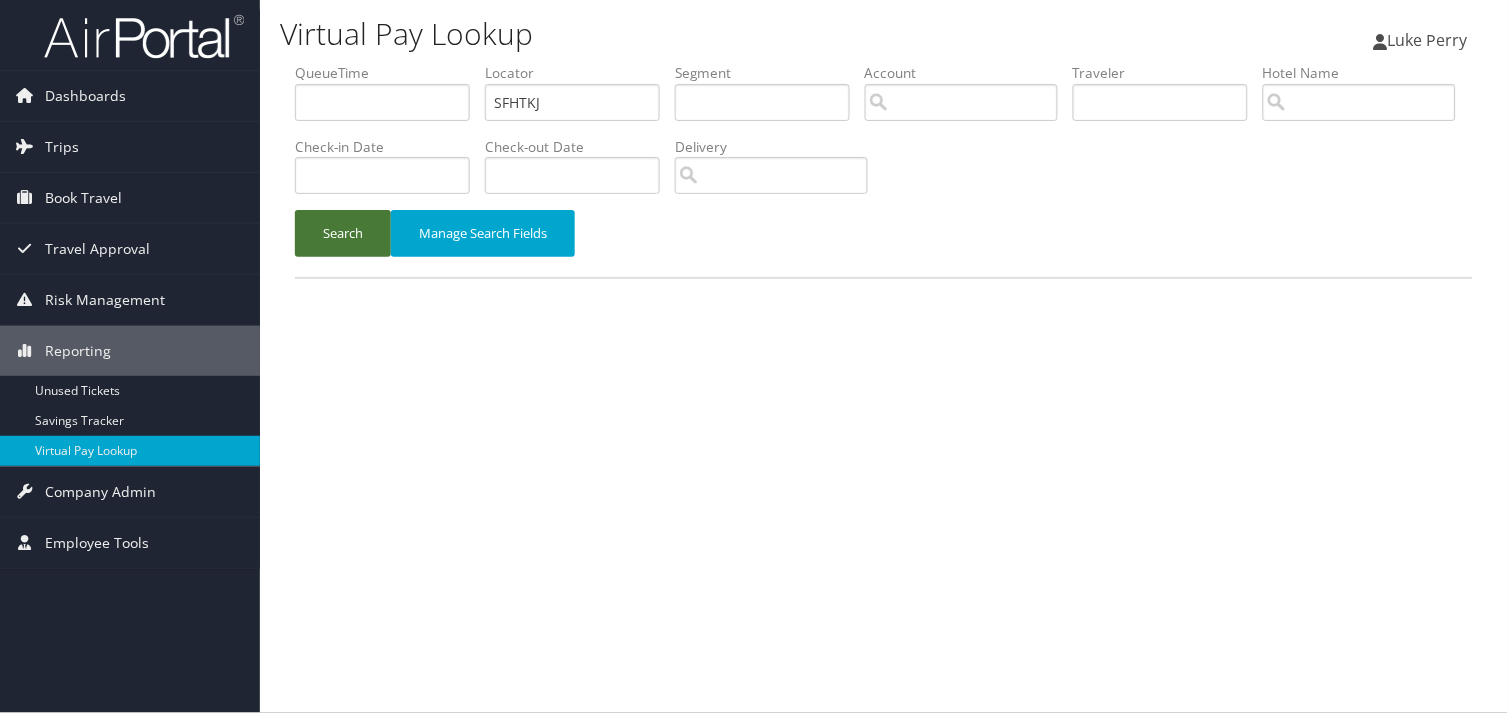 click on "Search" at bounding box center (343, 233) 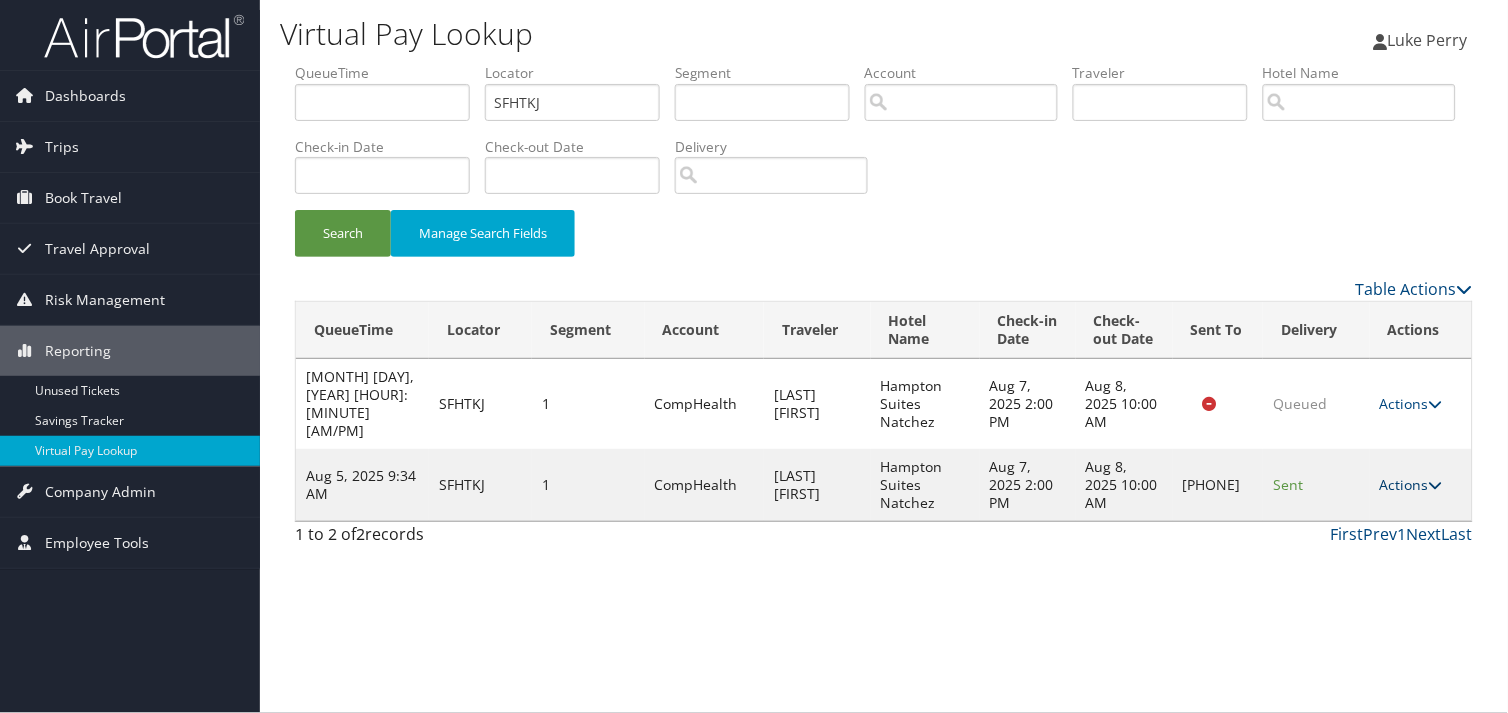 click on "Actions" at bounding box center [1411, 484] 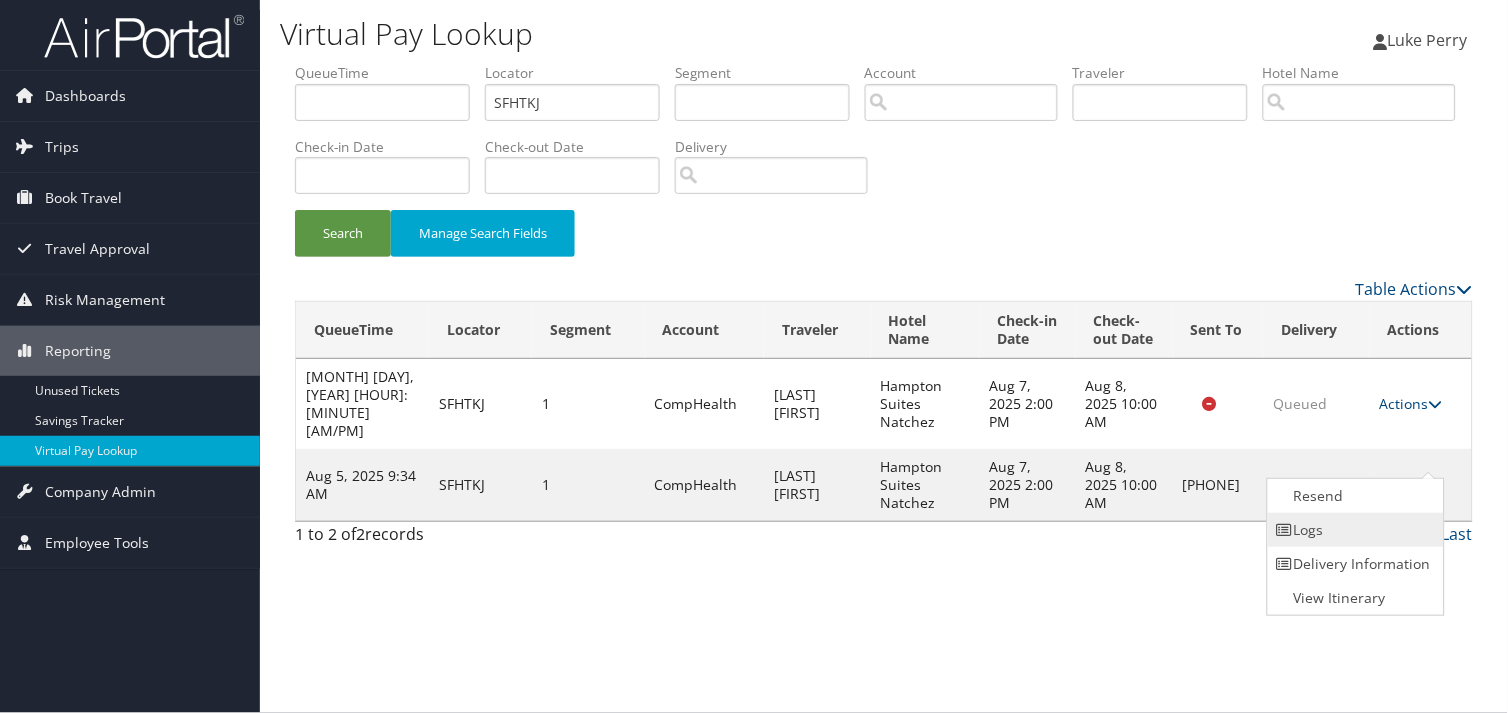 click on "Logs" at bounding box center [1353, 530] 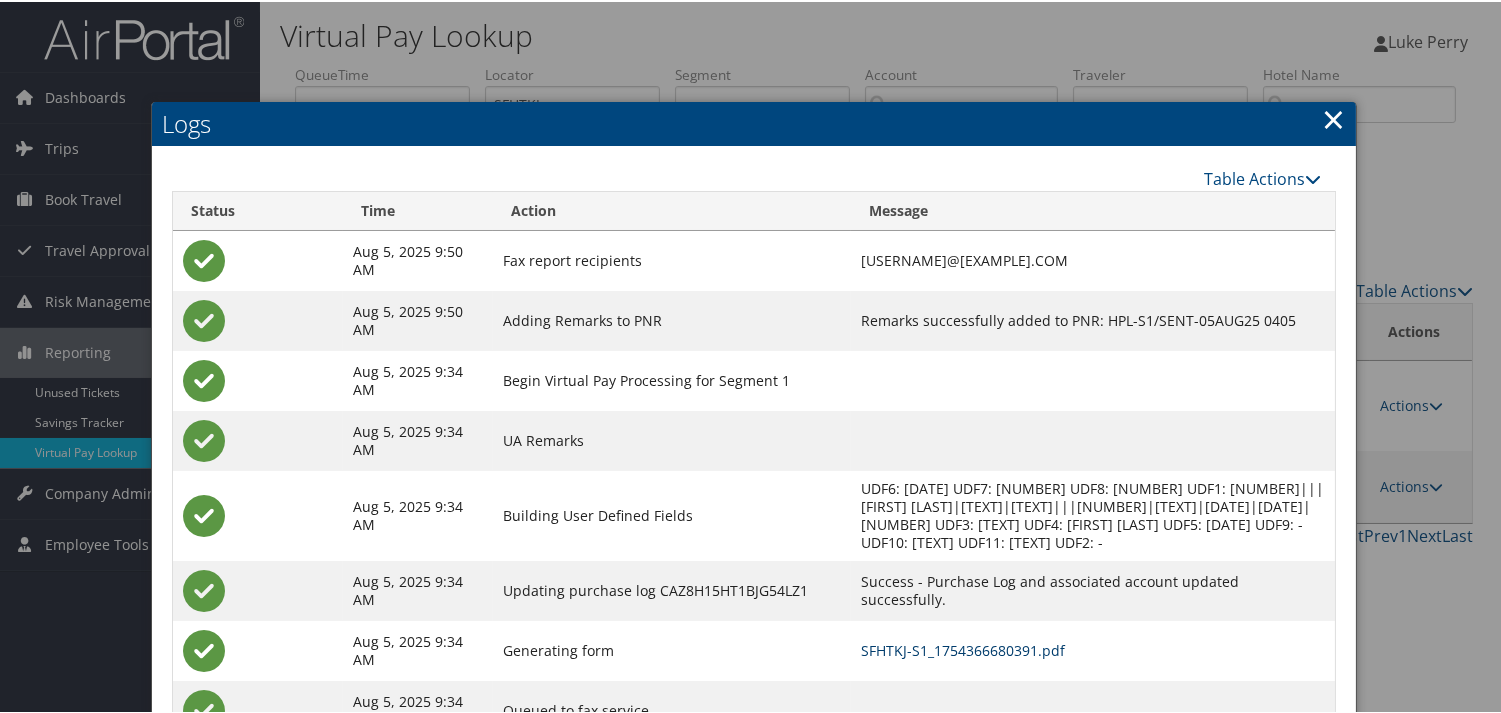 click on "SFHTKJ-S1_1754366680391.pdf" at bounding box center (963, 648) 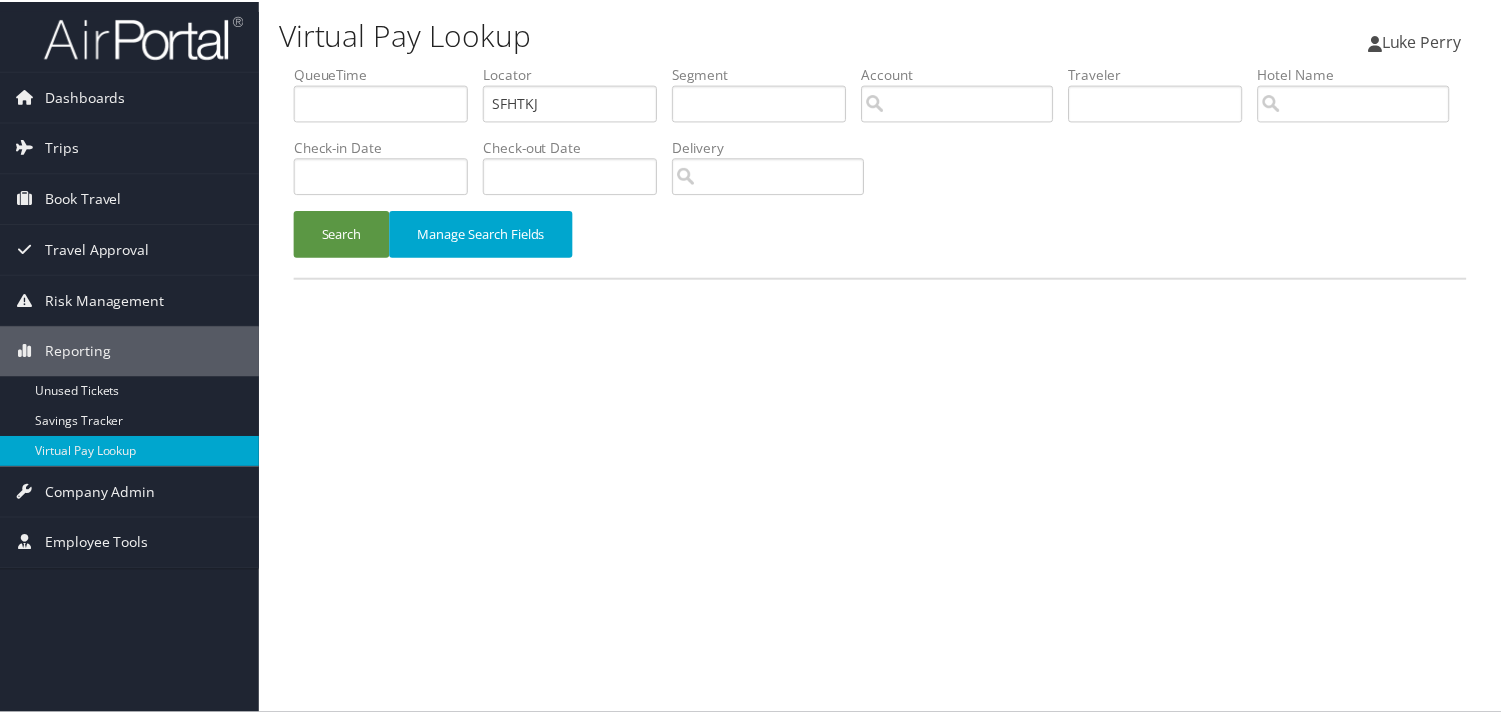 scroll, scrollTop: 0, scrollLeft: 0, axis: both 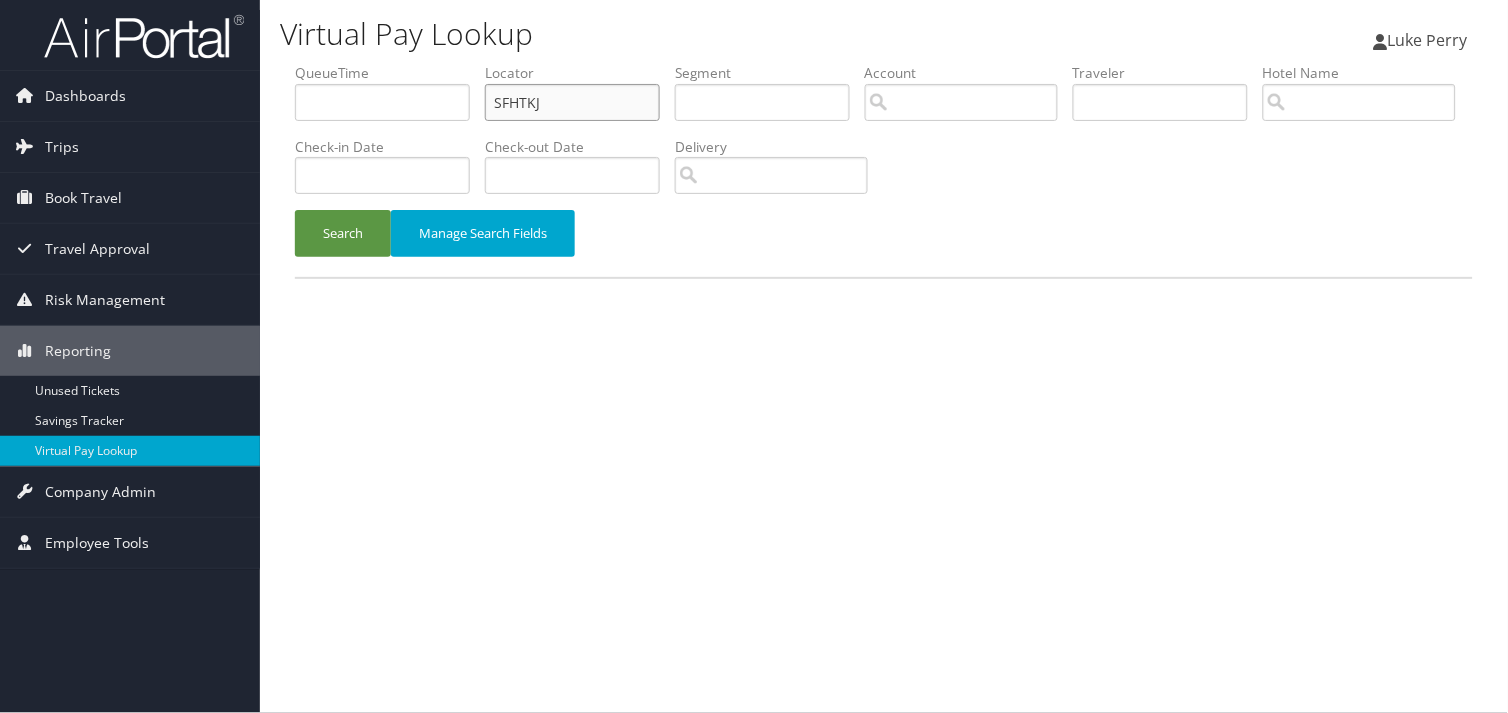click on "SFHTKJ" at bounding box center [572, 102] 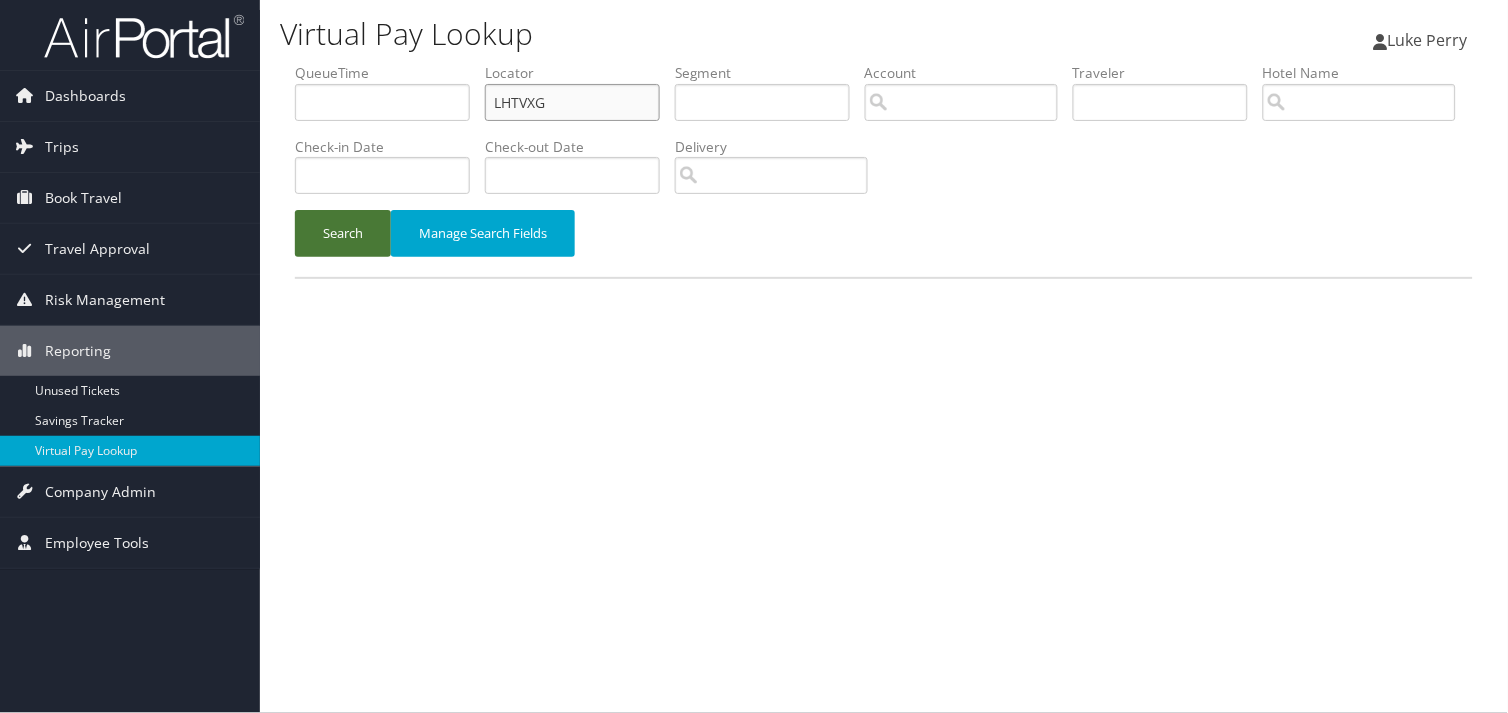 type on "LHTVXG" 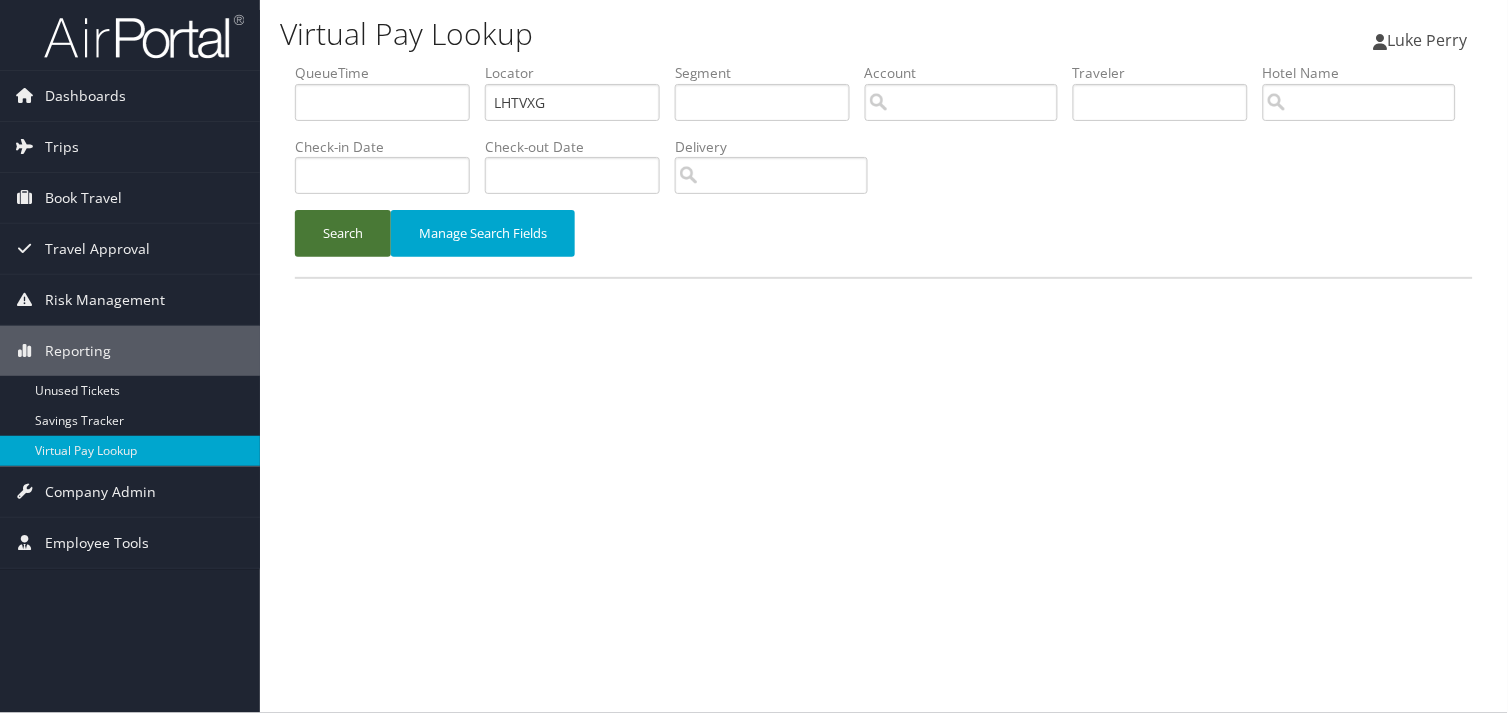 click on "Search" at bounding box center (343, 233) 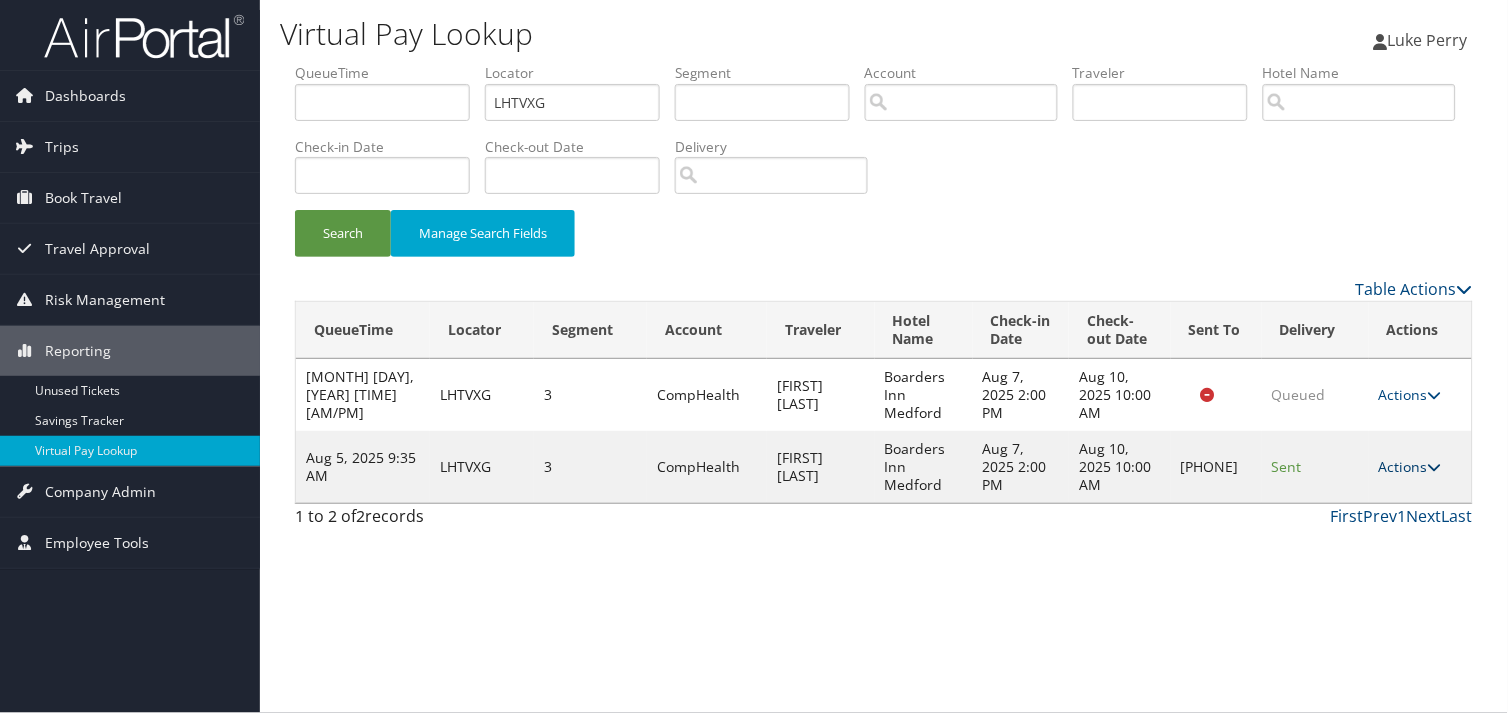 click at bounding box center (1435, 467) 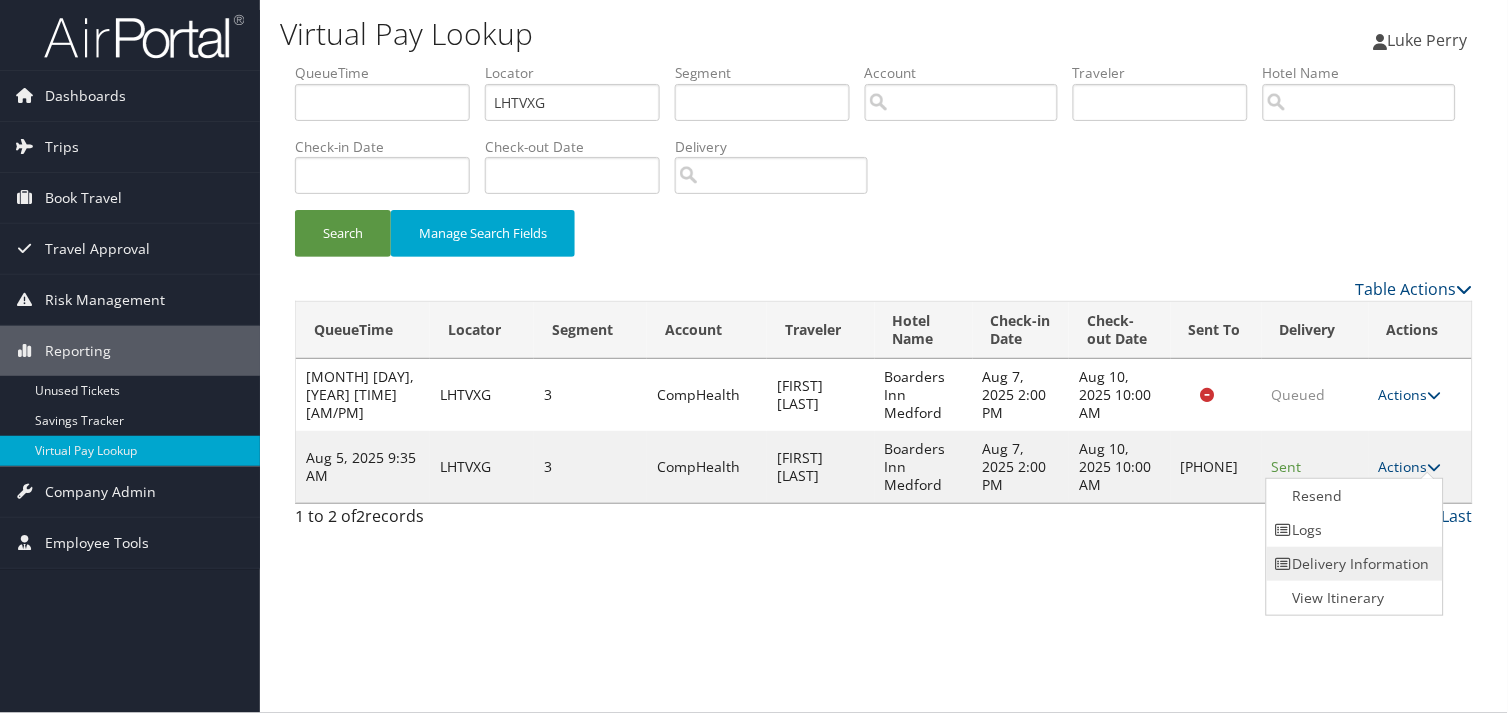 click on "Delivery Information" at bounding box center (1352, 564) 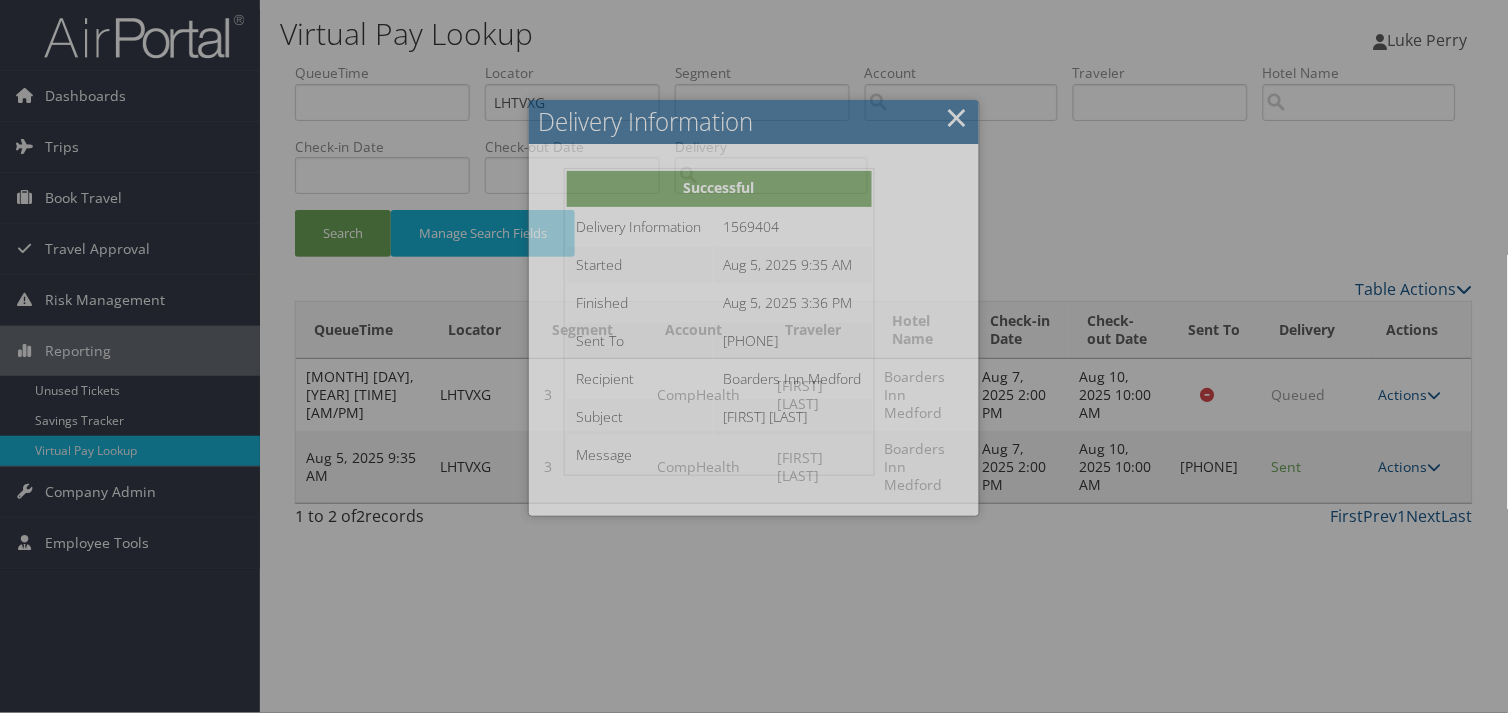 click at bounding box center (754, 356) 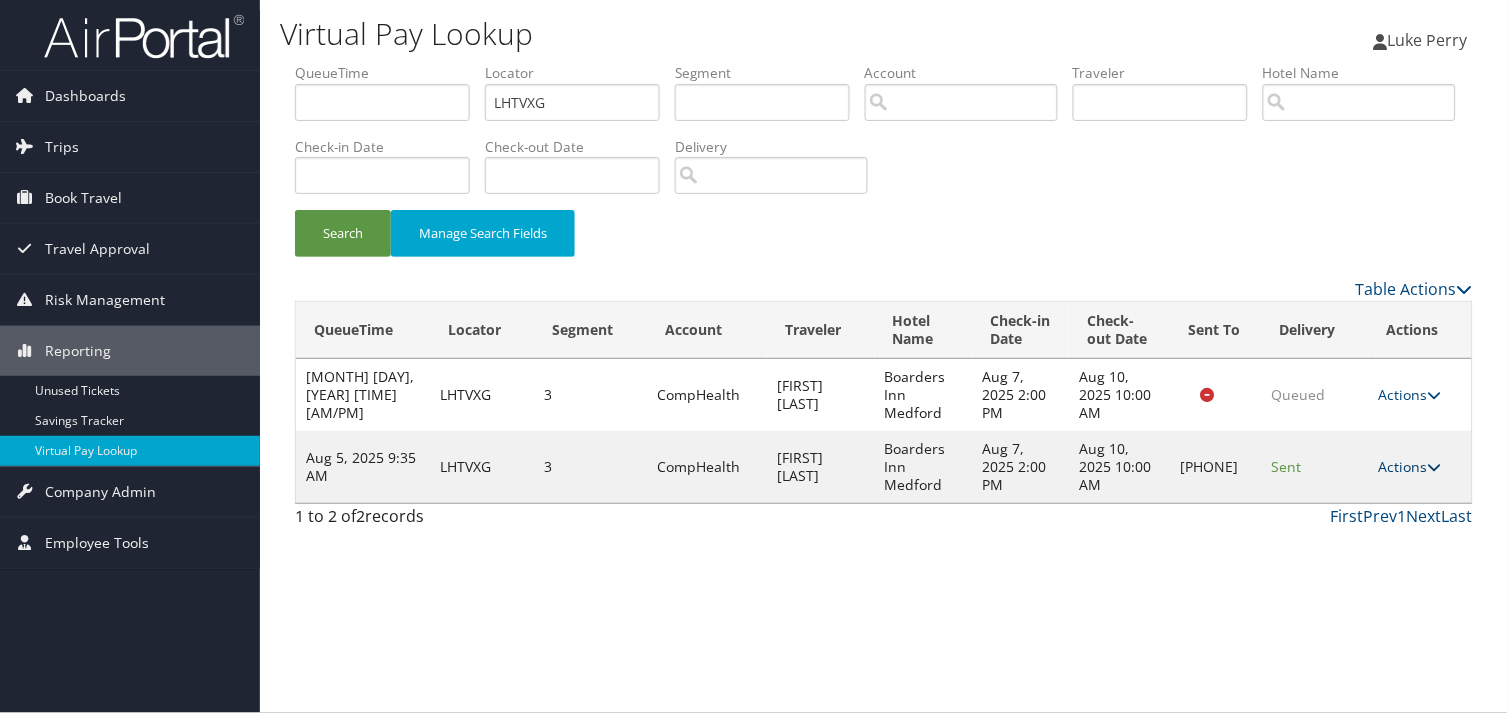 click on "Actions" at bounding box center (1410, 466) 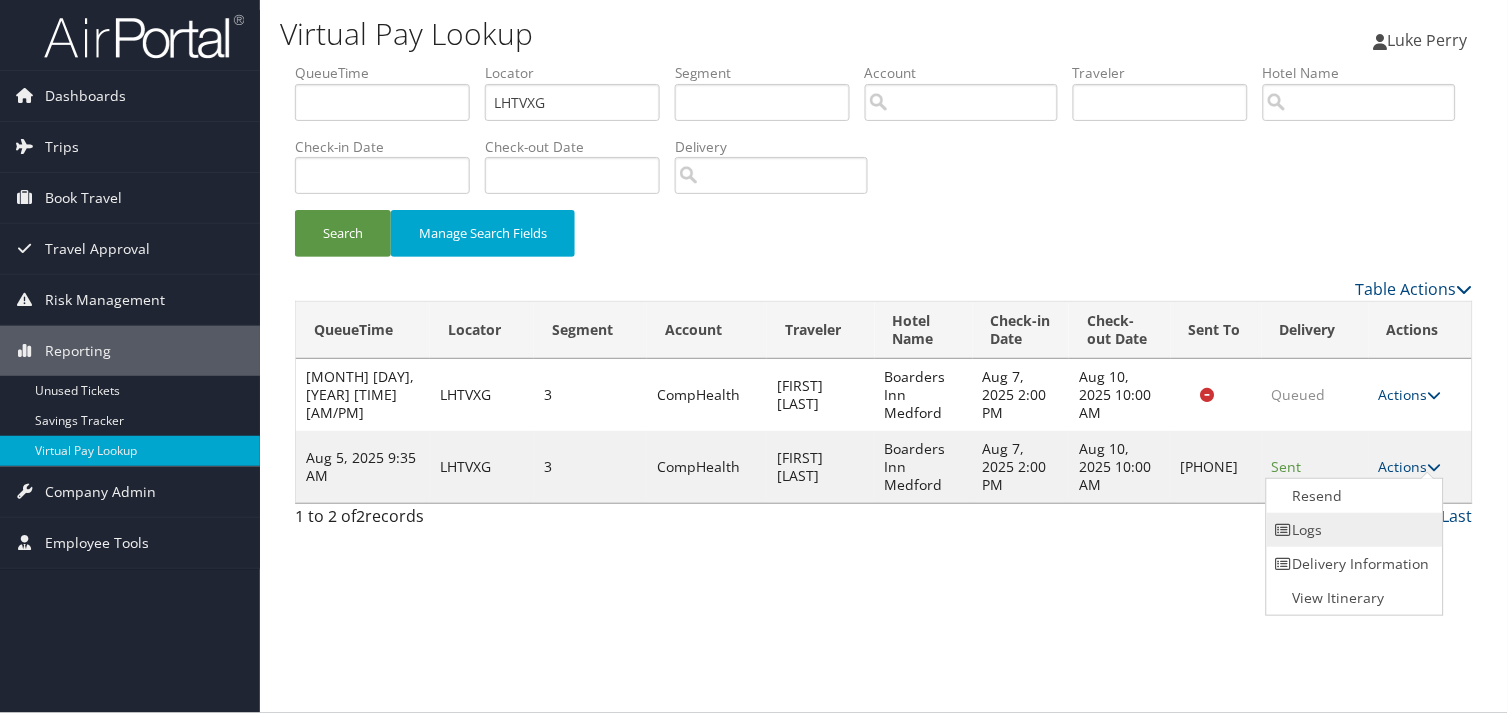 click on "Logs" at bounding box center (1352, 530) 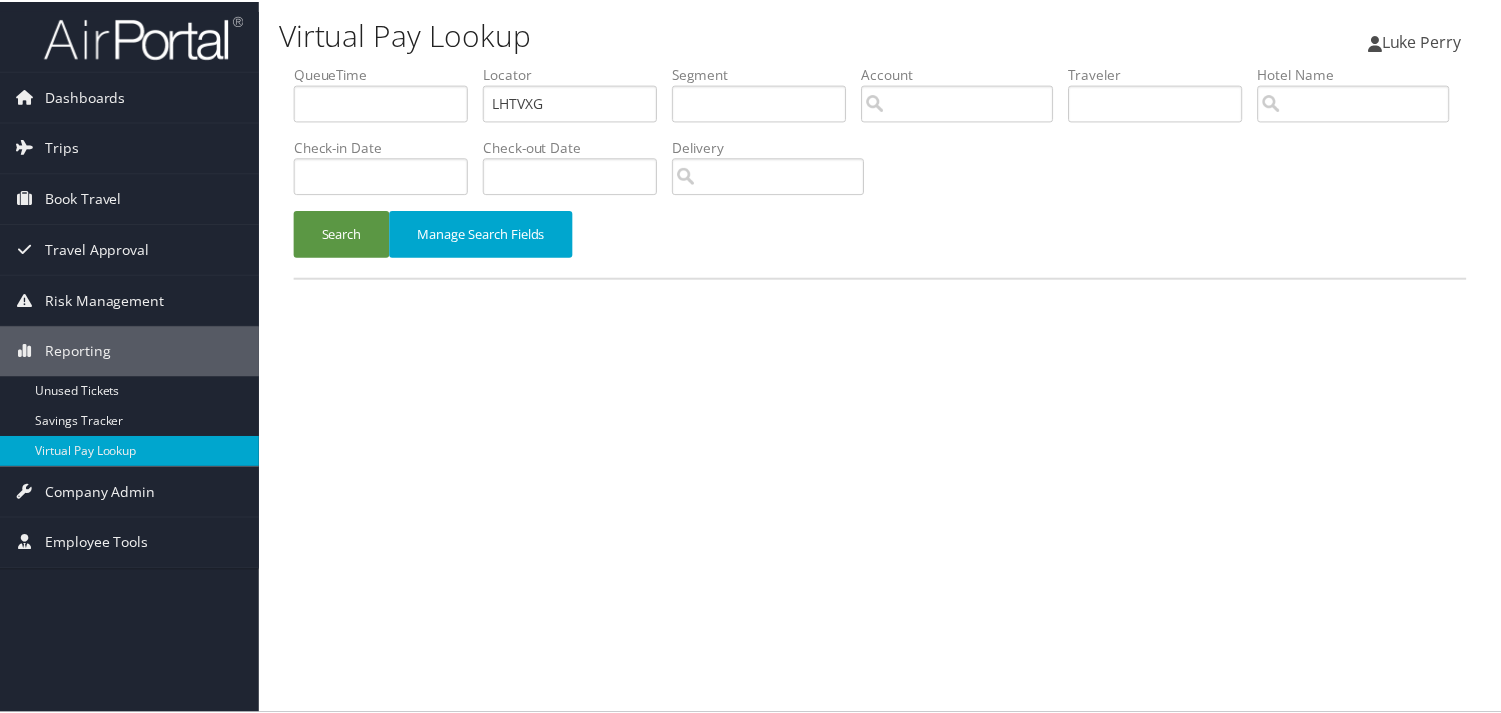 scroll, scrollTop: 0, scrollLeft: 0, axis: both 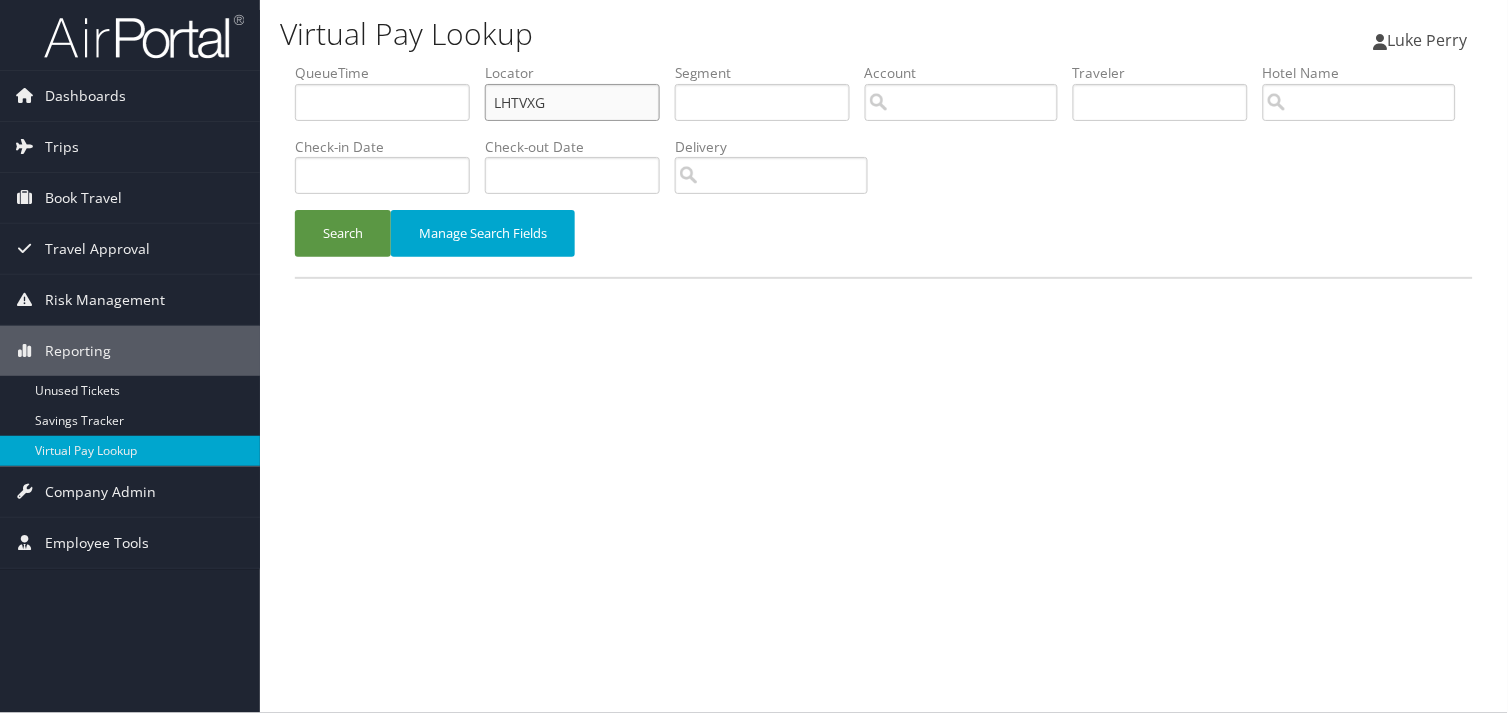 drag, startPoint x: 0, startPoint y: 0, endPoint x: 443, endPoint y: 104, distance: 455.04395 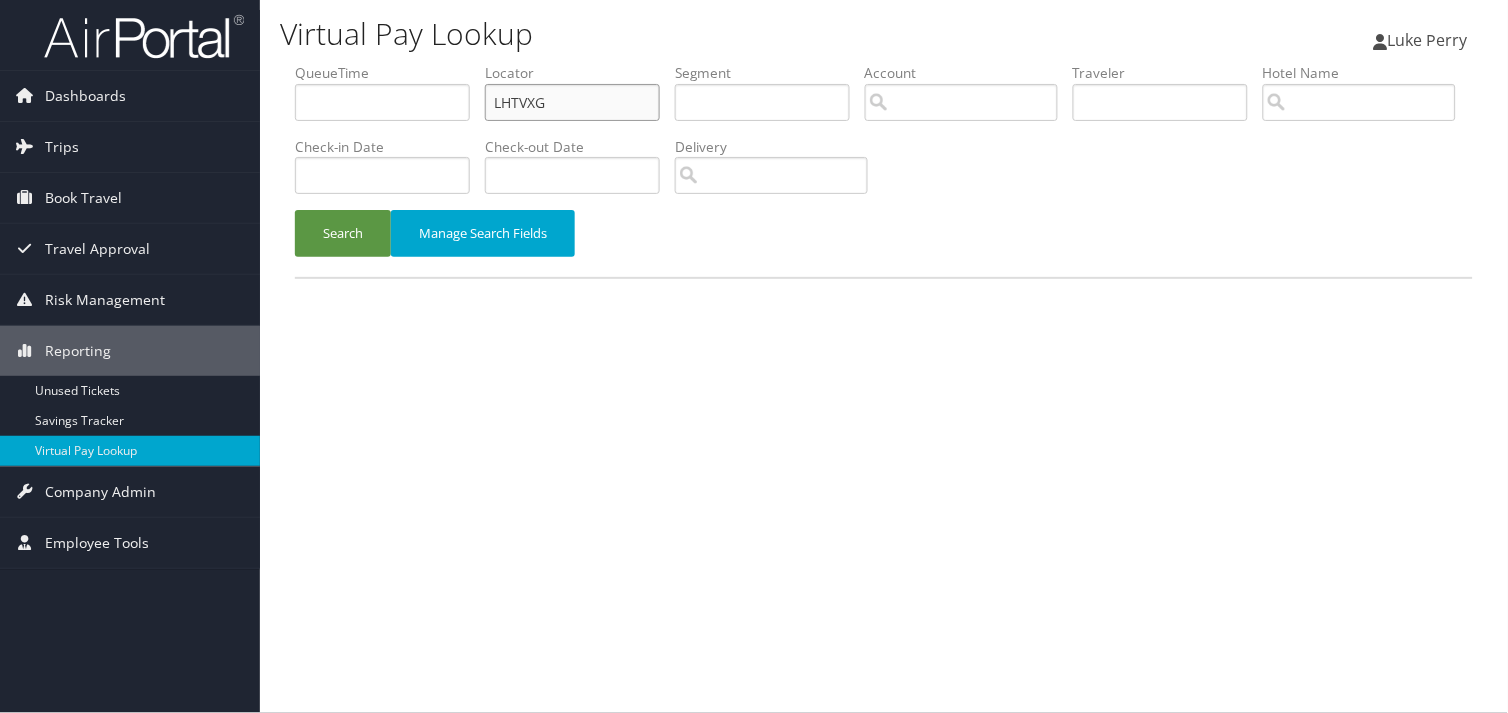 click on "QueueTime Locator LHTVXG Segment Account Traveler Hotel Name Check-in Date Check-out Date Delivery" at bounding box center [884, 63] 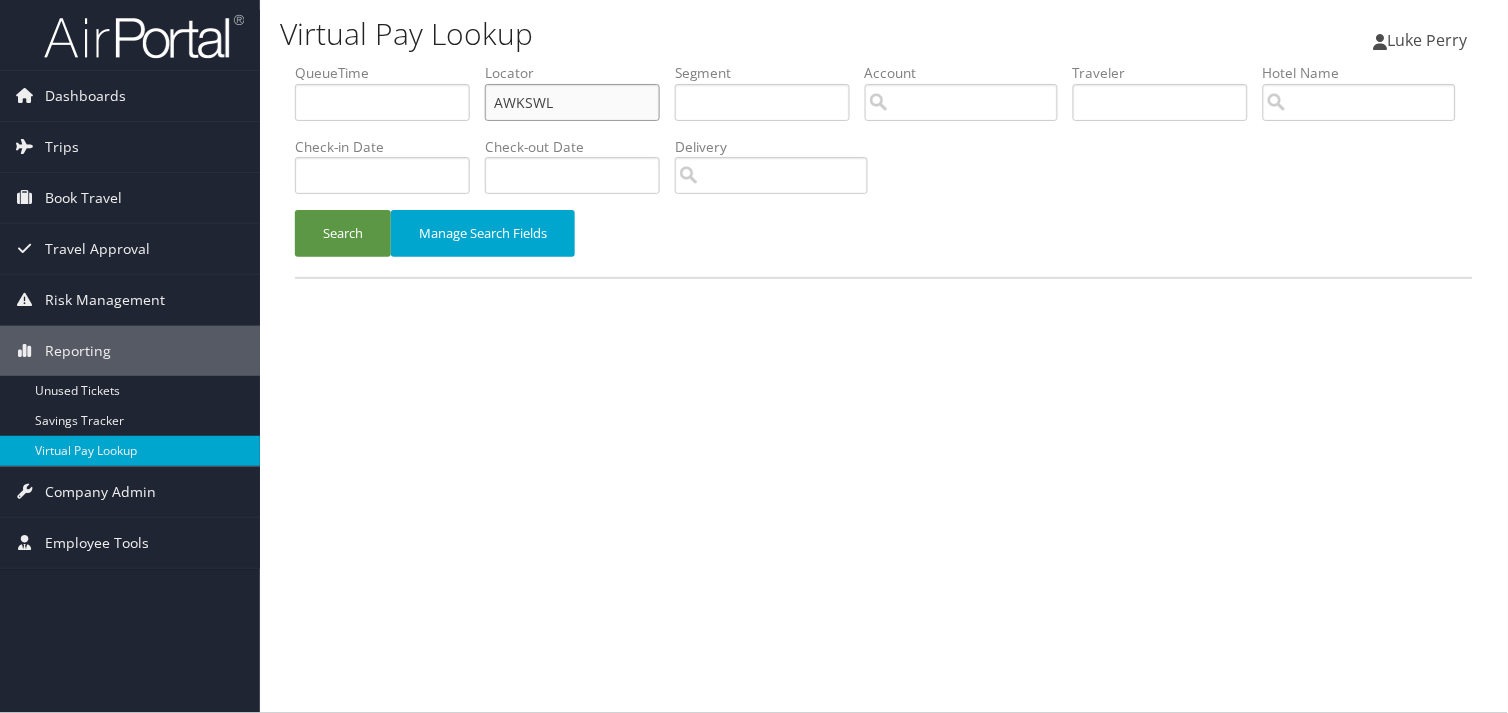 click on "AWKSWL" at bounding box center [572, 102] 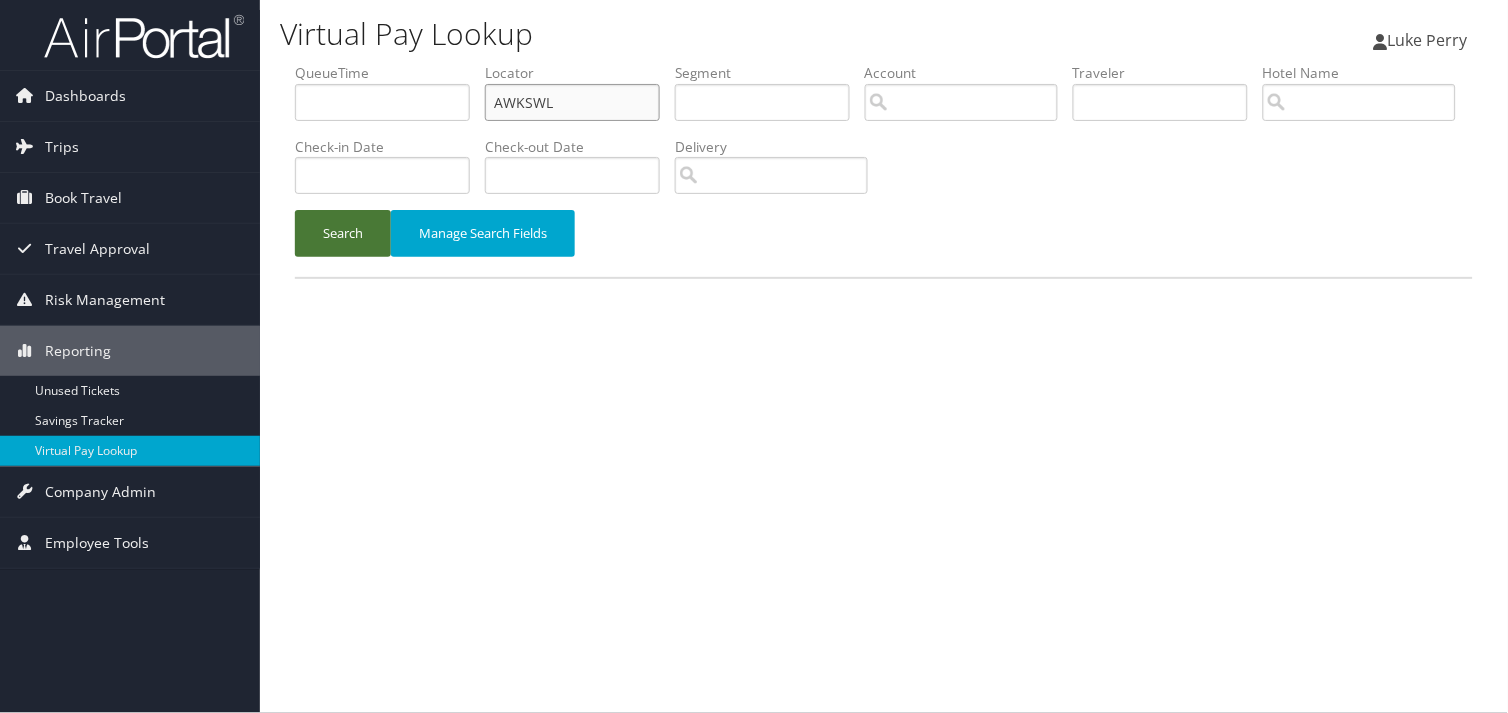 type on "AWKSWL" 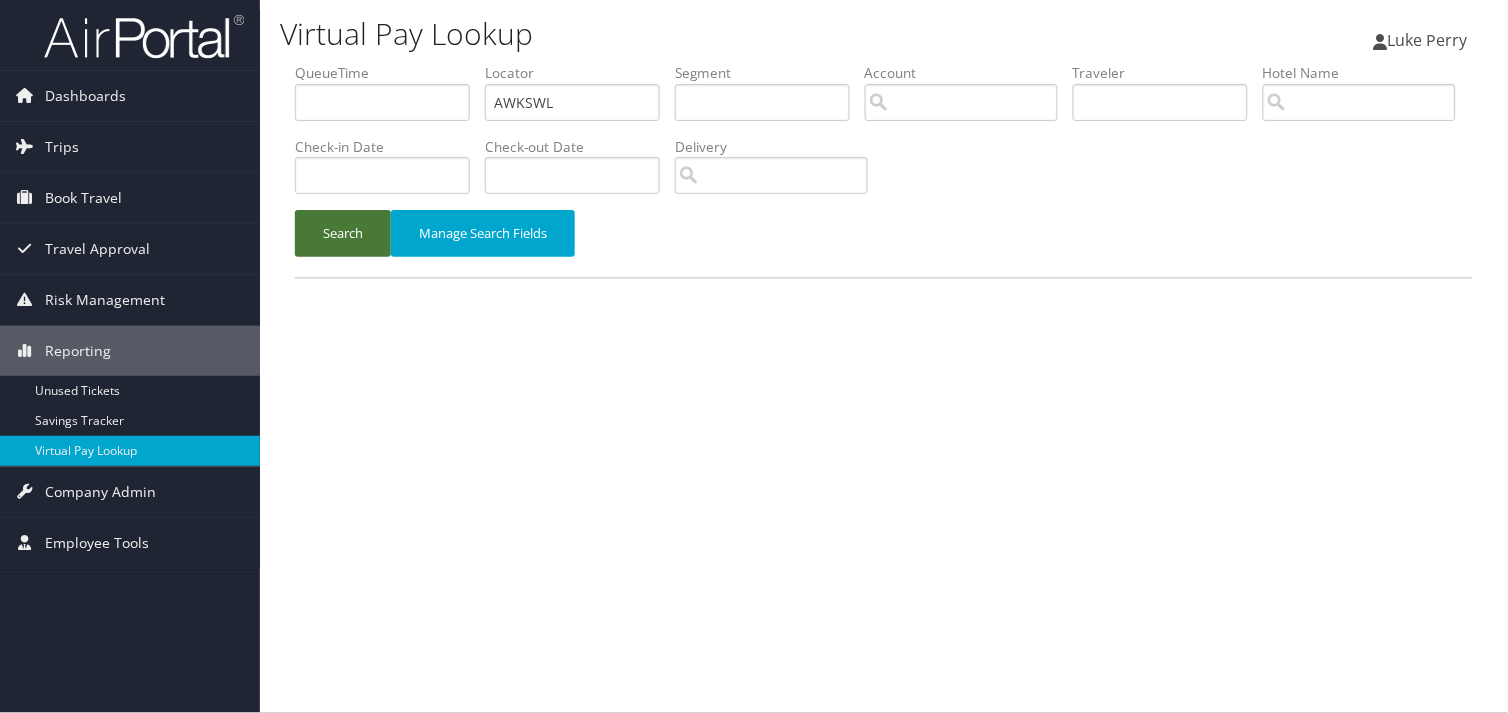 click on "Search" at bounding box center (343, 233) 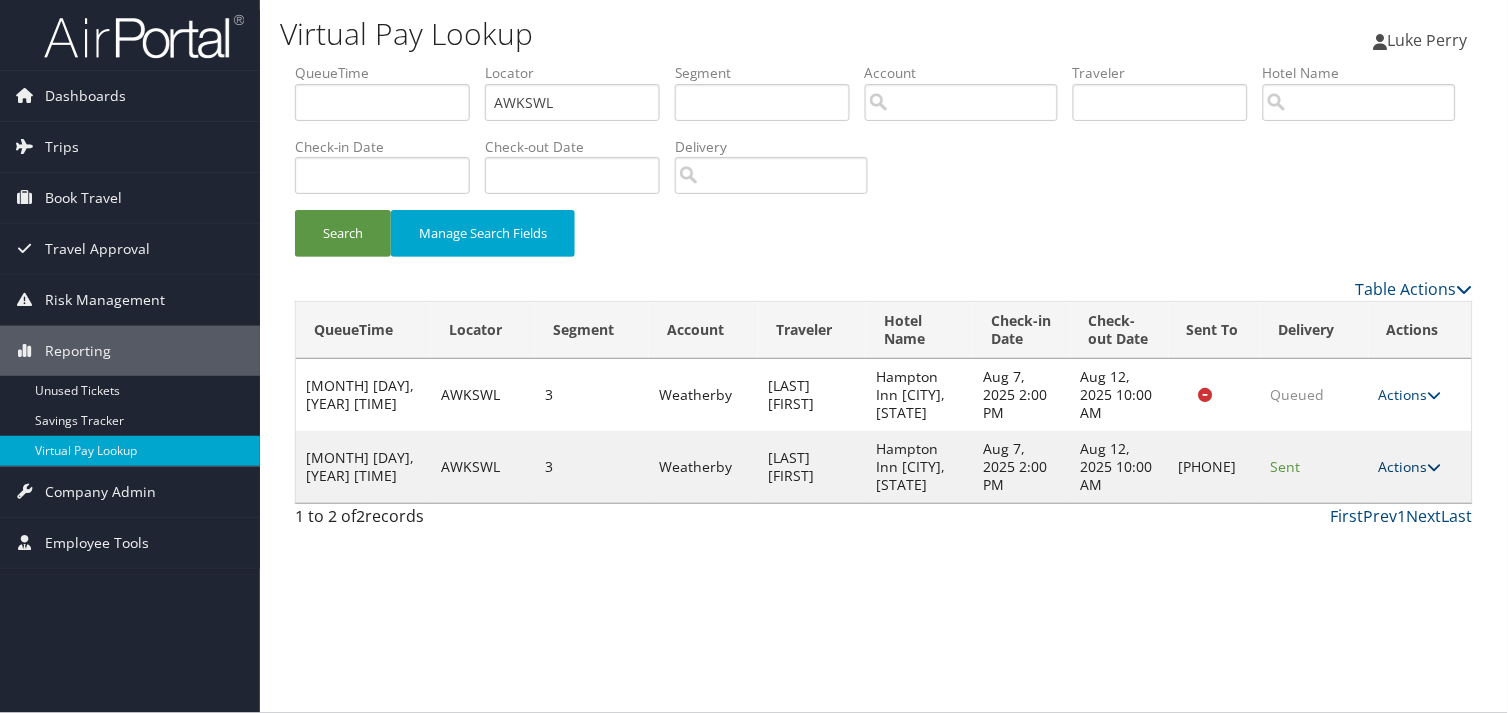 click on "Actions" at bounding box center (1410, 466) 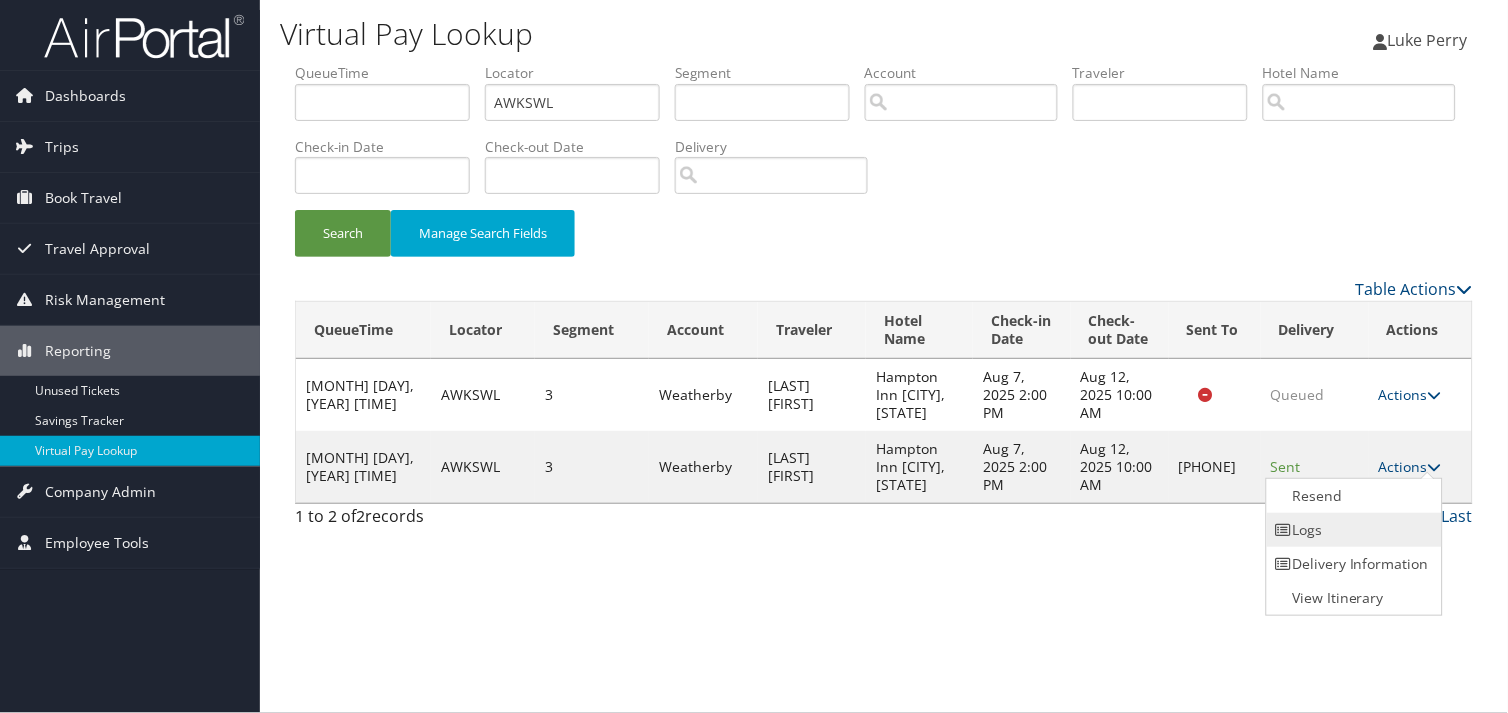 click on "Logs" at bounding box center (1352, 530) 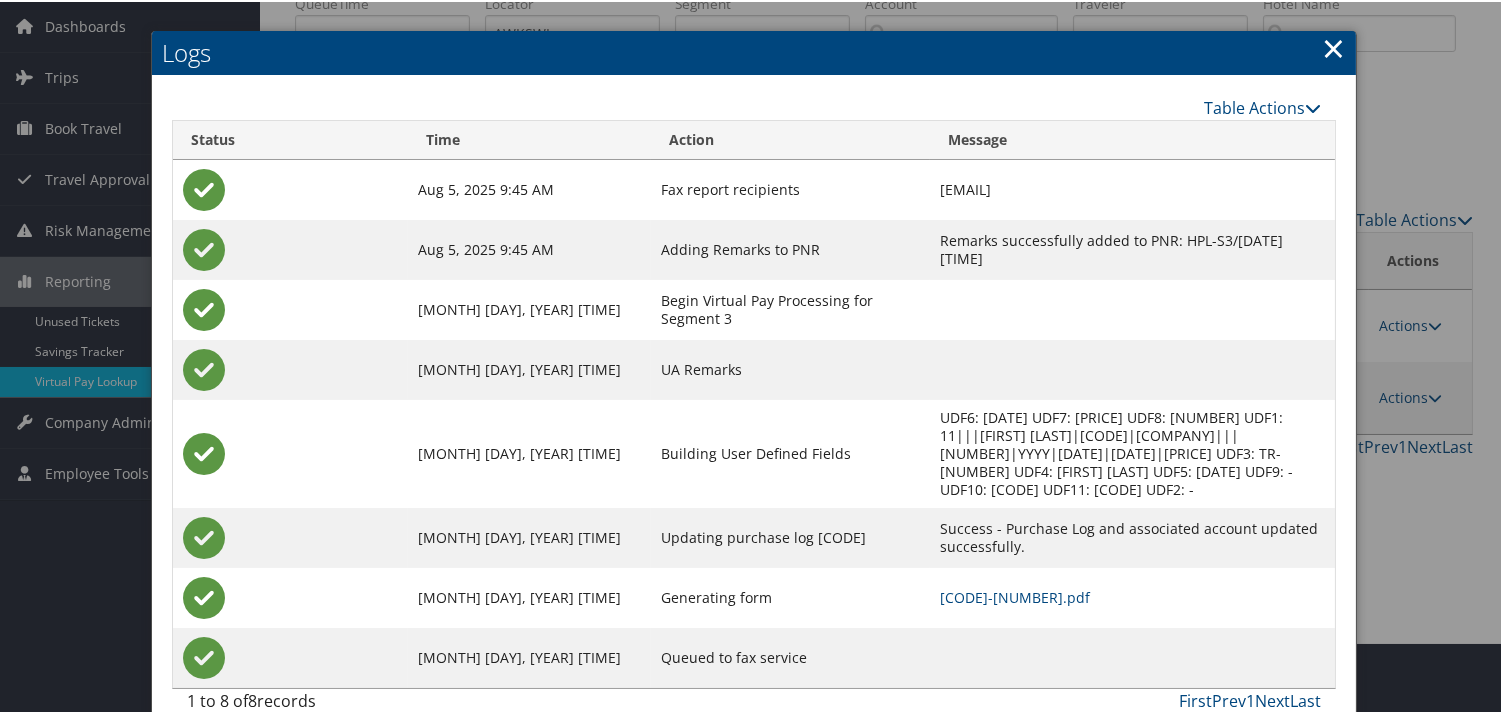 scroll, scrollTop: 100, scrollLeft: 0, axis: vertical 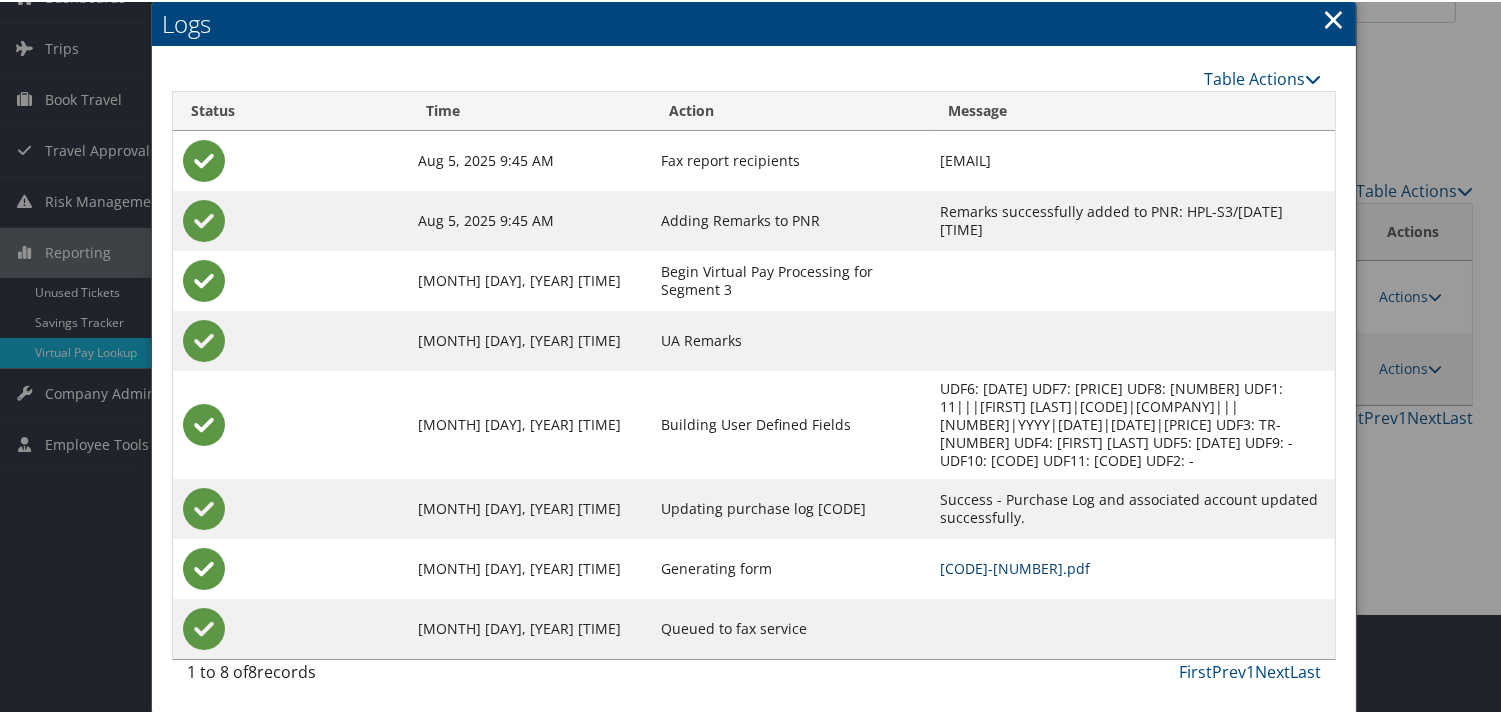click on "AWKSWL-S3_1754366597274.pdf" at bounding box center (1015, 566) 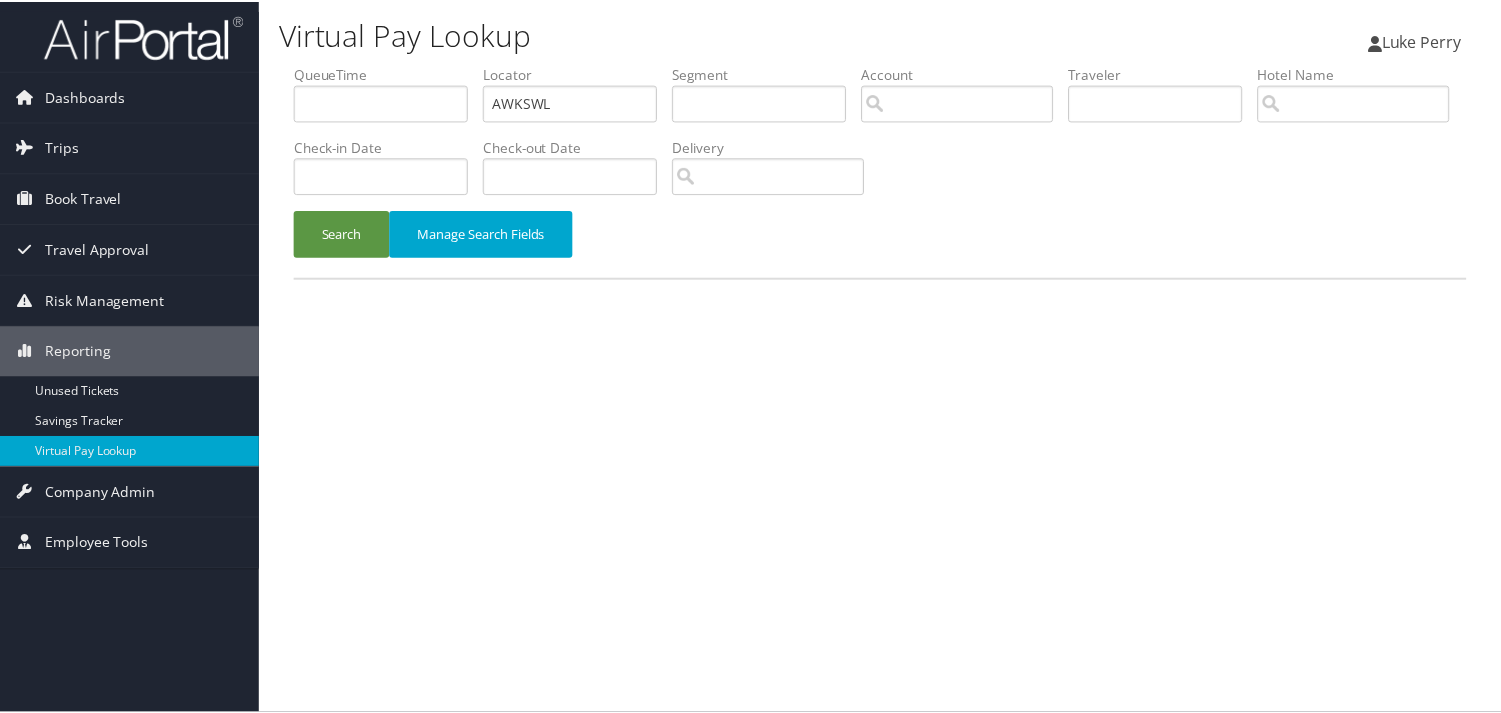 scroll, scrollTop: 0, scrollLeft: 0, axis: both 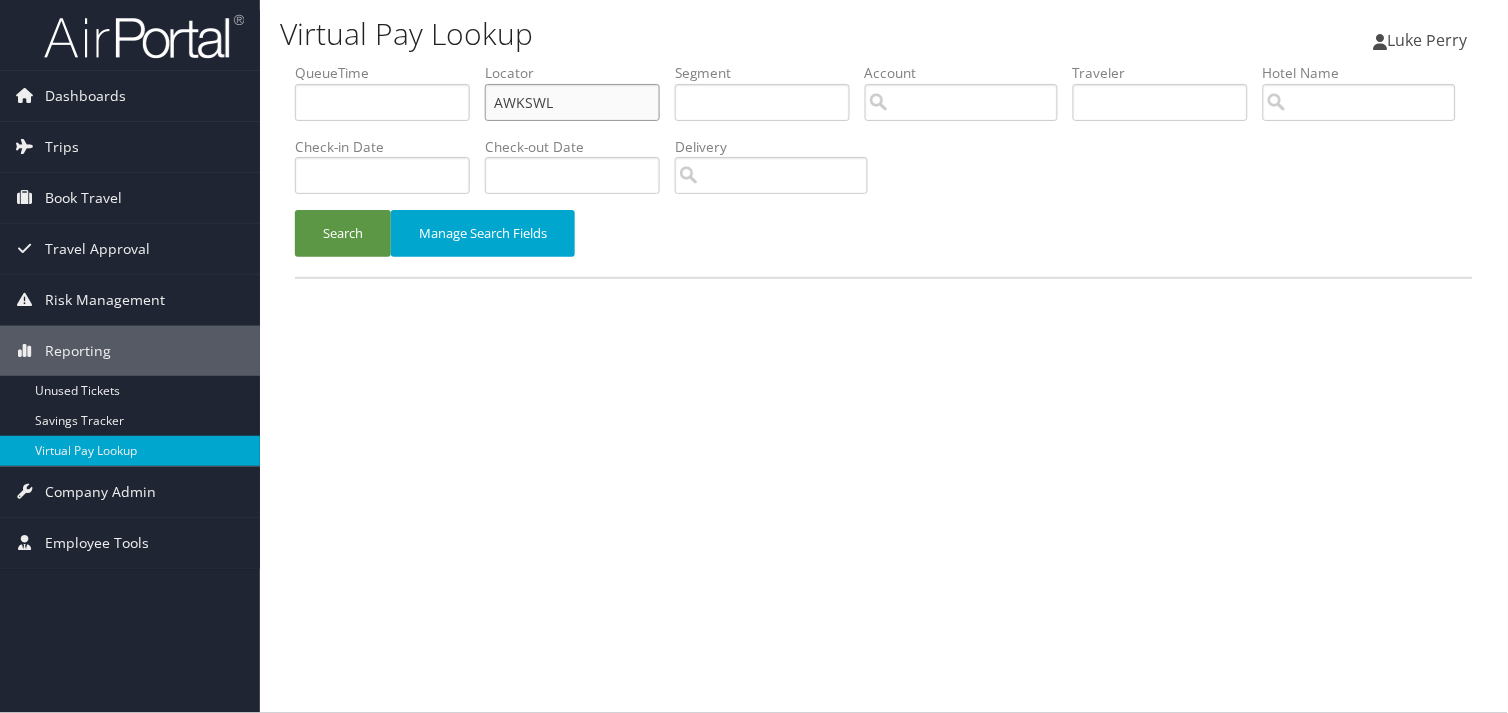 drag, startPoint x: 554, startPoint y: 96, endPoint x: 366, endPoint y: 114, distance: 188.85974 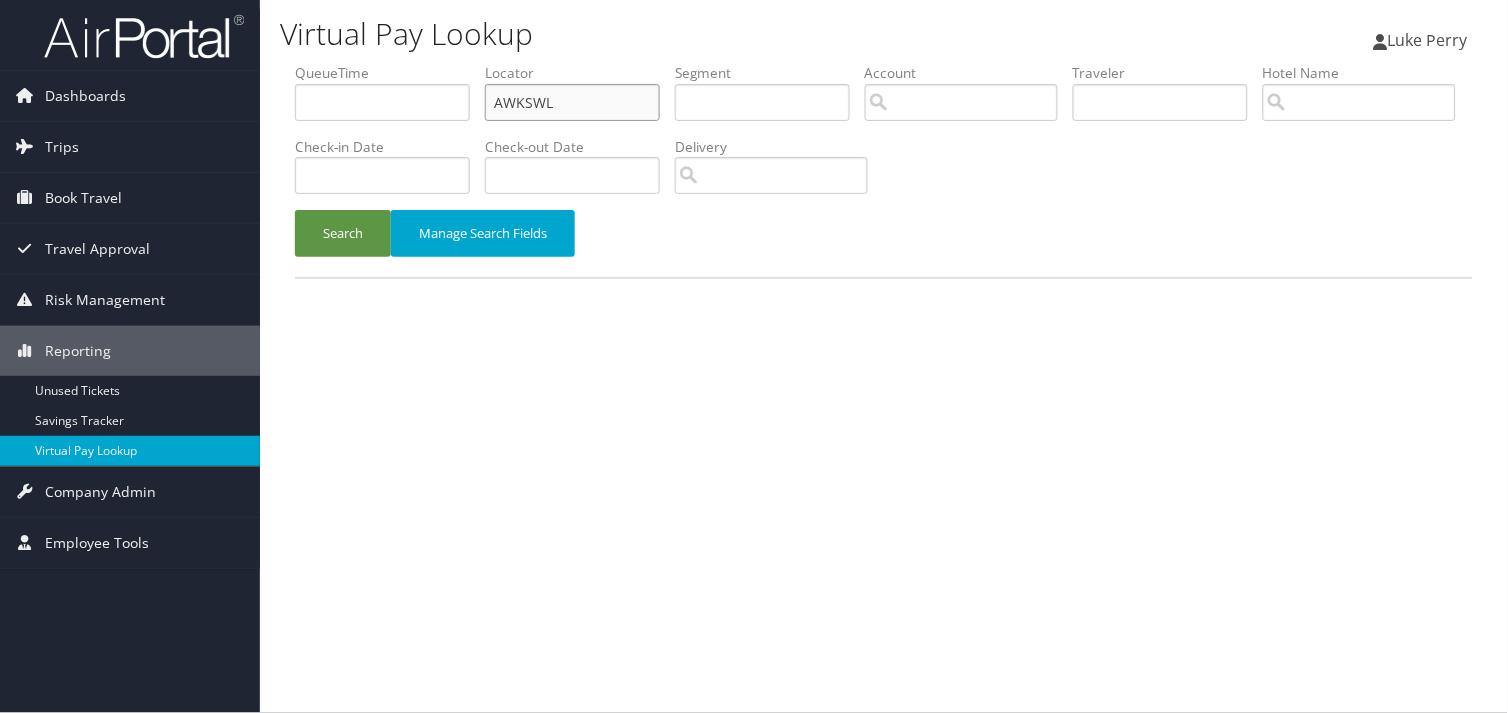 click on "QueueTime Locator AWKSWL Segment Account Traveler Hotel Name Check-in Date Check-out Date Delivery" at bounding box center (884, 63) 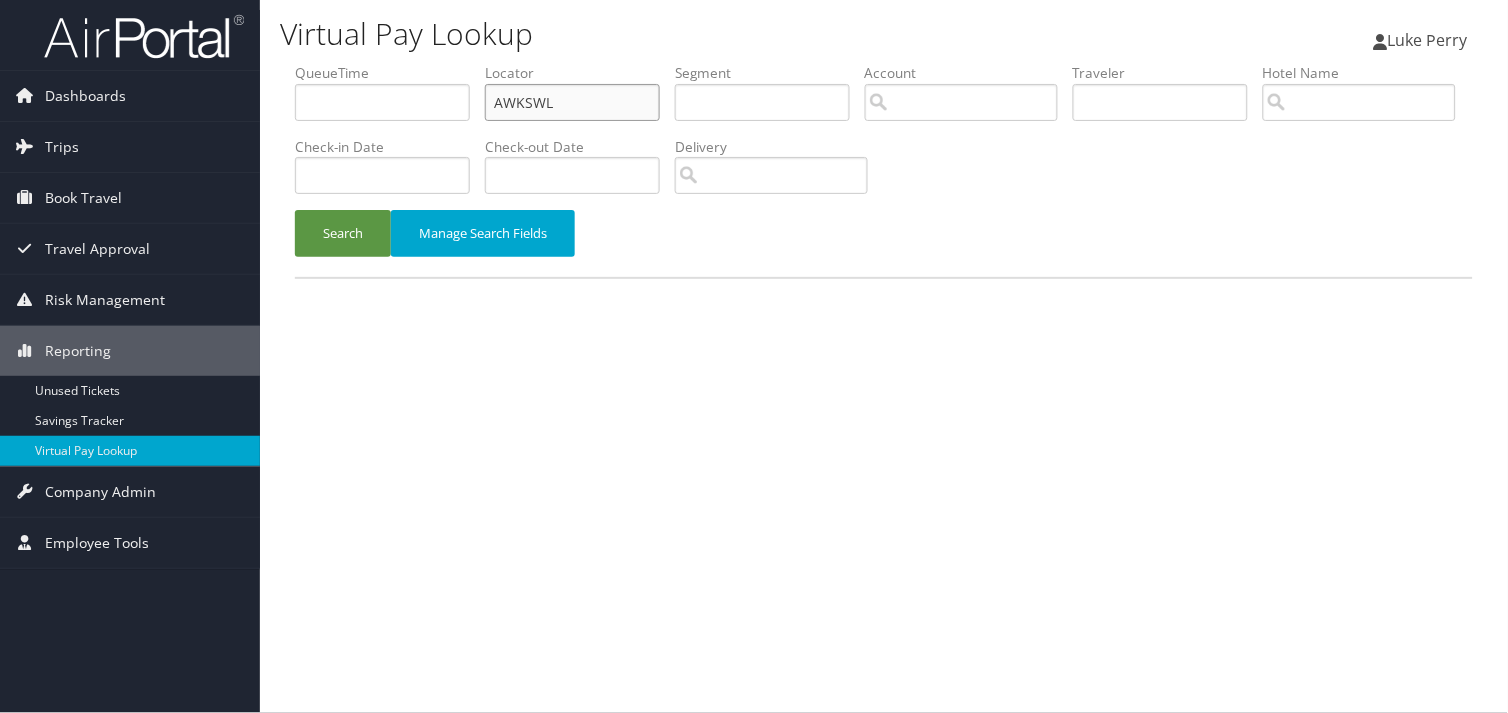 paste on "JDFRYZ" 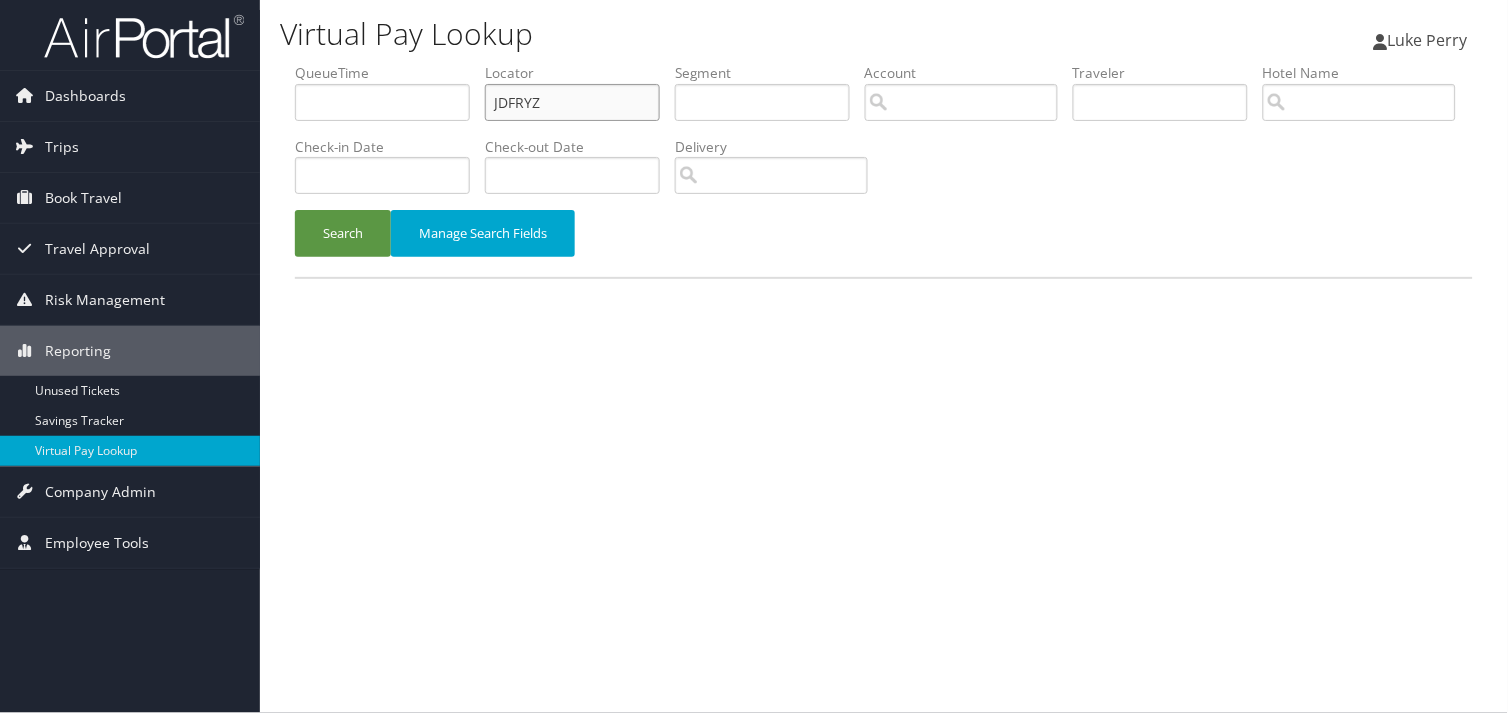 click on "JDFRYZ" at bounding box center [572, 102] 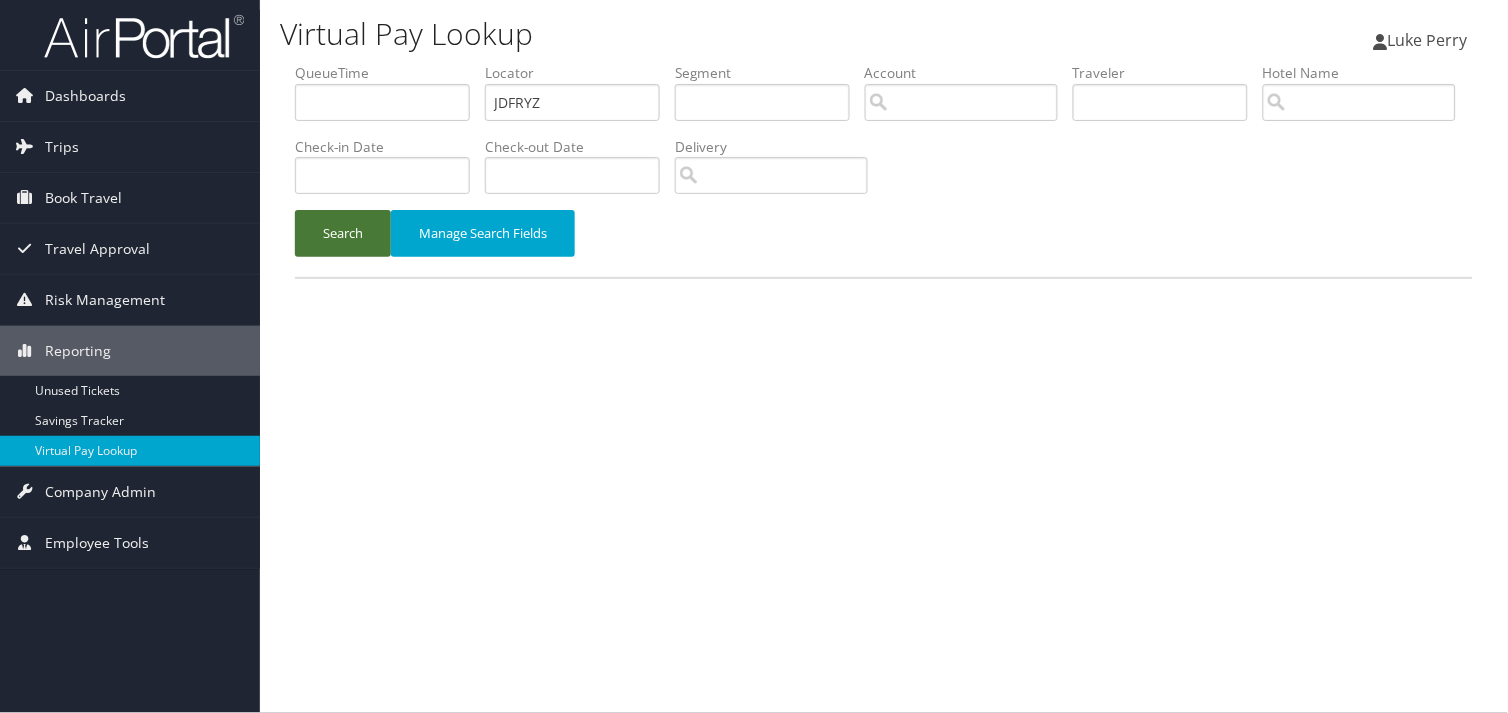 click on "Search" at bounding box center [343, 233] 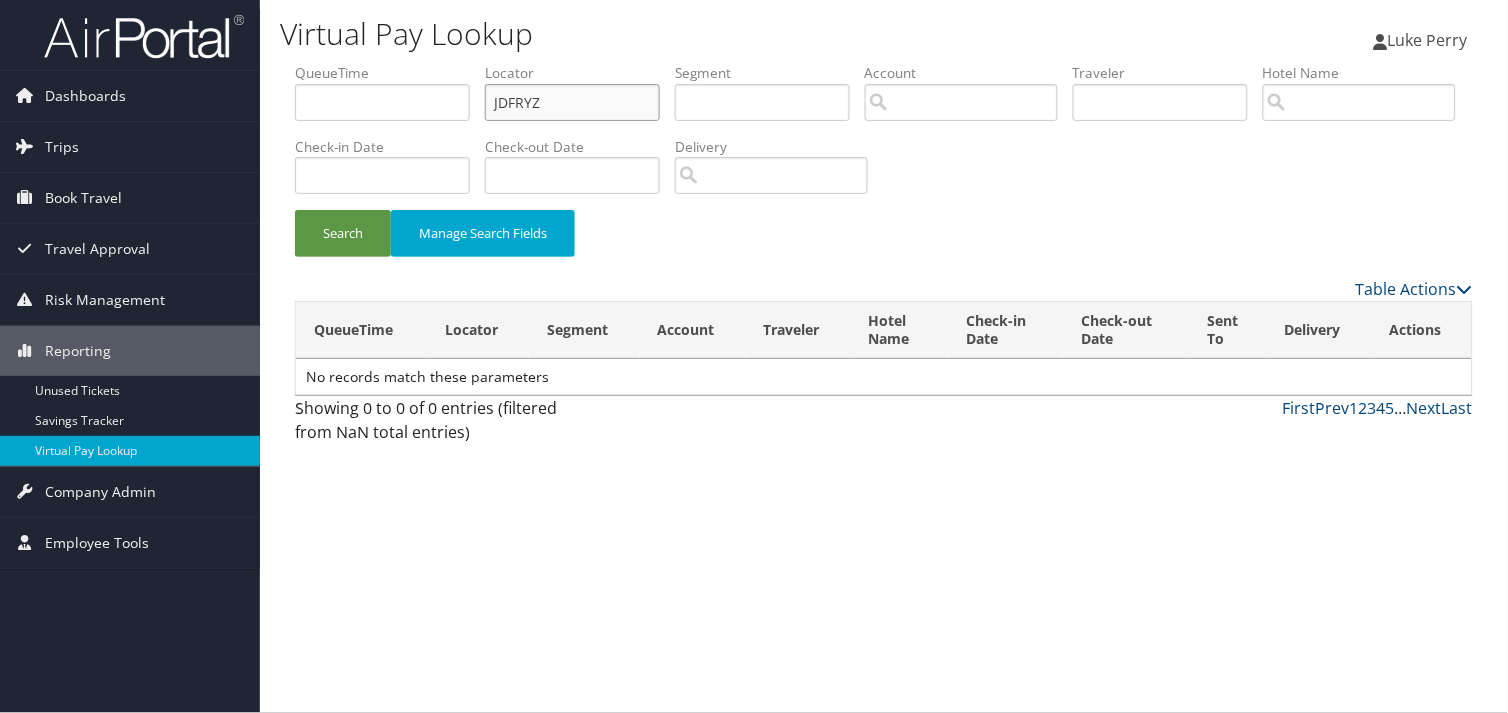 click on "JDFRYZ" at bounding box center (572, 102) 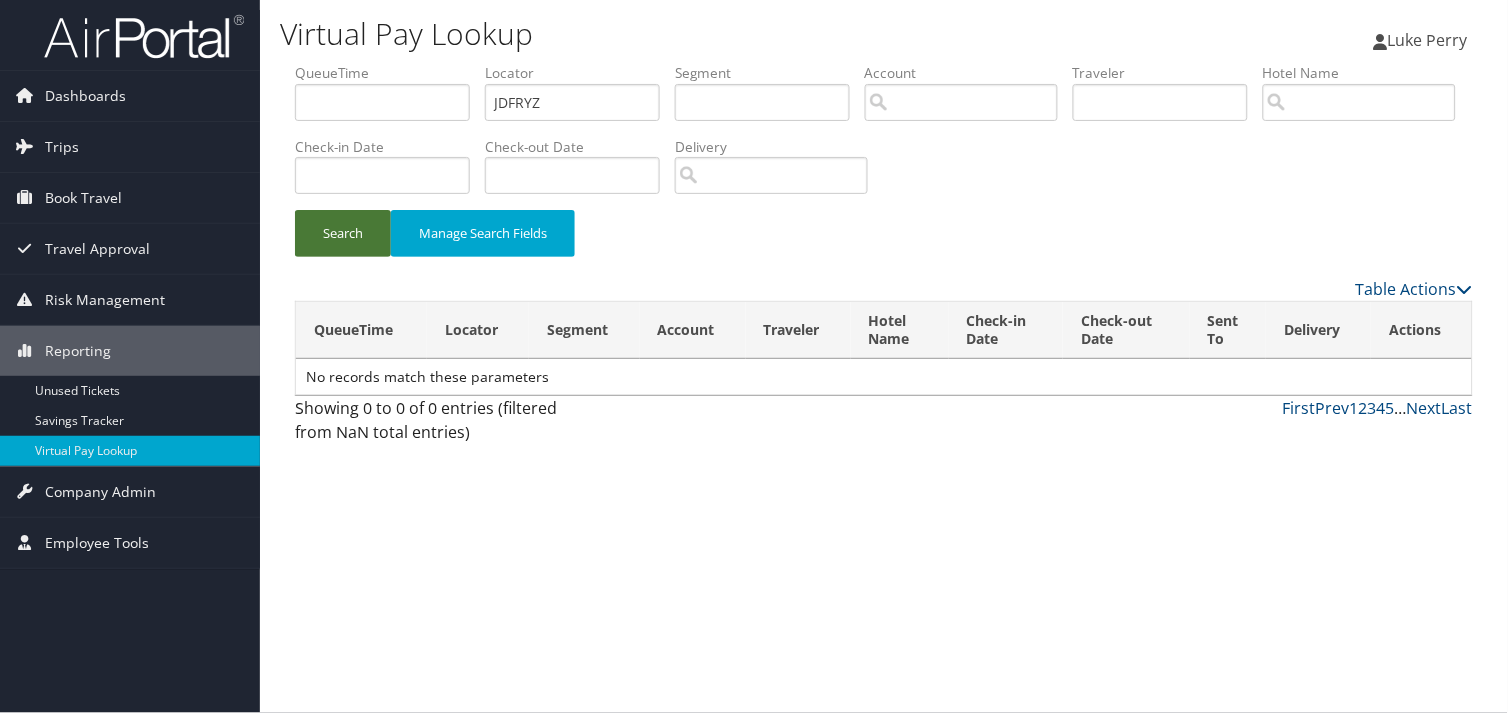 click on "Search" at bounding box center [343, 233] 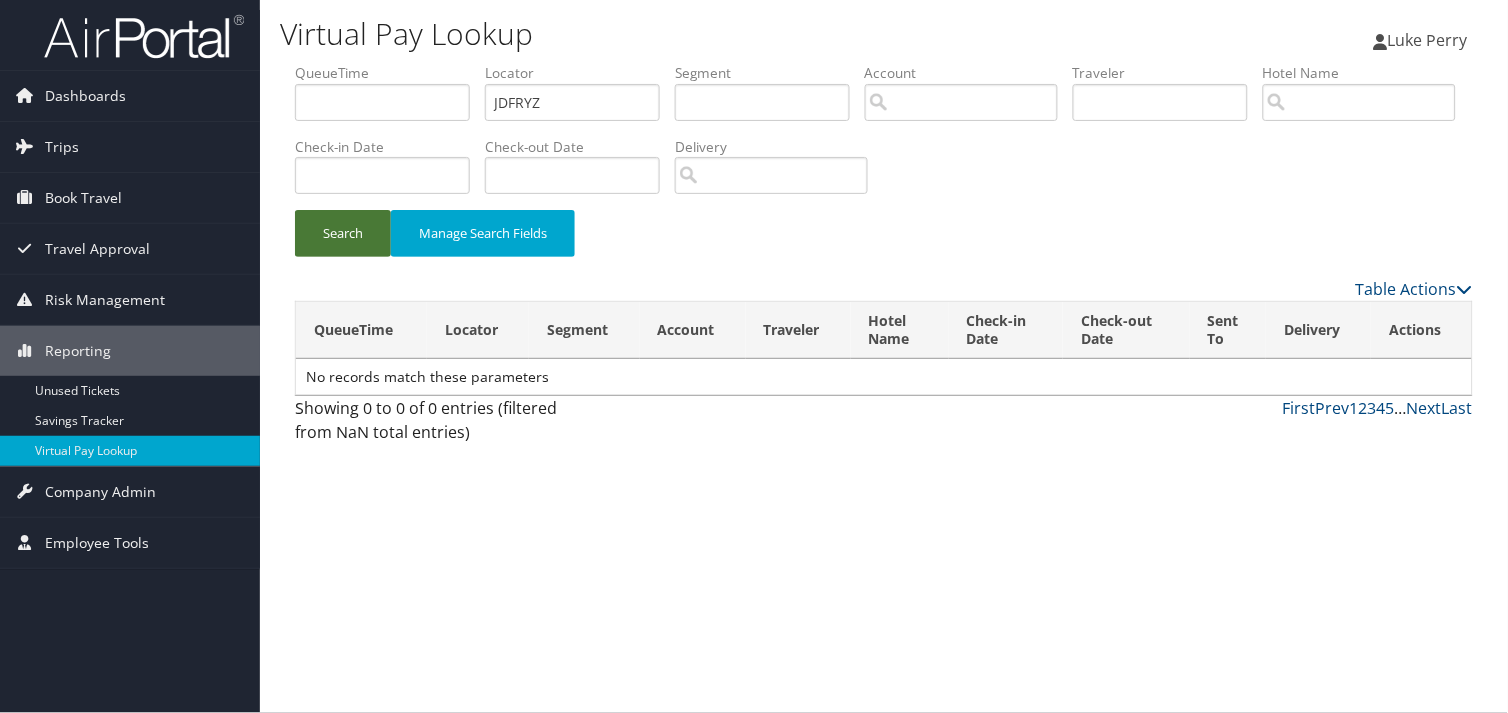 click on "Search" at bounding box center (343, 233) 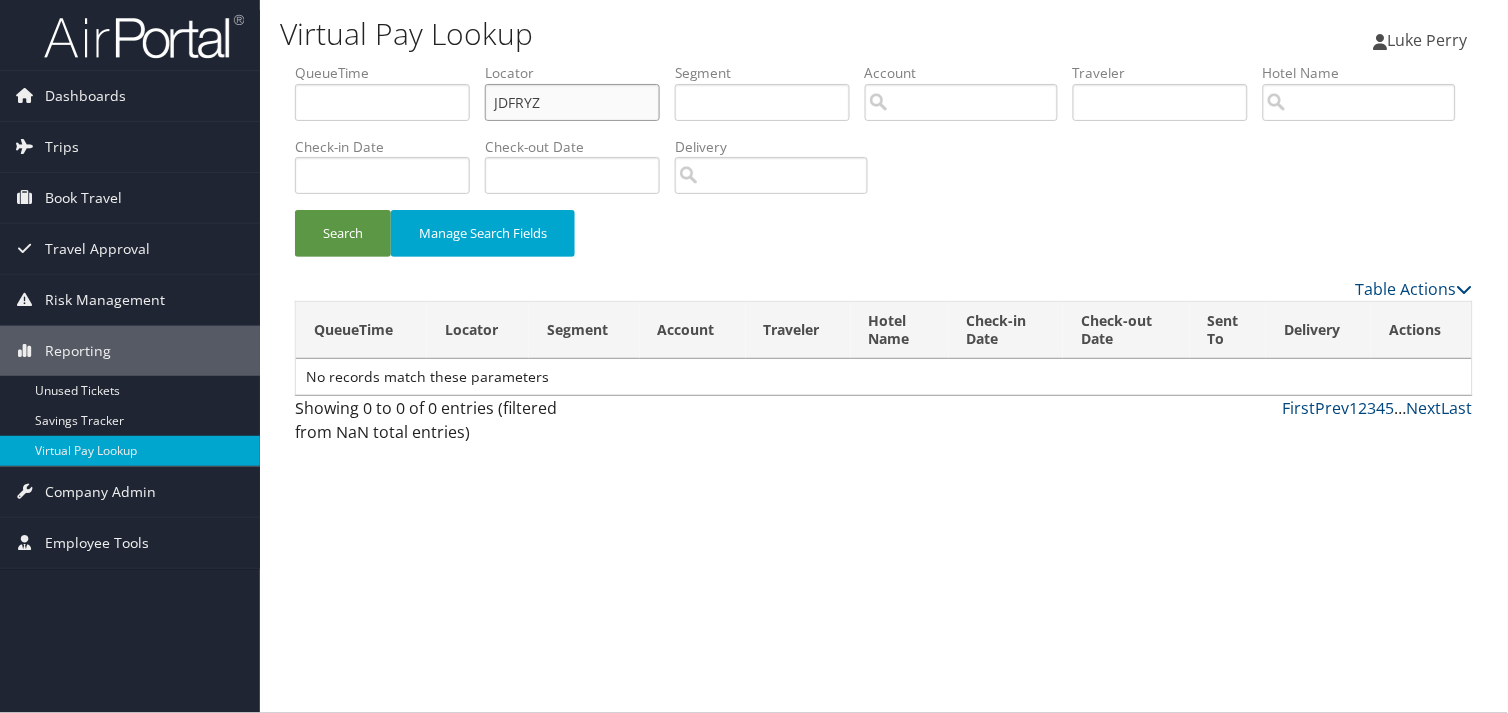 drag, startPoint x: 558, startPoint y: 97, endPoint x: 375, endPoint y: 112, distance: 183.61372 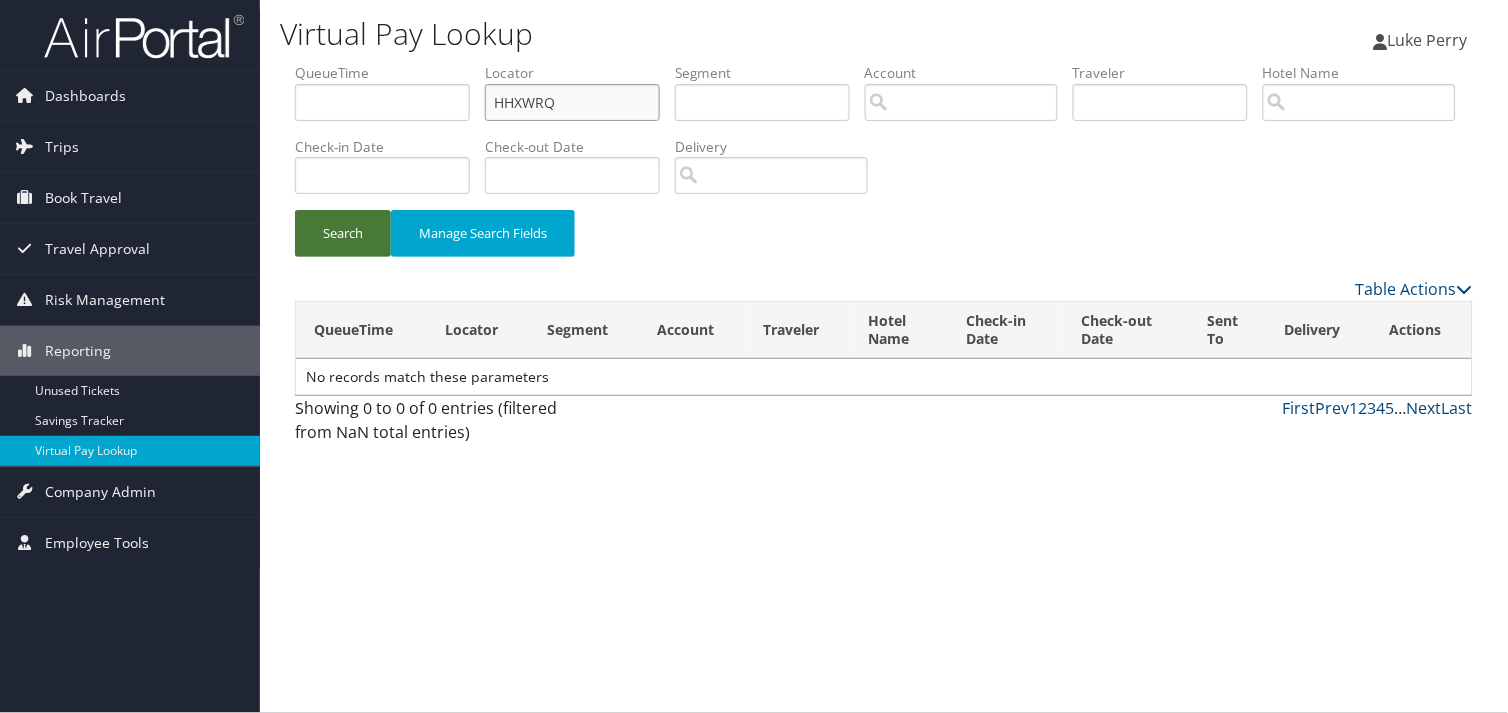 type on "HHXWRQ" 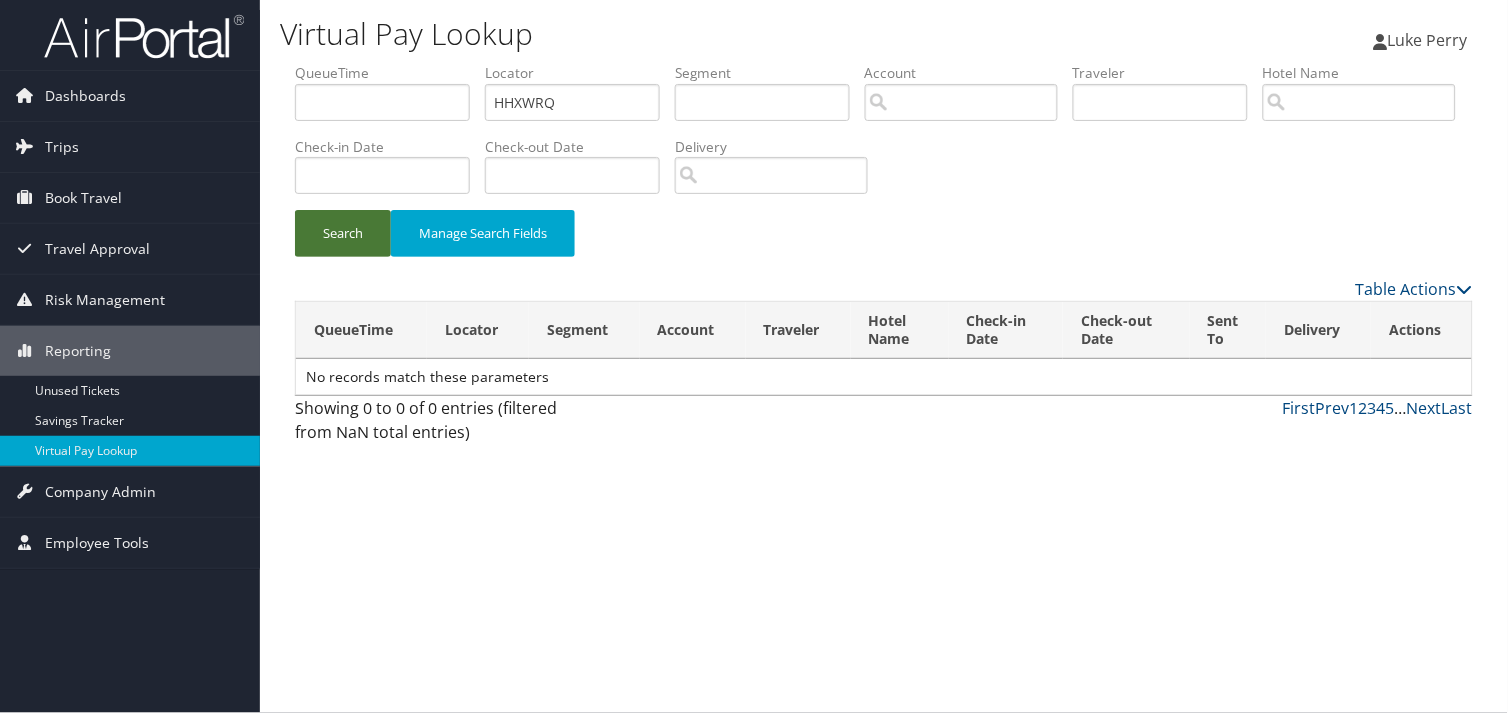 click on "Search" at bounding box center [343, 233] 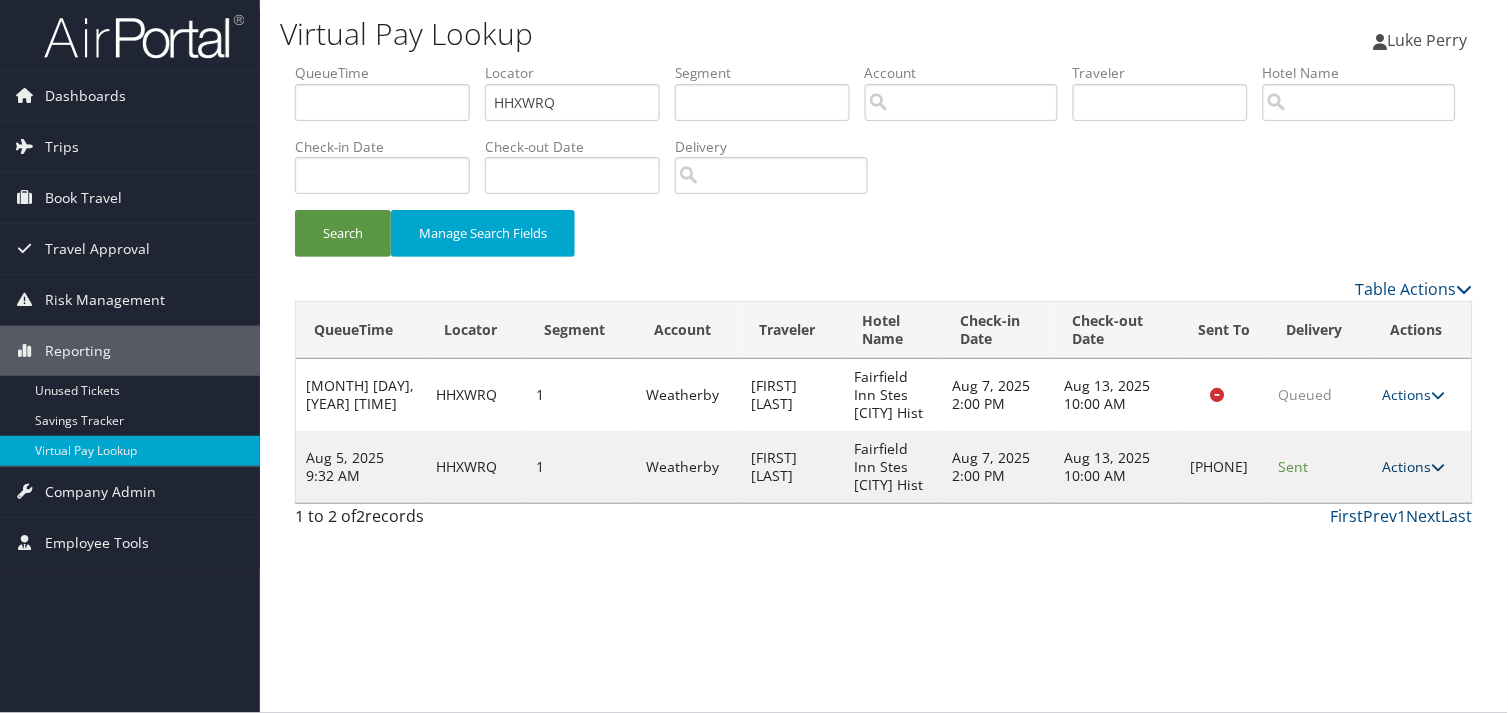 click on "Actions" at bounding box center [1414, 466] 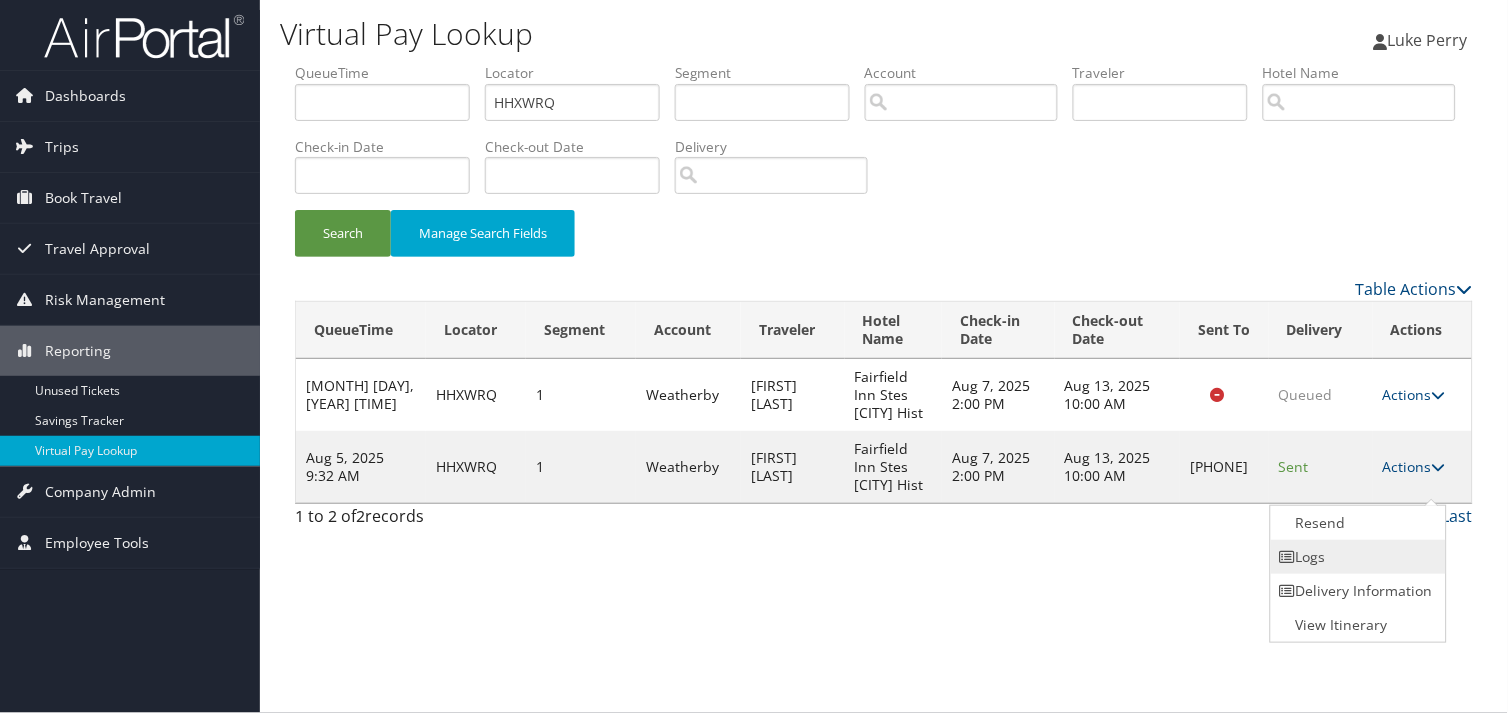 click on "Logs" at bounding box center [1356, 557] 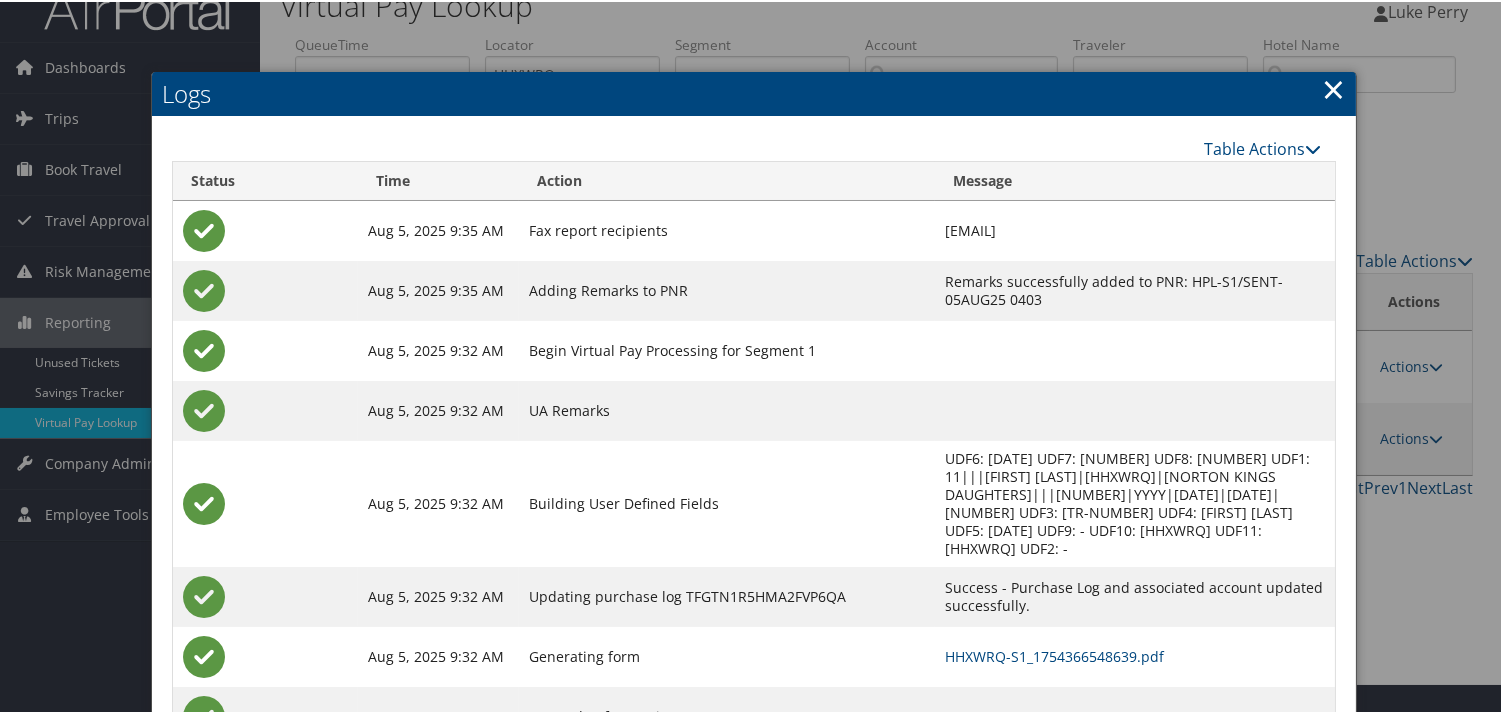 scroll, scrollTop: 82, scrollLeft: 0, axis: vertical 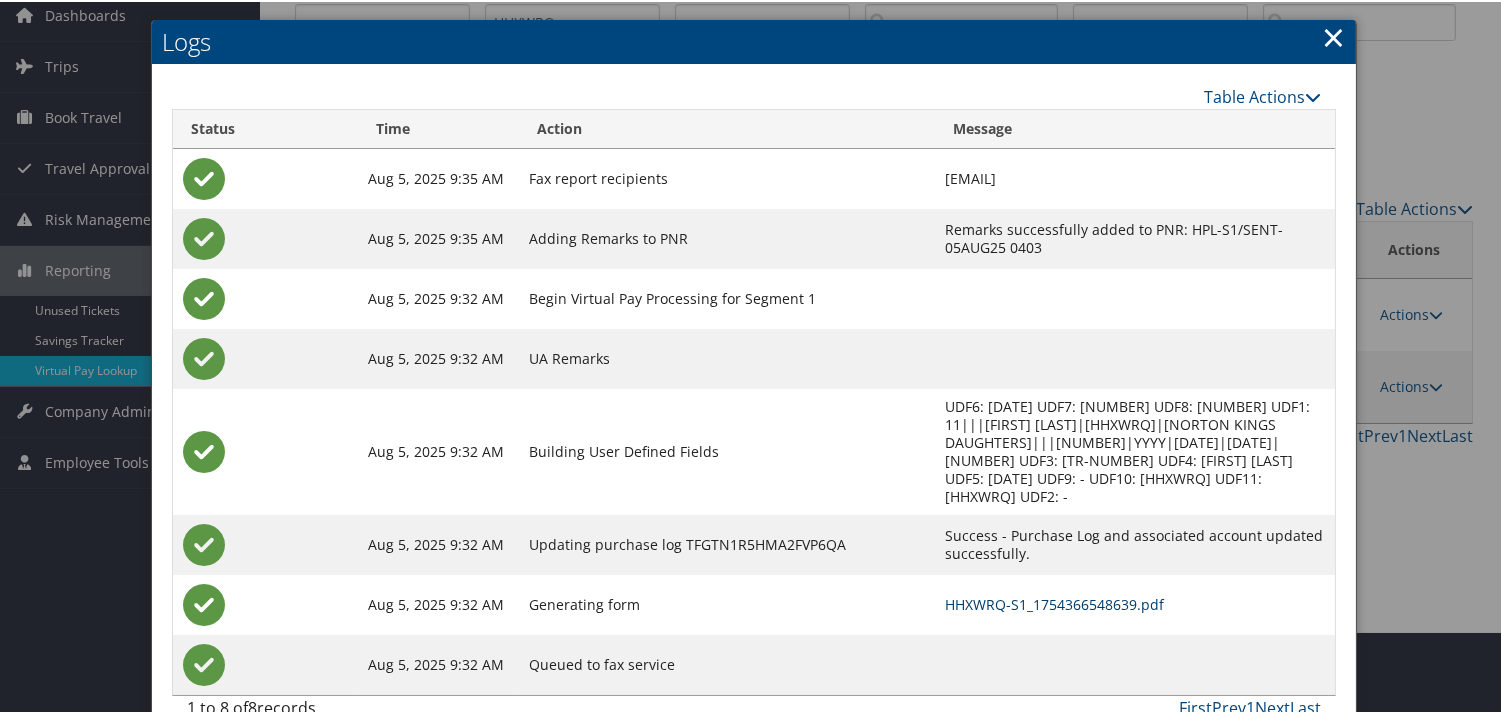 click on "HHXWRQ-S1_1754366548639.pdf" at bounding box center (1054, 602) 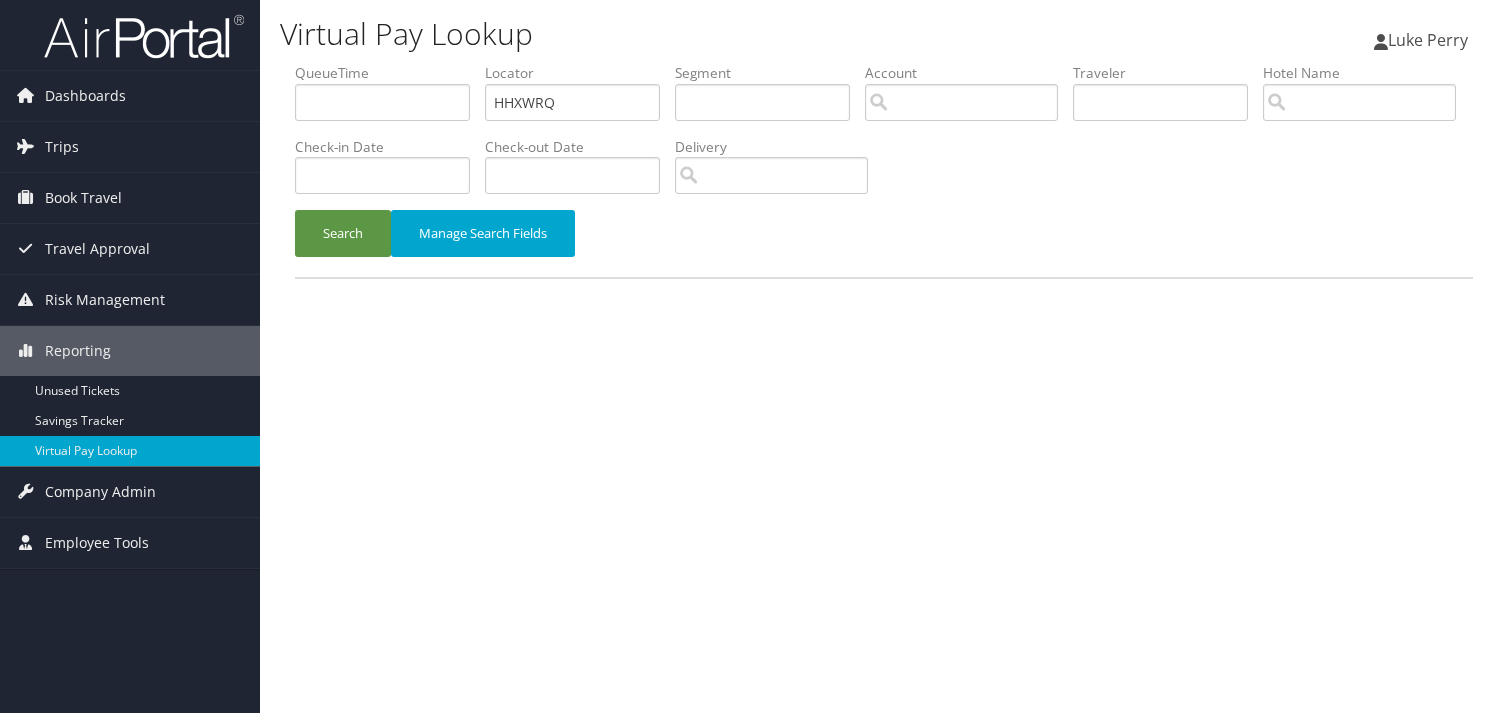 scroll, scrollTop: 0, scrollLeft: 0, axis: both 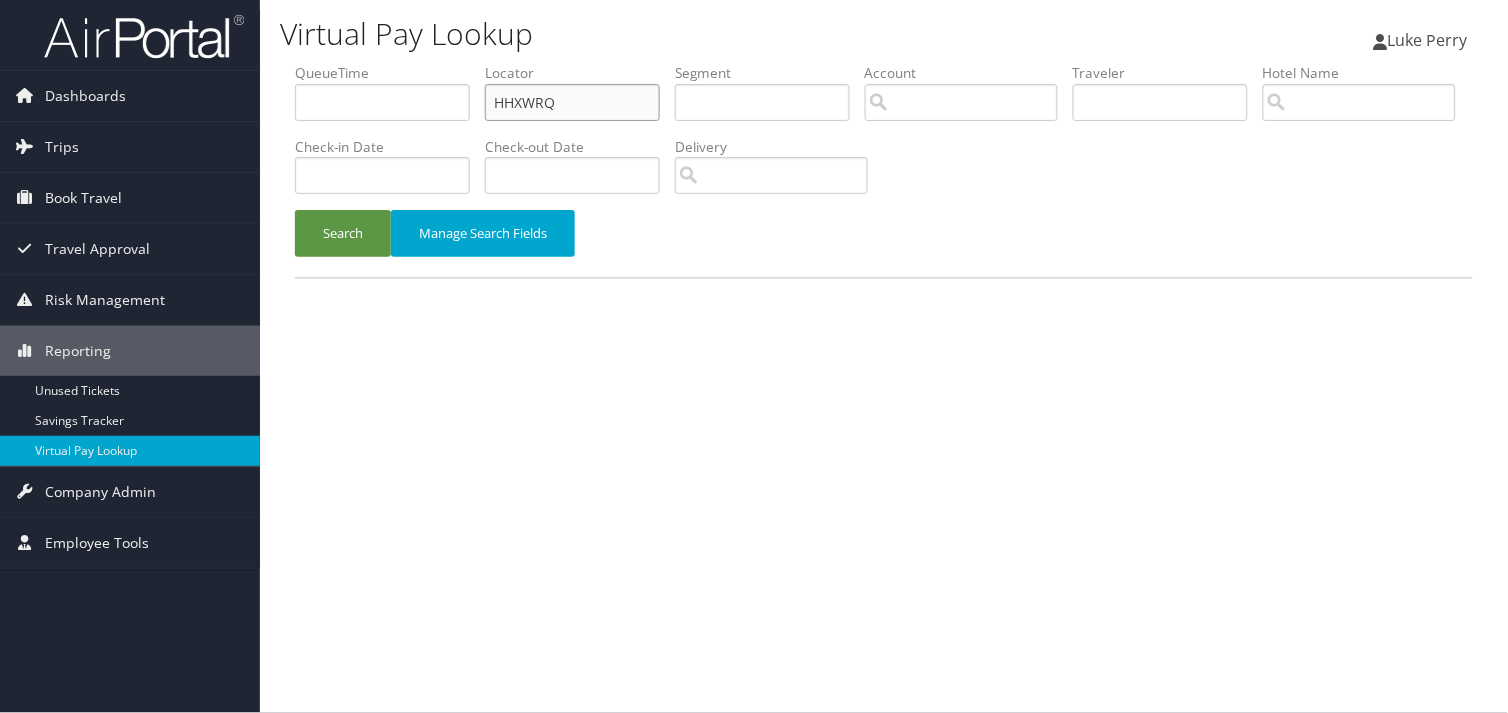 drag, startPoint x: 571, startPoint y: 98, endPoint x: 368, endPoint y: 102, distance: 203.0394 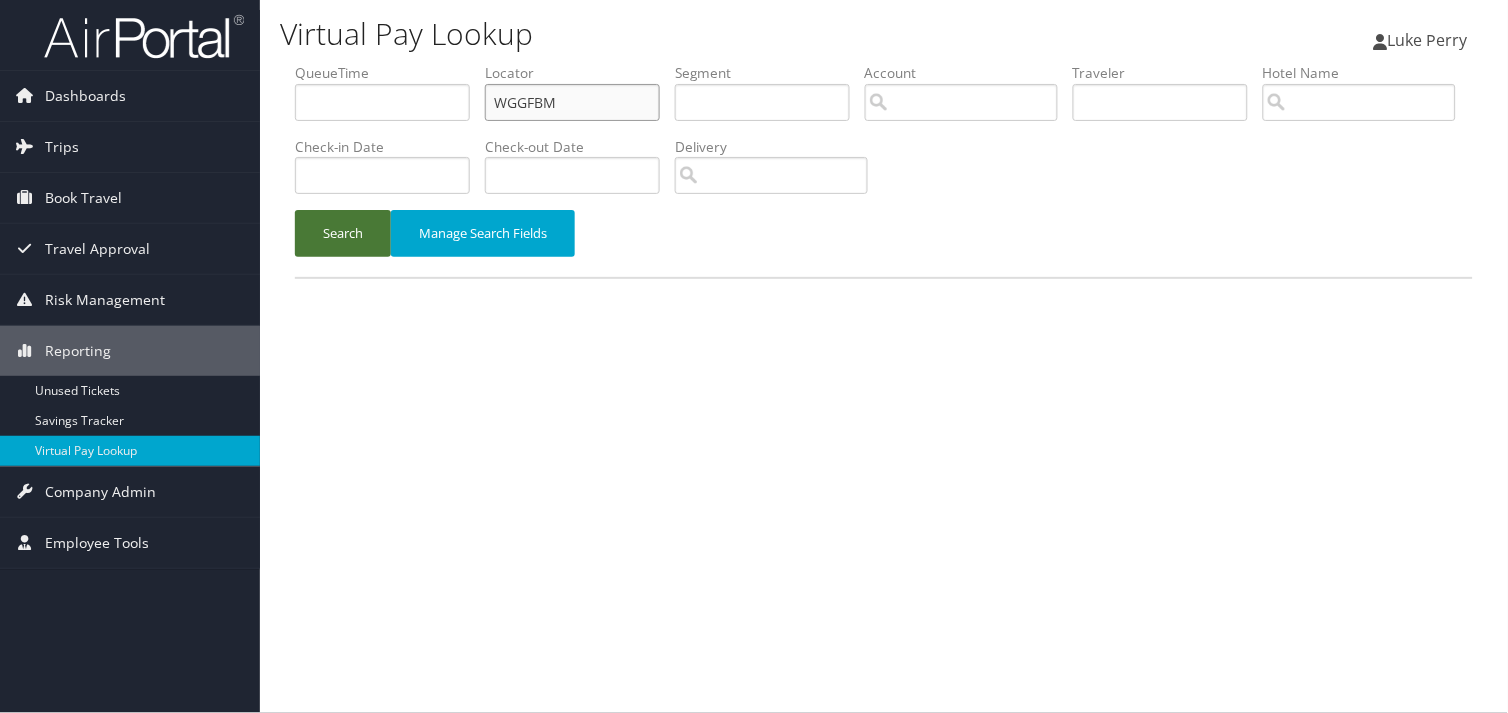 type on "WGGFBM" 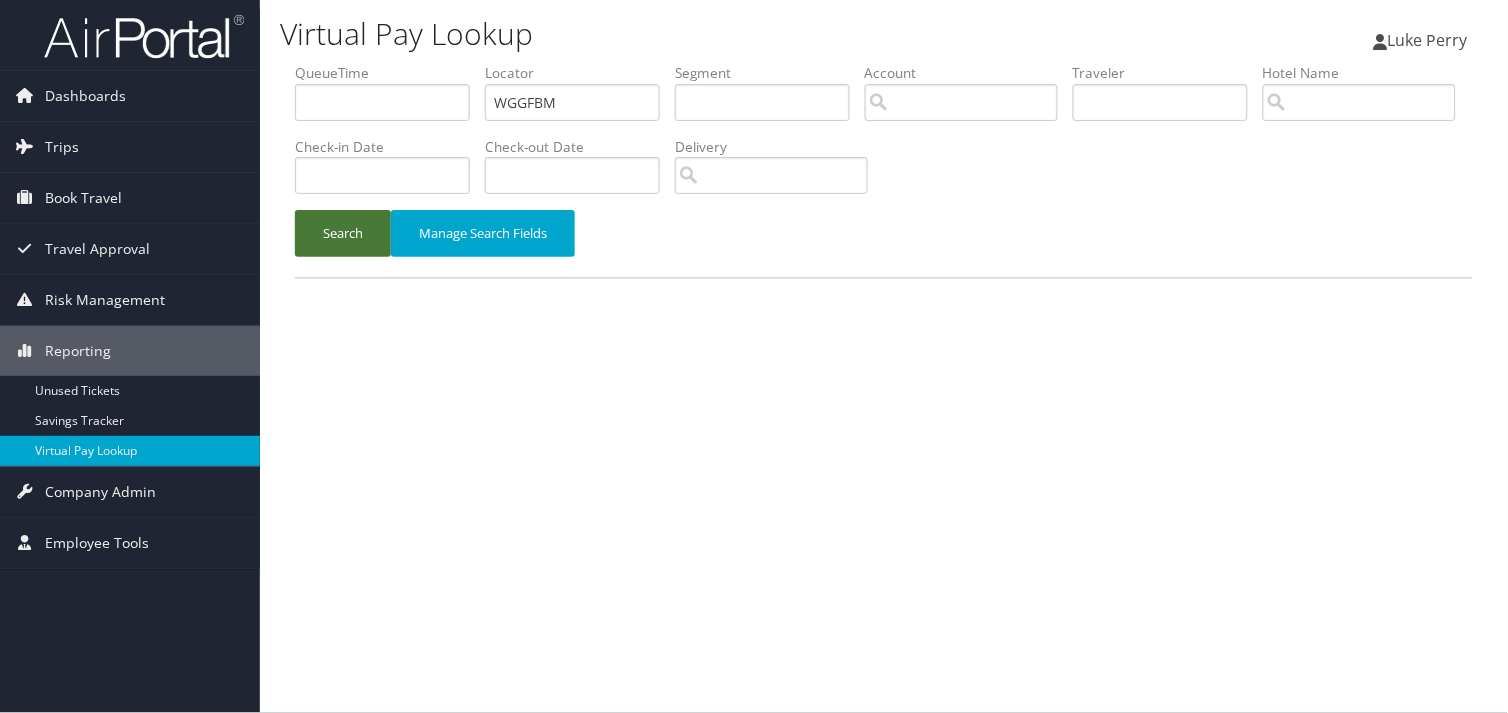 click on "Search" at bounding box center [343, 233] 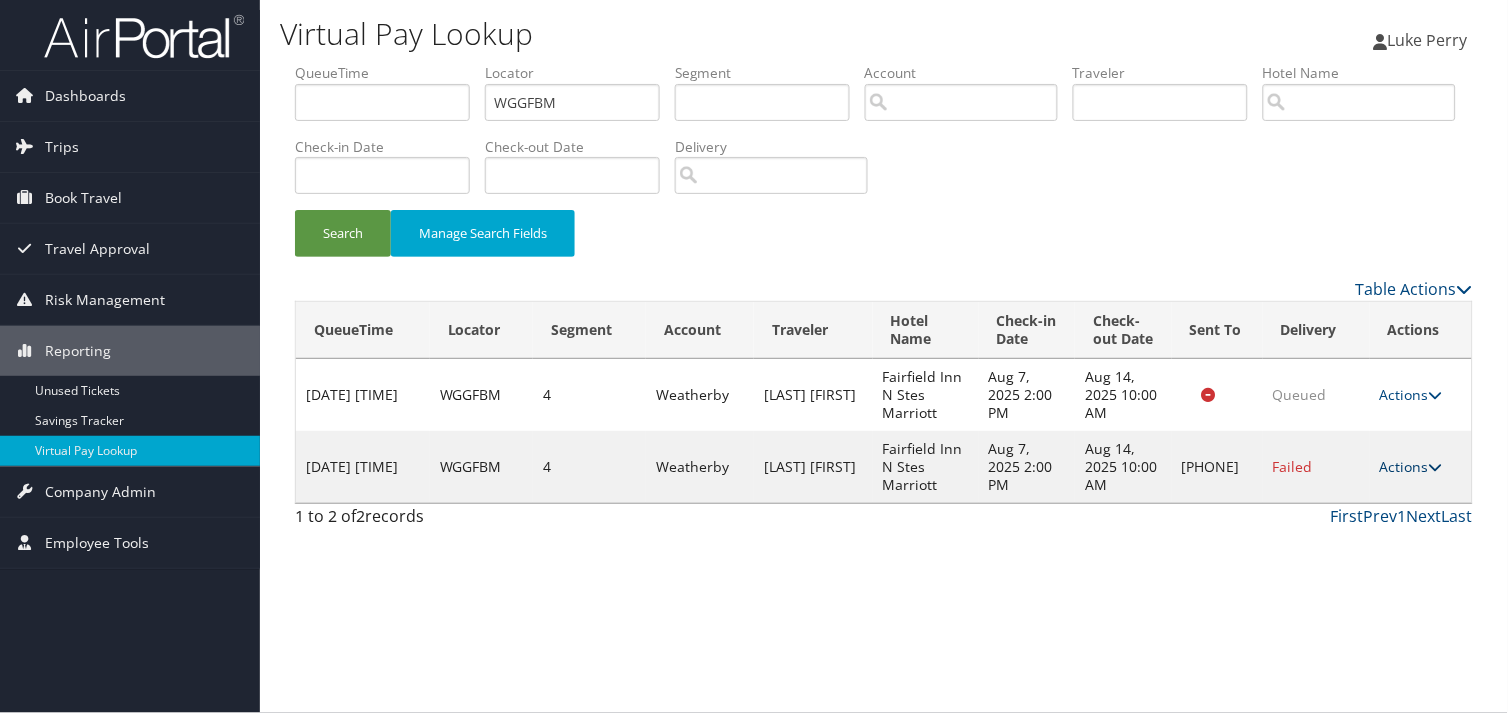 click on "Actions" at bounding box center (1411, 466) 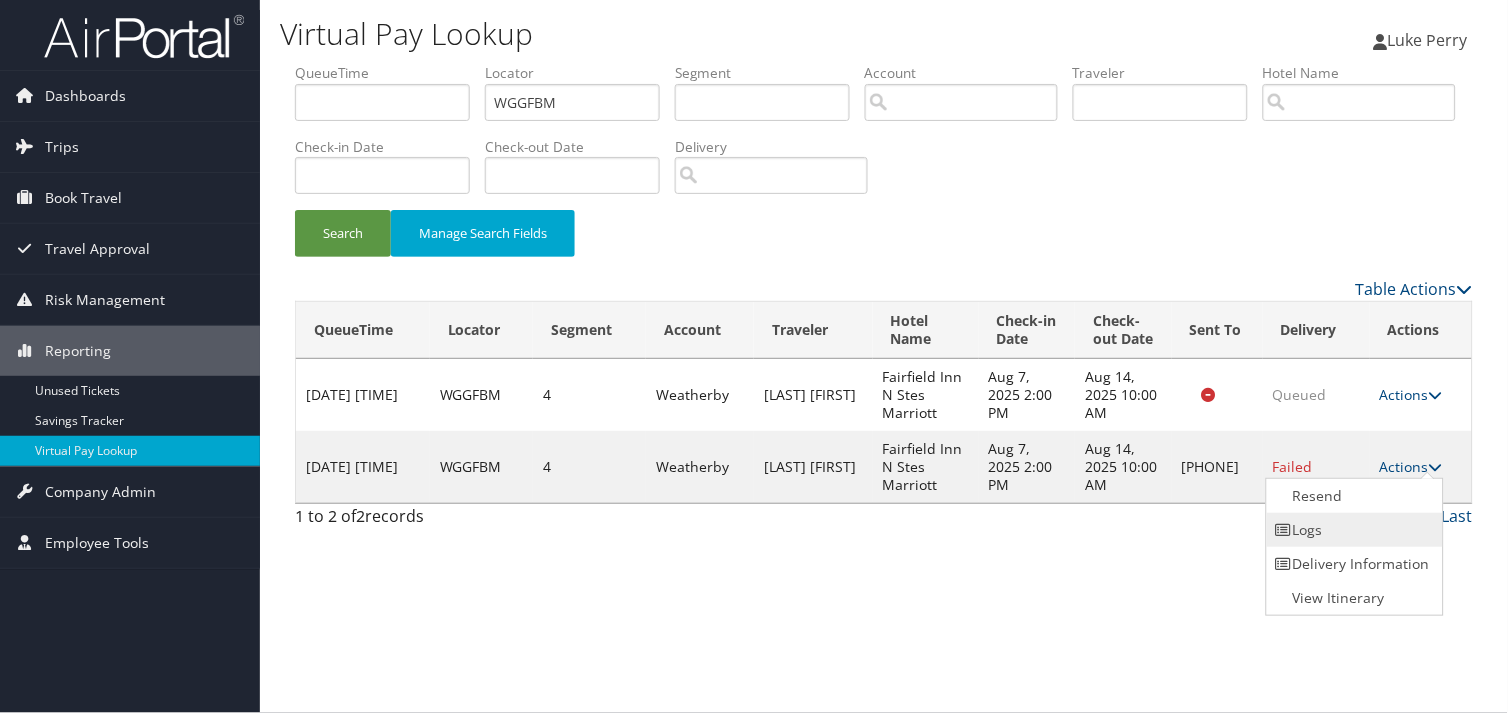 click on "Logs" at bounding box center [1352, 530] 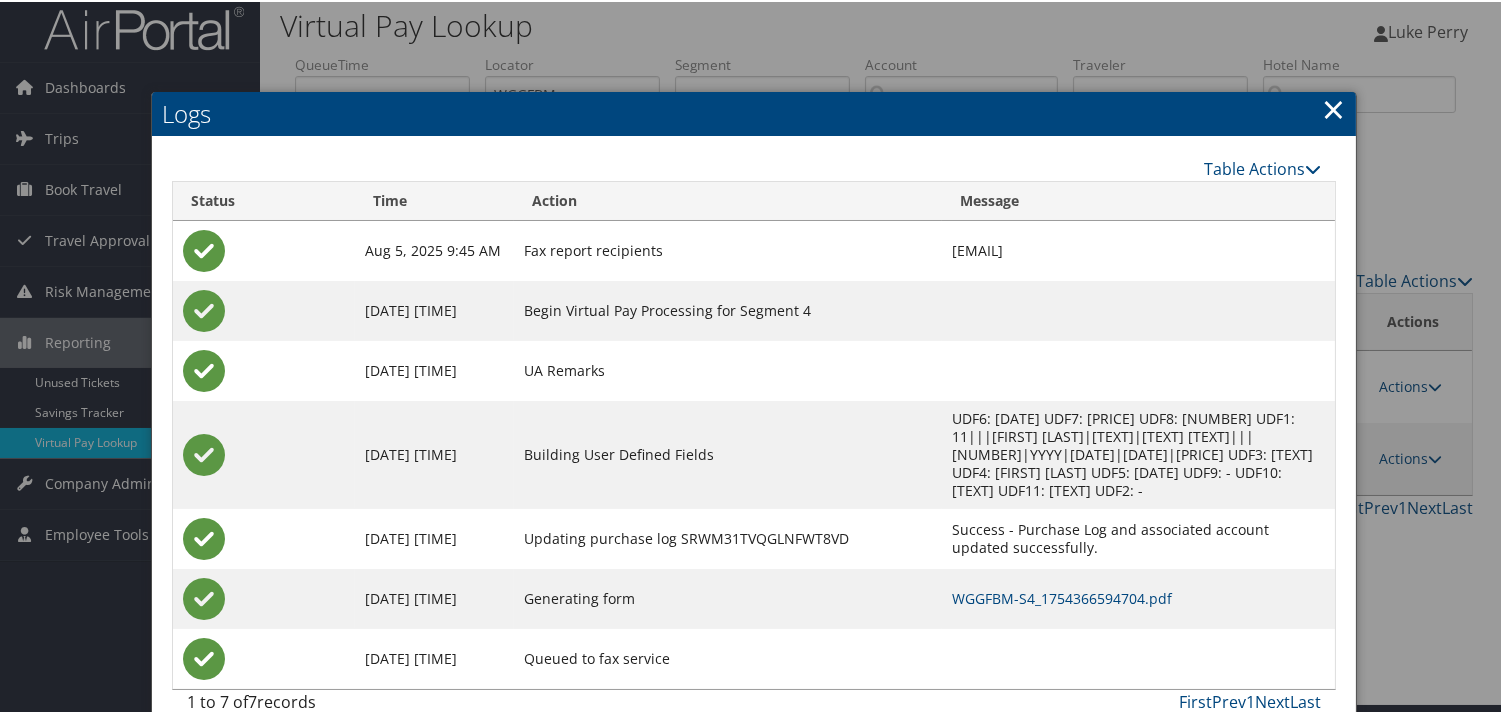 scroll, scrollTop: 40, scrollLeft: 0, axis: vertical 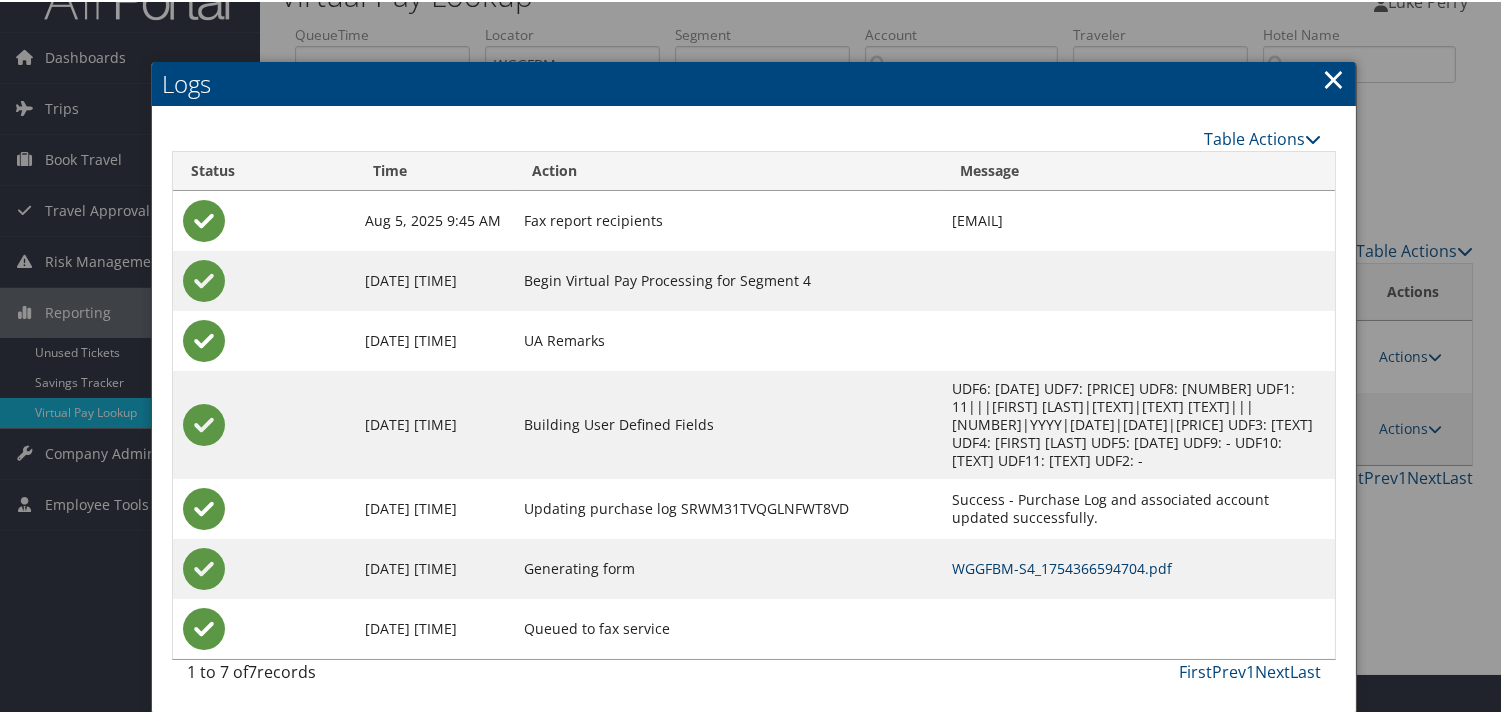 click on "WGGFBM-S4_1754366594704.pdf" at bounding box center (1062, 566) 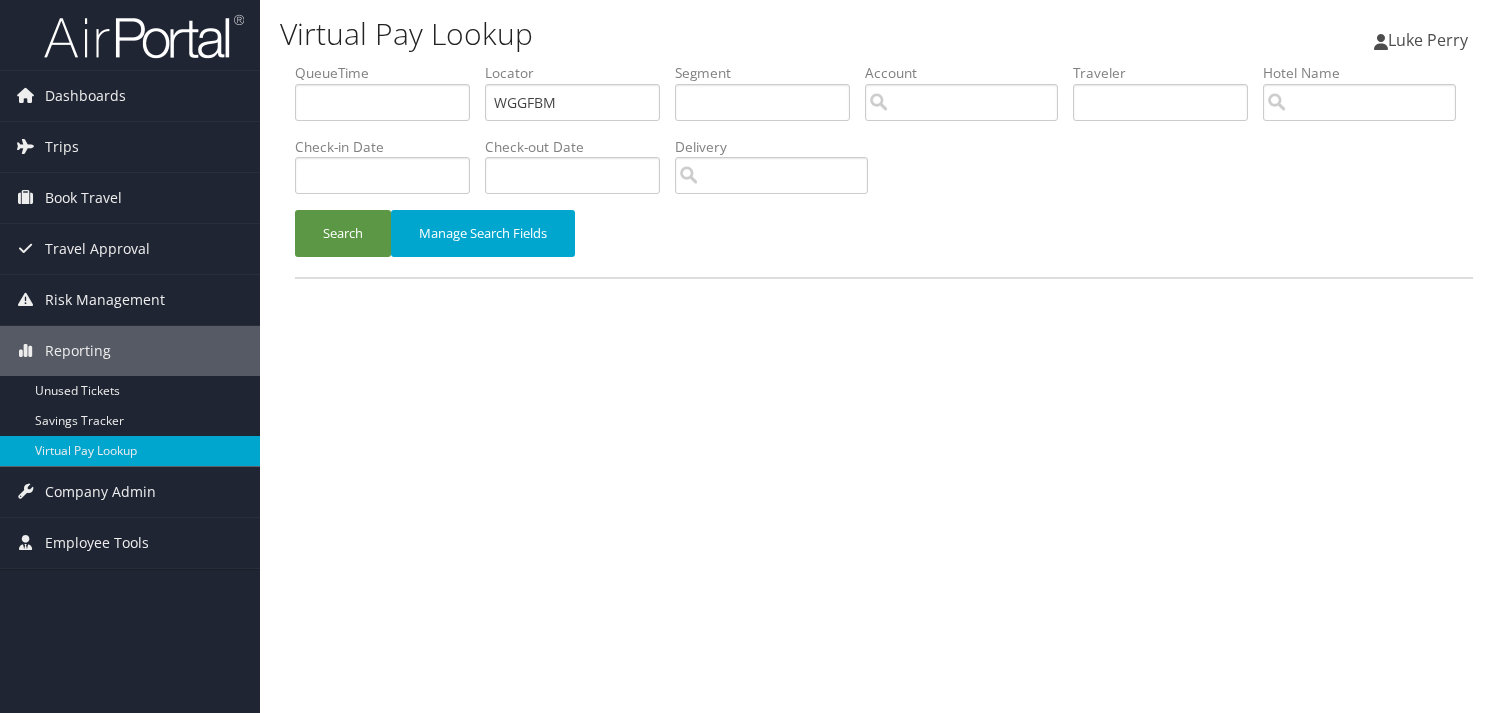 scroll, scrollTop: 0, scrollLeft: 0, axis: both 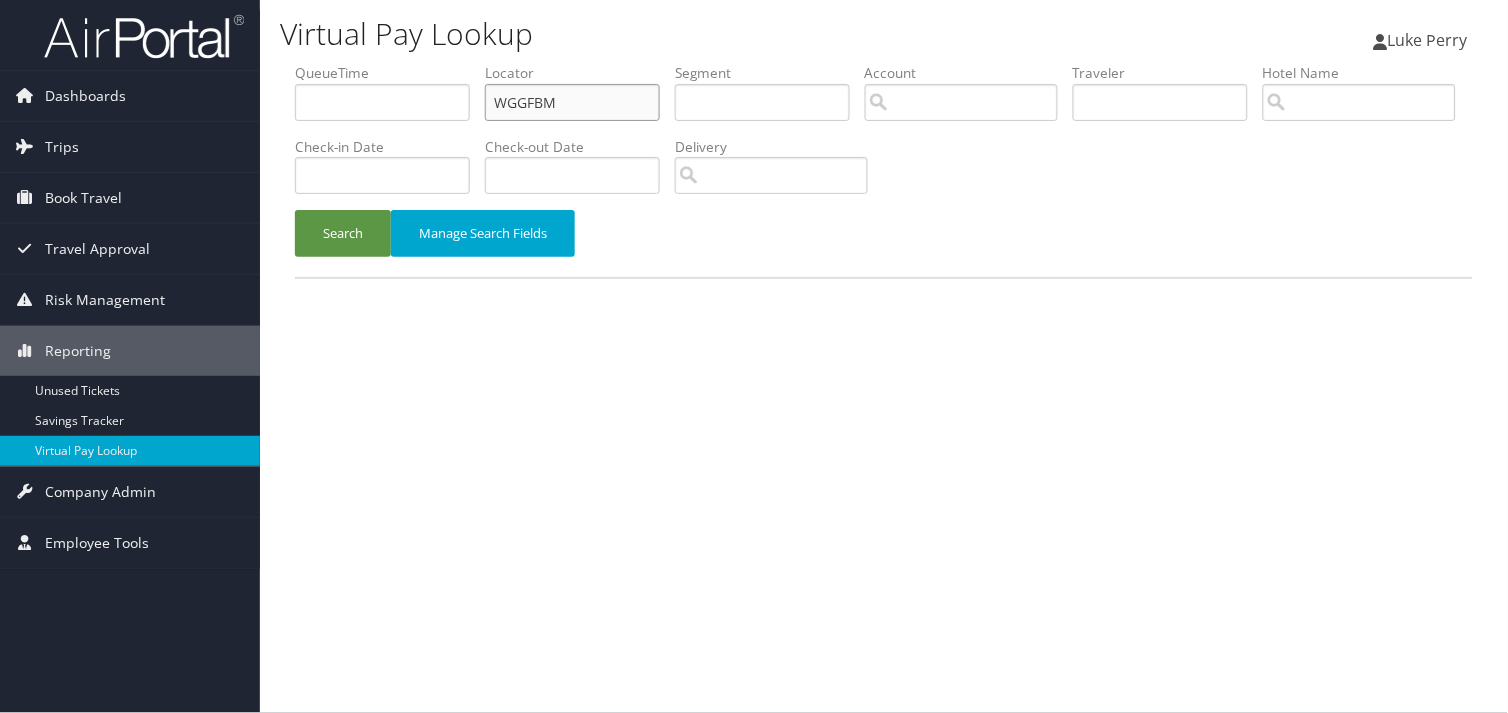 drag, startPoint x: 570, startPoint y: 102, endPoint x: 297, endPoint y: 116, distance: 273.35873 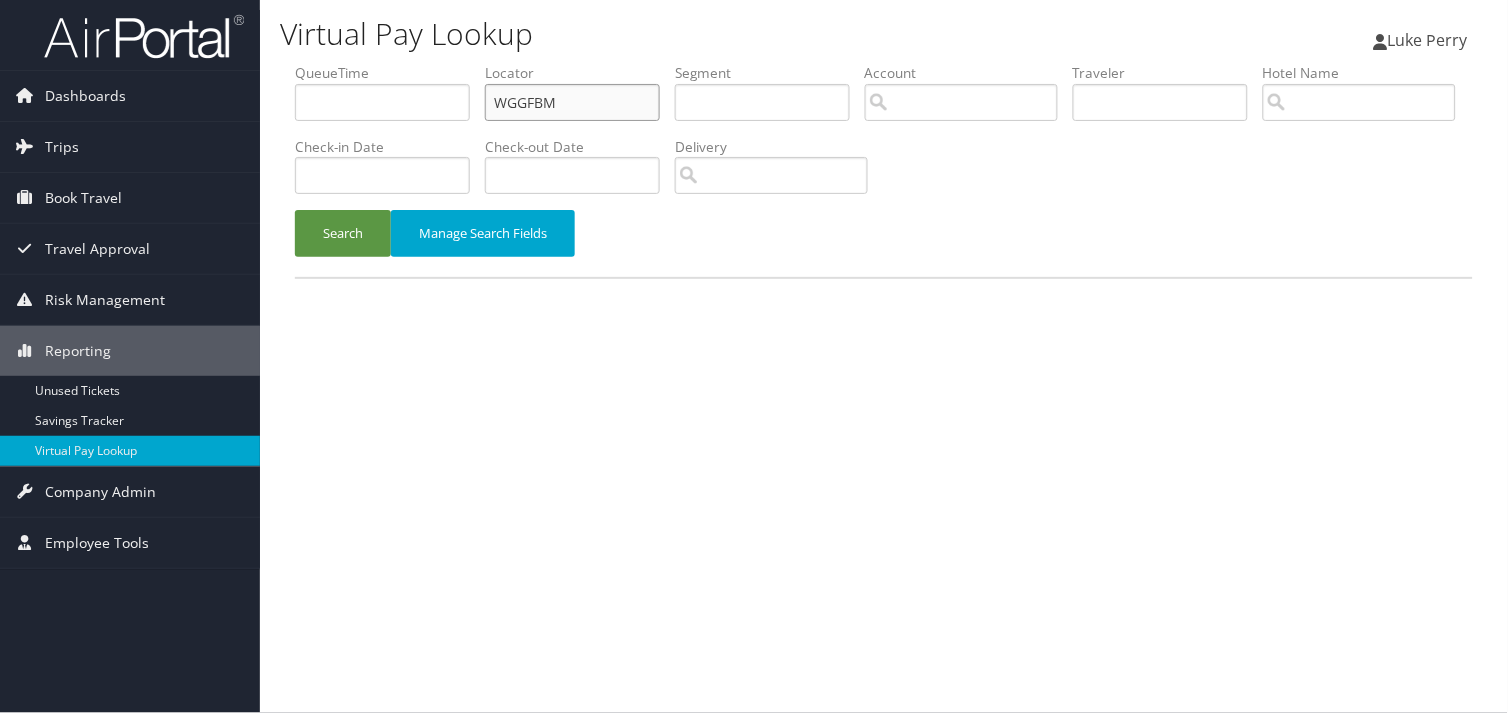 click on "QueueTime Locator WGGFBM Segment Account Traveler Hotel Name Check-in Date Check-out Date Delivery" at bounding box center [884, 63] 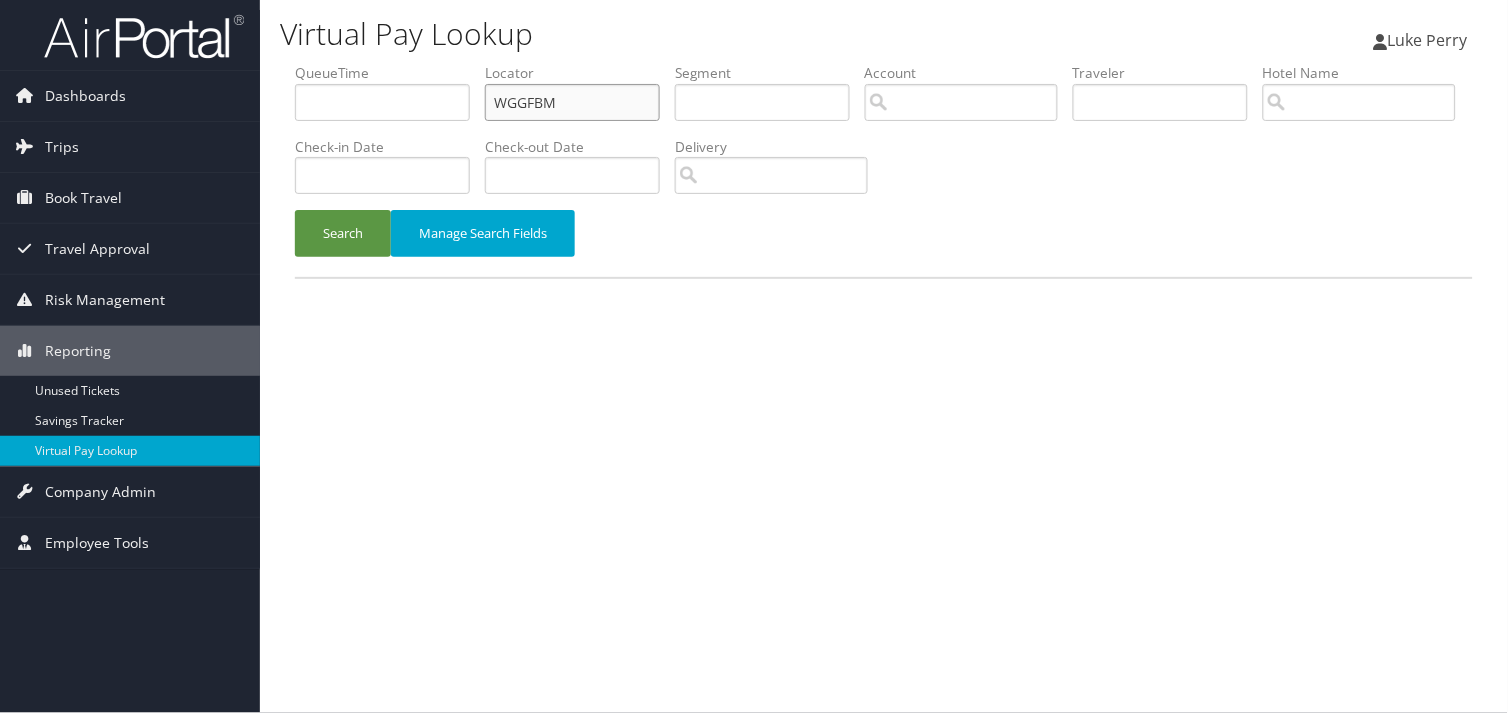 paste on "GUCUXL" 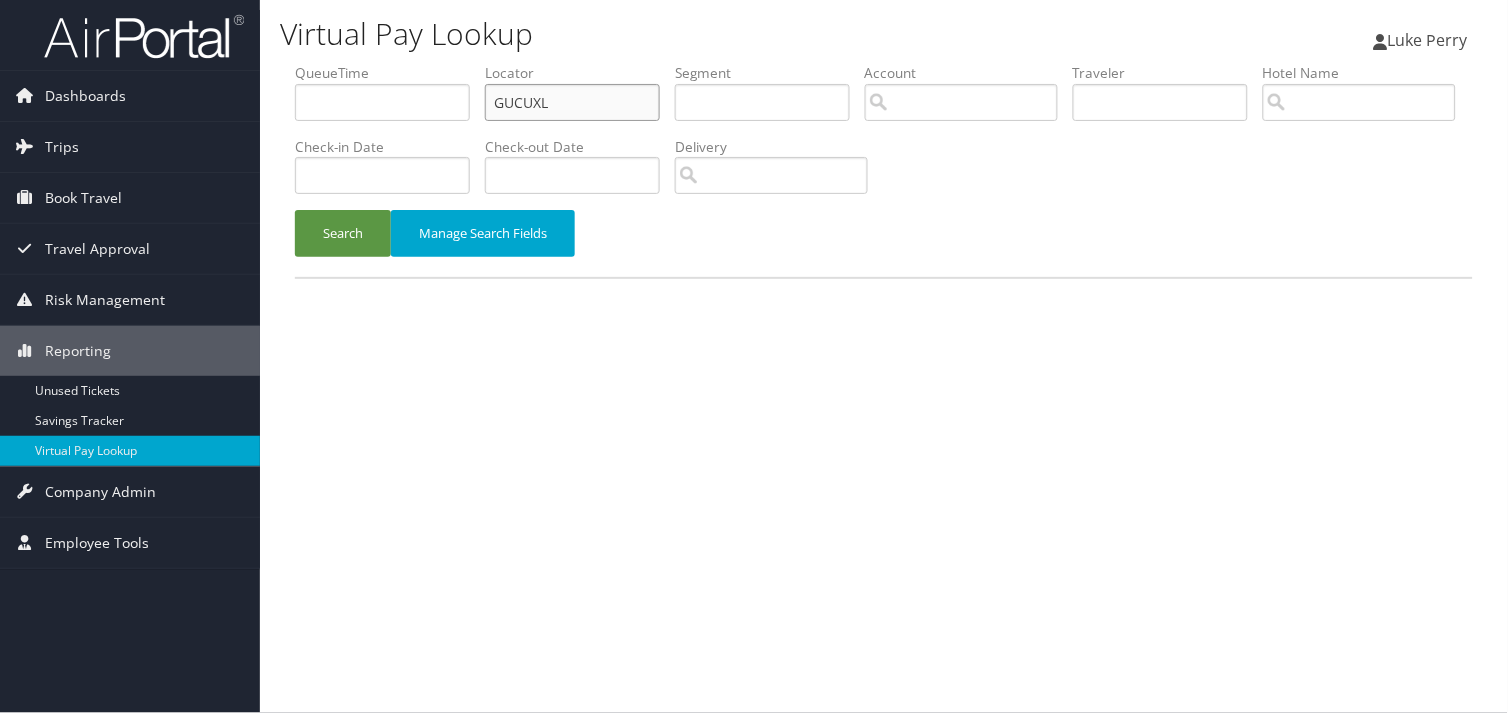 click on "GUCUXL" at bounding box center (572, 102) 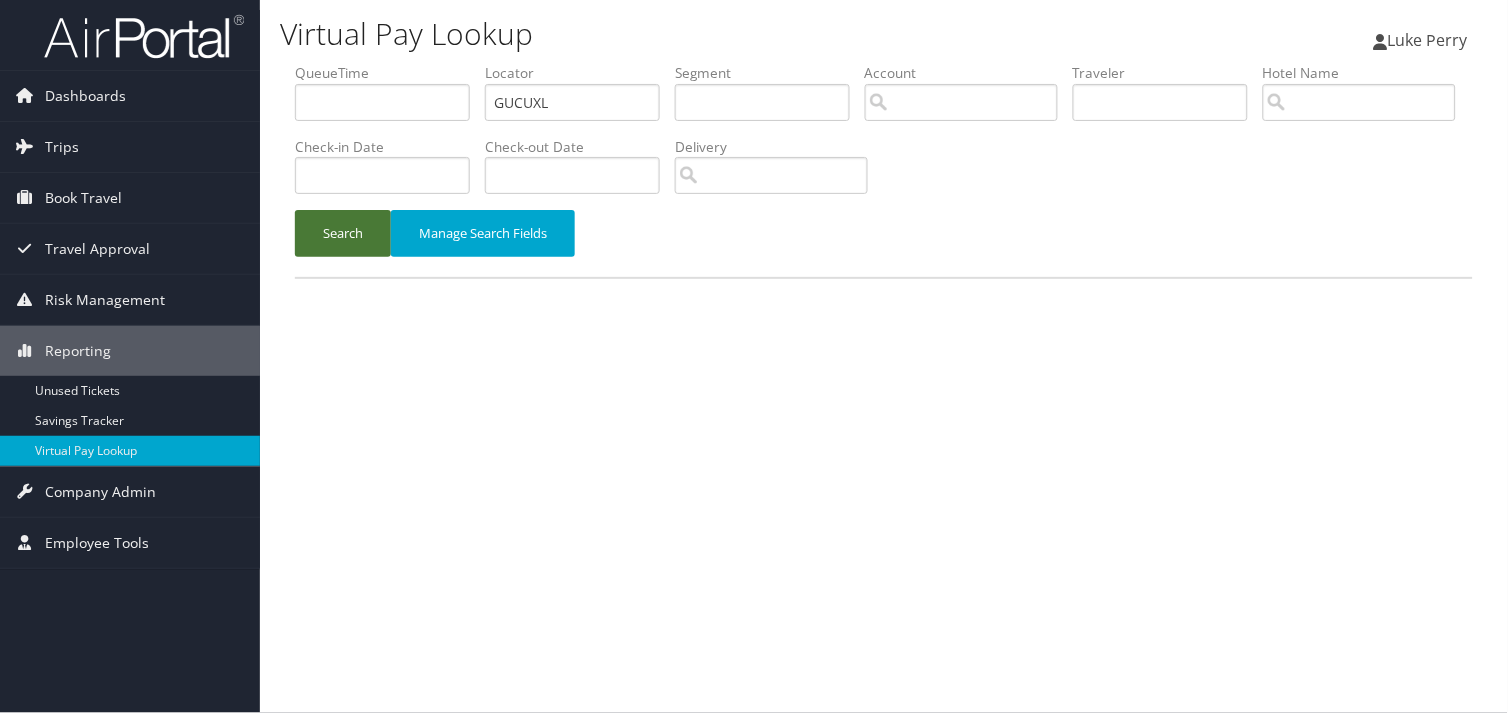 click on "Search" at bounding box center (343, 233) 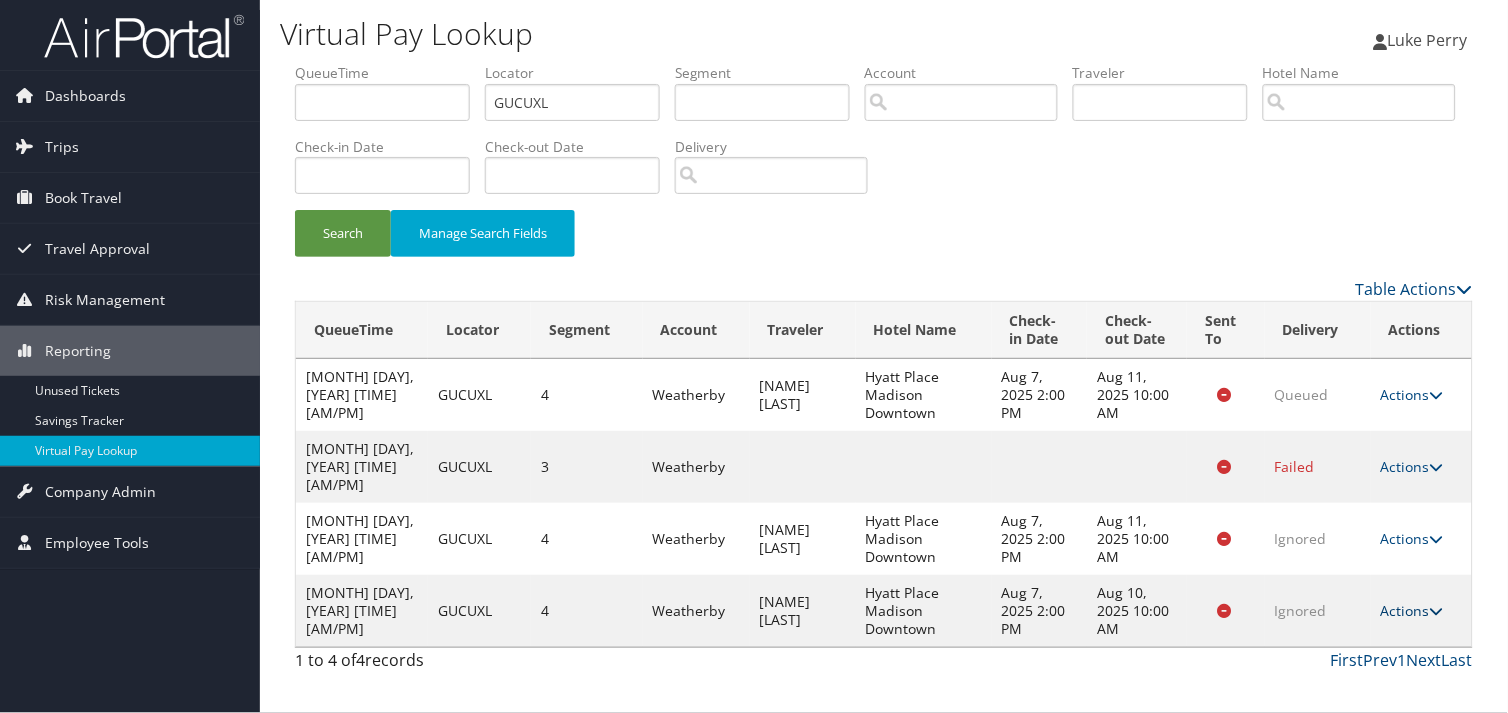 click on "Actions" at bounding box center (1412, 610) 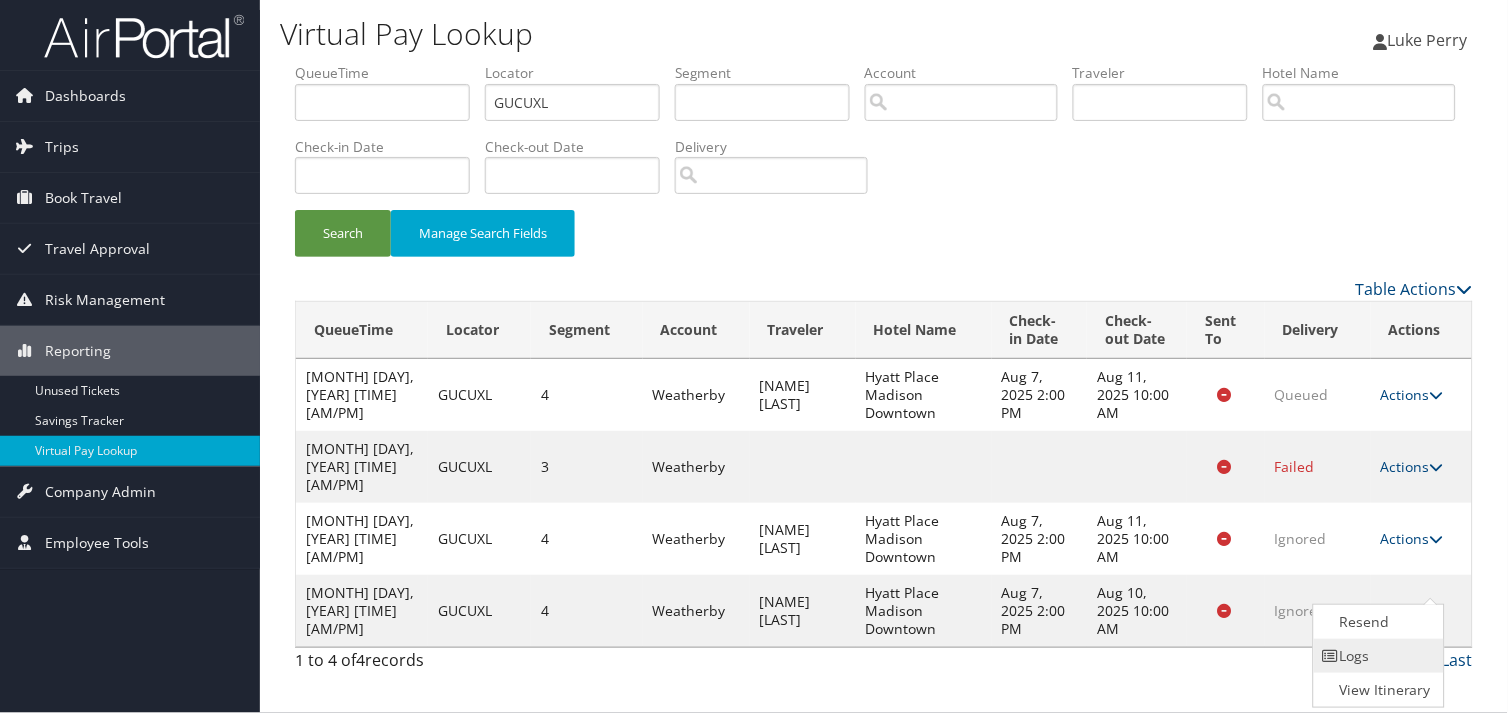 click on "Logs" at bounding box center [1377, 656] 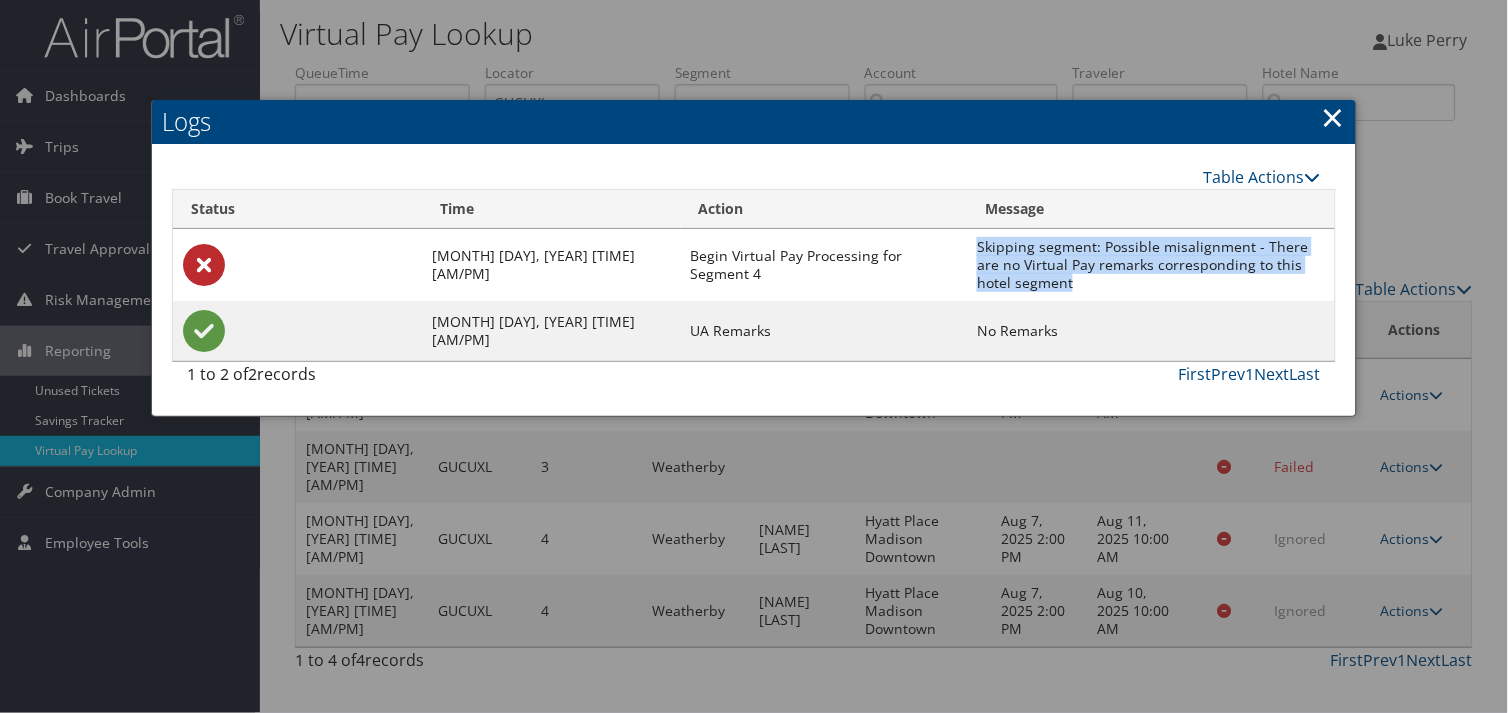 drag, startPoint x: 995, startPoint y: 296, endPoint x: 973, endPoint y: 248, distance: 52.801514 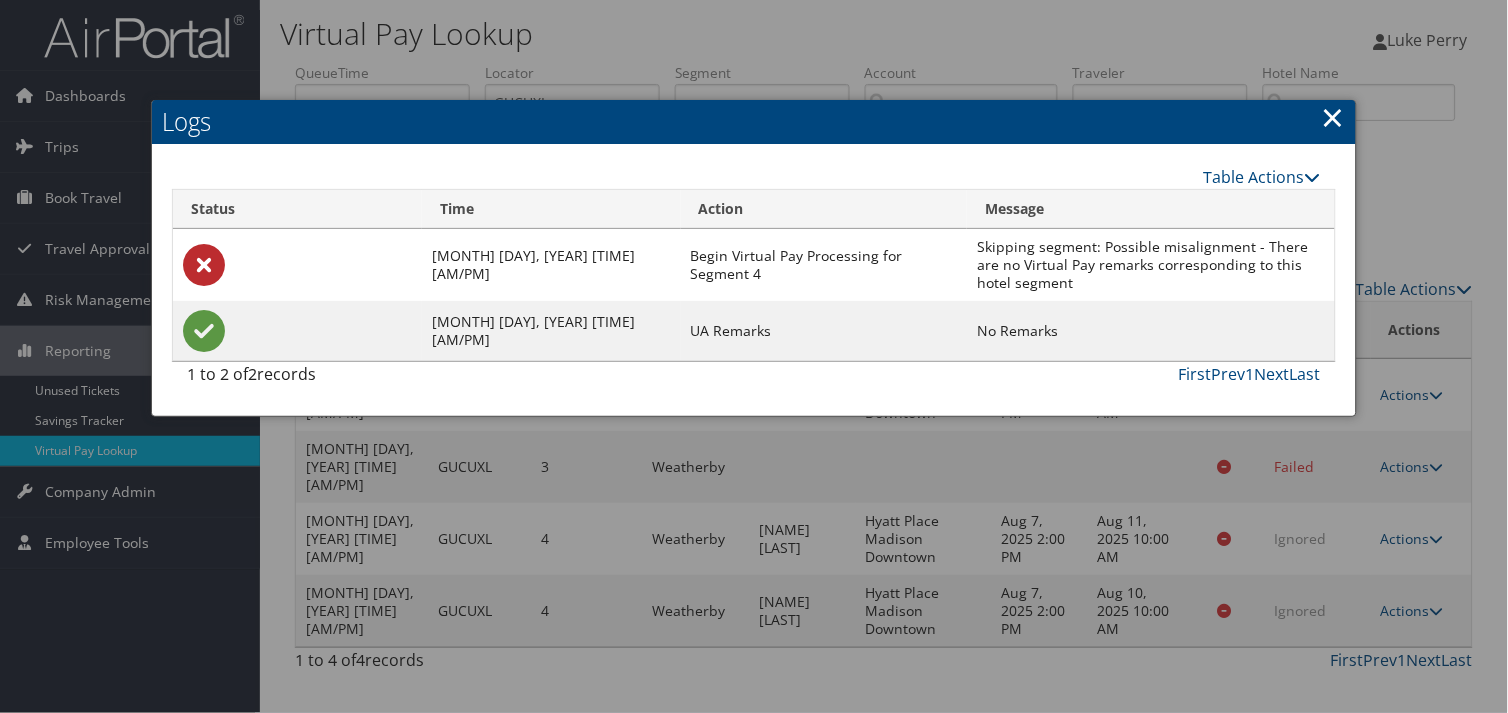 click on "Logs" at bounding box center (754, 122) 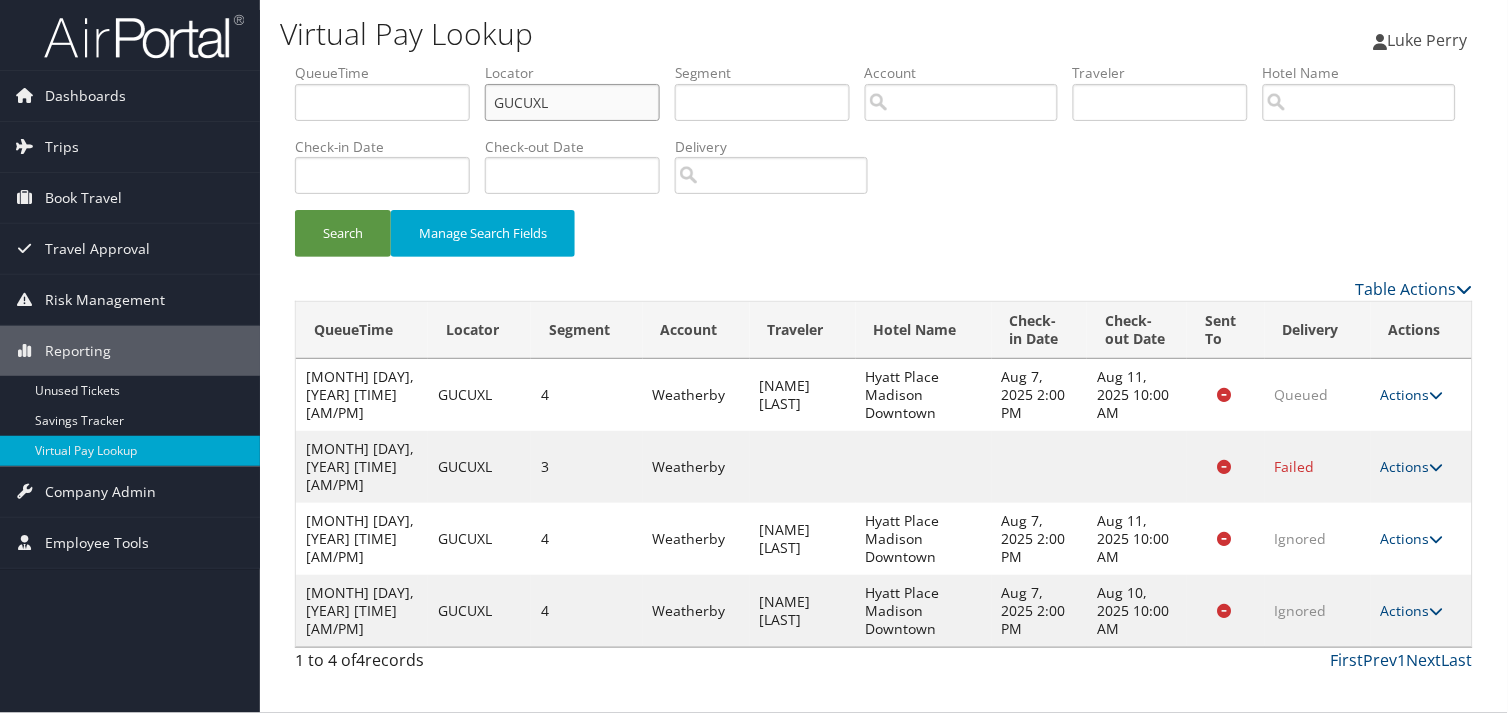 drag, startPoint x: 596, startPoint y: 105, endPoint x: 277, endPoint y: 125, distance: 319.62634 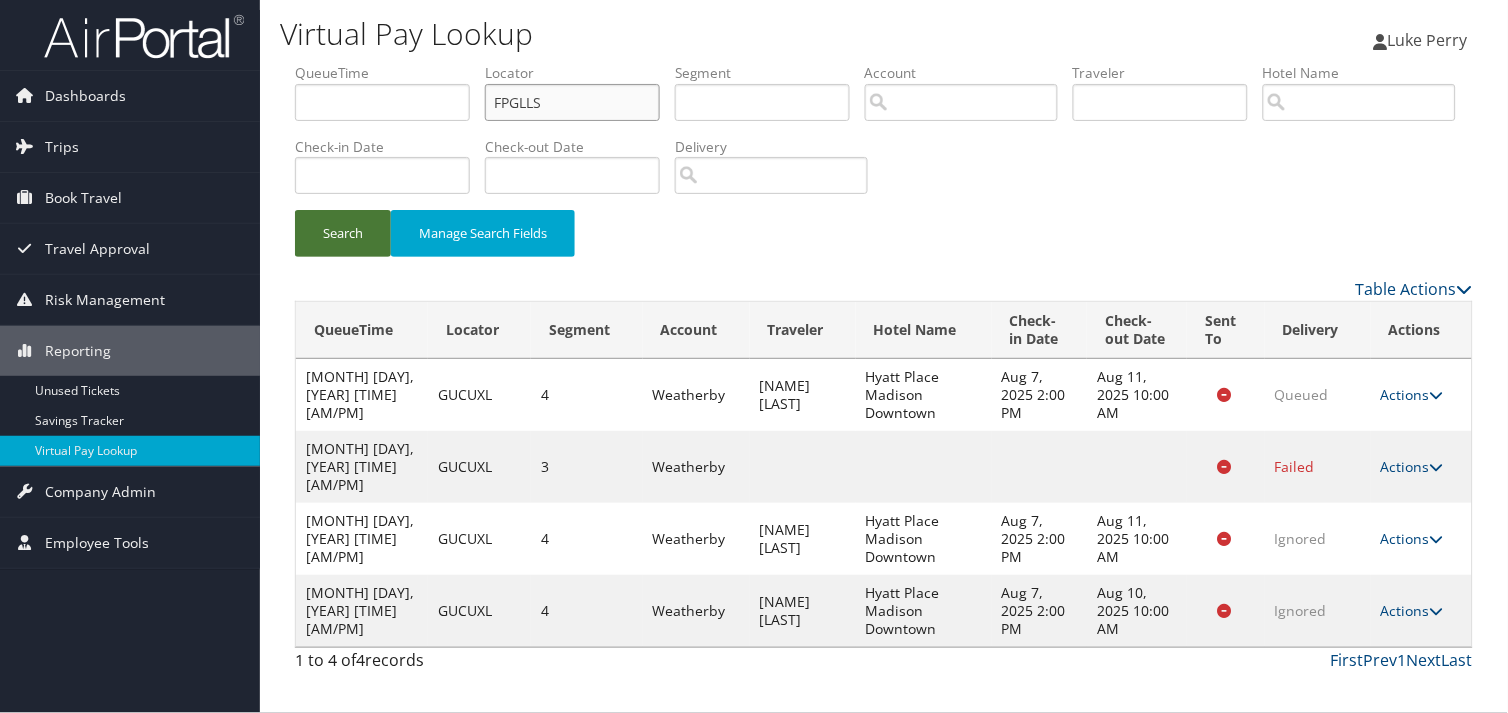 type on "FPGLLS" 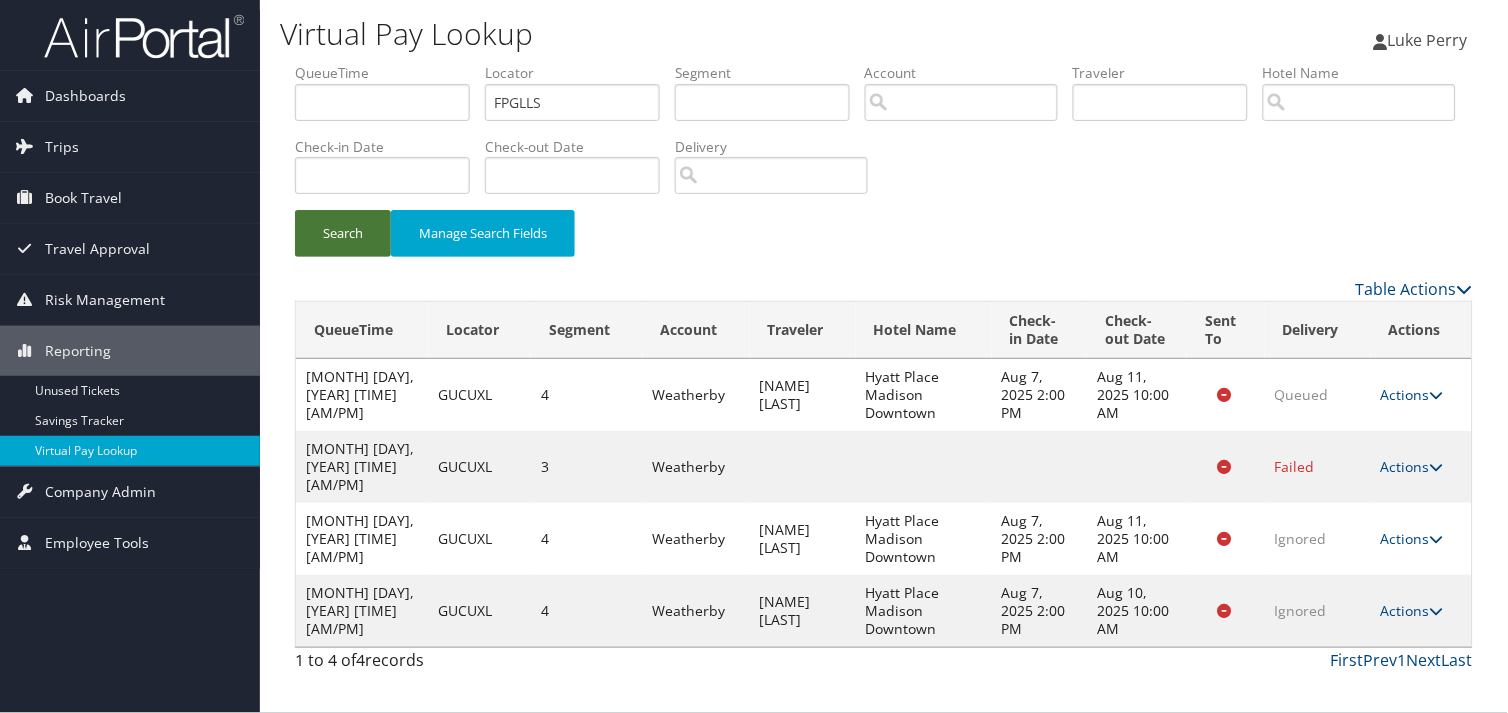 click on "Search" at bounding box center [343, 233] 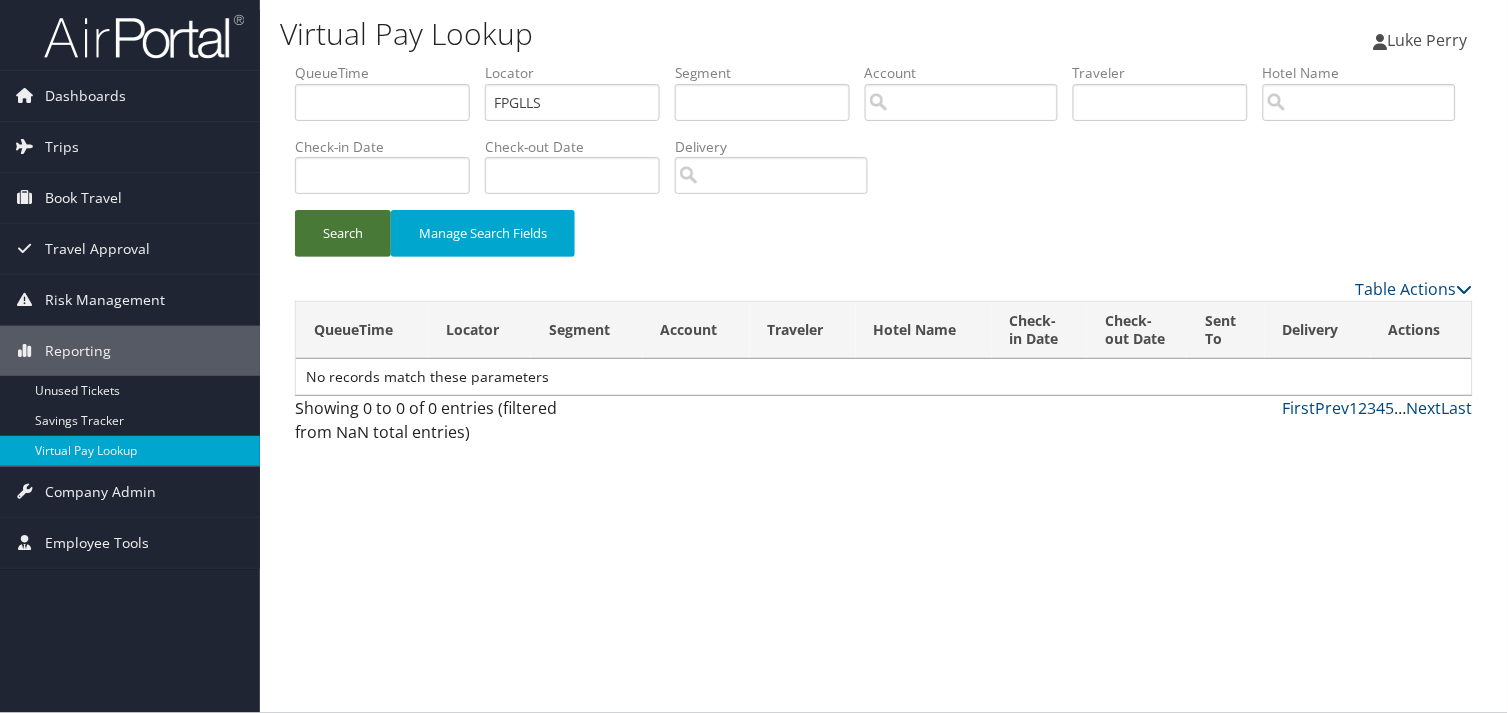 click on "Search" at bounding box center [343, 233] 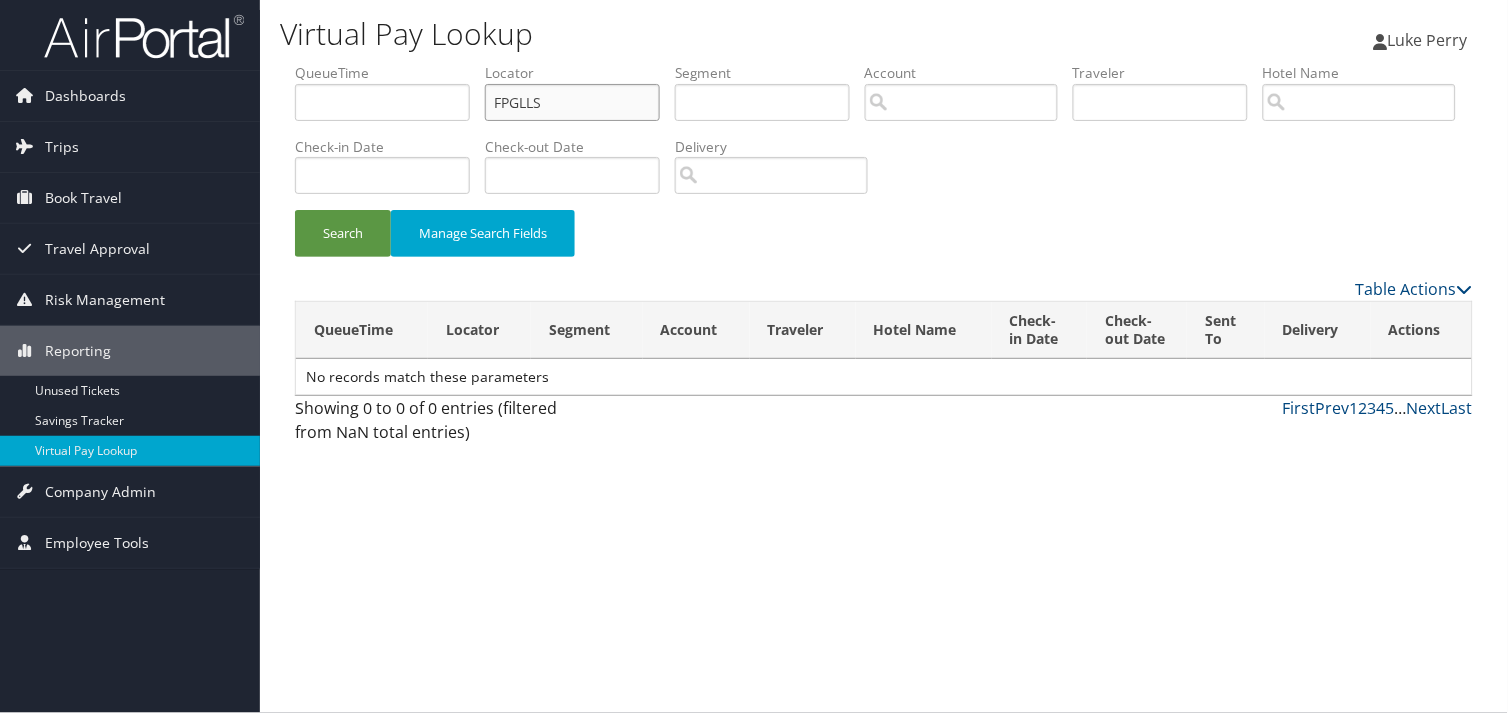 click on "FPGLLS" at bounding box center (572, 102) 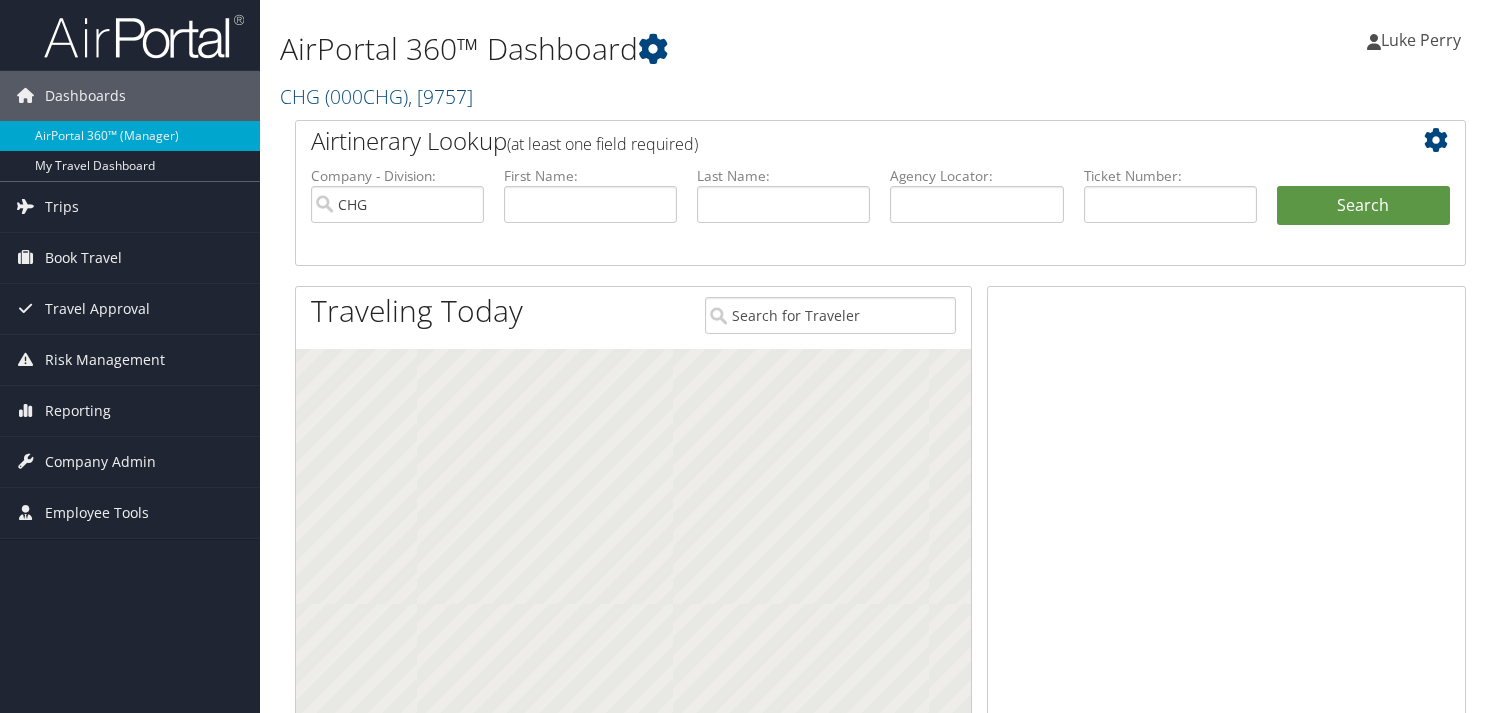 click at bounding box center (25, 410) 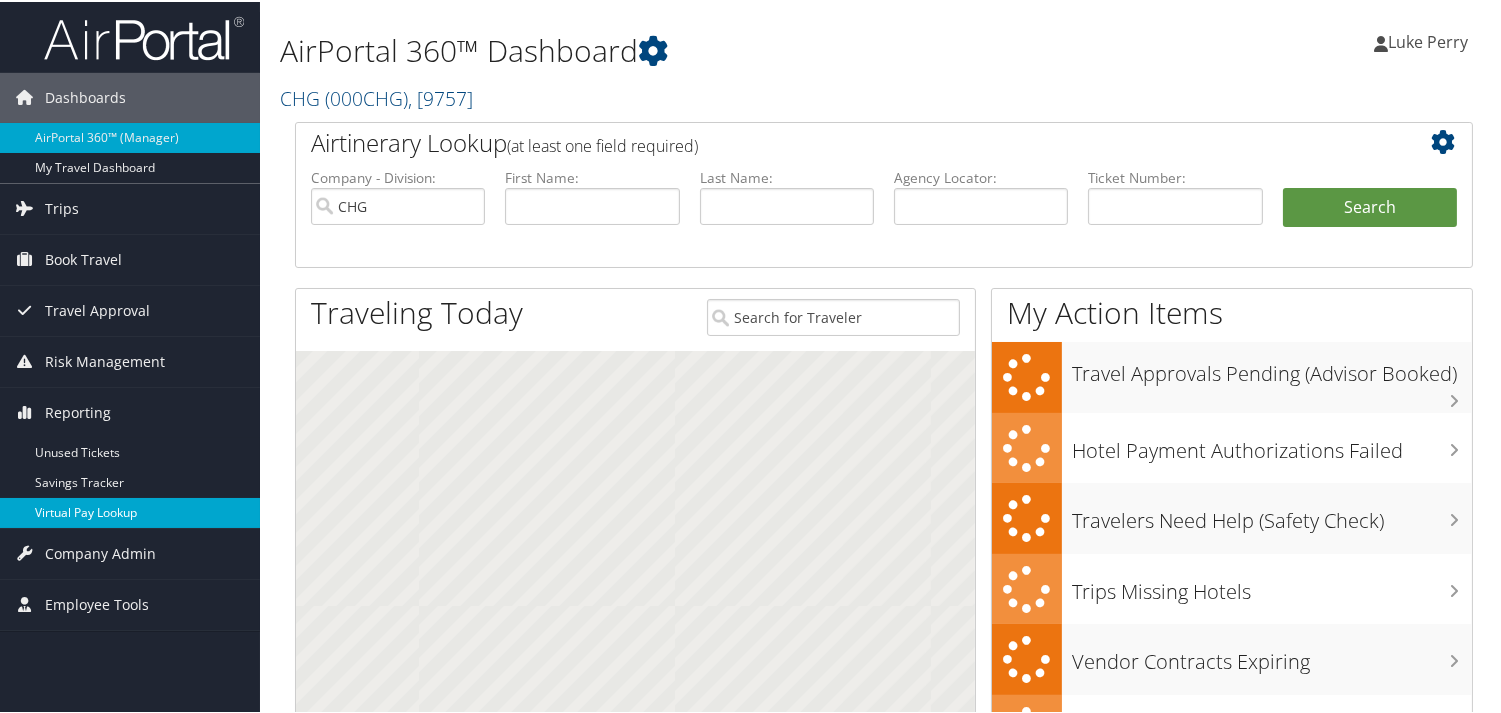 click on "Virtual Pay Lookup" at bounding box center [130, 511] 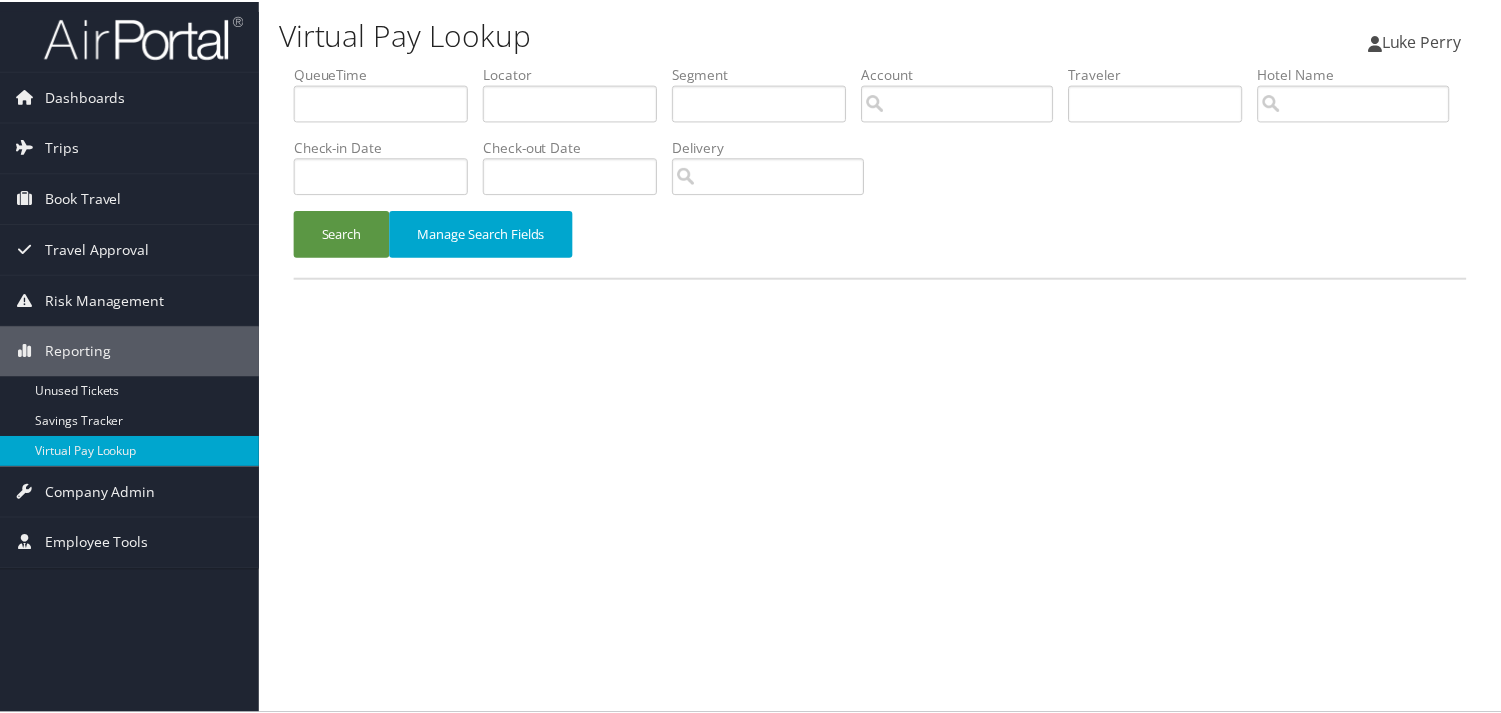 scroll, scrollTop: 0, scrollLeft: 0, axis: both 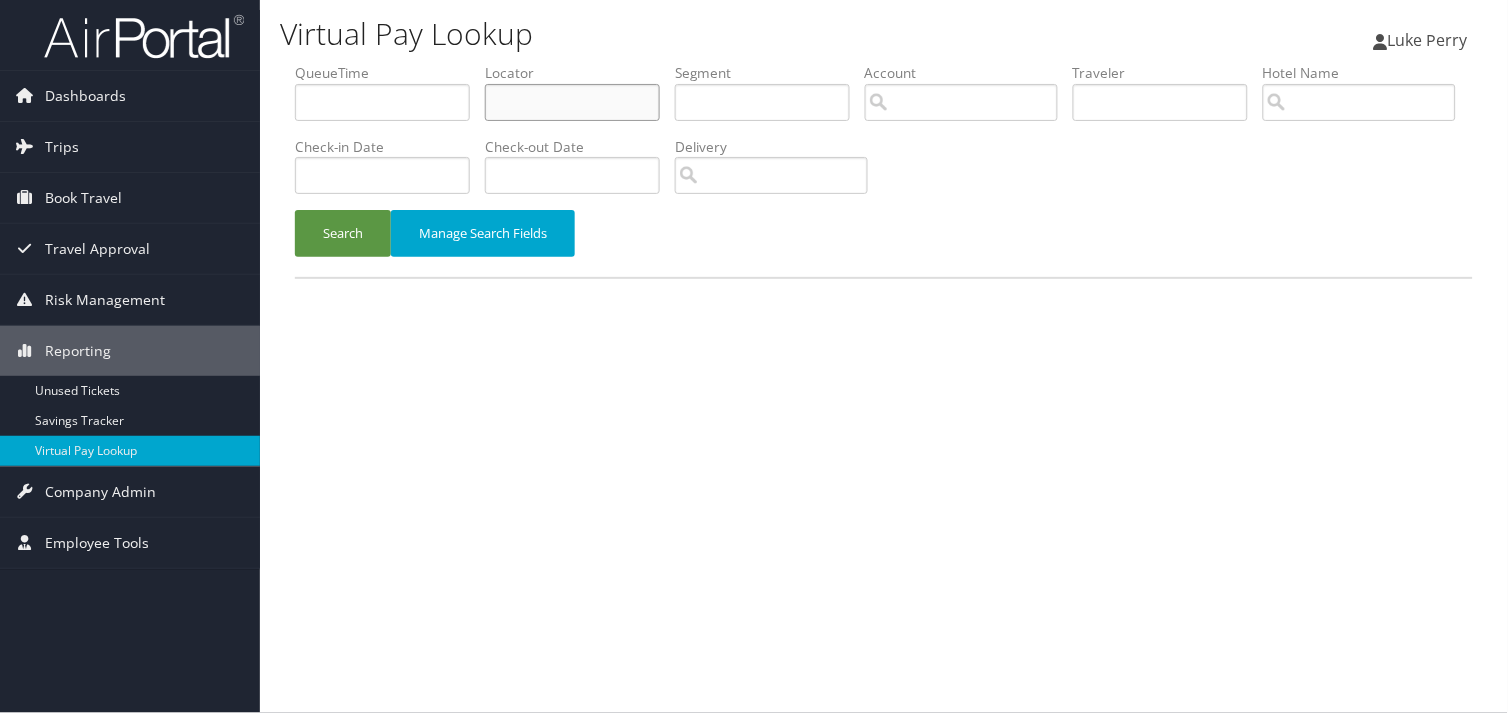 click at bounding box center (572, 102) 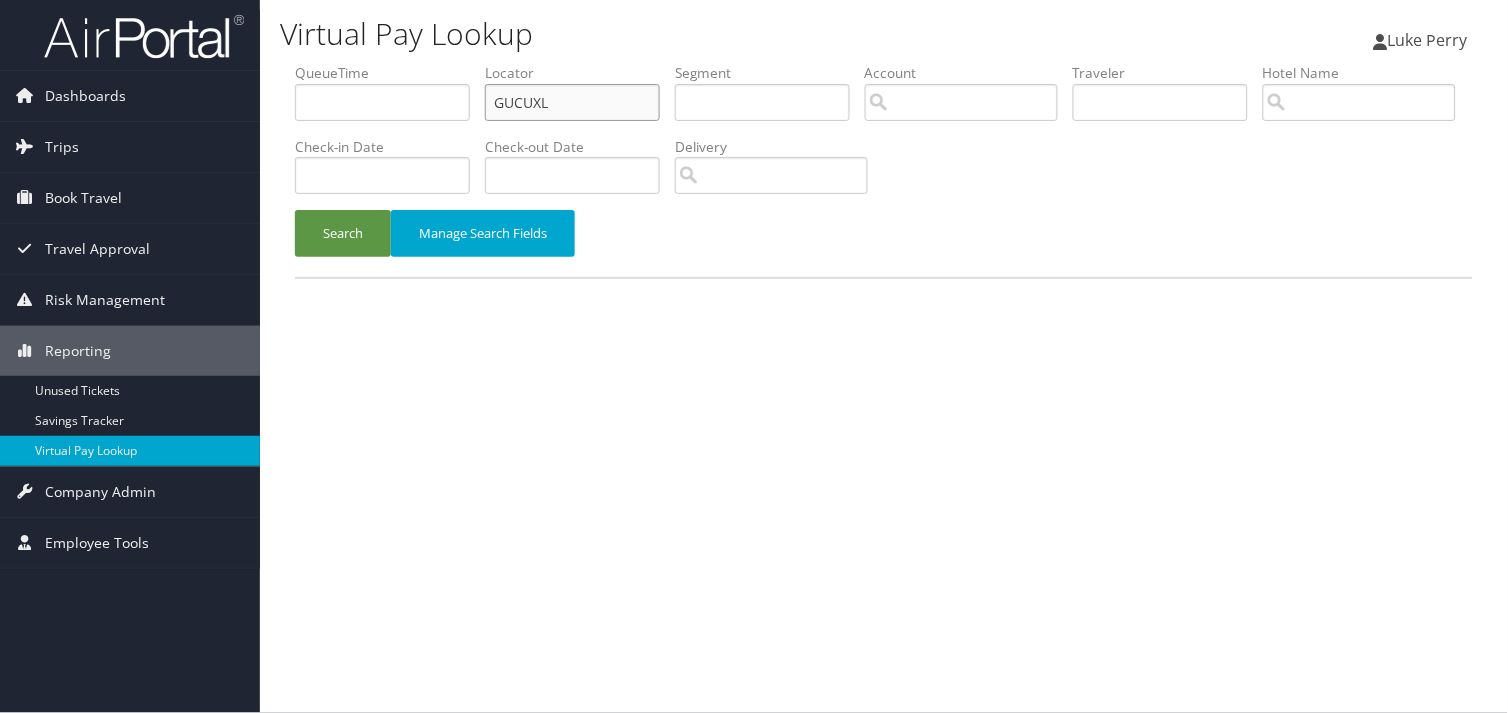 click on "GUCUXL" at bounding box center [572, 102] 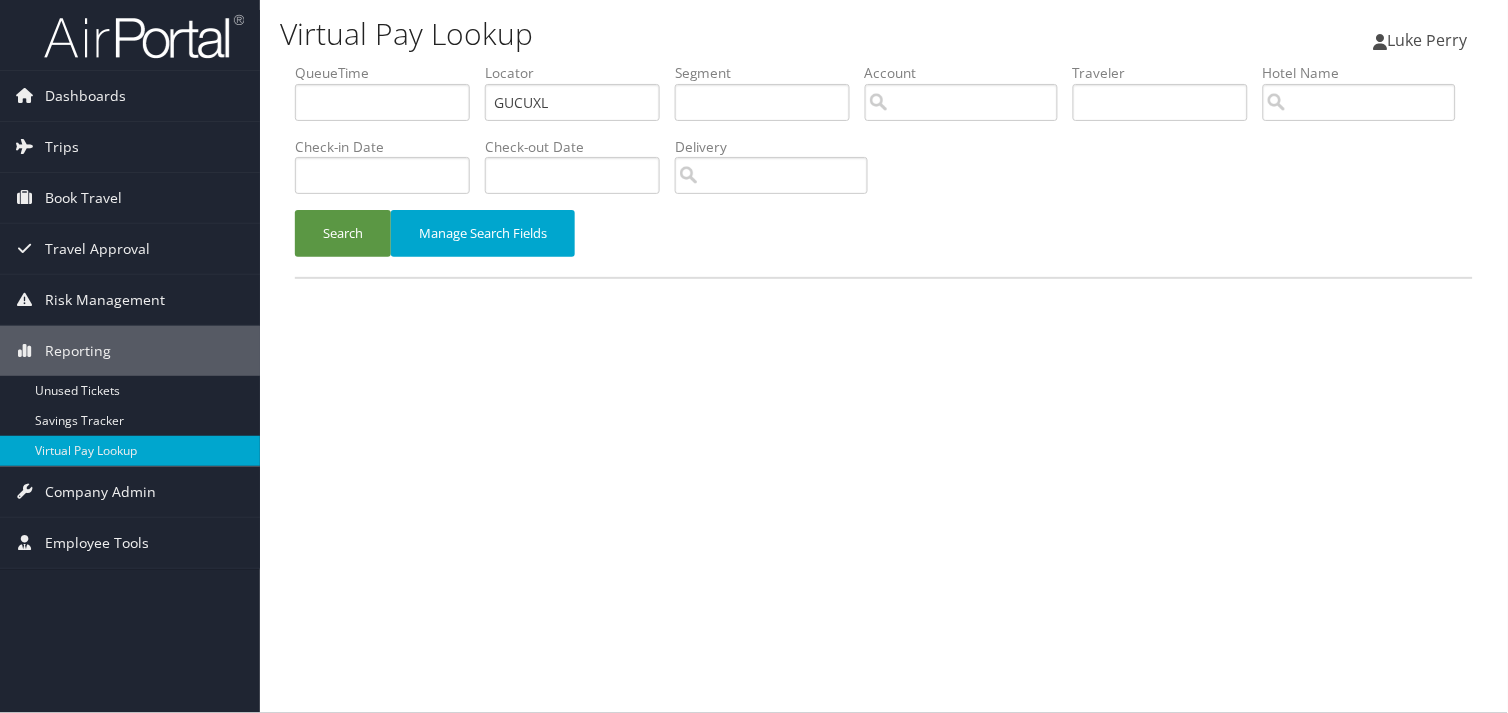 click on "Search Manage Search Fields" at bounding box center (884, 243) 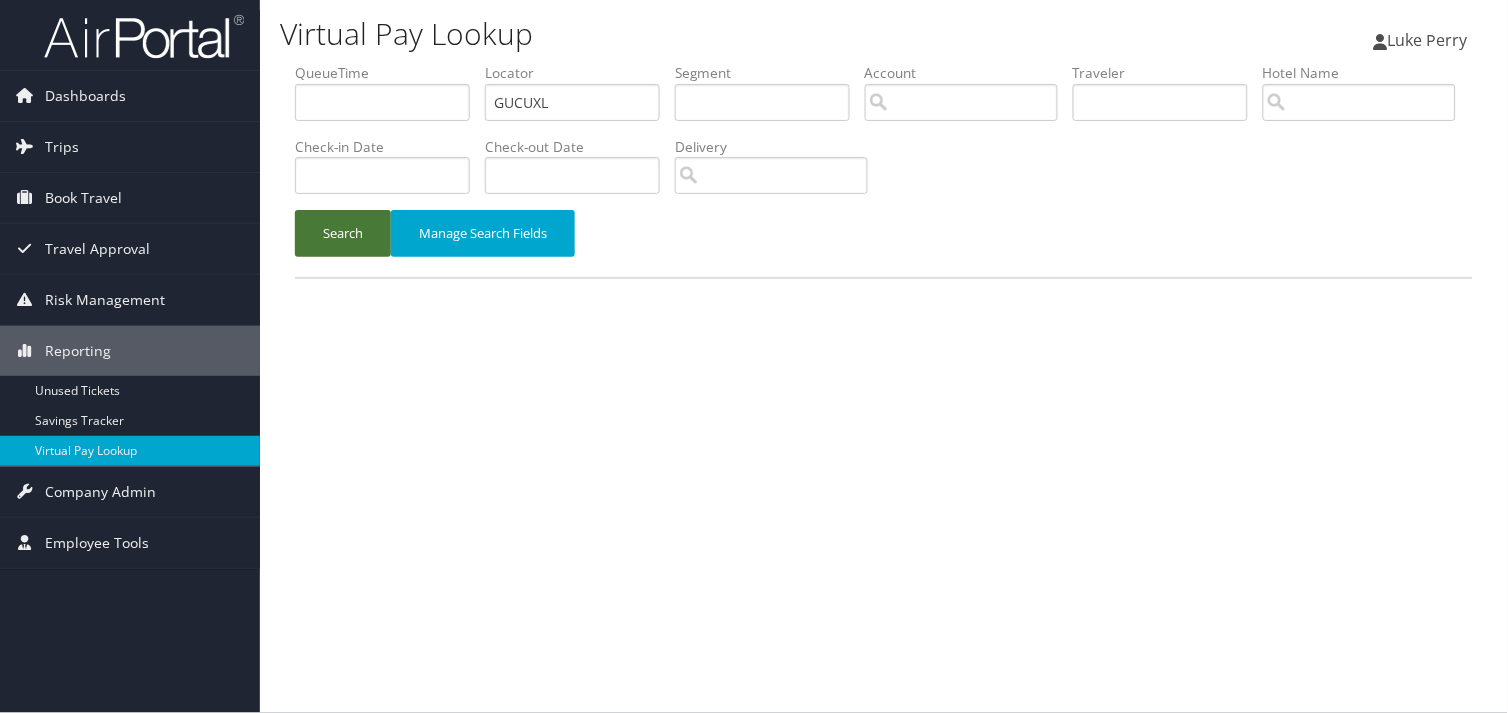 click on "Search" at bounding box center (343, 233) 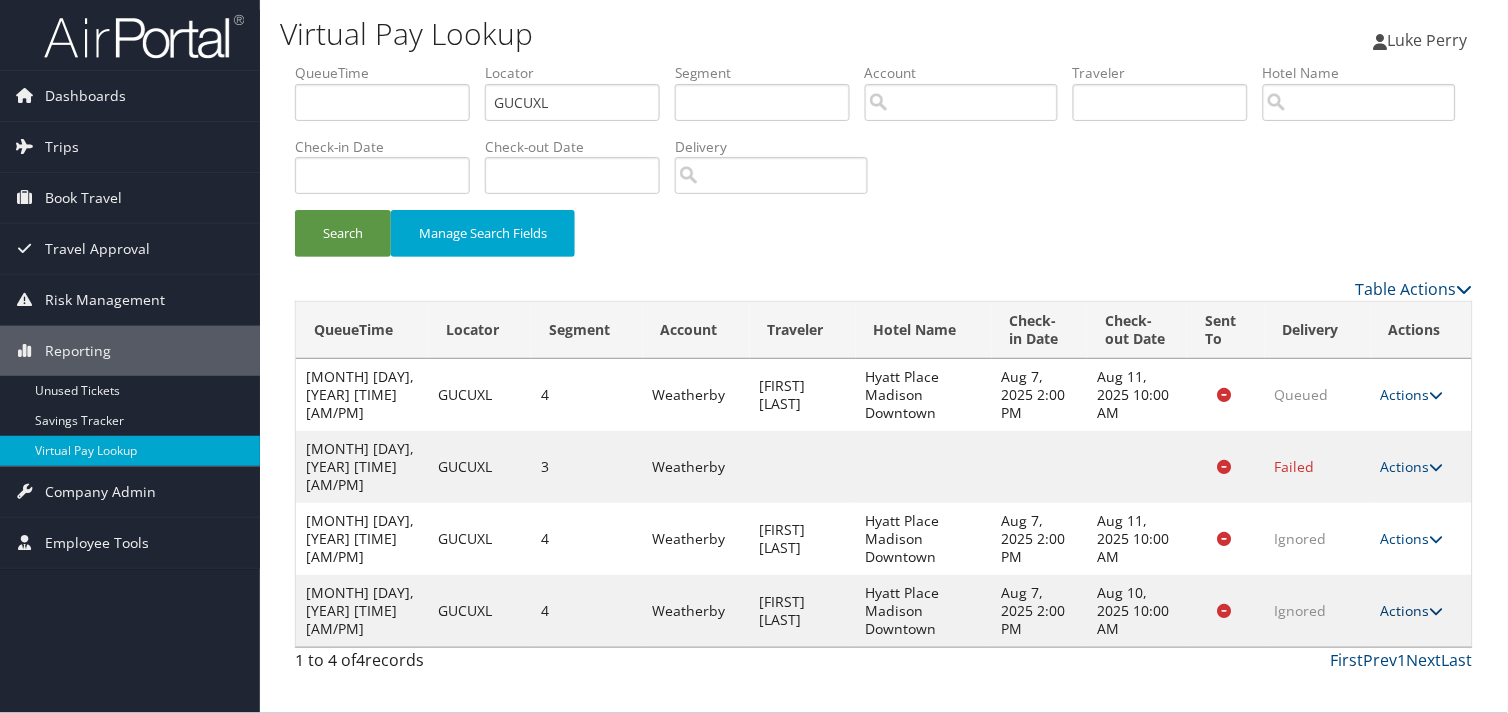 click on "Actions" at bounding box center [1412, 610] 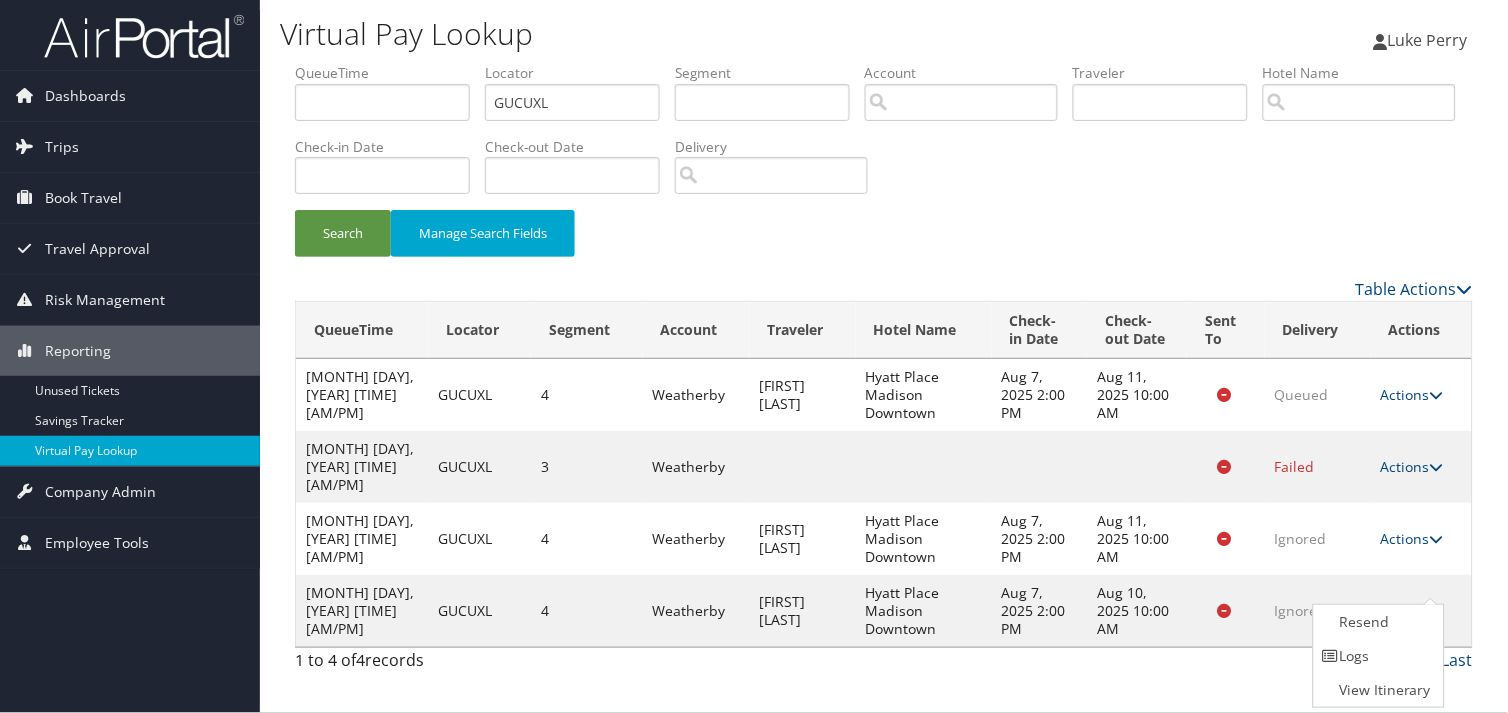 click at bounding box center (924, 467) 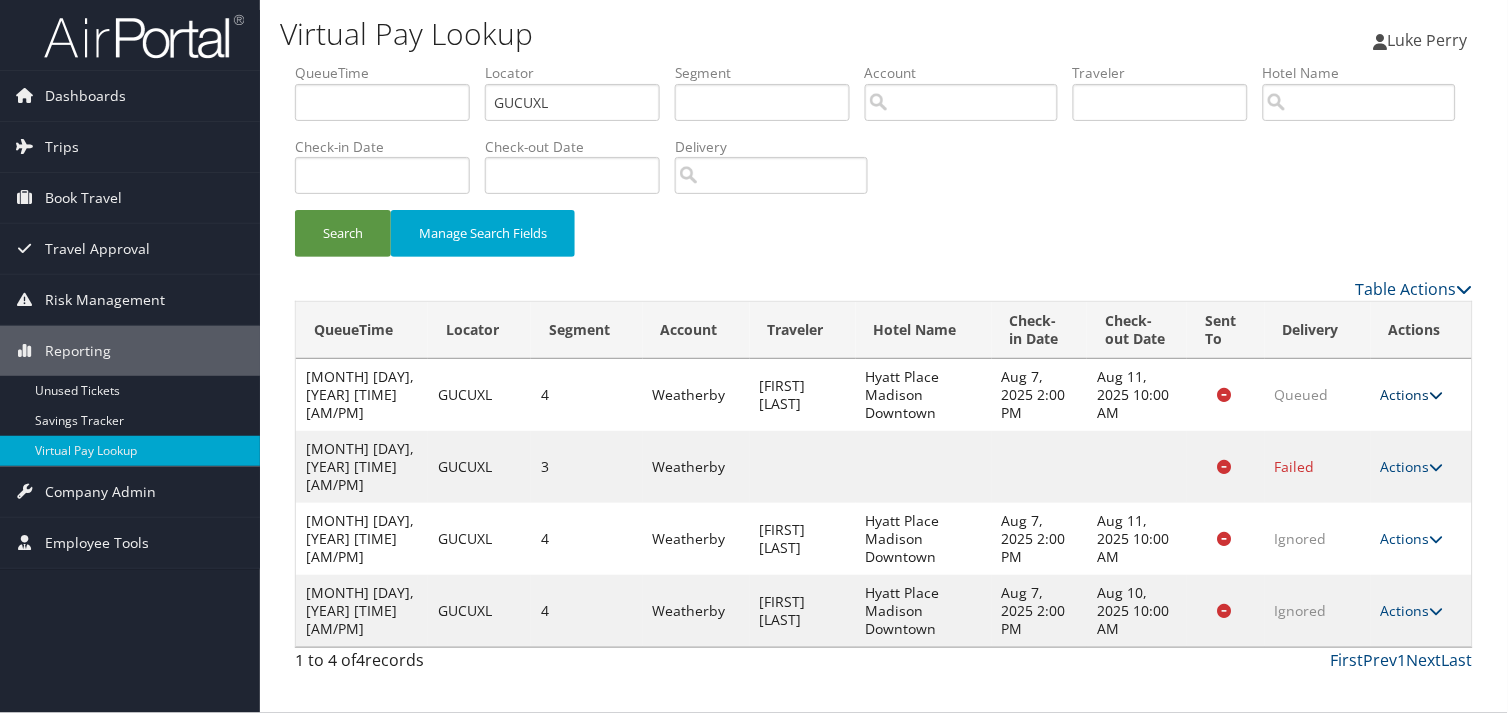 click at bounding box center (1437, 395) 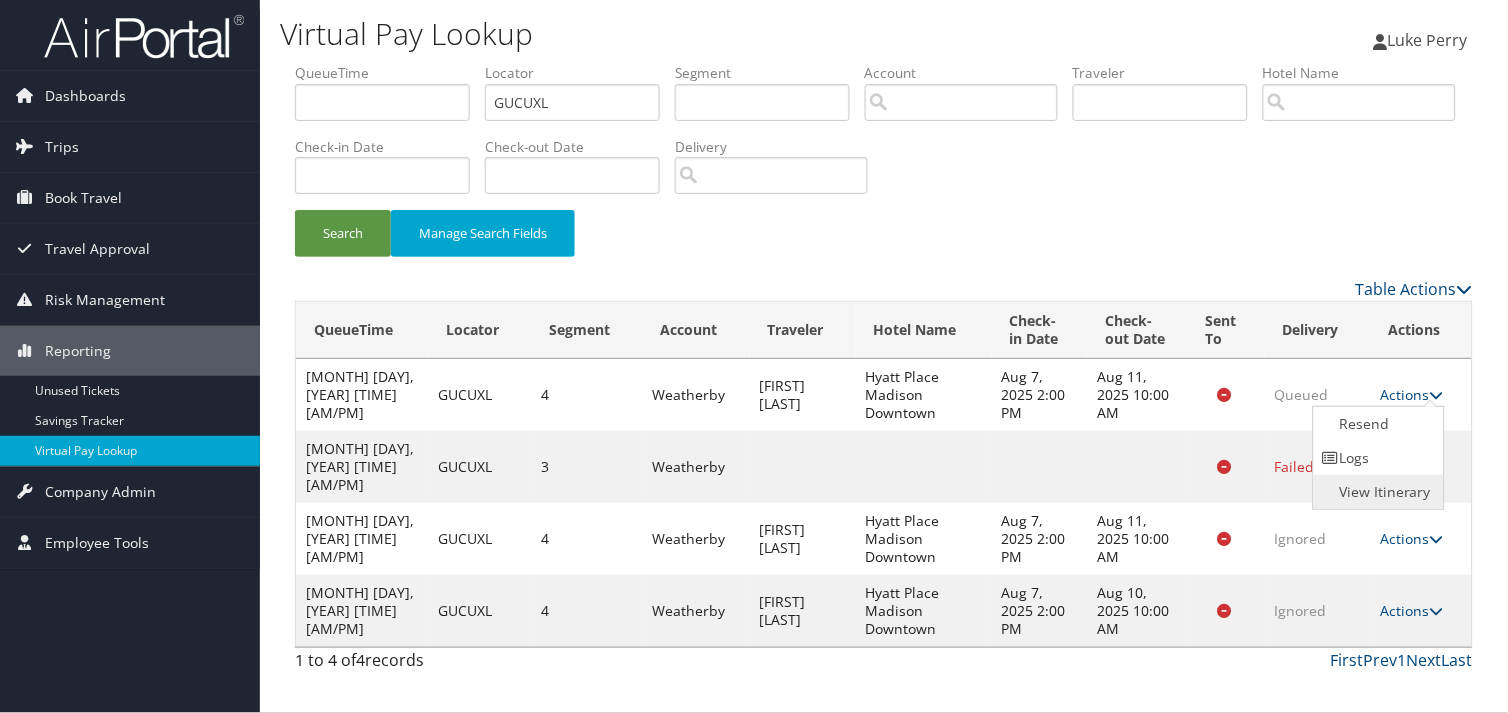 click on "View Itinerary" at bounding box center (1377, 492) 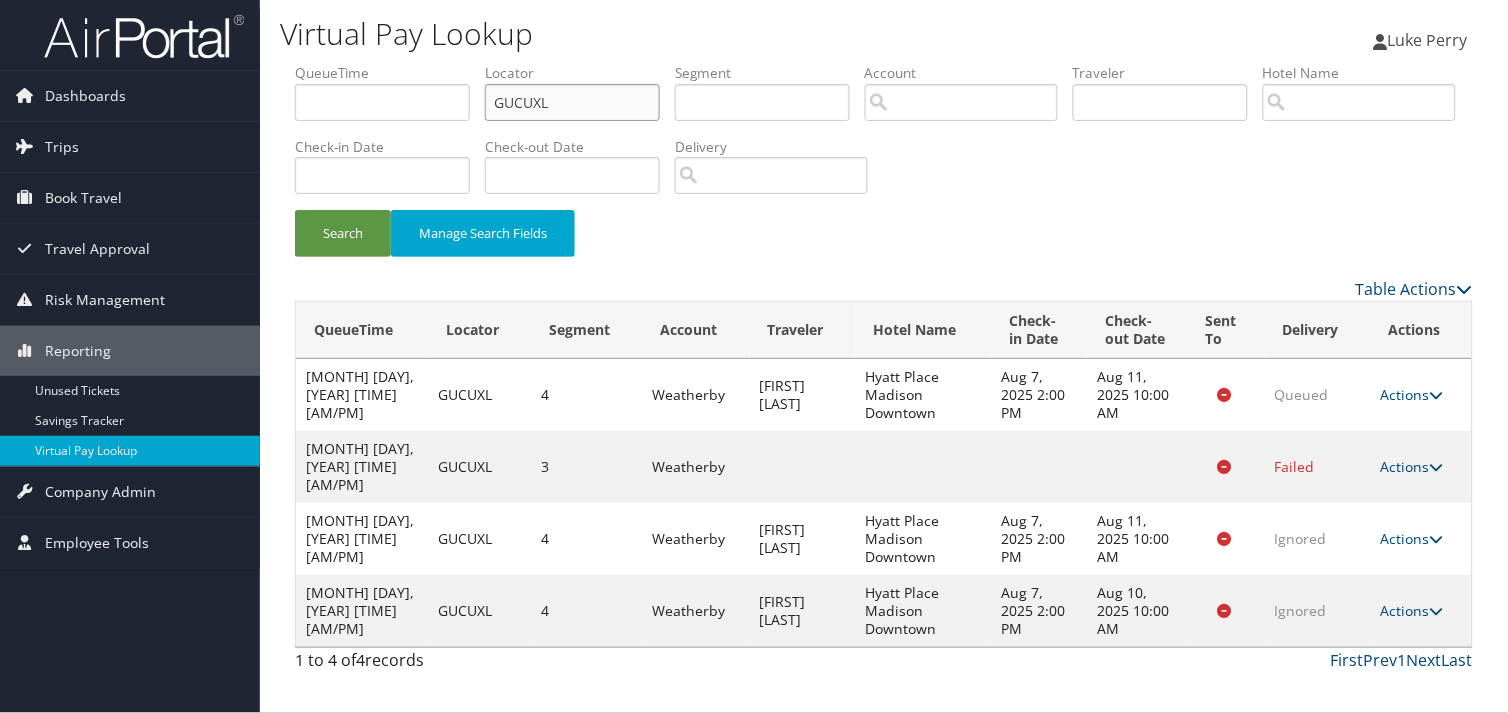 drag, startPoint x: 565, startPoint y: 101, endPoint x: 286, endPoint y: 101, distance: 279 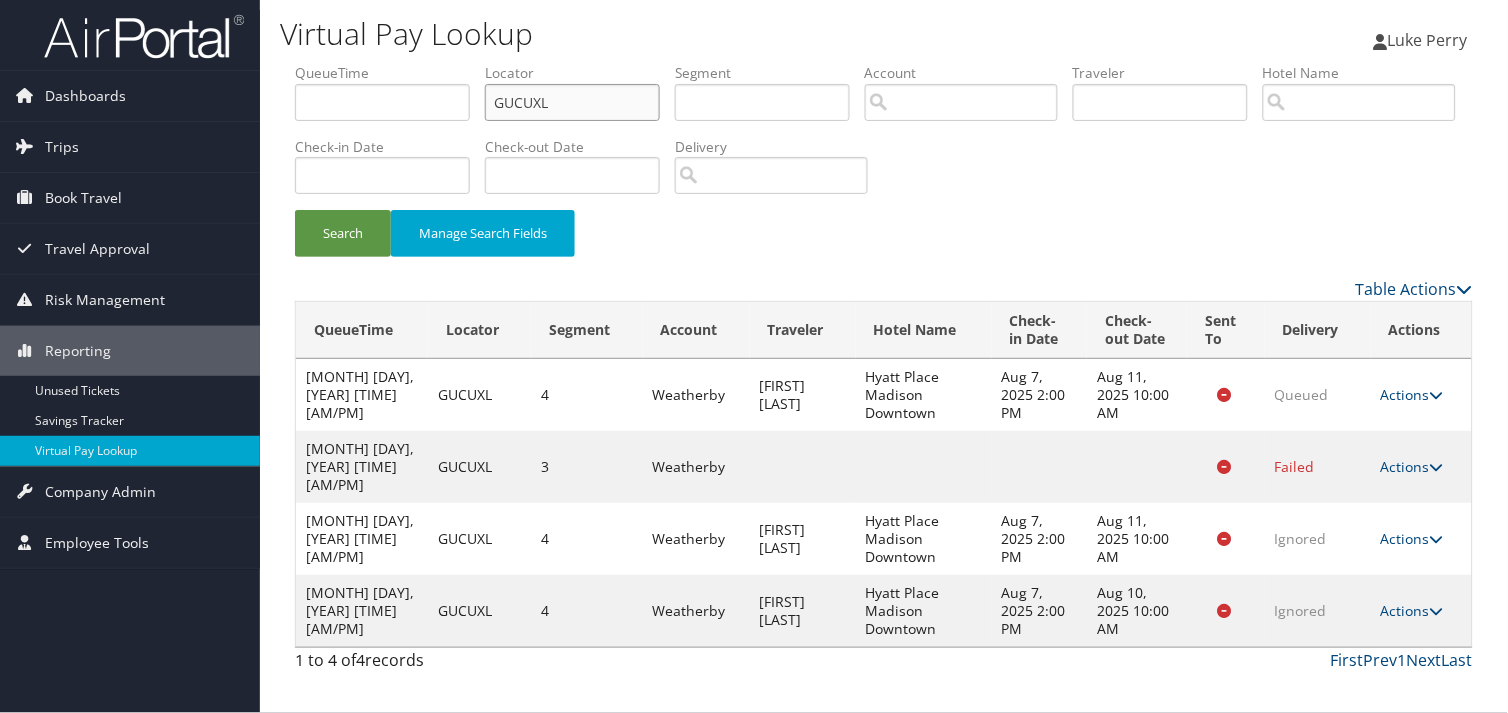 type on "TR-739376" 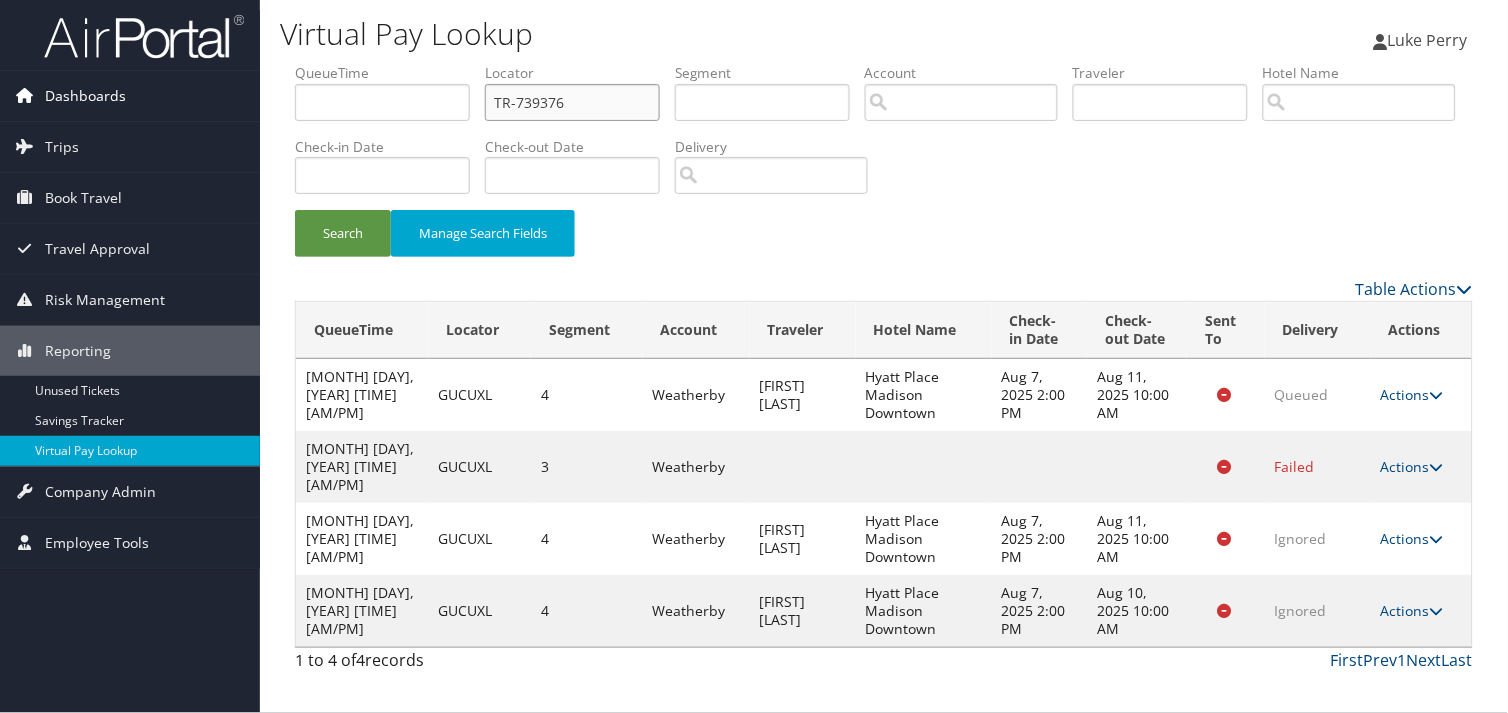 drag, startPoint x: 526, startPoint y: 100, endPoint x: 252, endPoint y: 98, distance: 274.0073 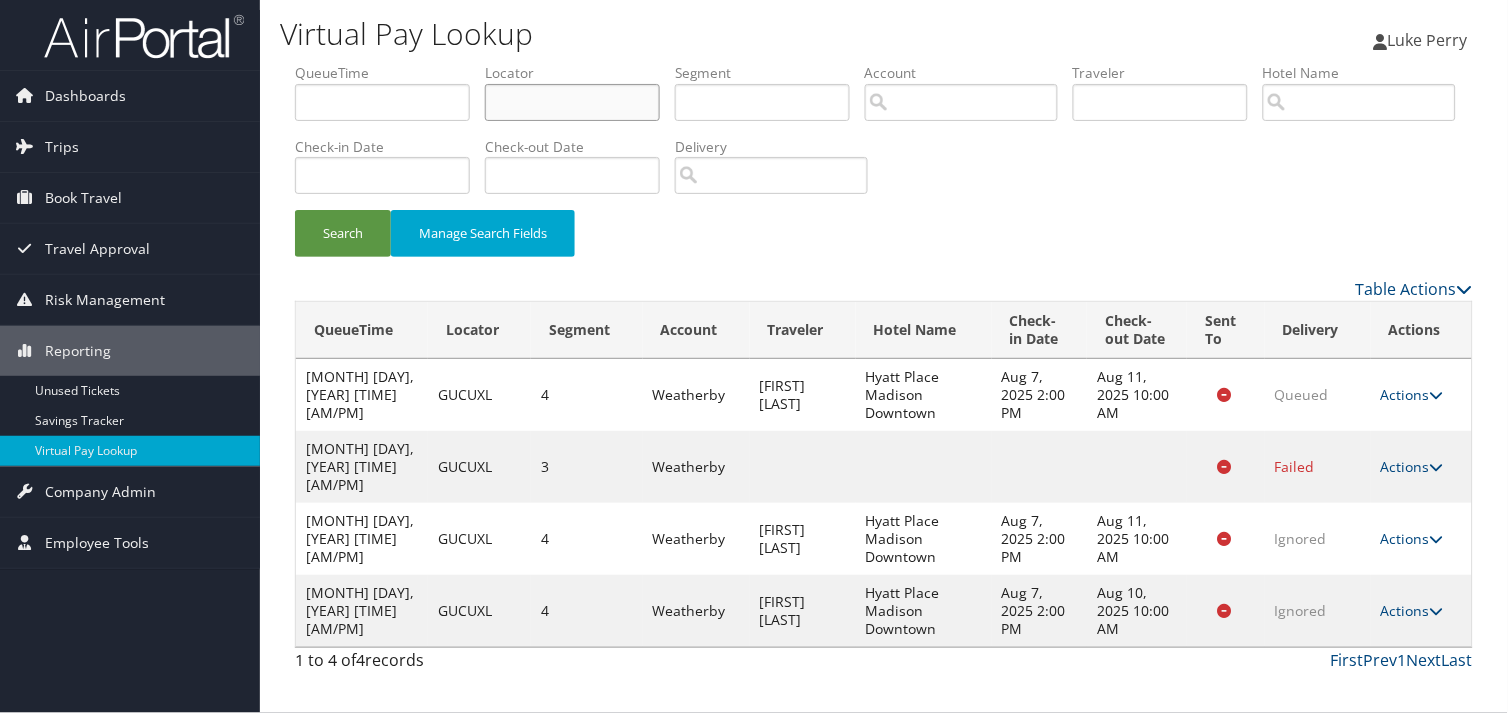 paste on "KBOXDY" 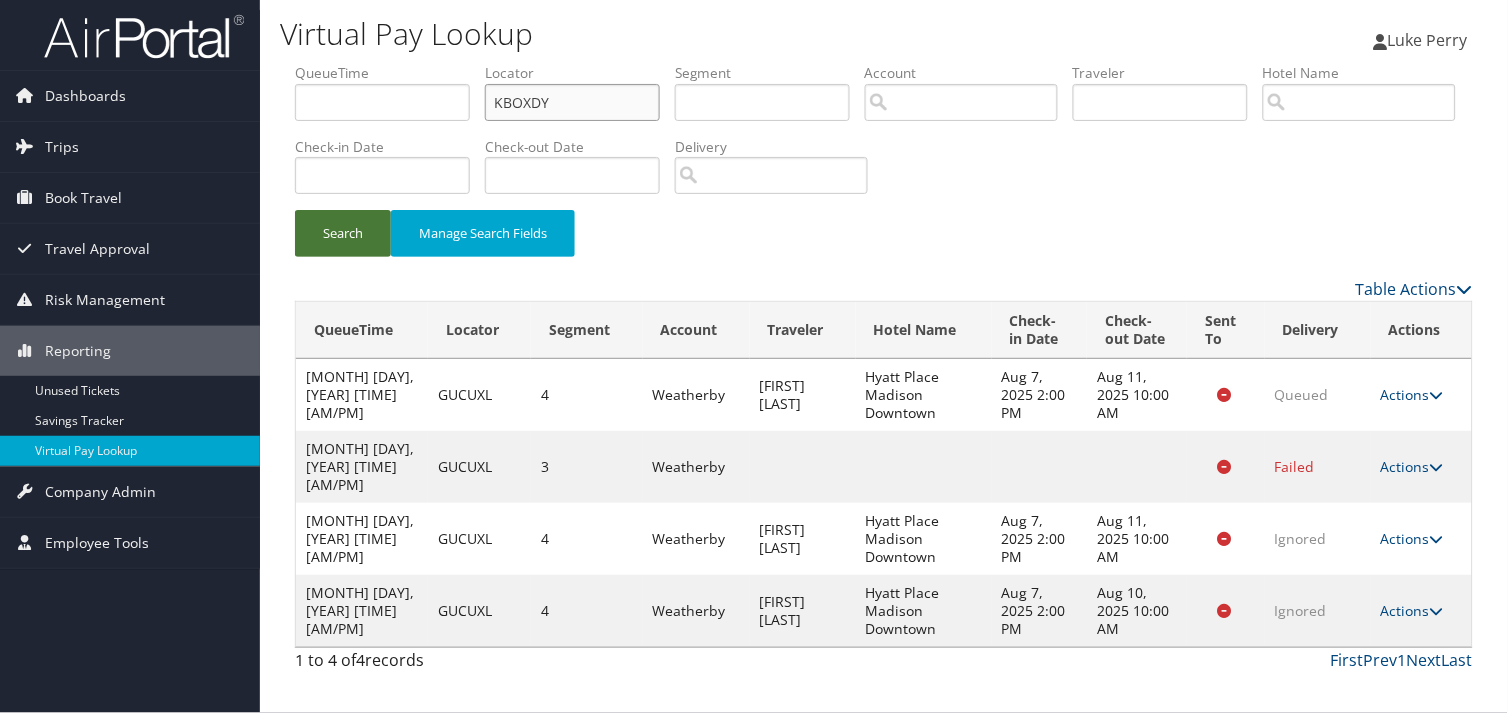 type on "KBOXDY" 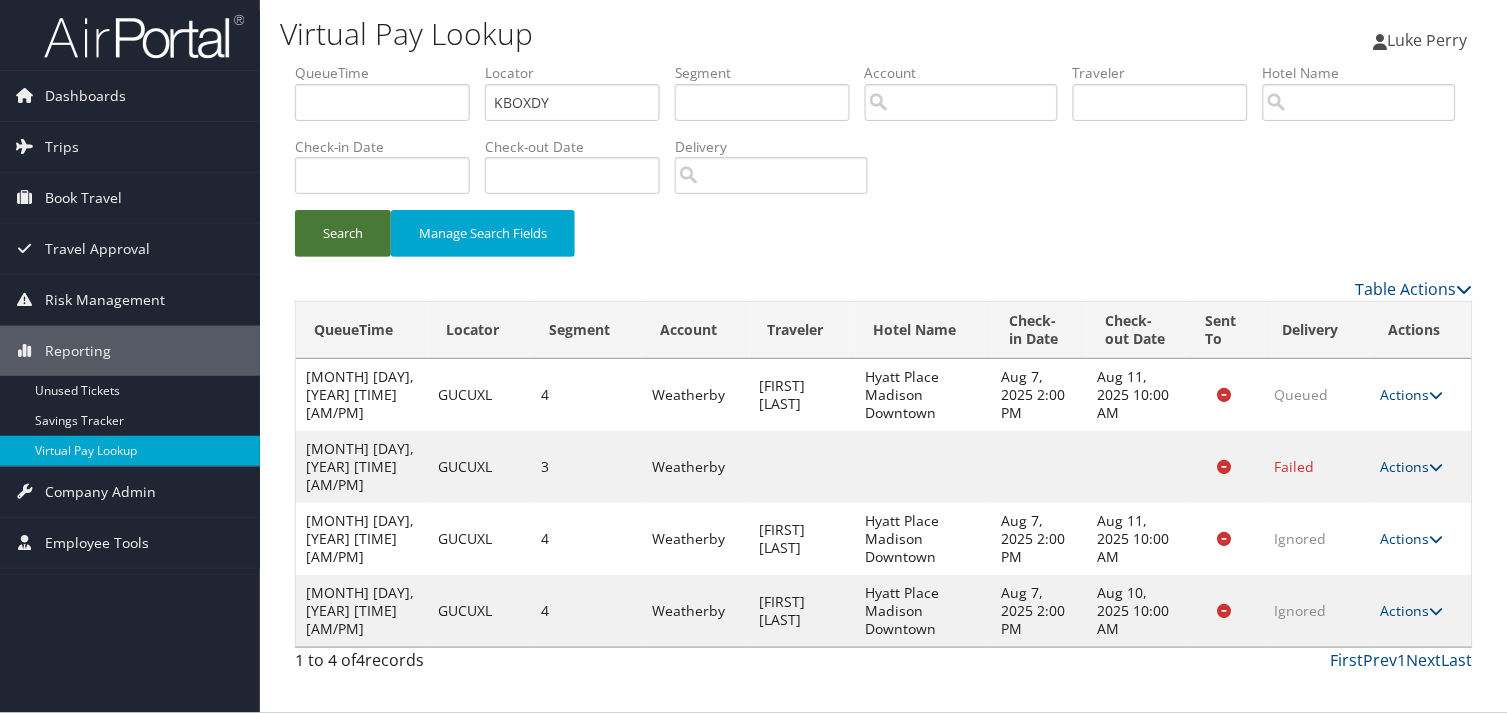 click on "Search" at bounding box center (343, 233) 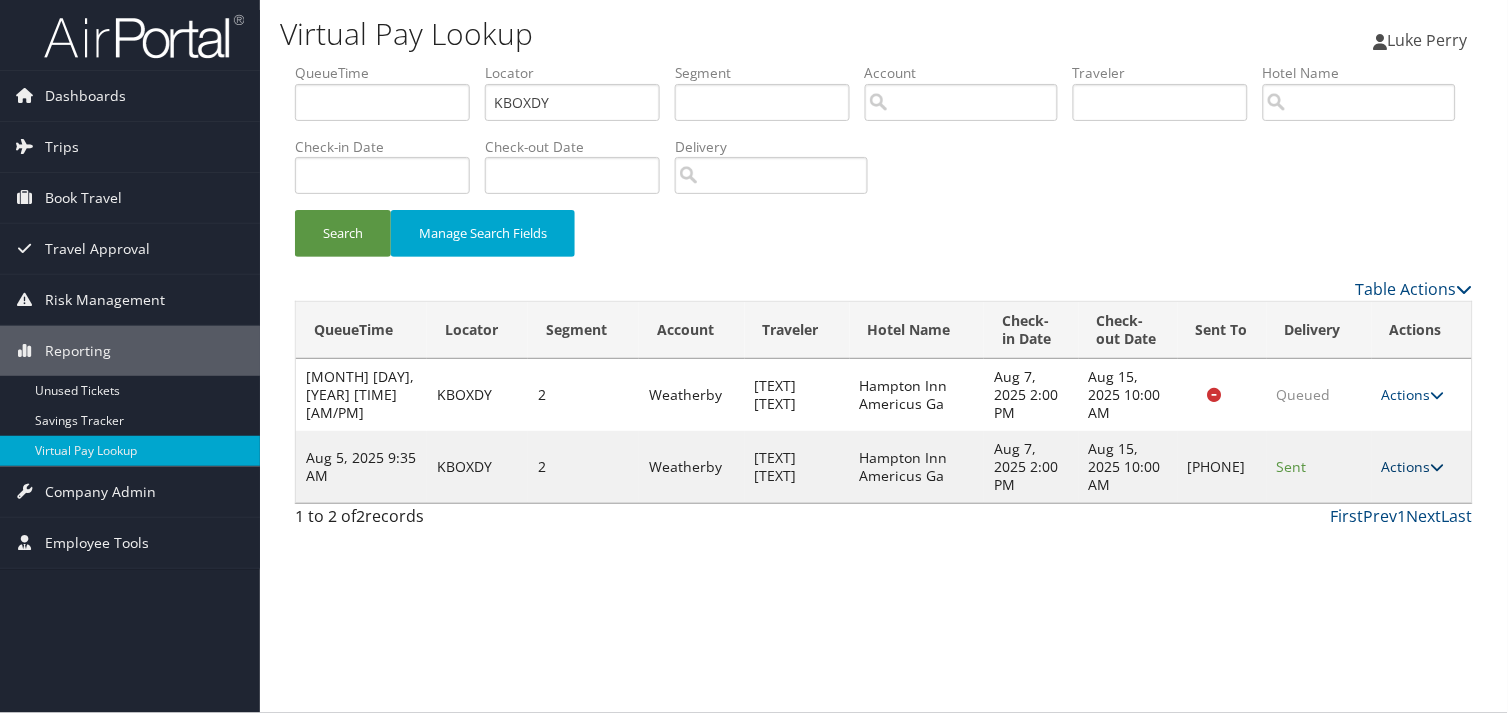 click on "Actions" at bounding box center [1413, 466] 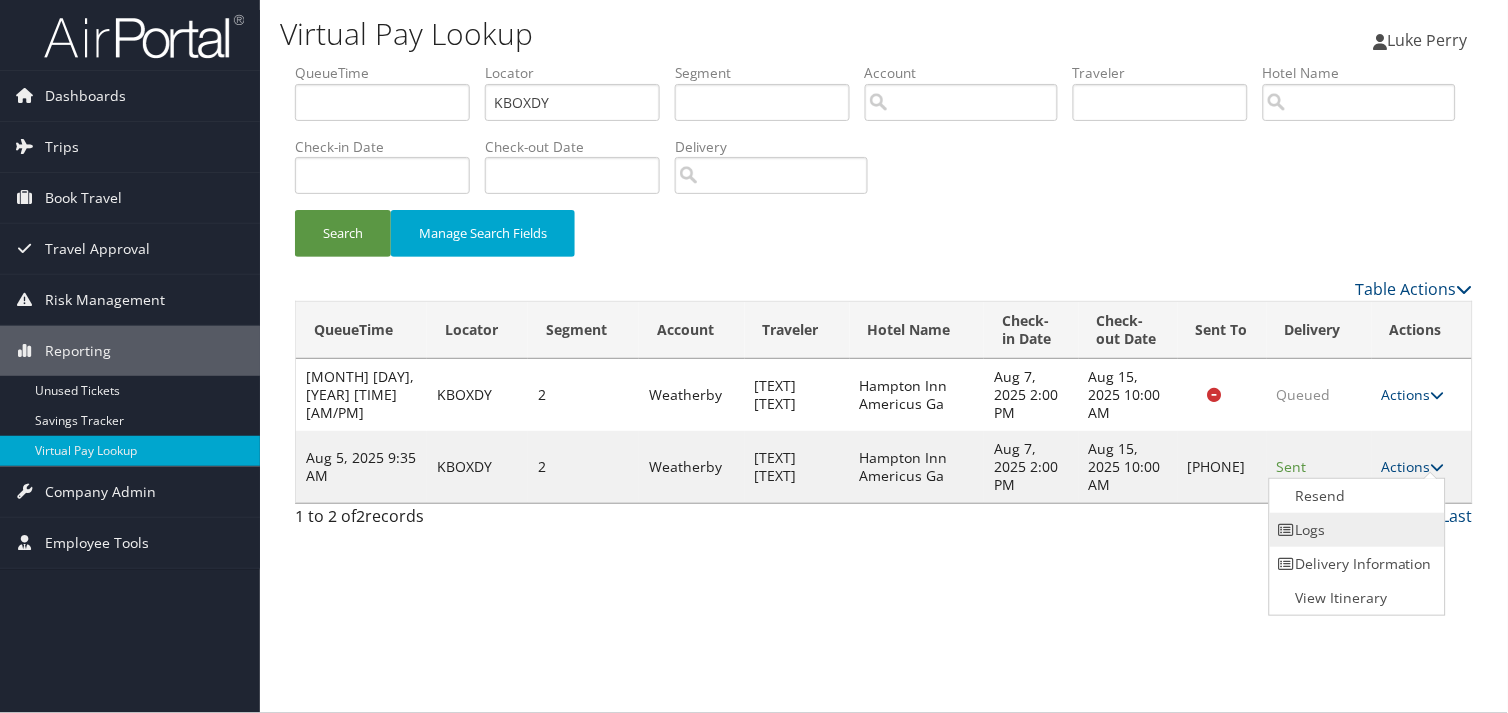click on "Logs" at bounding box center (1355, 530) 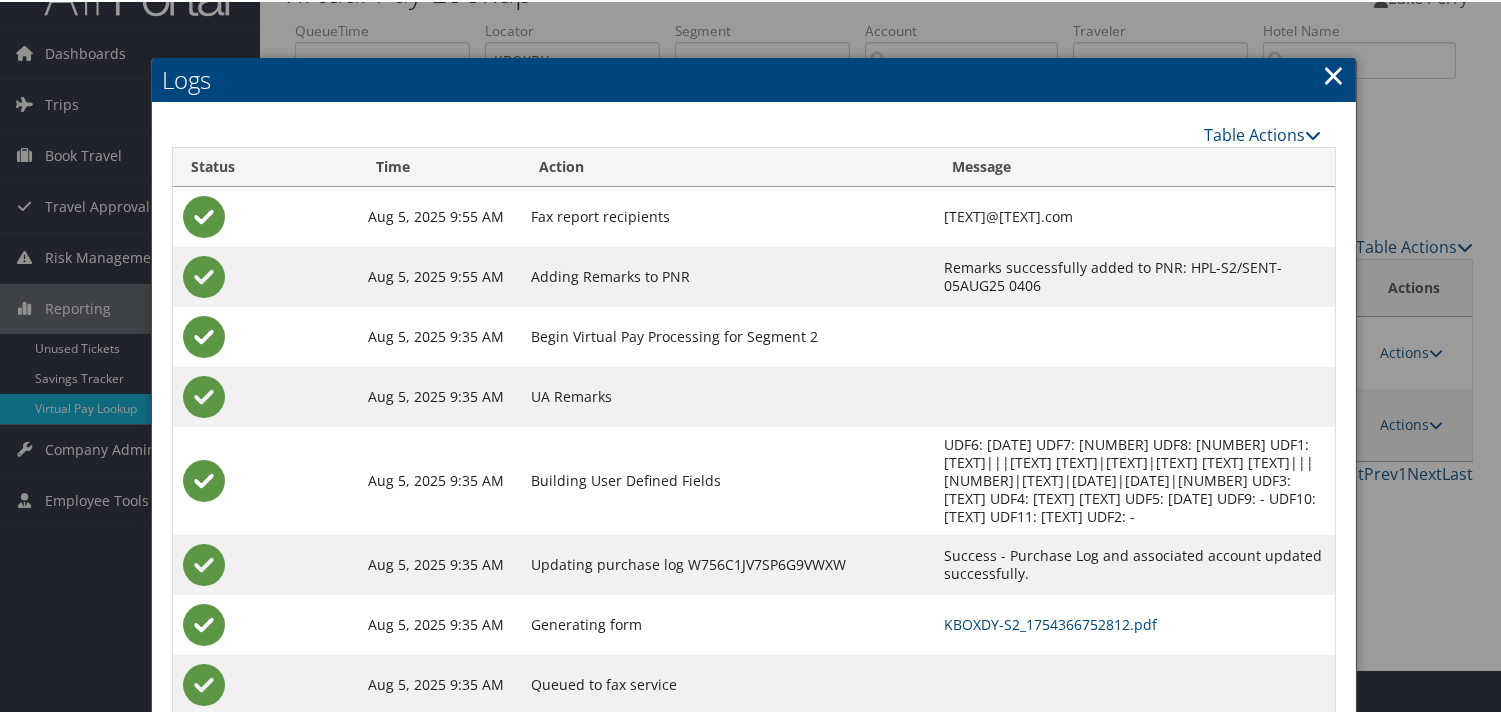 scroll, scrollTop: 82, scrollLeft: 0, axis: vertical 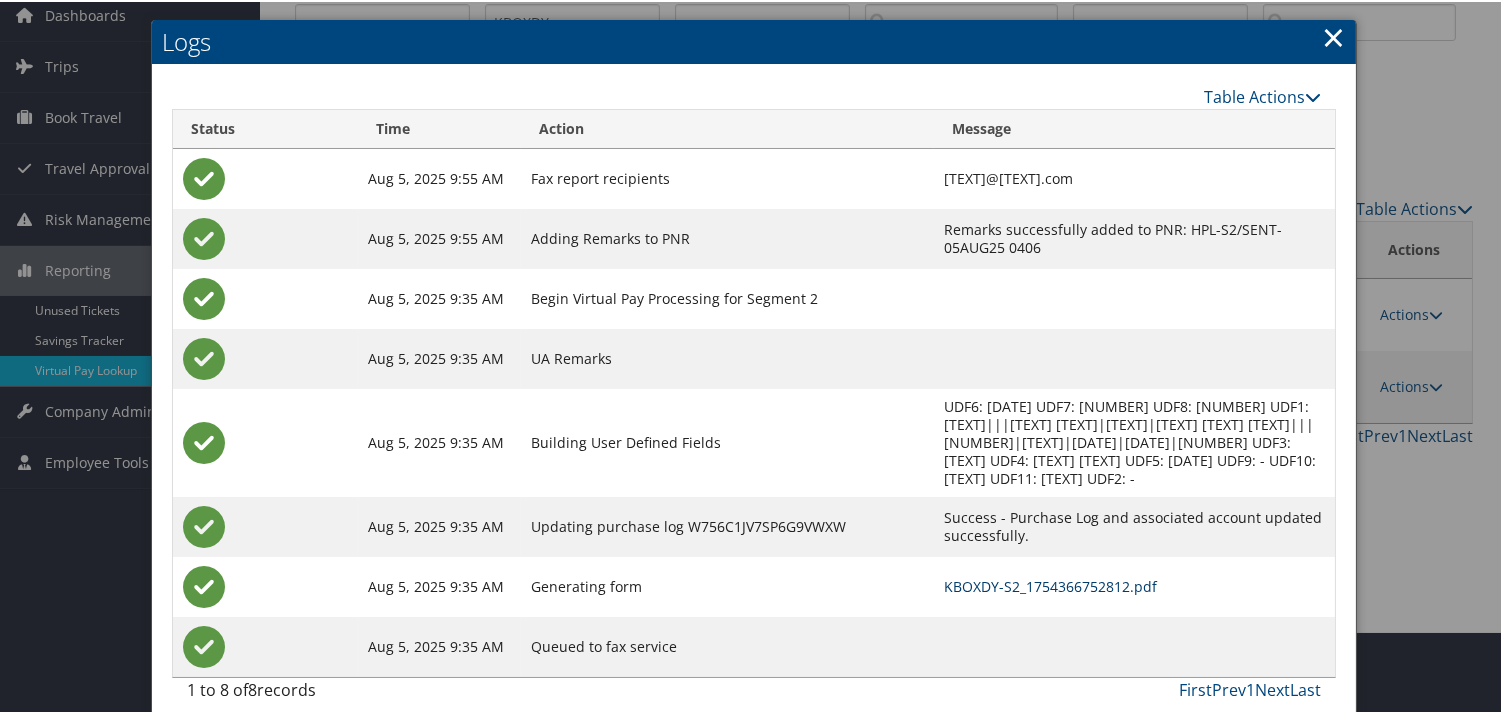 click on "KBOXDY-S2_1754366752812.pdf" at bounding box center (1050, 584) 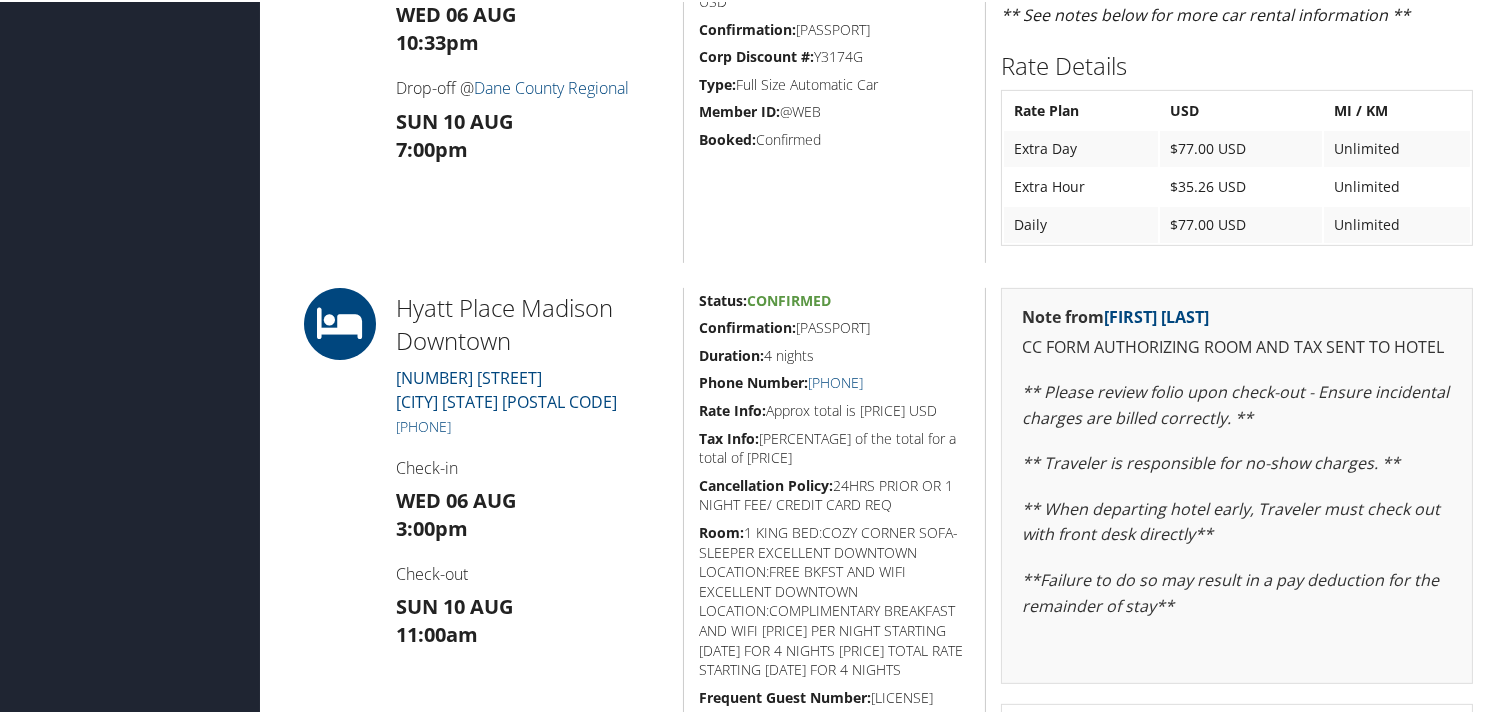 scroll, scrollTop: 1466, scrollLeft: 0, axis: vertical 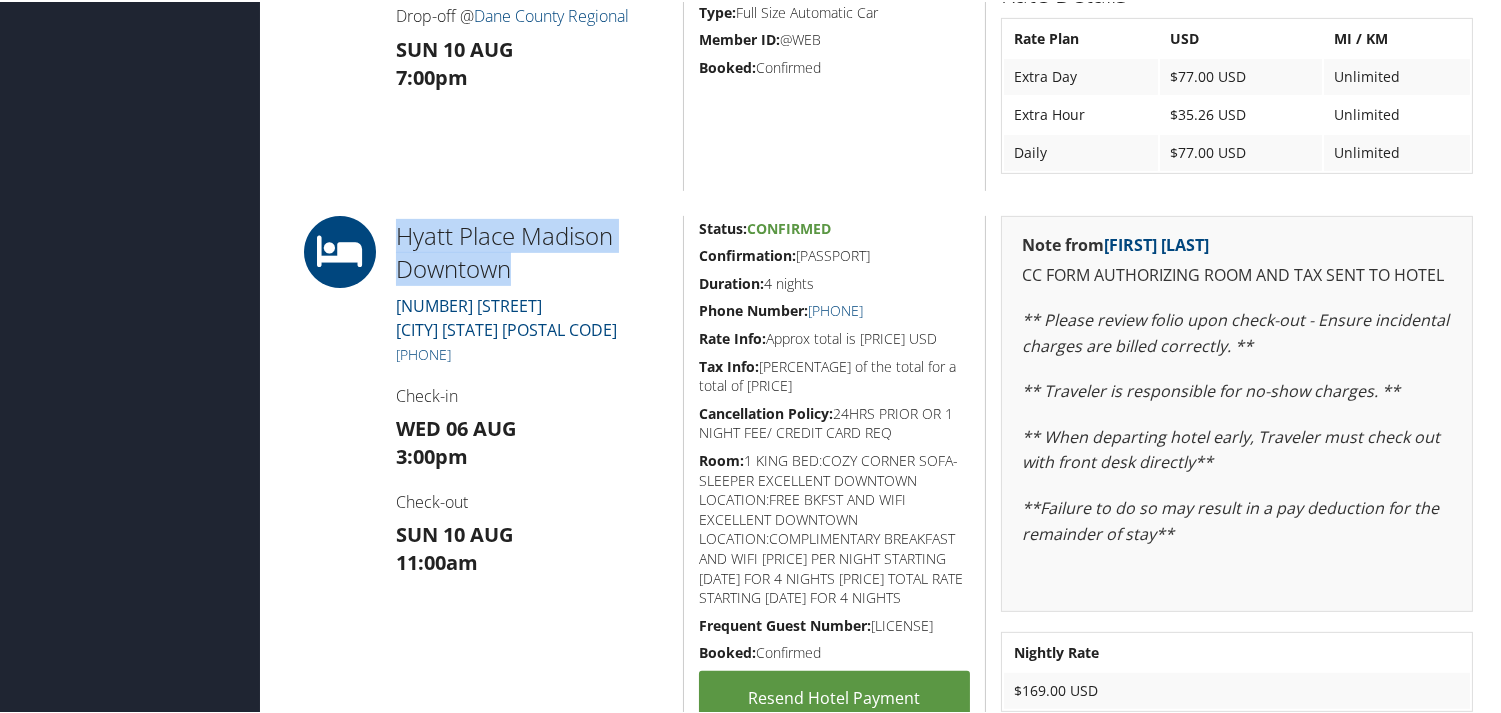drag, startPoint x: 508, startPoint y: 262, endPoint x: 383, endPoint y: 228, distance: 129.5415 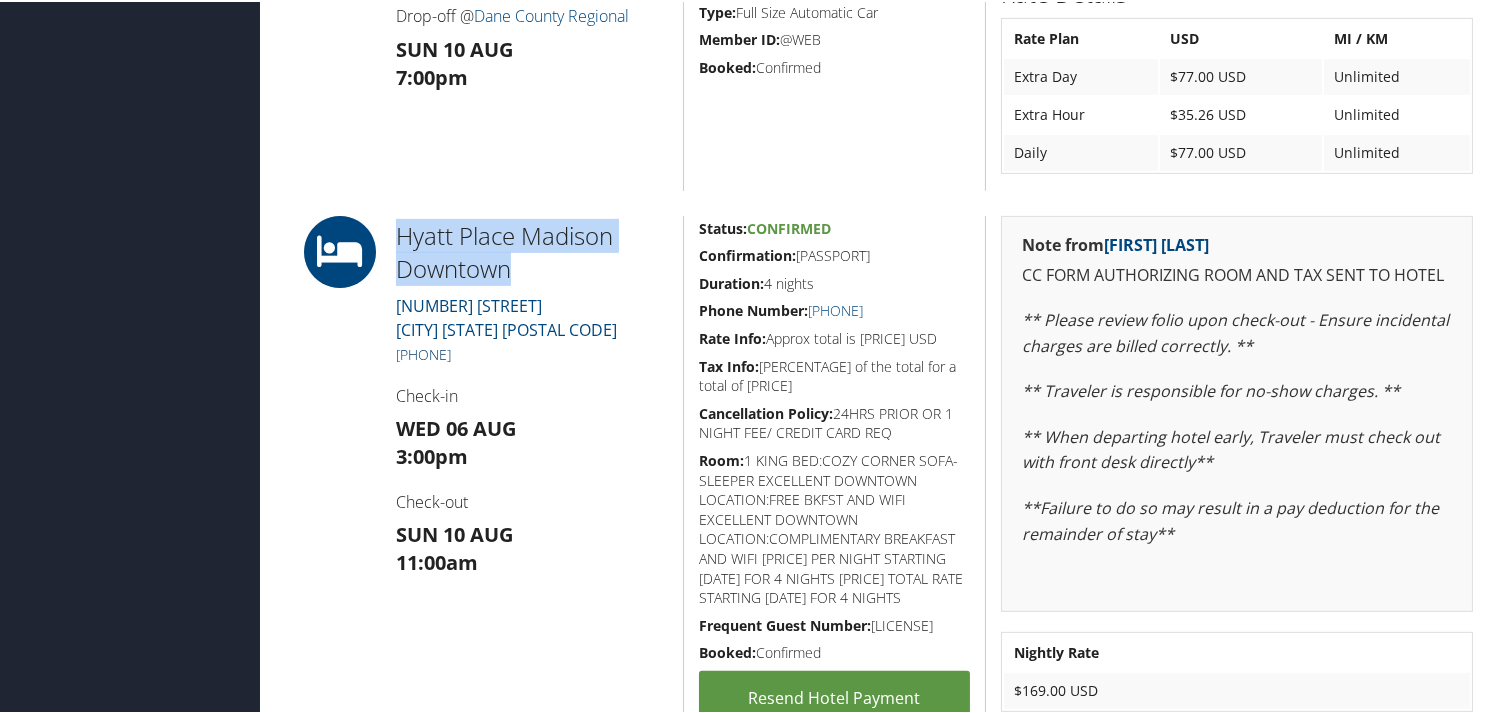 drag, startPoint x: 511, startPoint y: 353, endPoint x: 418, endPoint y: 354, distance: 93.00538 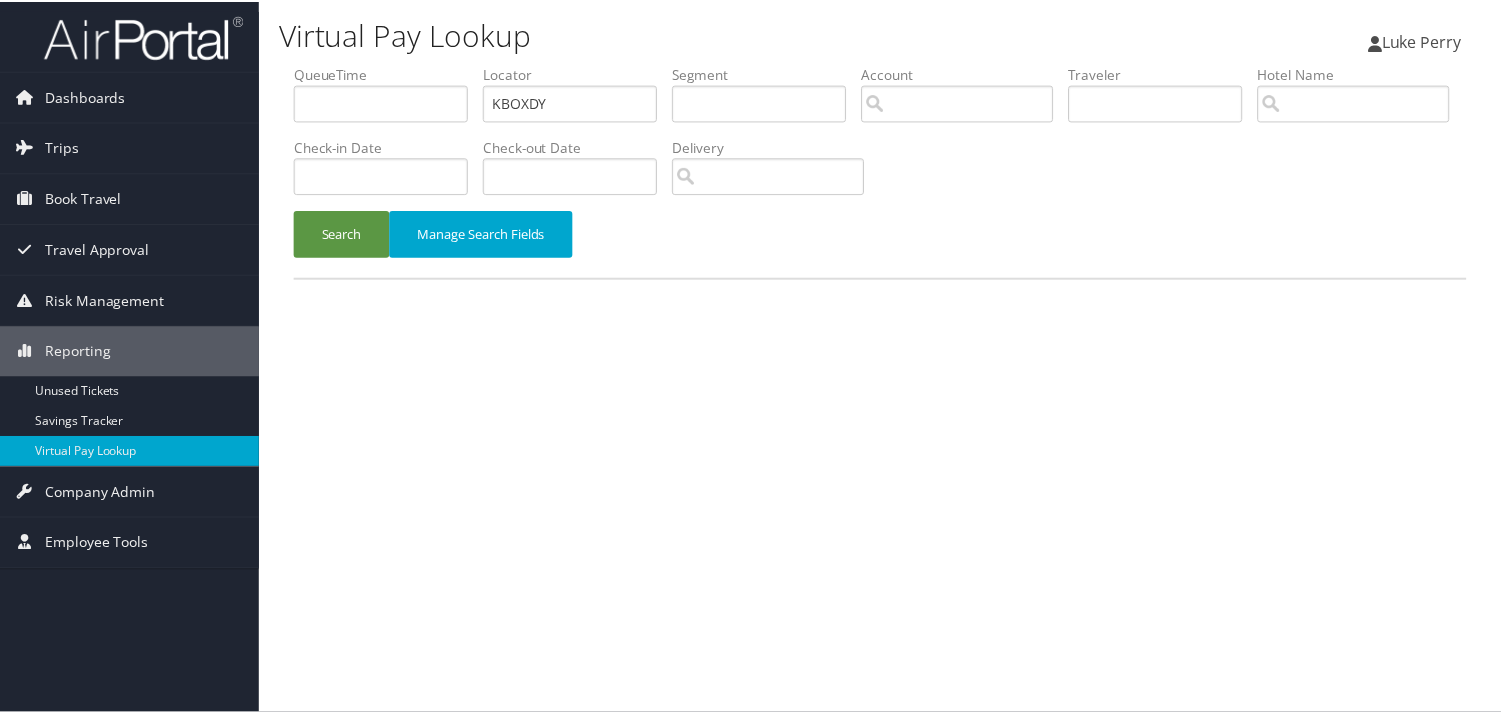 scroll, scrollTop: 0, scrollLeft: 0, axis: both 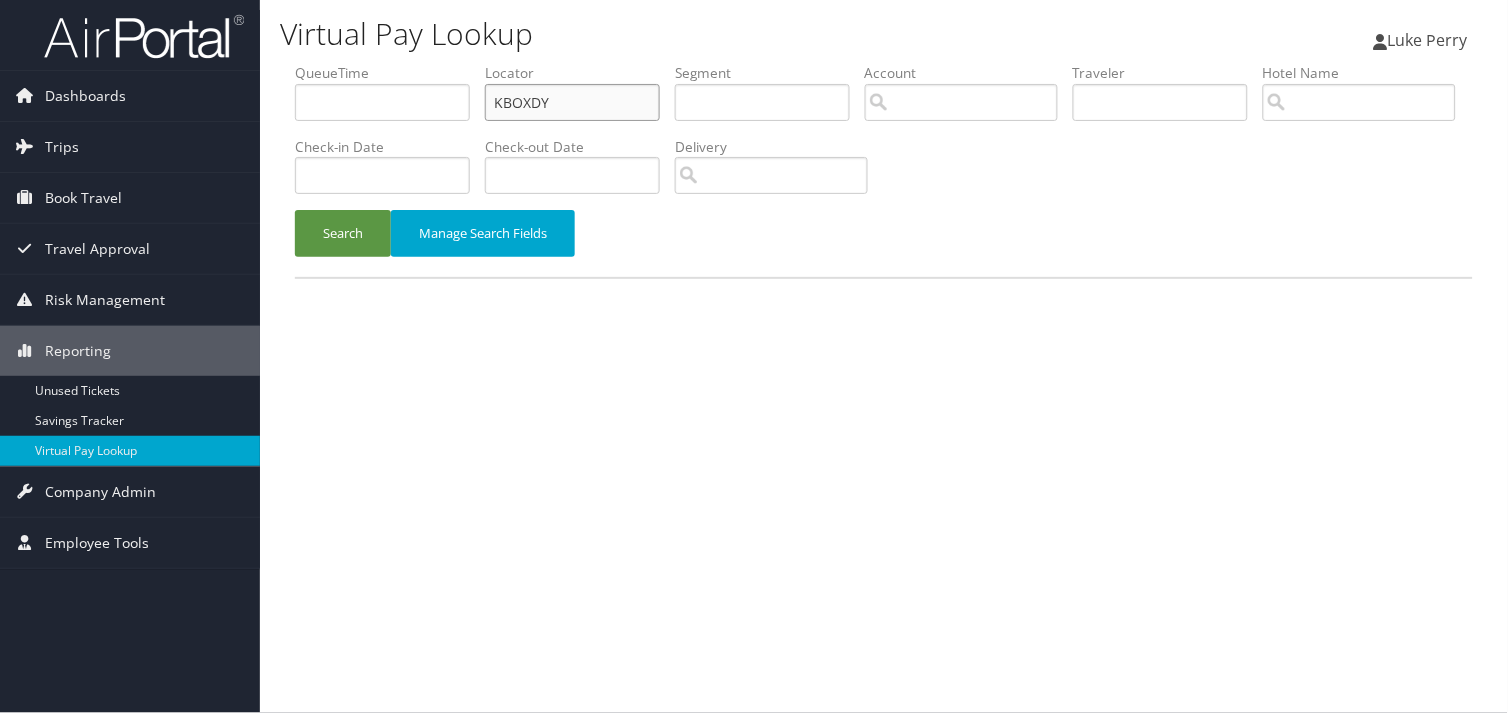 drag, startPoint x: 0, startPoint y: 0, endPoint x: 435, endPoint y: 114, distance: 449.68988 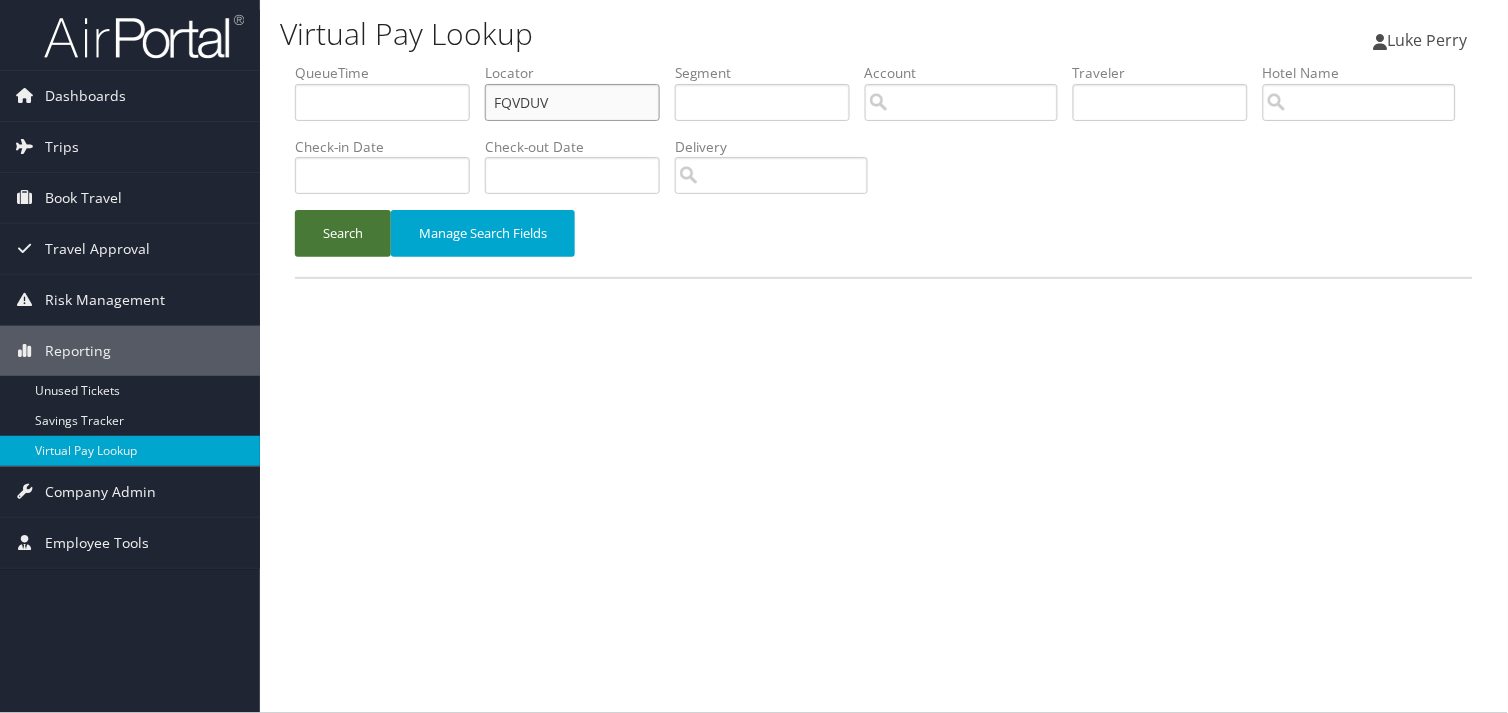 type on "FQVDUV" 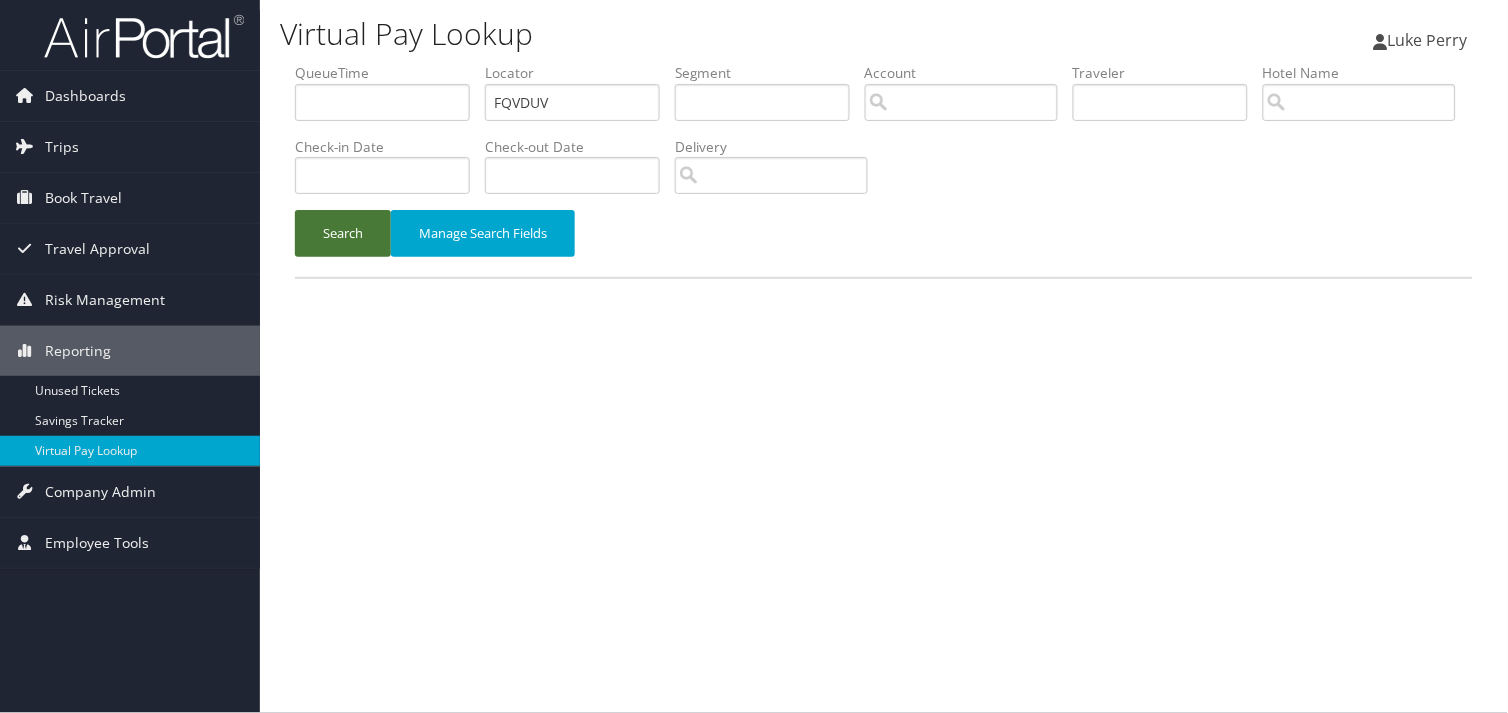 click on "Search" at bounding box center (343, 233) 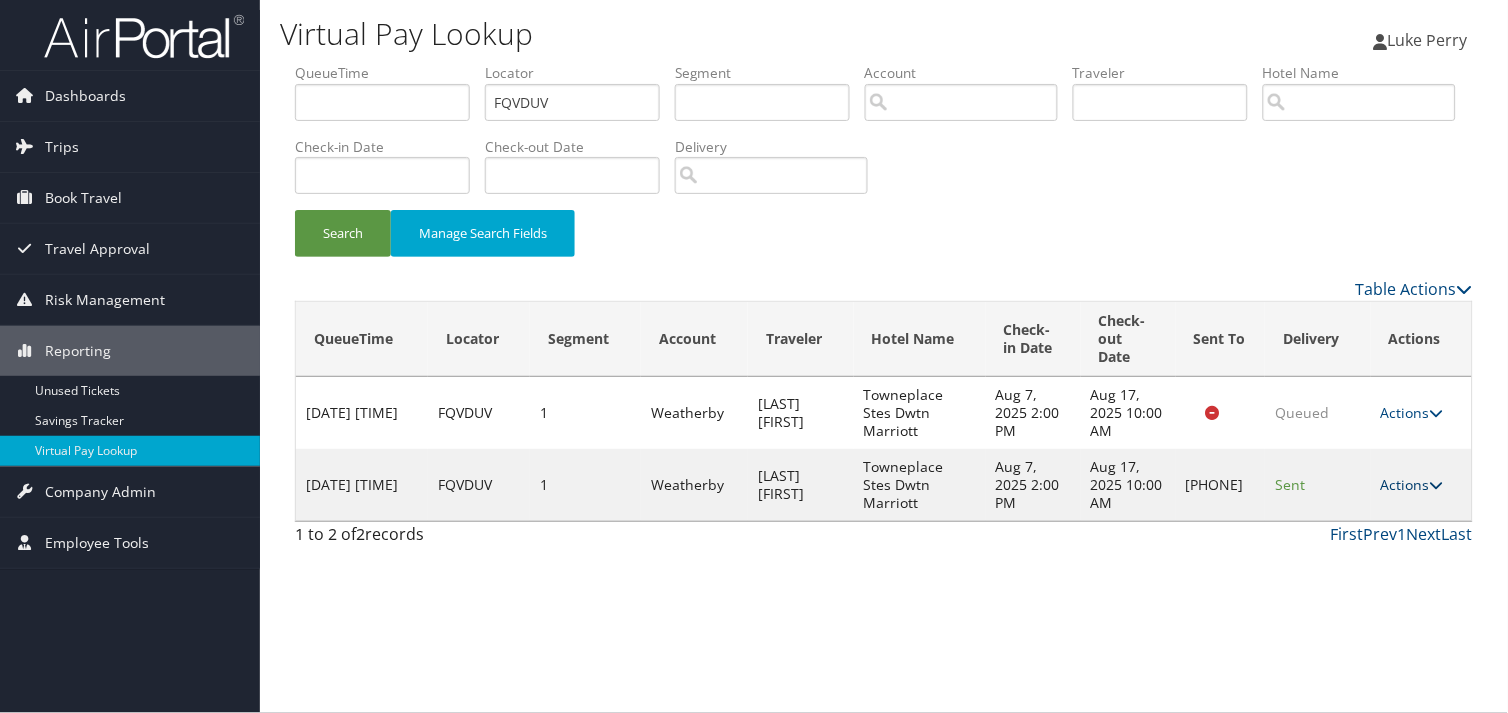 click on "Actions" at bounding box center (1412, 484) 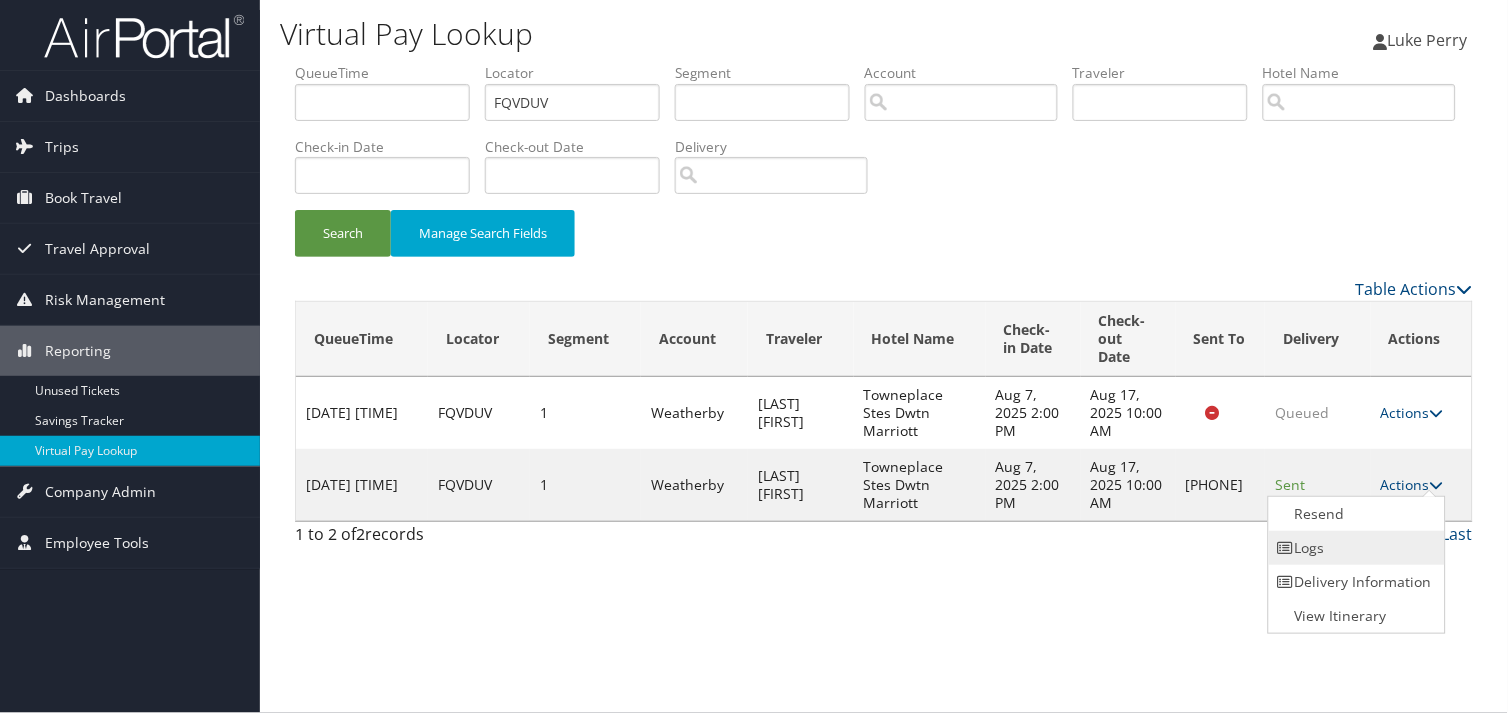 click at bounding box center (1286, 548) 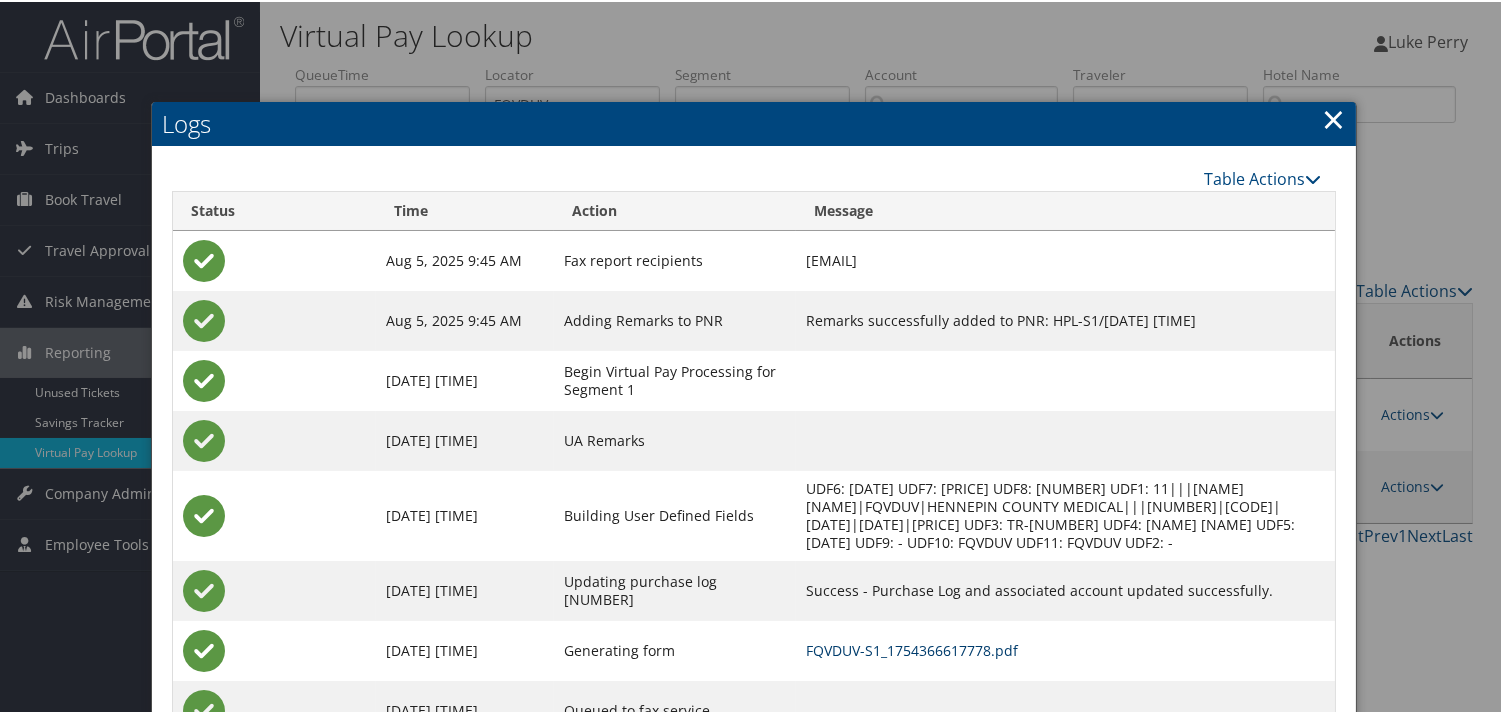 click on "FQVDUV-S1_1754366617778.pdf" at bounding box center [912, 648] 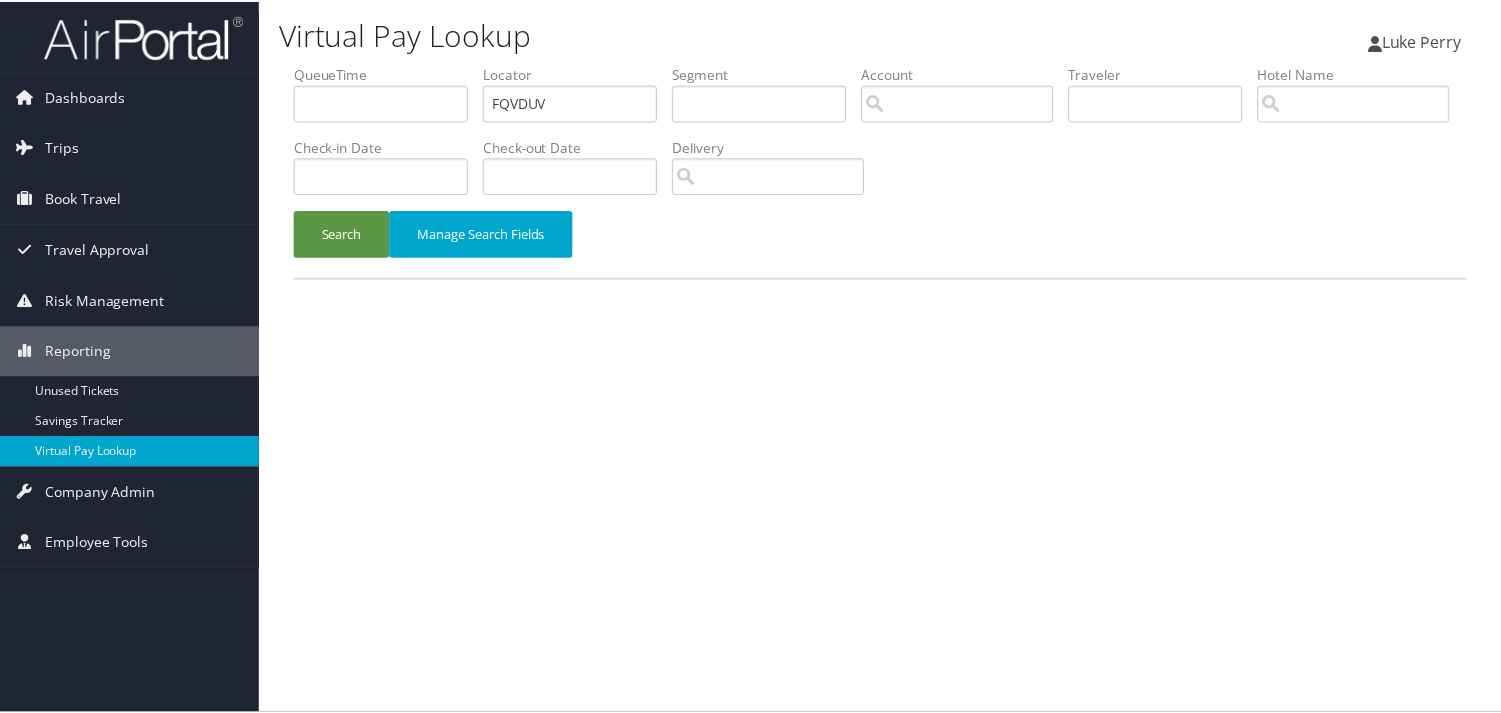 scroll, scrollTop: 0, scrollLeft: 0, axis: both 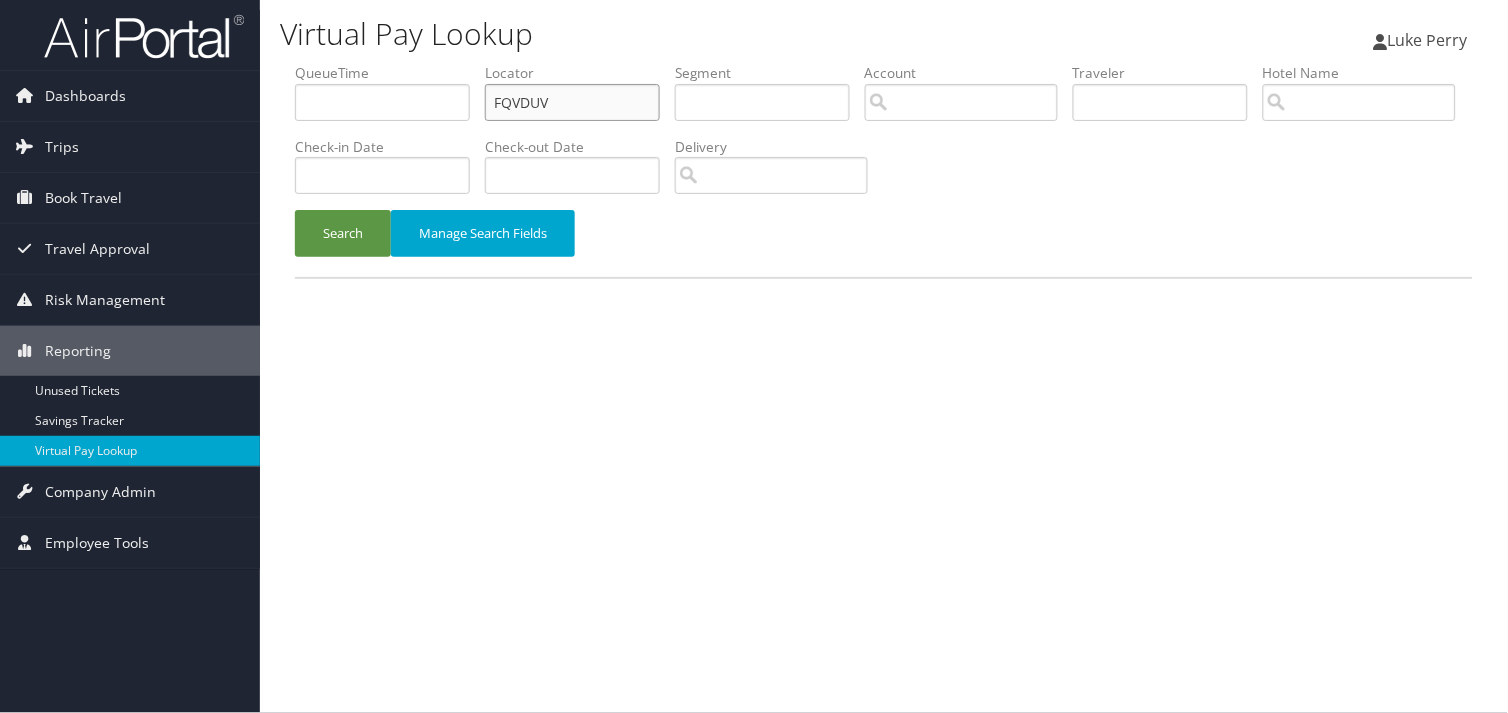 drag, startPoint x: 563, startPoint y: 105, endPoint x: 332, endPoint y: 135, distance: 232.93991 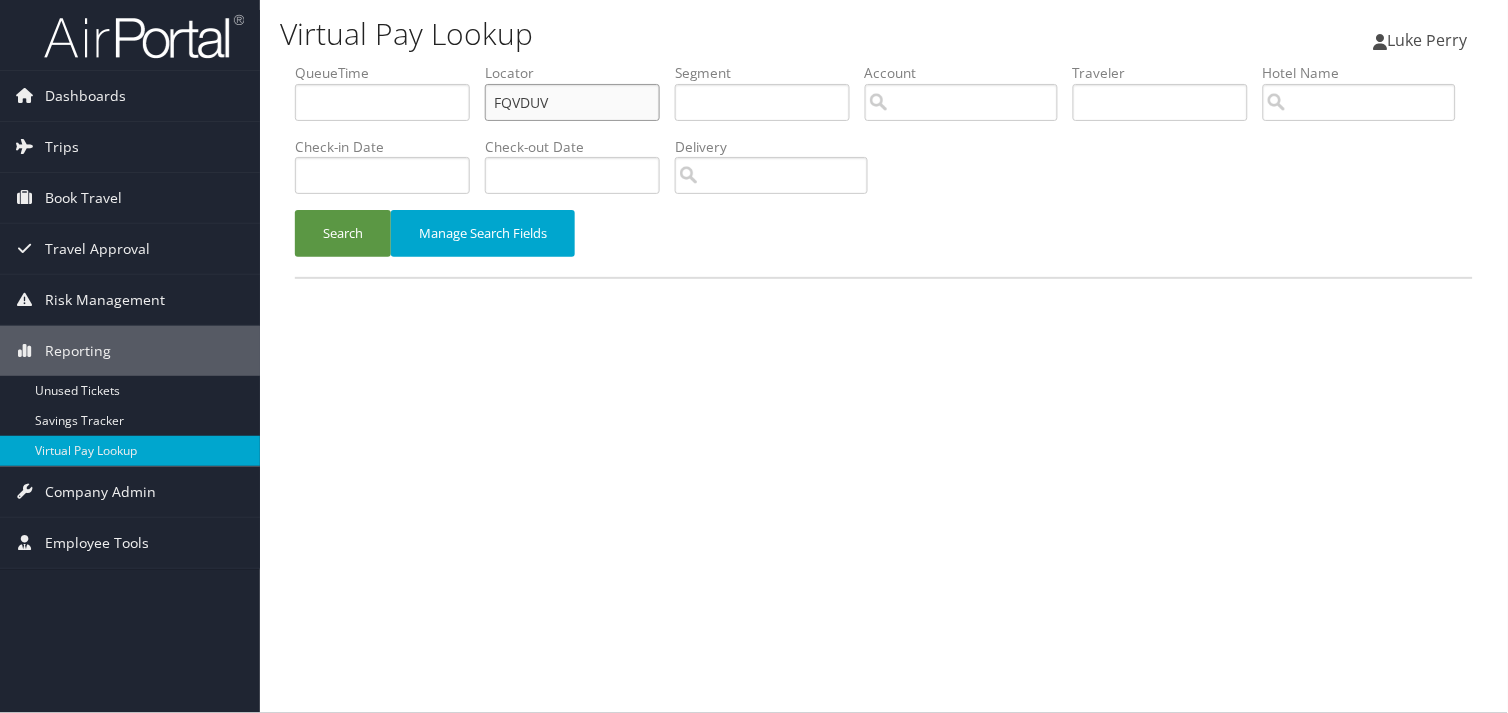 click on "QueueTime Locator FQVDUV Segment Account Traveler Hotel Name Check-in Date Check-out Date Delivery" at bounding box center (884, 63) 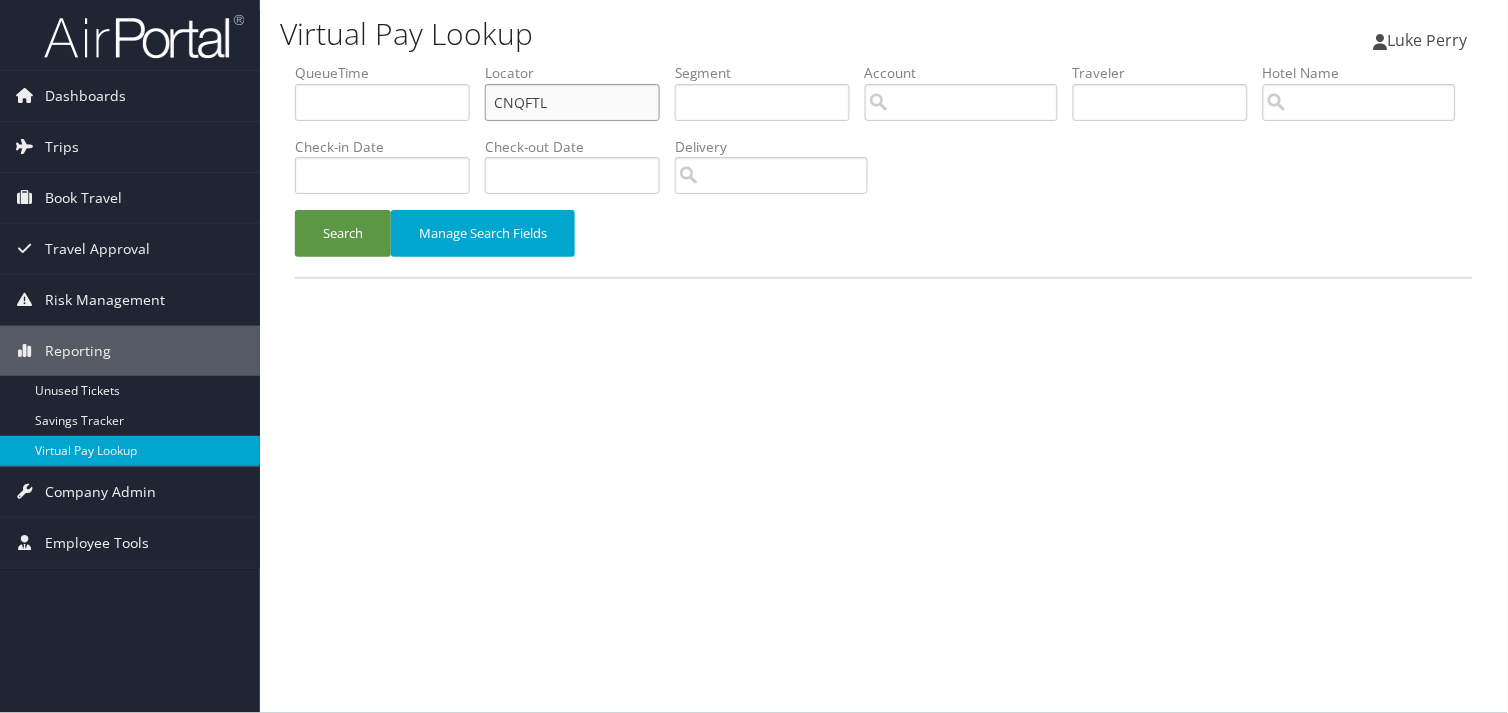 click on "CNQFTL" at bounding box center (572, 102) 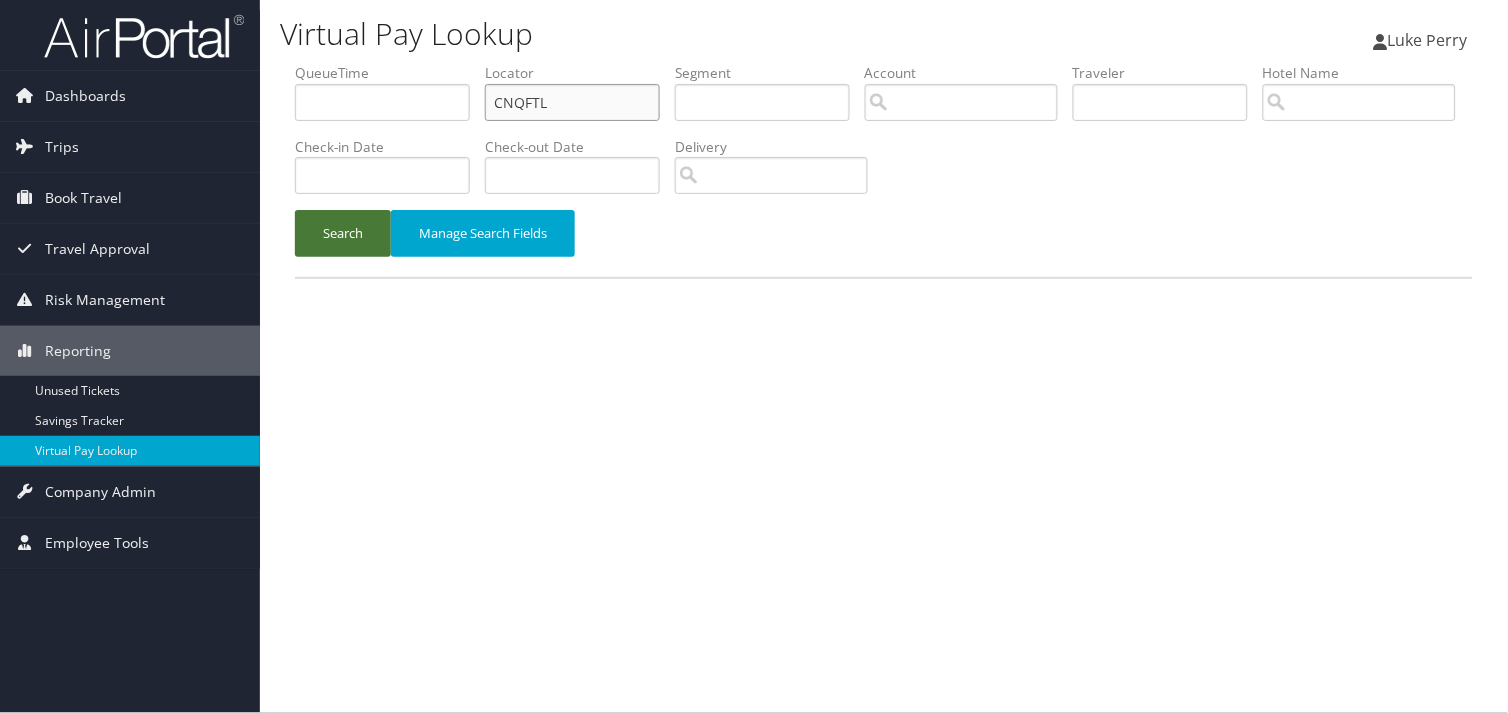 type on "CNQFTL" 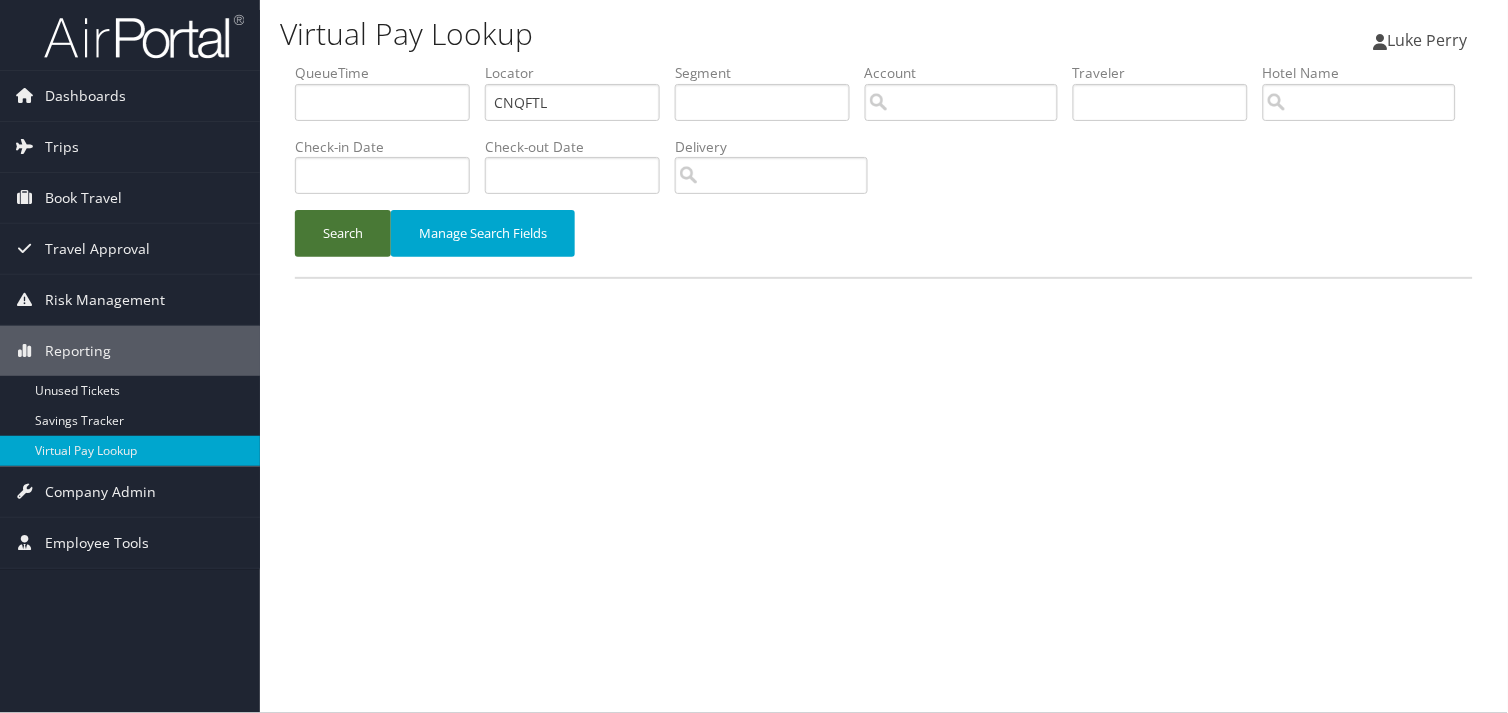 click on "Search" at bounding box center (343, 233) 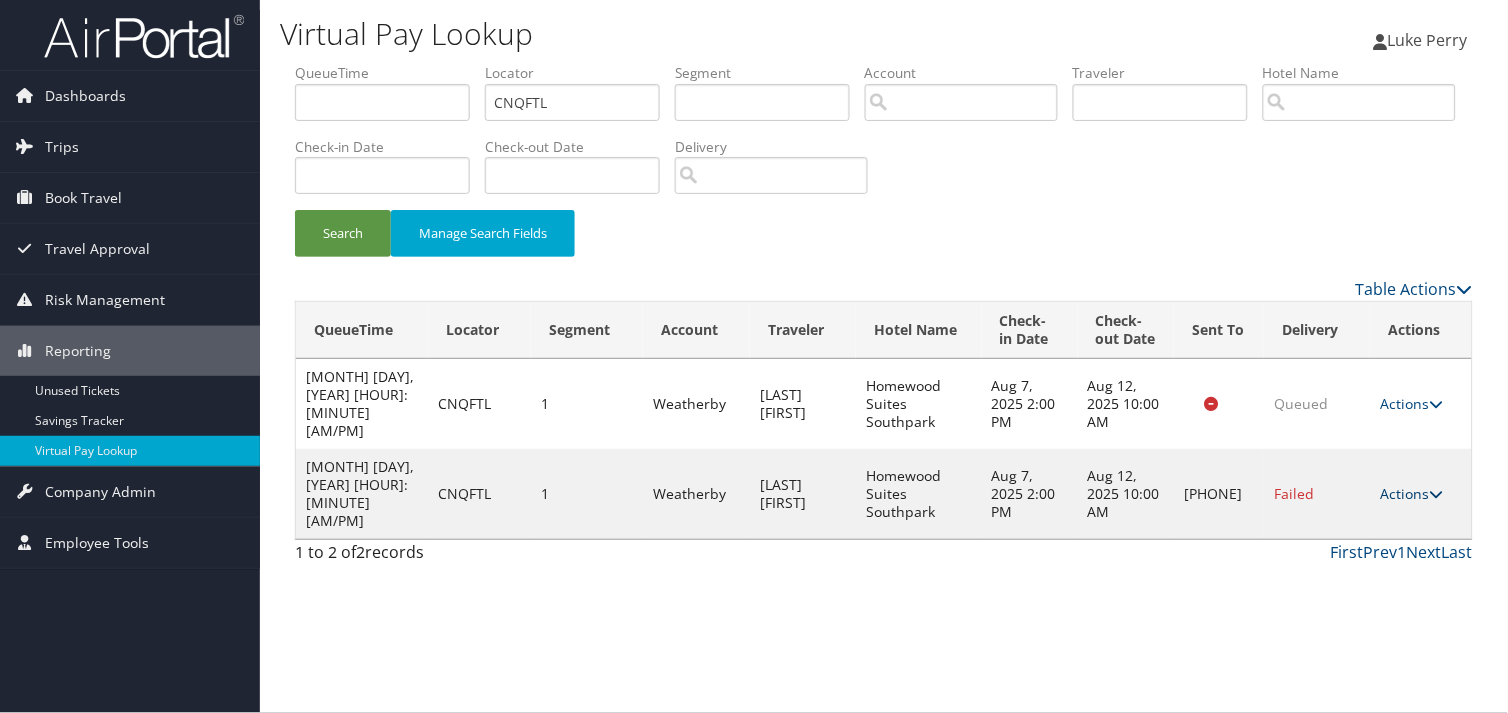 click on "Actions" at bounding box center (1411, 493) 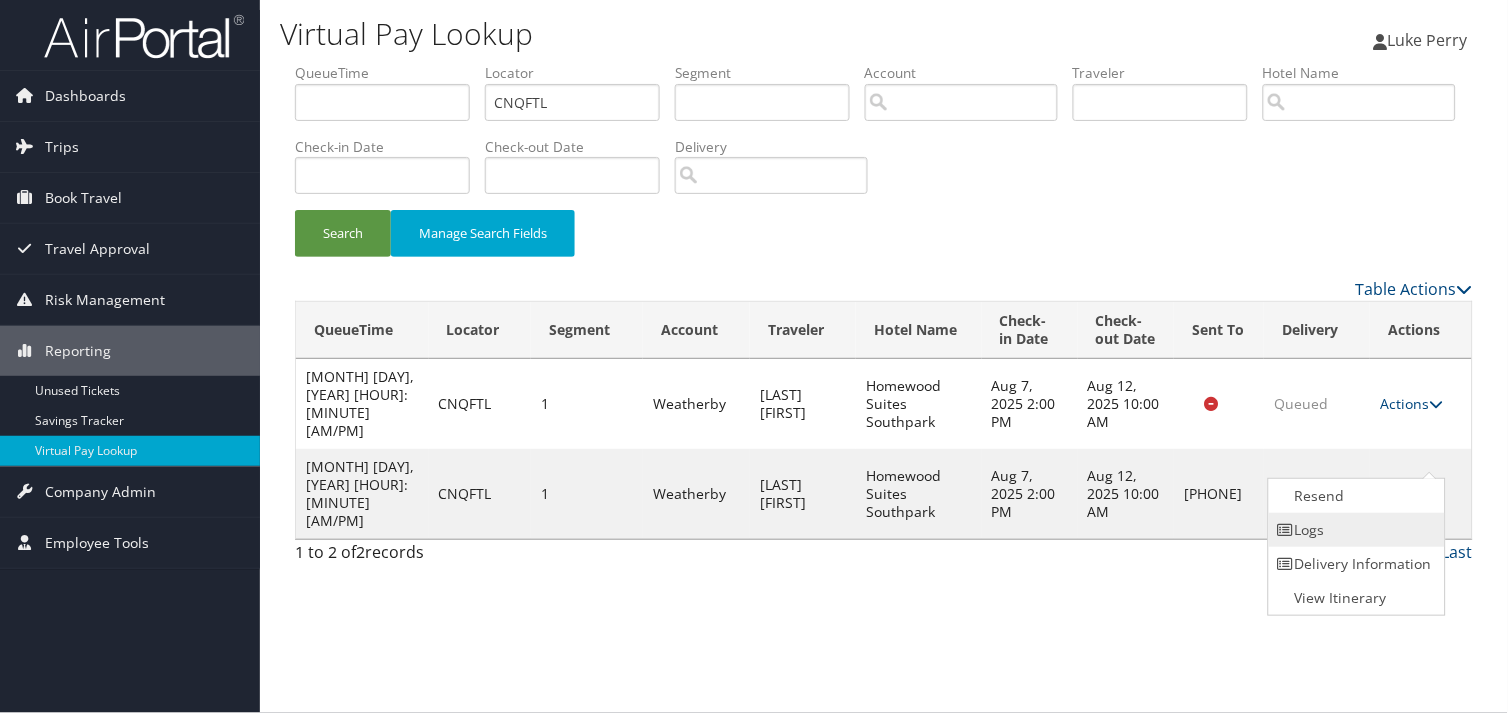 drag, startPoint x: 1404, startPoint y: 456, endPoint x: 1323, endPoint y: 527, distance: 107.71258 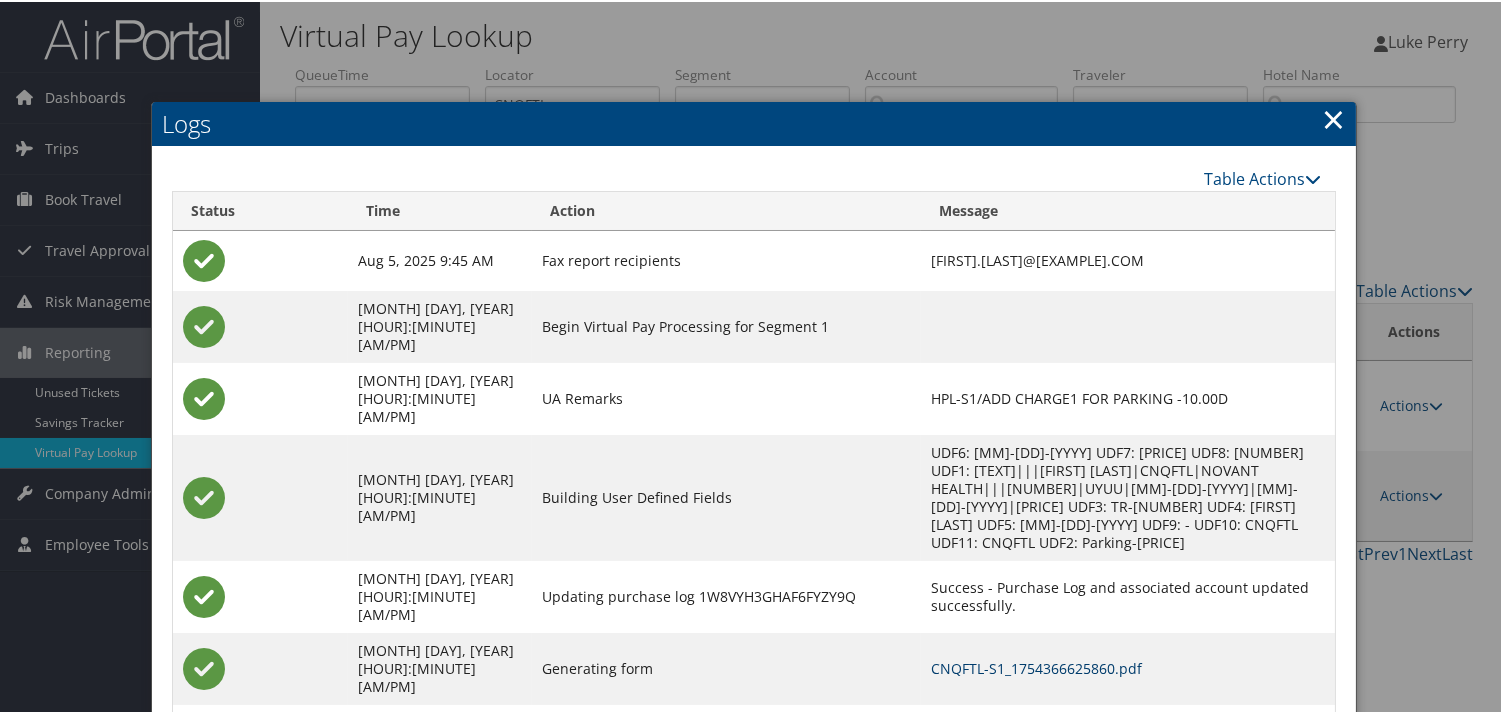 click on "CNQFTL-S1_1754366625860.pdf" at bounding box center [1036, 666] 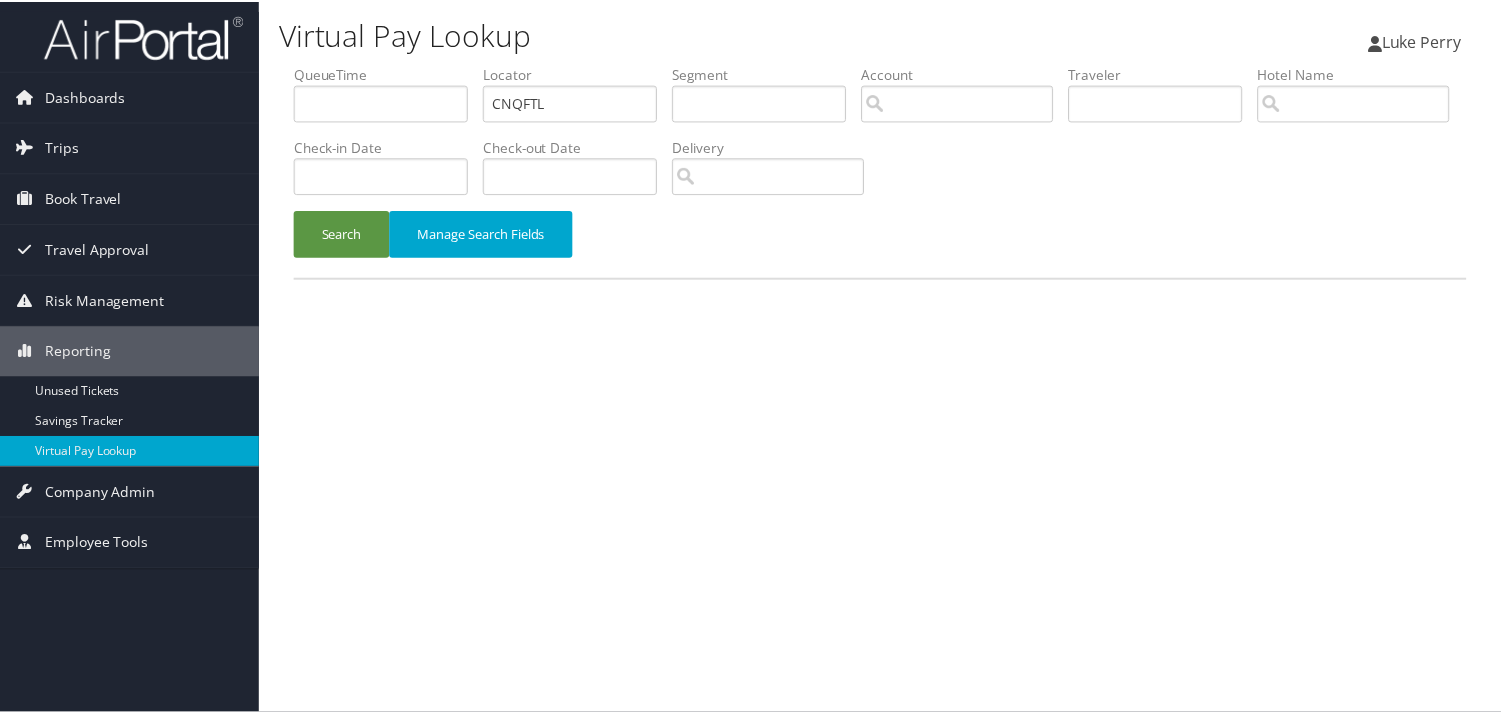 scroll, scrollTop: 0, scrollLeft: 0, axis: both 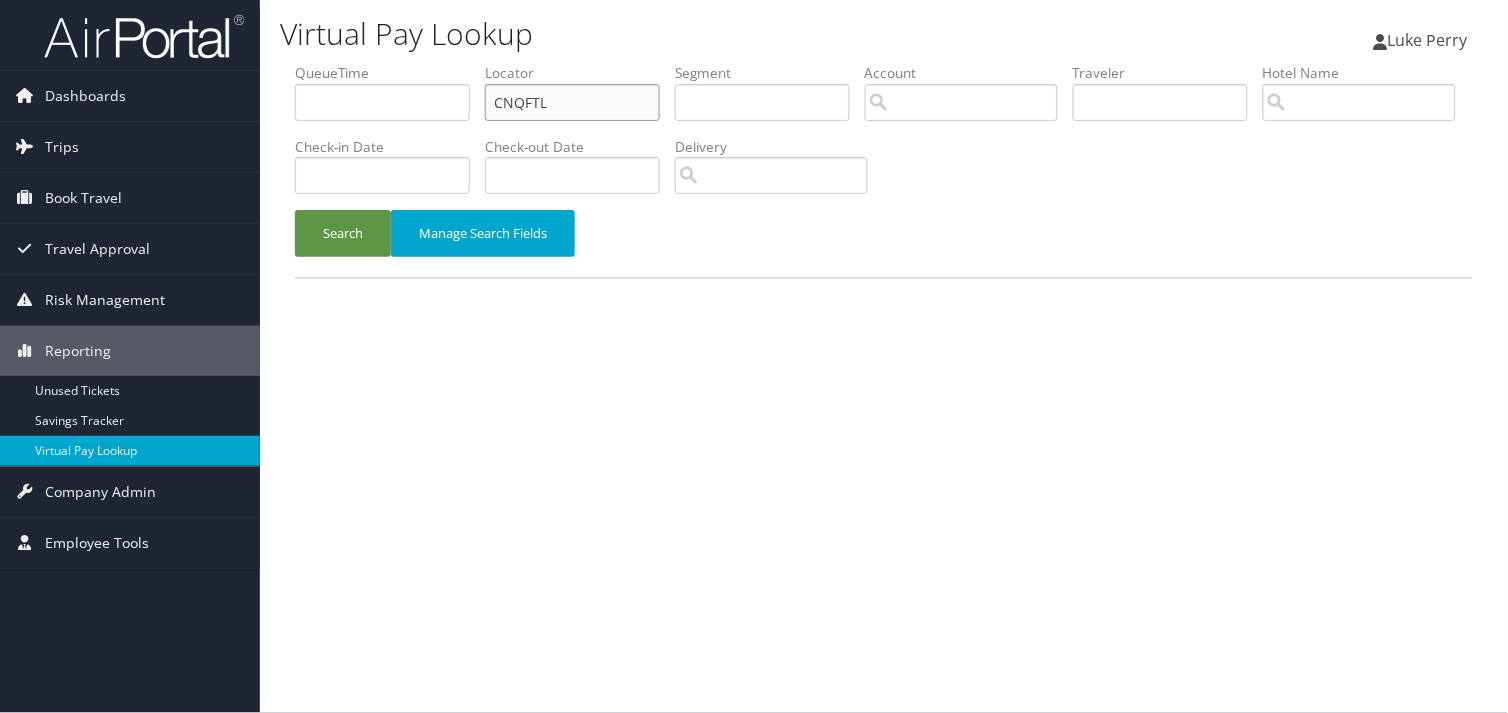 drag, startPoint x: 517, startPoint y: 110, endPoint x: 302, endPoint y: 130, distance: 215.92822 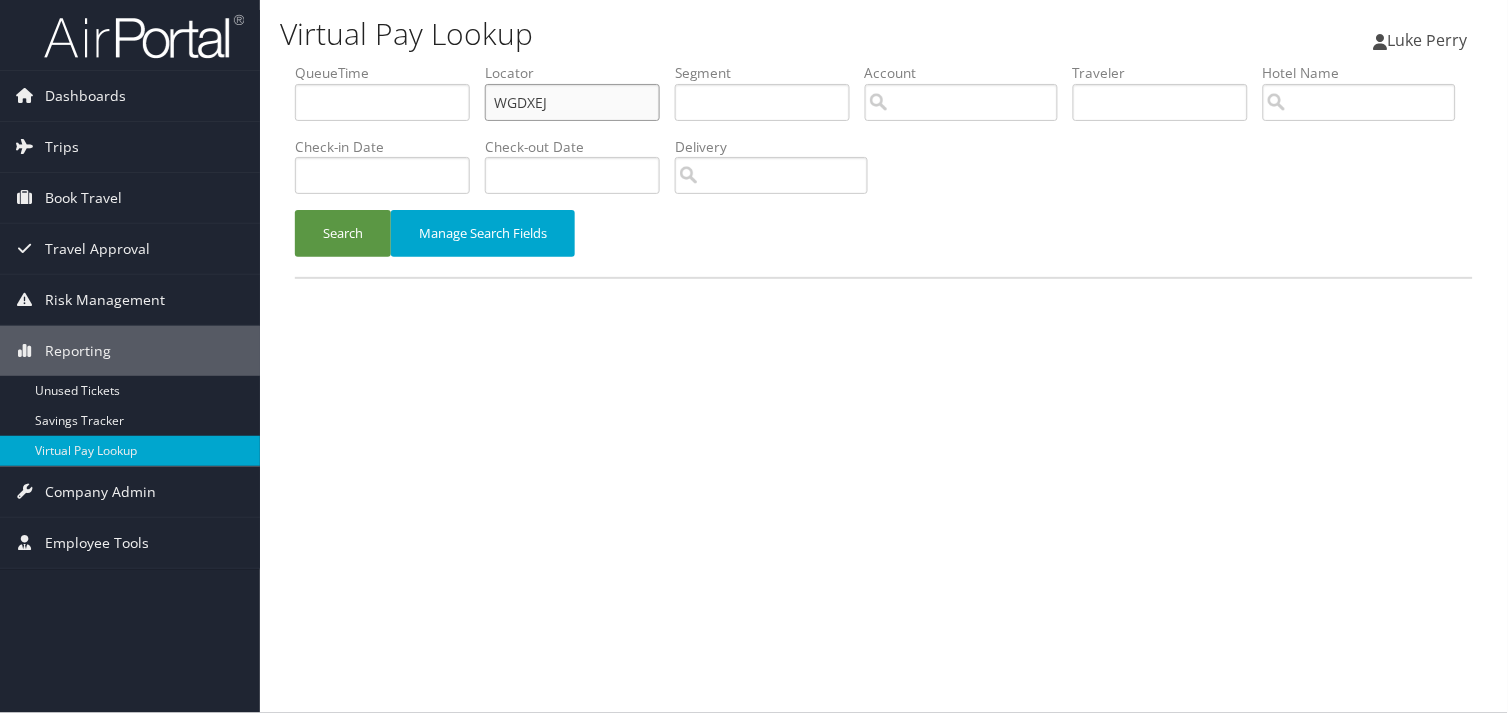 click on "WGDXEJ" at bounding box center (572, 102) 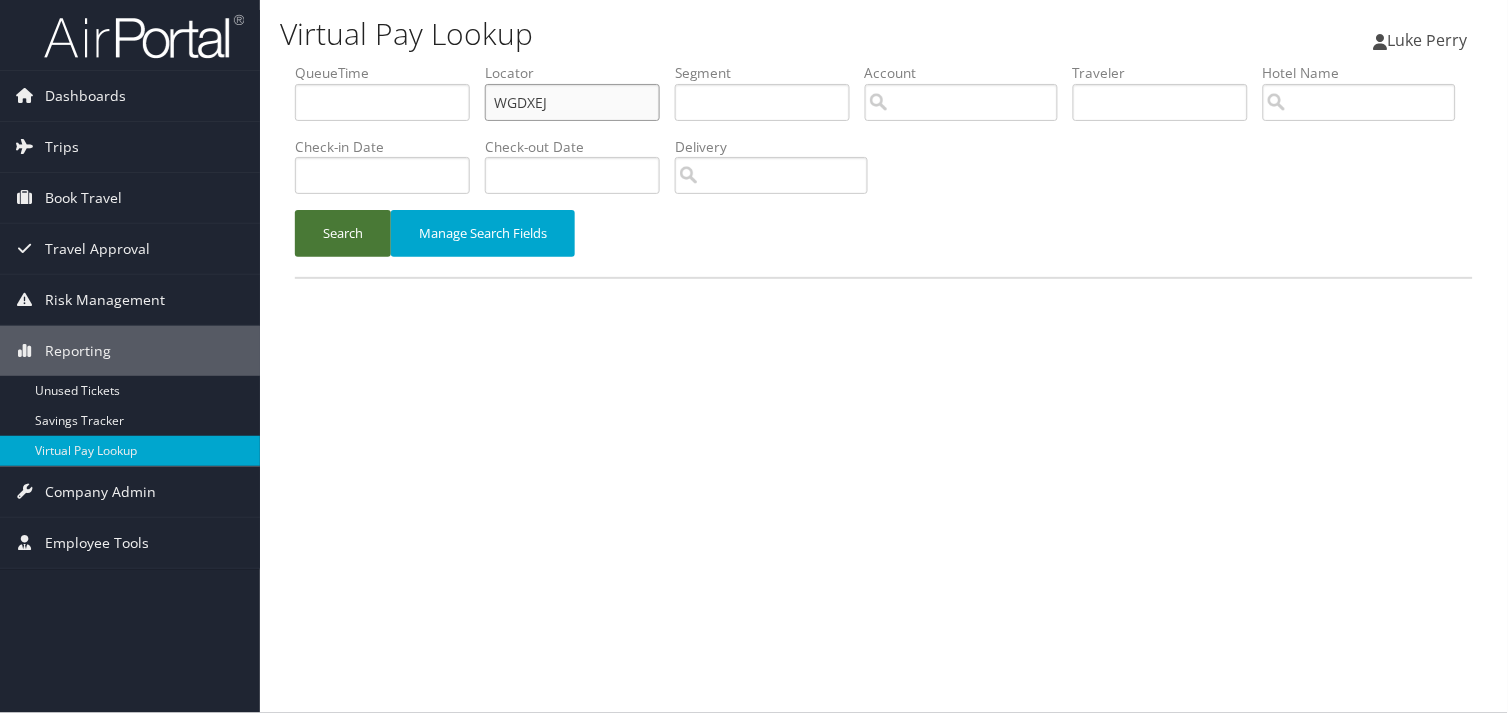 type on "WGDXEJ" 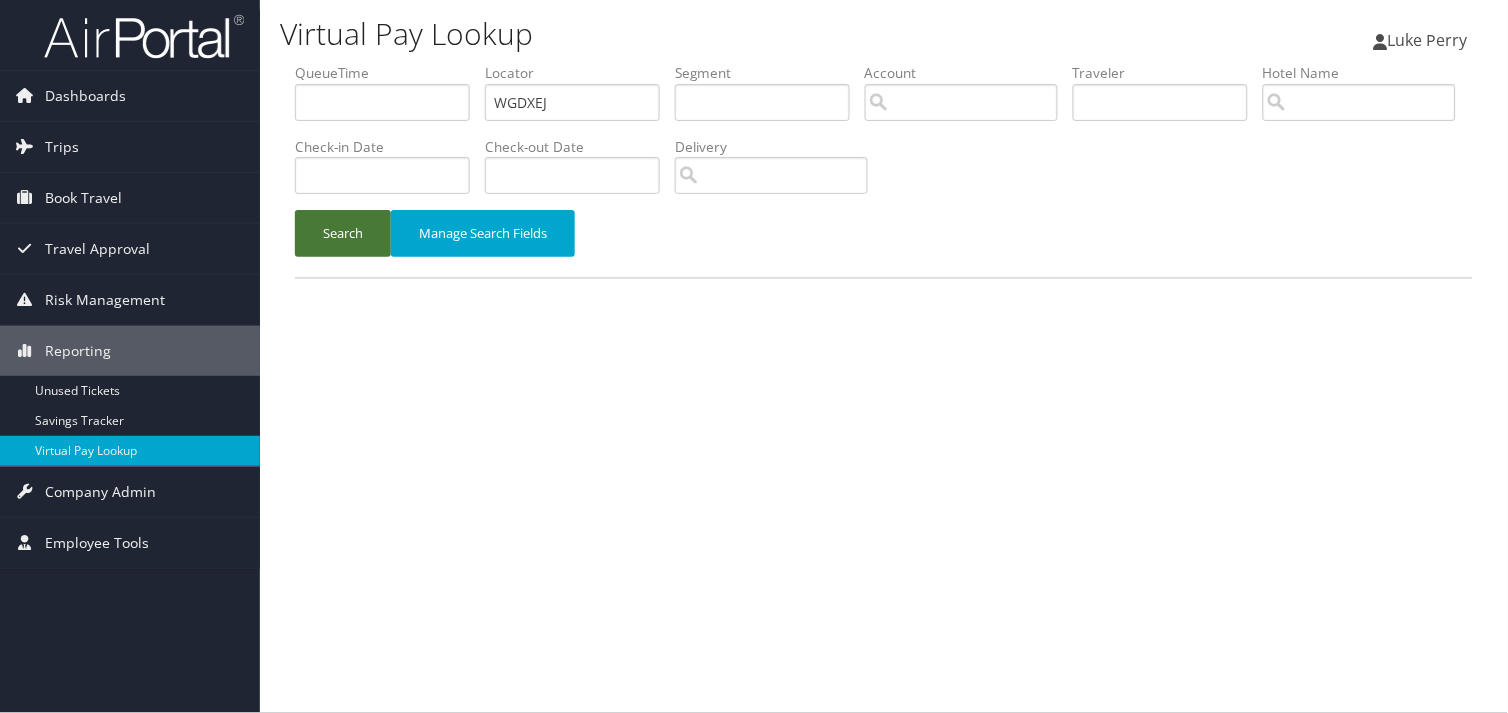 click on "Search" at bounding box center [343, 233] 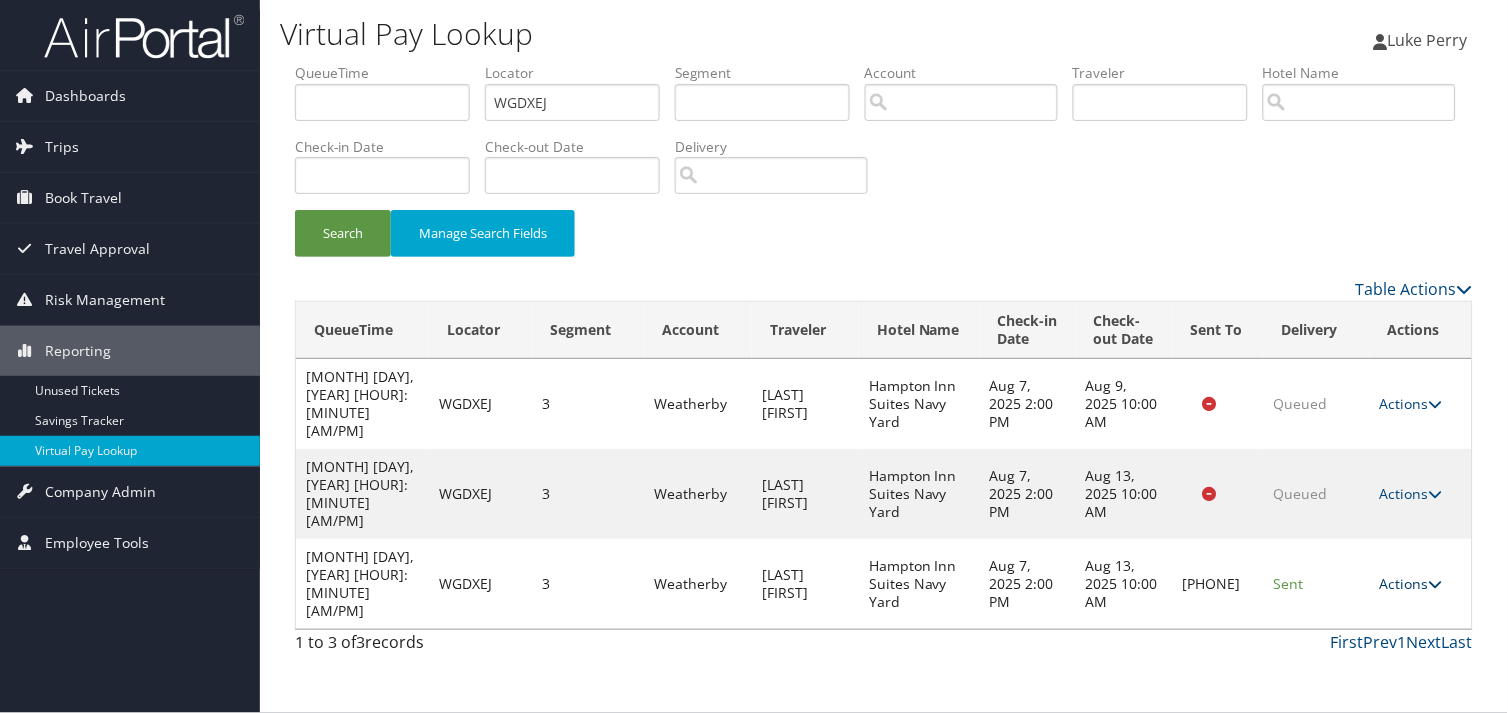 click on "Actions" at bounding box center [1411, 583] 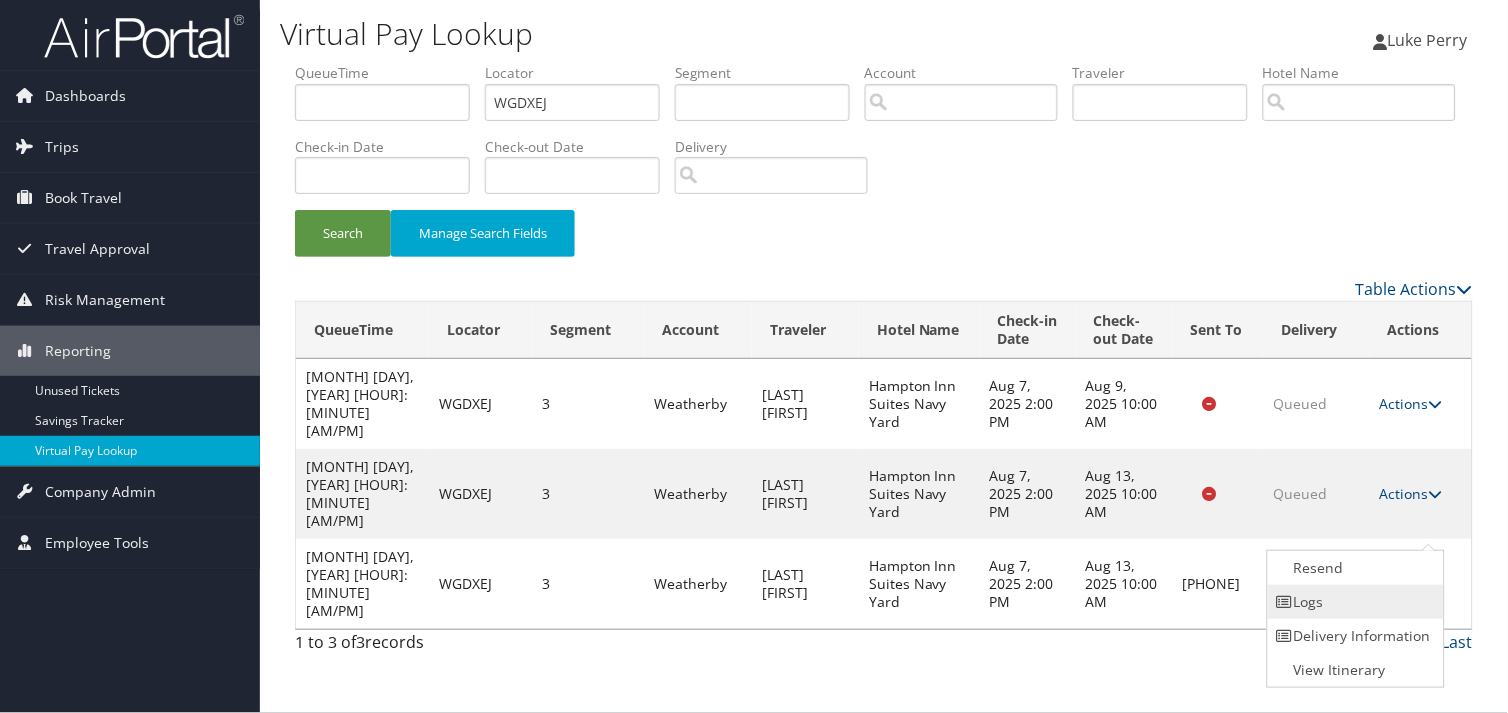 click on "Logs" at bounding box center (1353, 602) 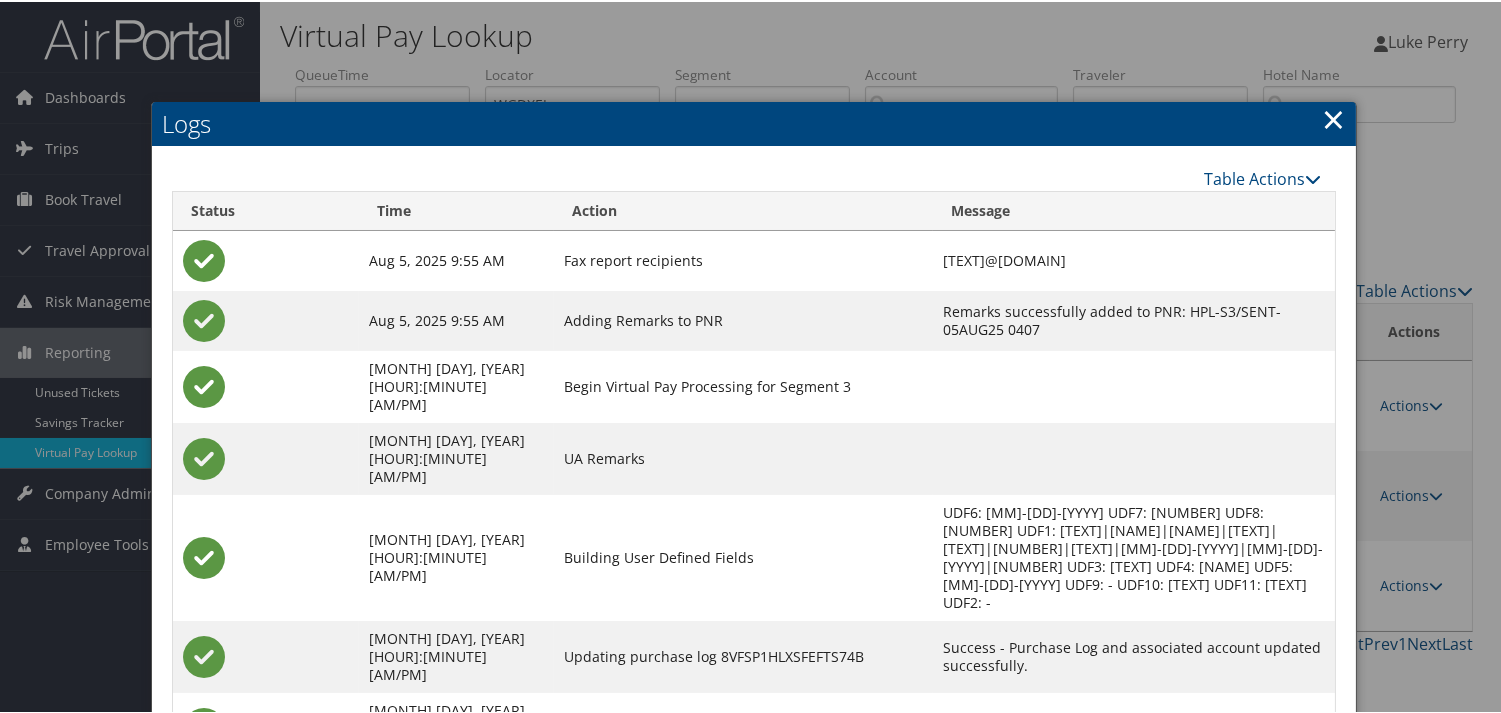 click on "WGDXEJ-S3_1754366795944.pdf" at bounding box center [1048, 726] 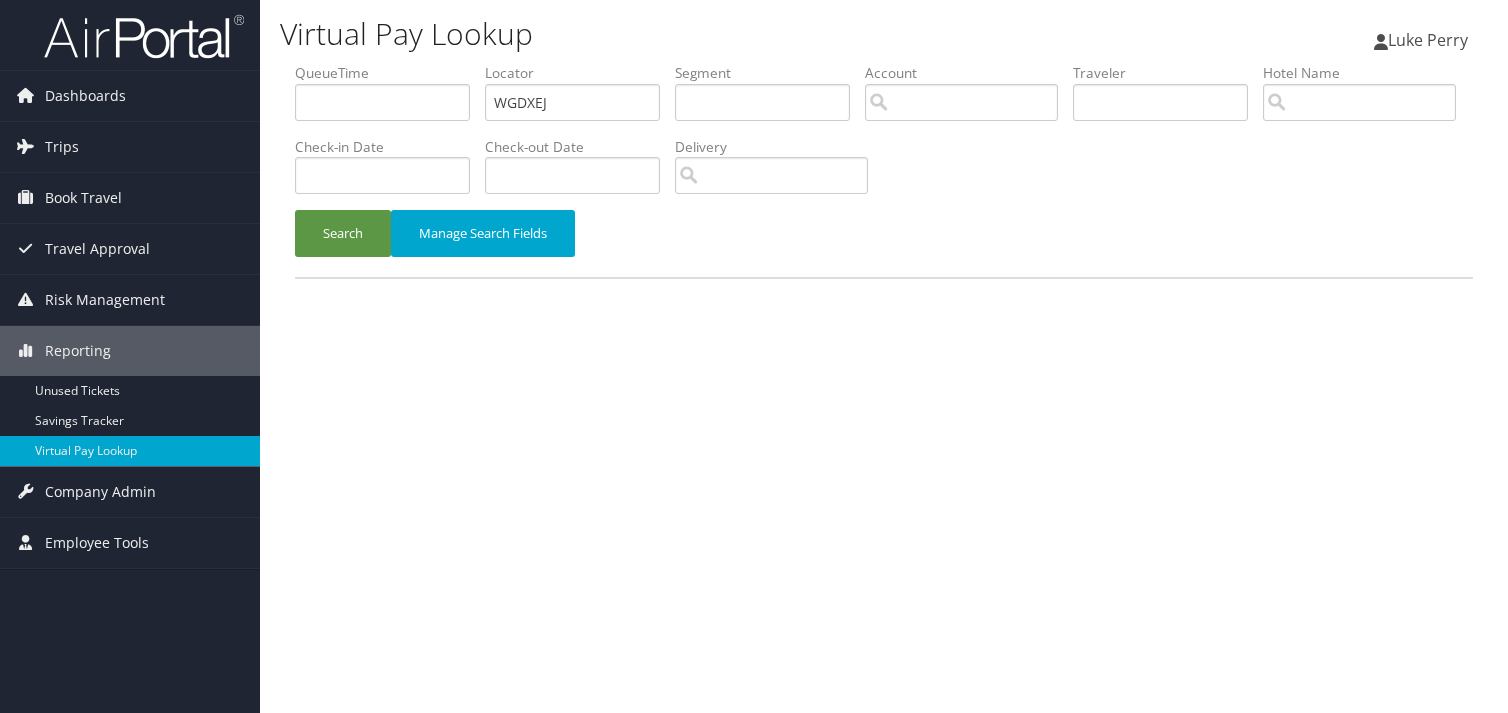scroll, scrollTop: 0, scrollLeft: 0, axis: both 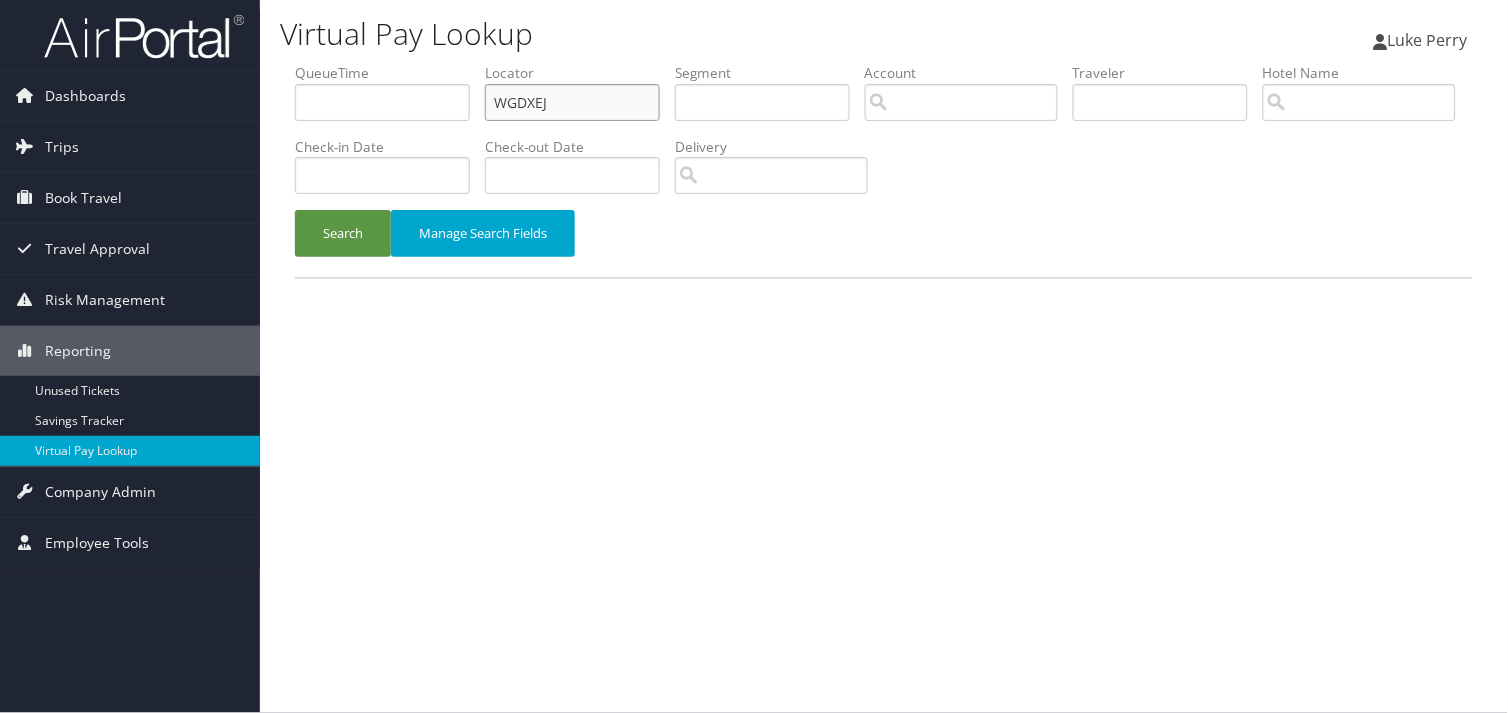 drag, startPoint x: 557, startPoint y: 105, endPoint x: 442, endPoint y: 118, distance: 115.73245 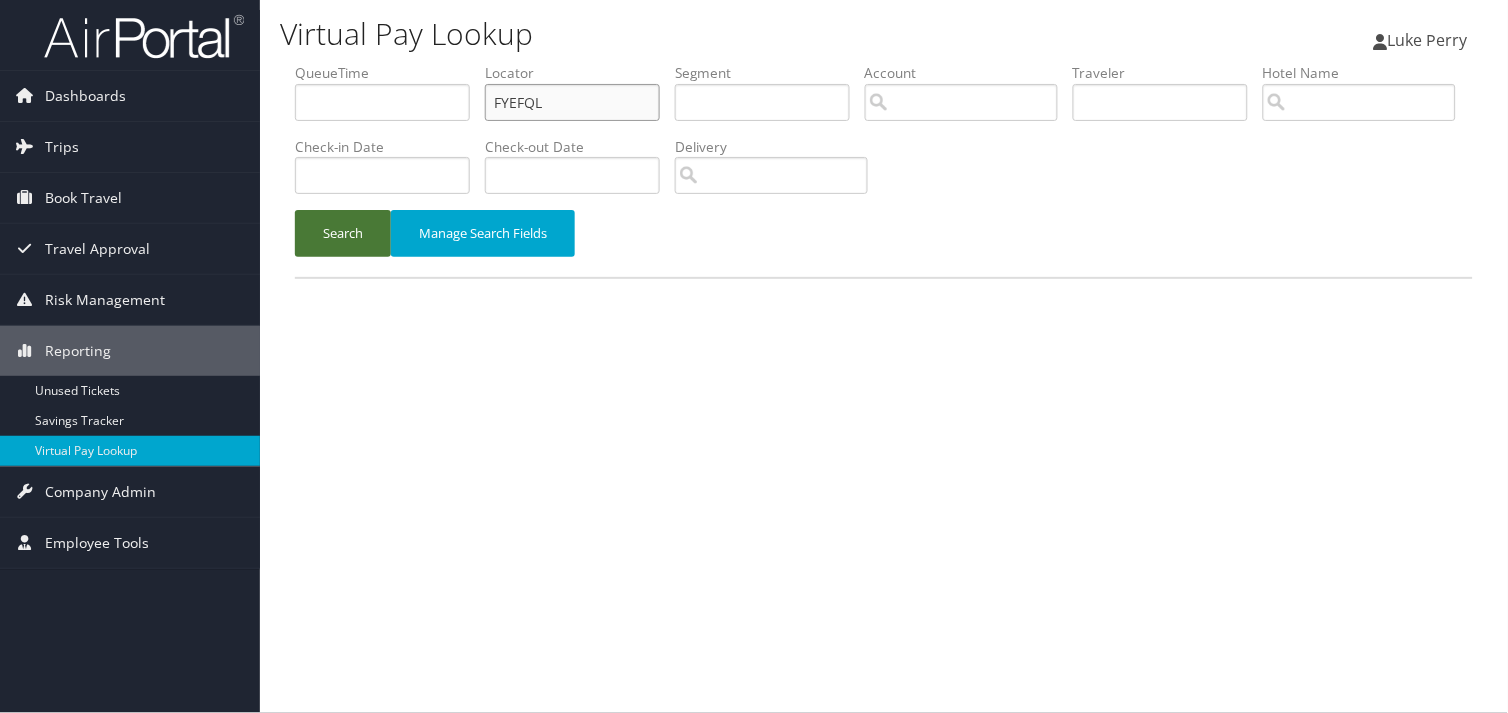 type on "FYEFQL" 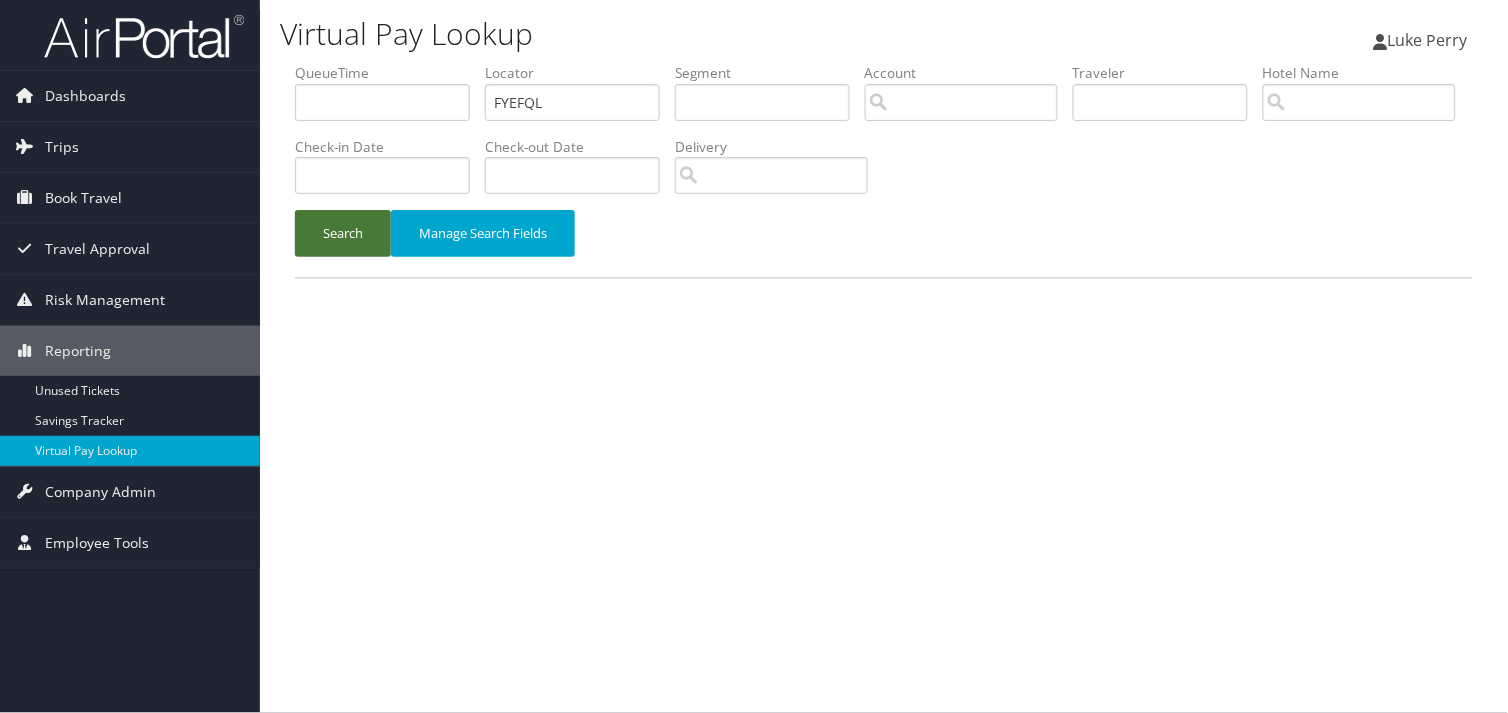 click on "Search" at bounding box center (343, 233) 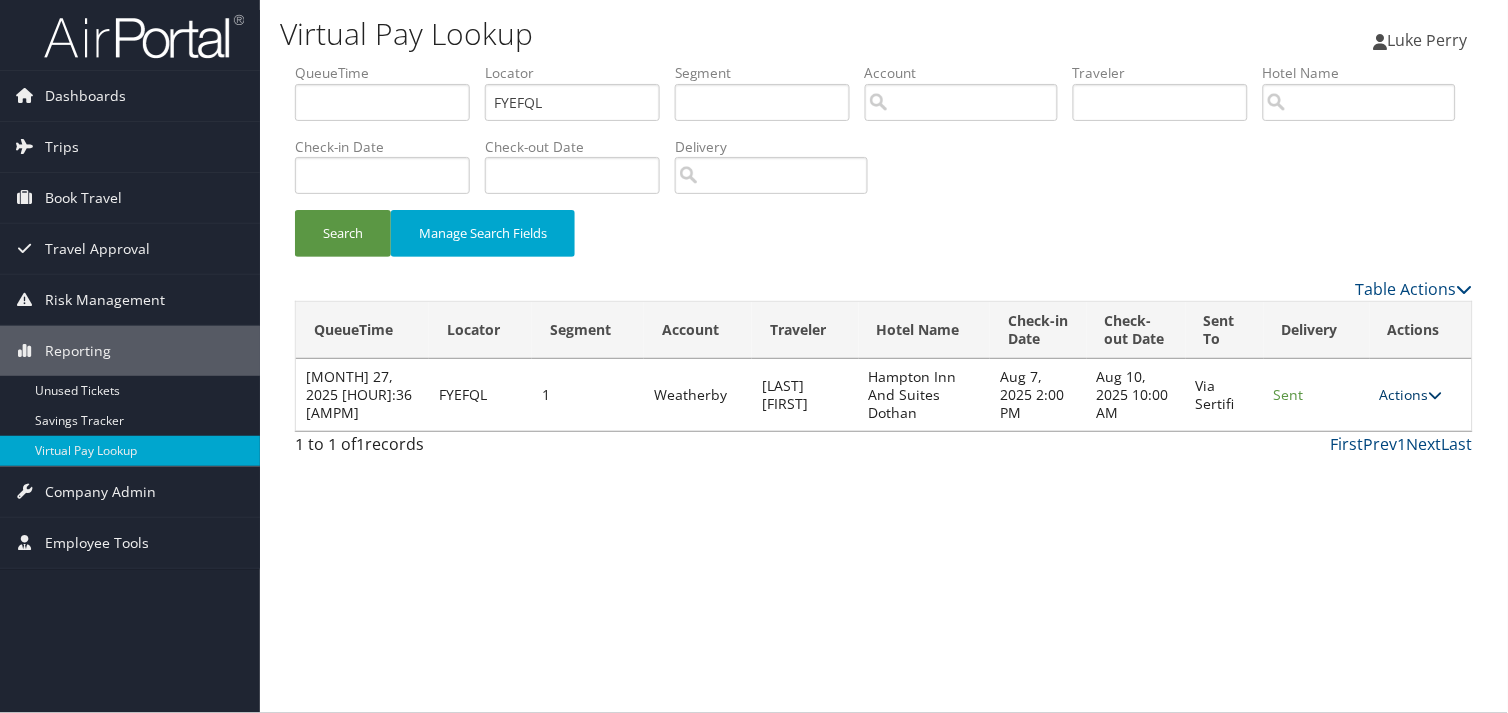 click at bounding box center [1436, 395] 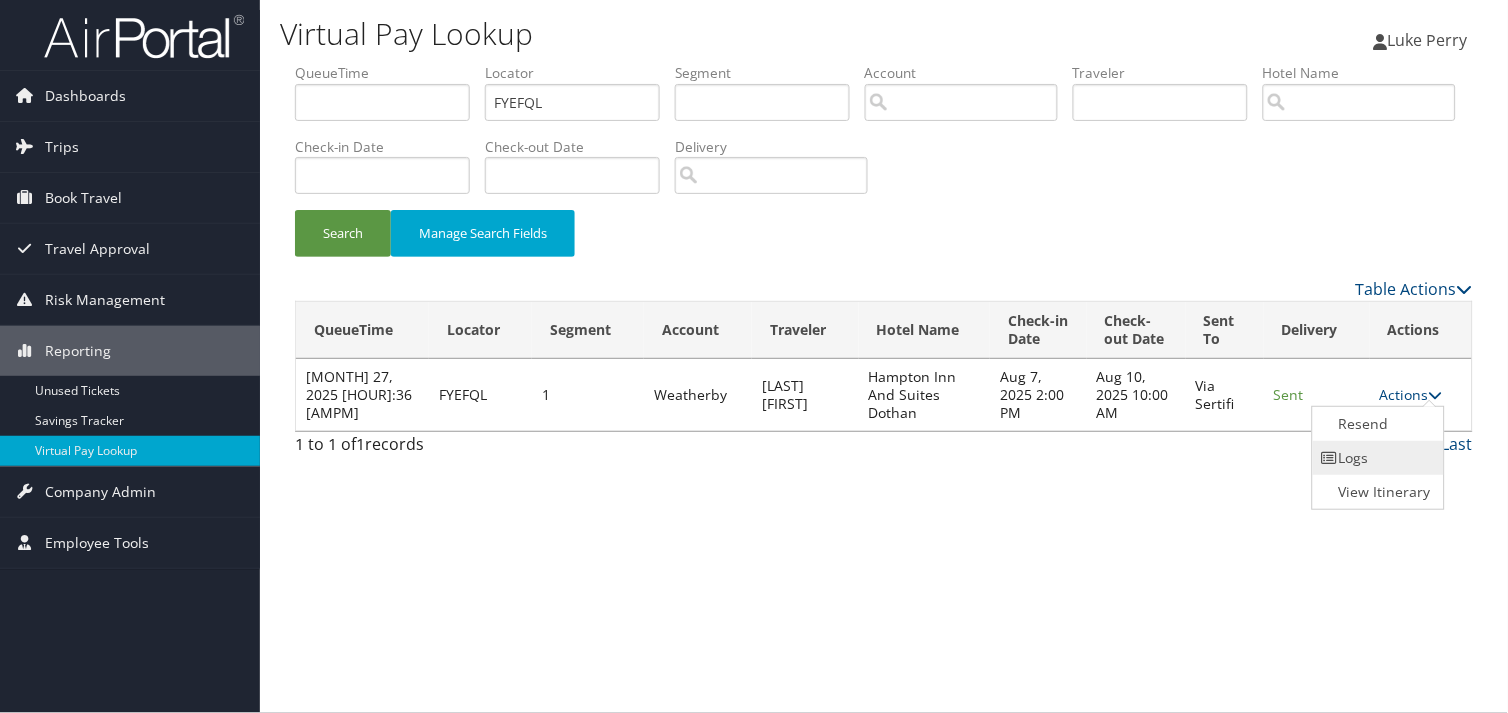 click on "Logs" at bounding box center (1376, 458) 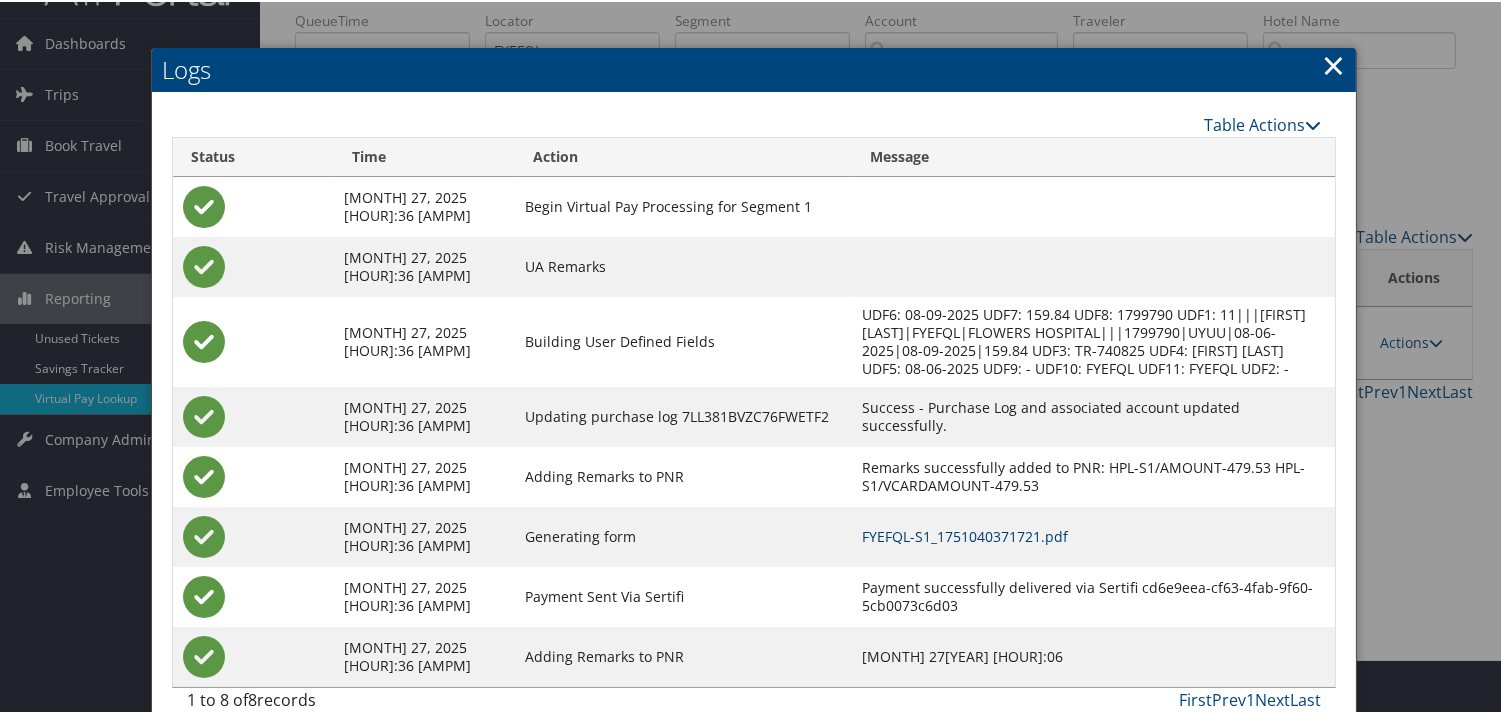 scroll, scrollTop: 82, scrollLeft: 0, axis: vertical 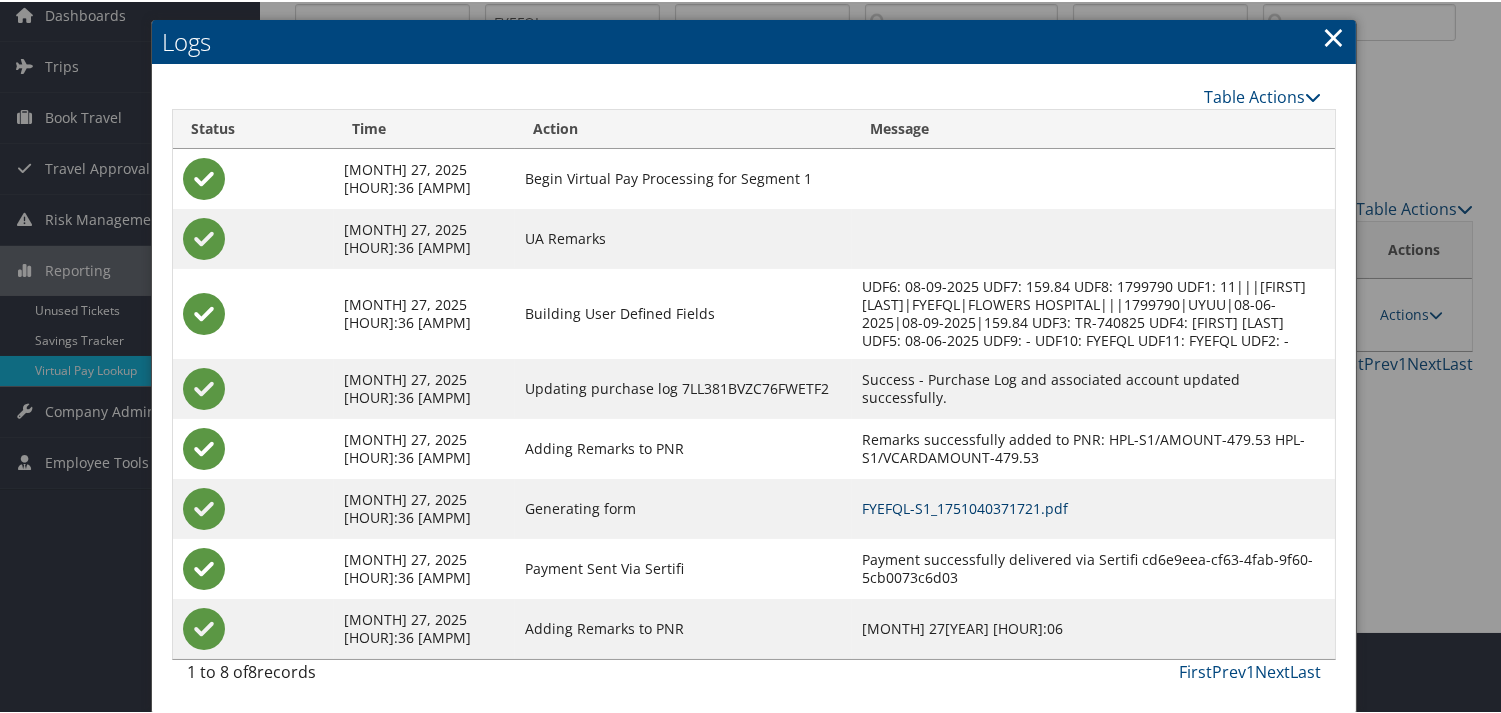 click on "FYEFQL-S1_1751040371721.pdf" at bounding box center [965, 506] 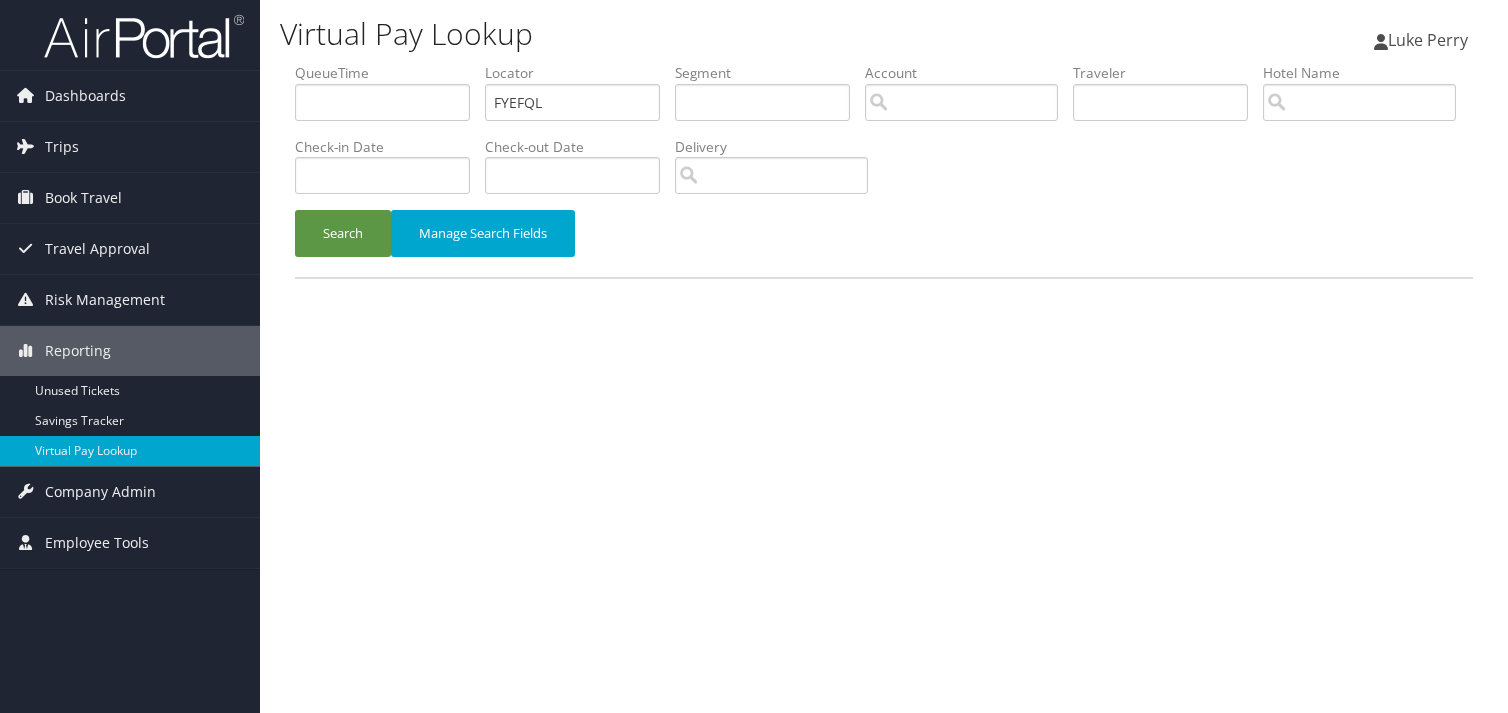 scroll, scrollTop: 0, scrollLeft: 0, axis: both 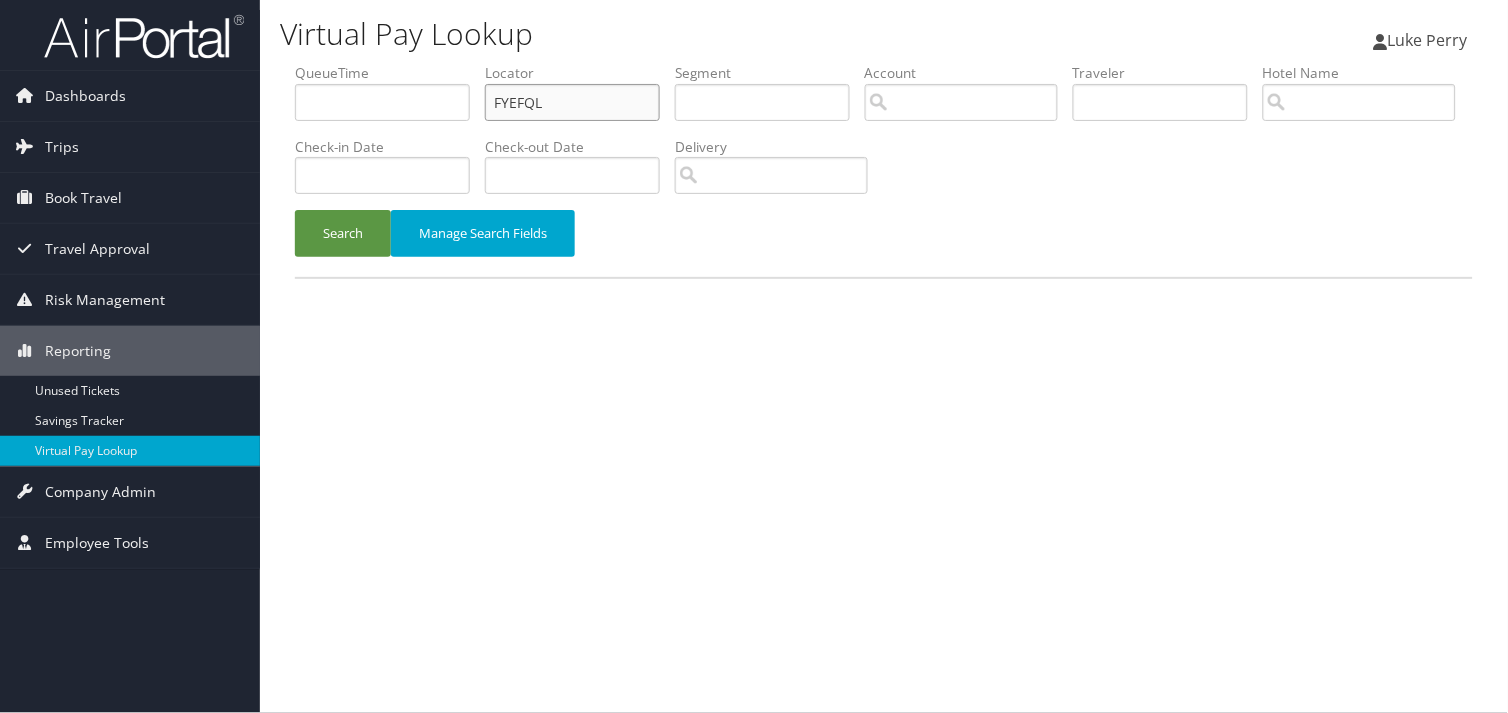 drag, startPoint x: 554, startPoint y: 97, endPoint x: 352, endPoint y: 121, distance: 203.42075 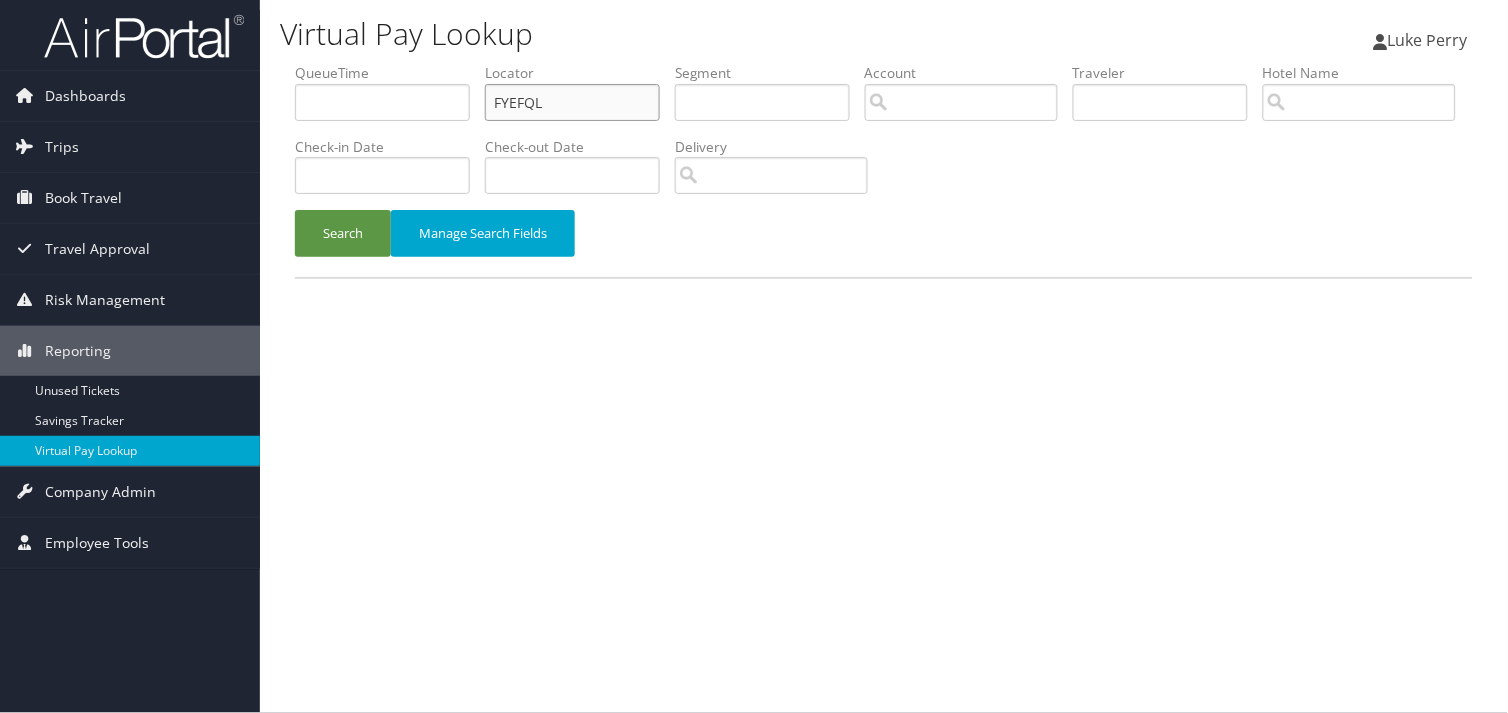 click on "QueueTime Locator FYEFQL Segment Account Traveler Hotel Name Check-in Date Check-out Date Delivery" at bounding box center [884, 63] 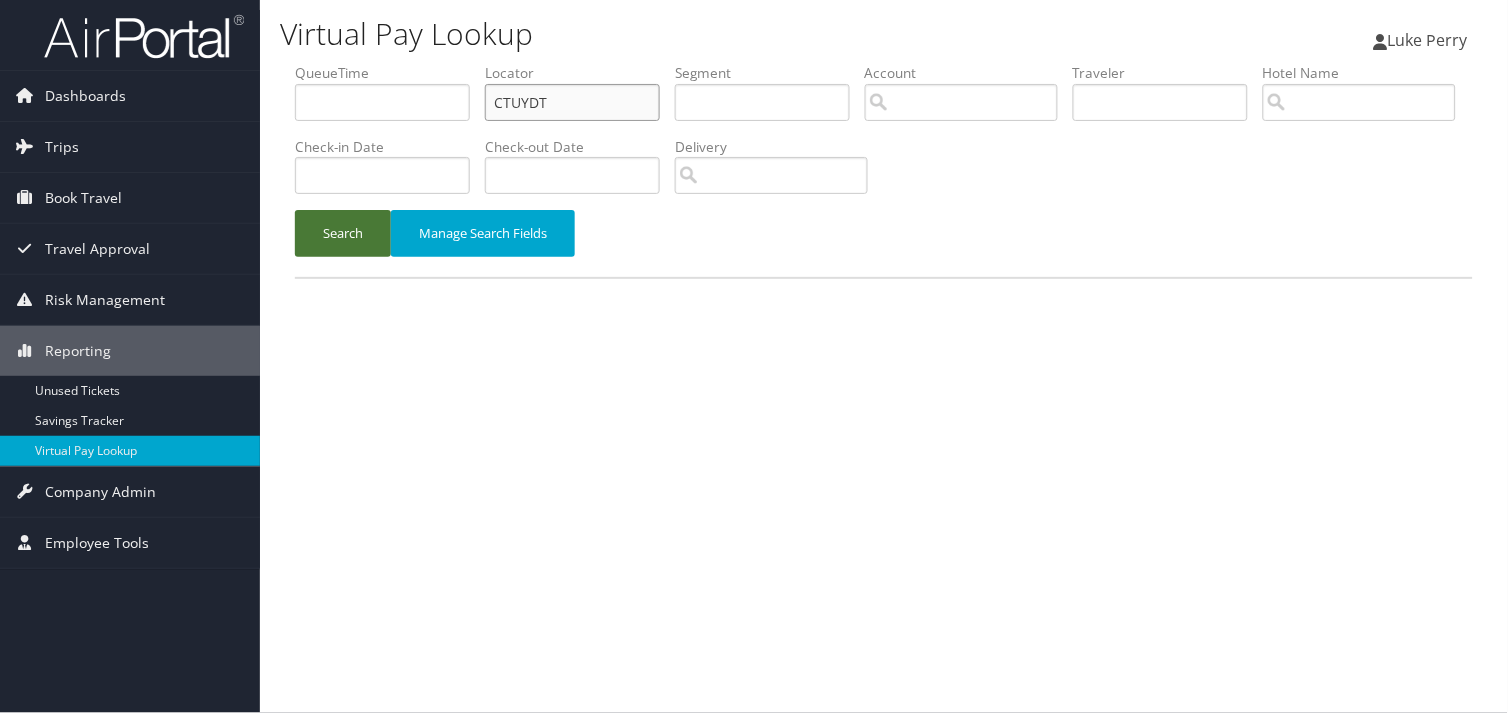 type on "CTUYDT" 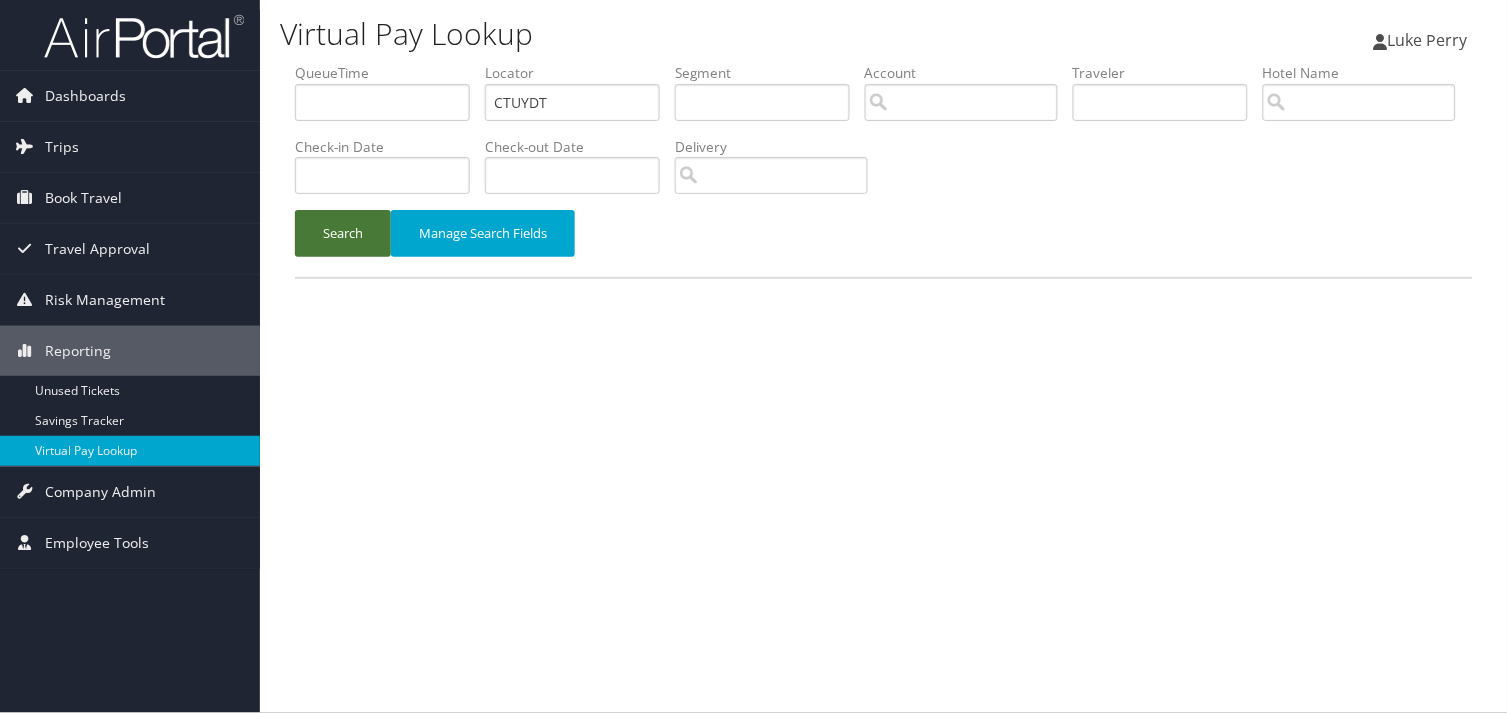click on "Search" at bounding box center (343, 233) 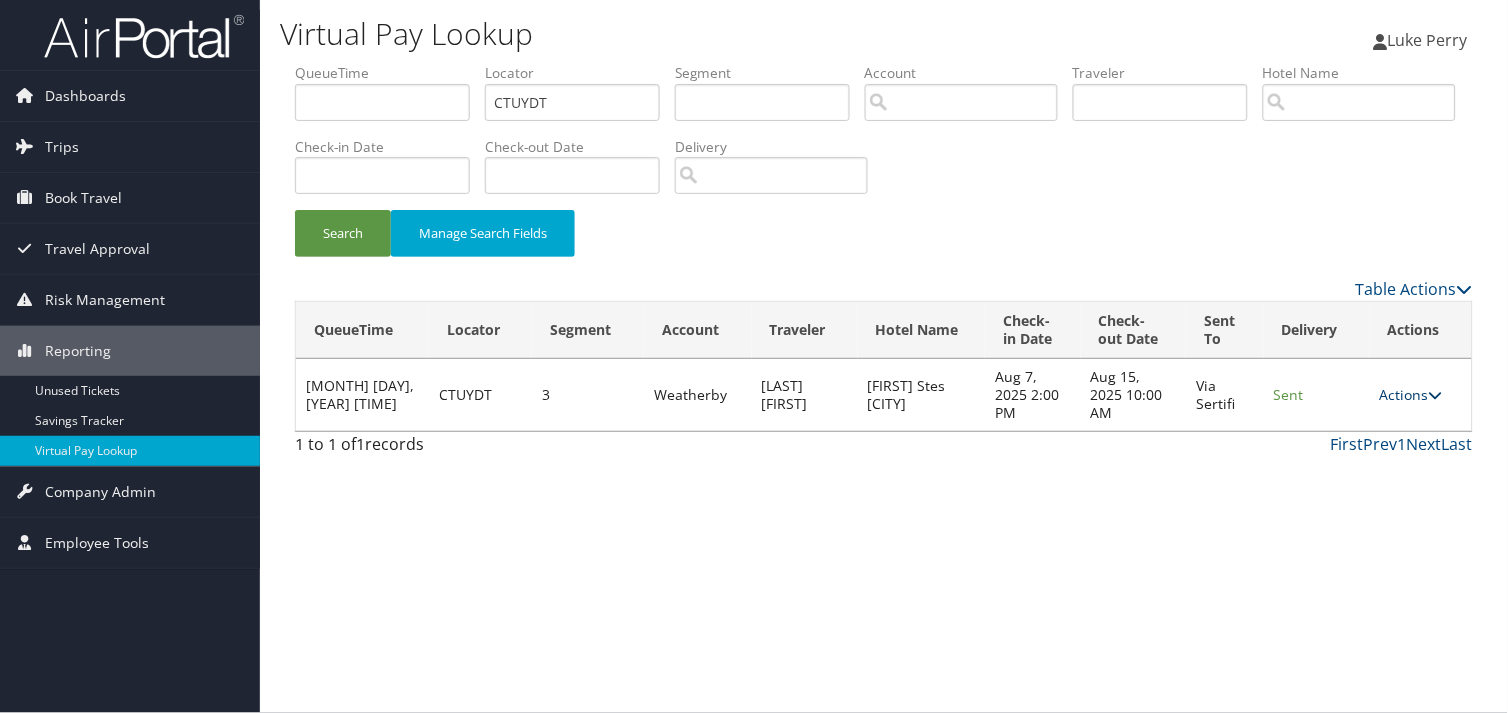 click on "Actions" at bounding box center [1411, 394] 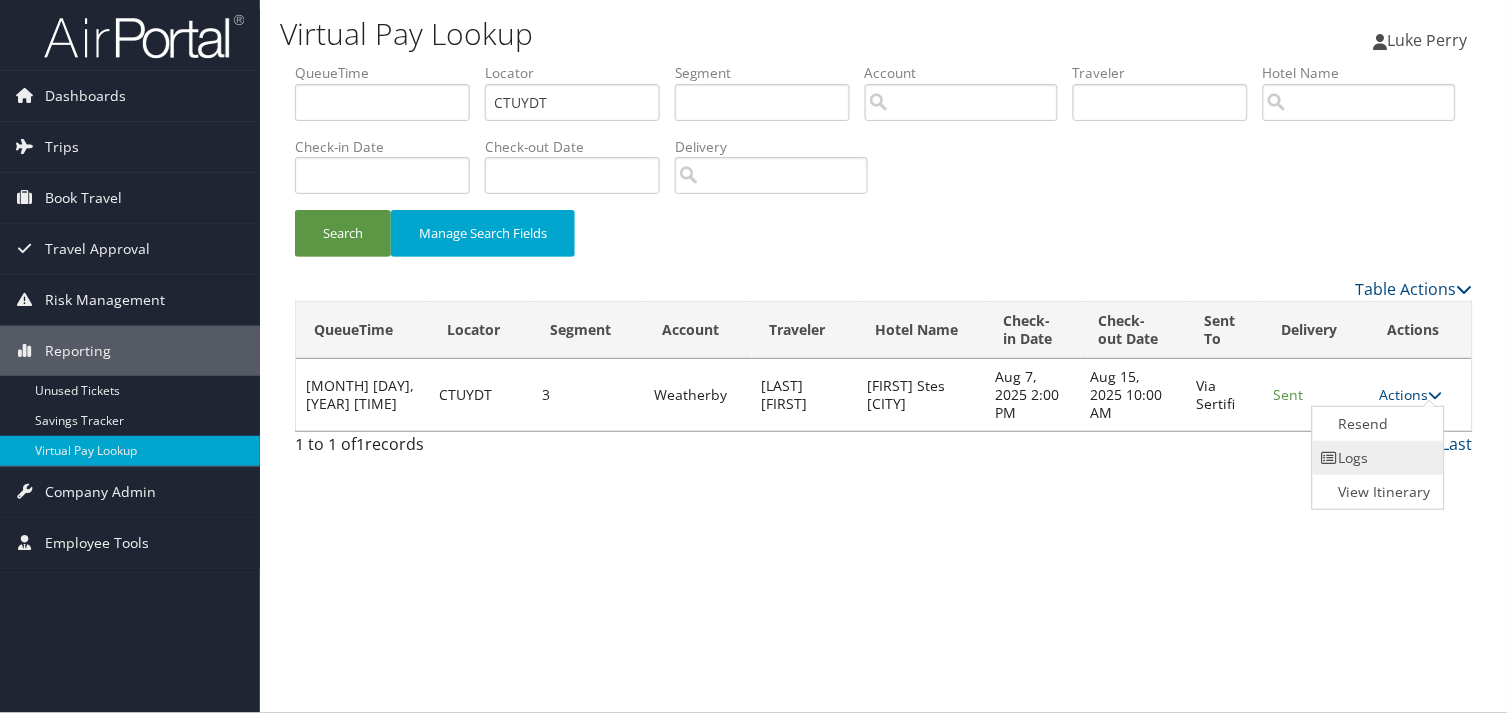 click at bounding box center (1330, 458) 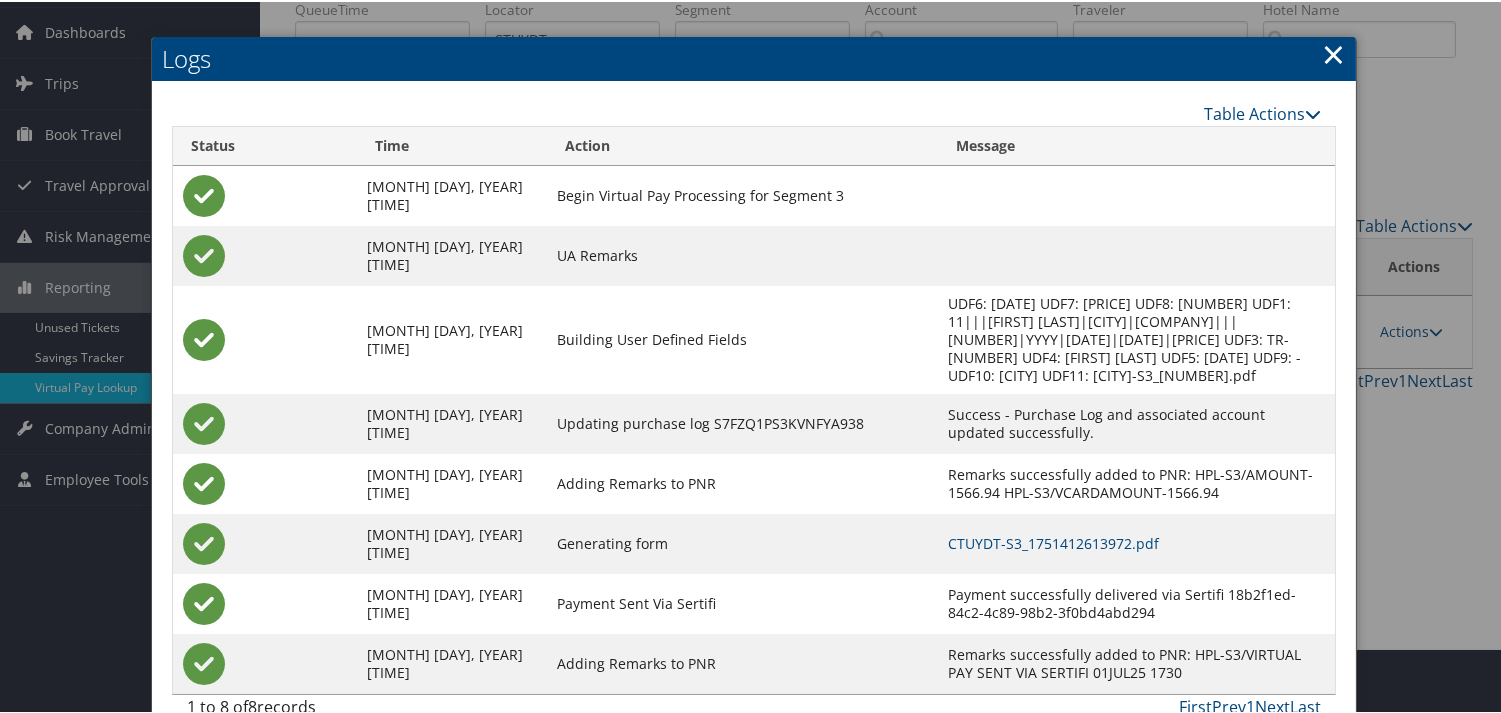 scroll, scrollTop: 100, scrollLeft: 0, axis: vertical 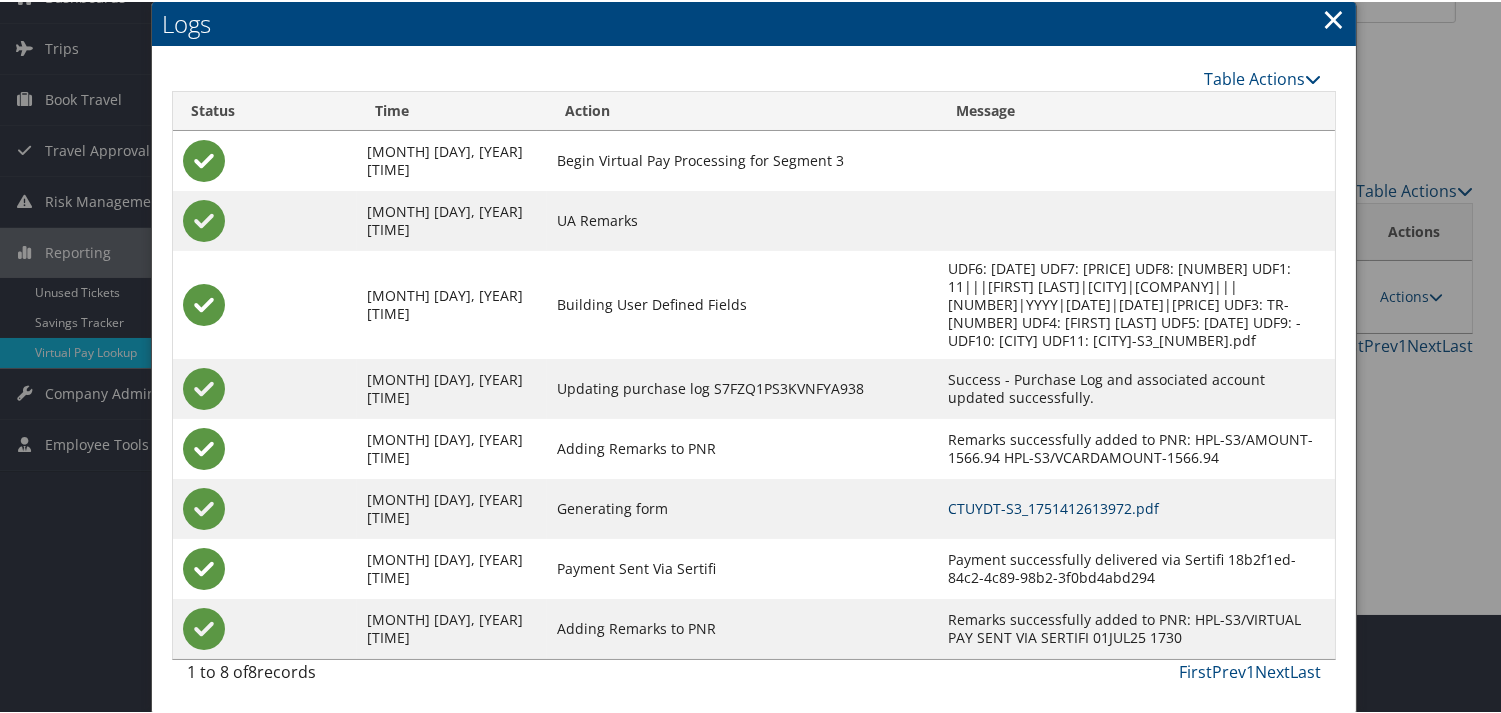 click on "CTUYDT-S3_1751412613972.pdf" at bounding box center (1053, 506) 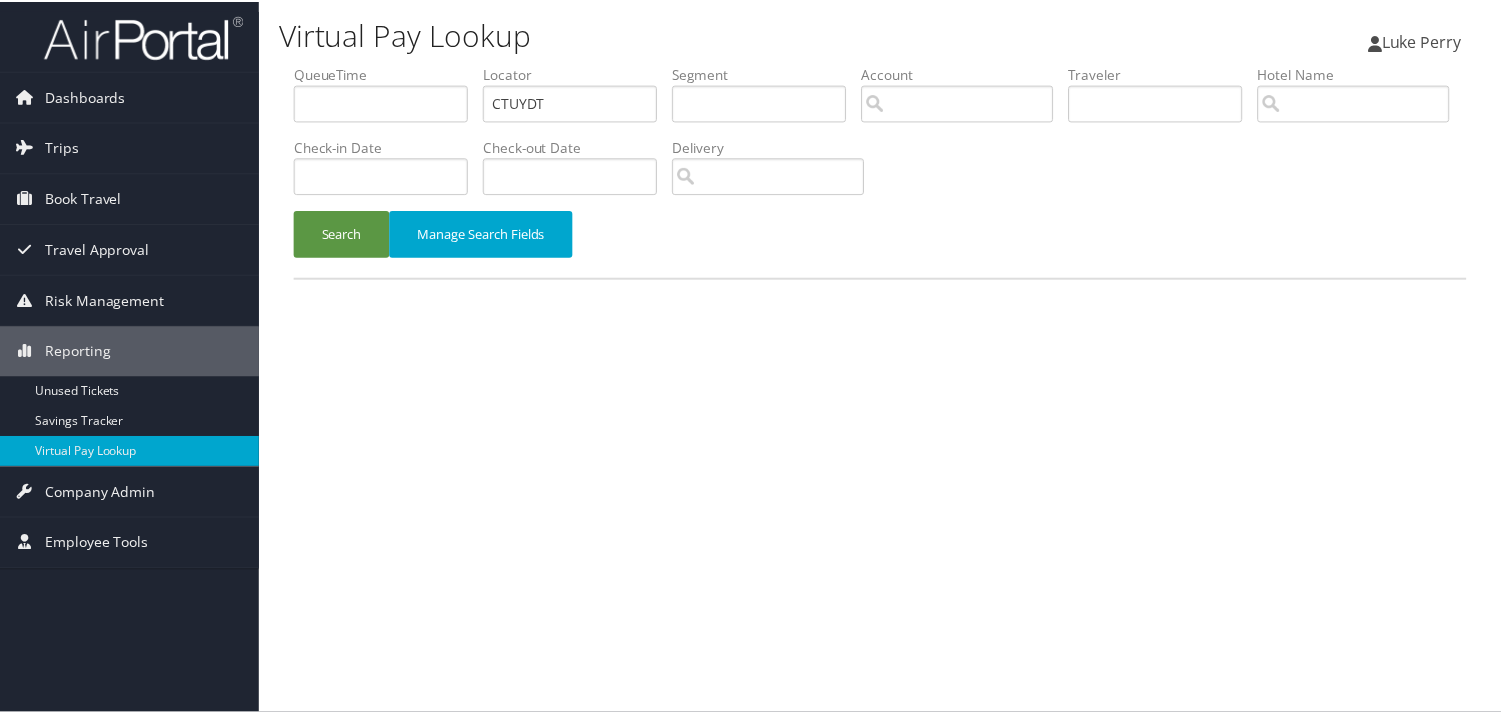 scroll, scrollTop: 0, scrollLeft: 0, axis: both 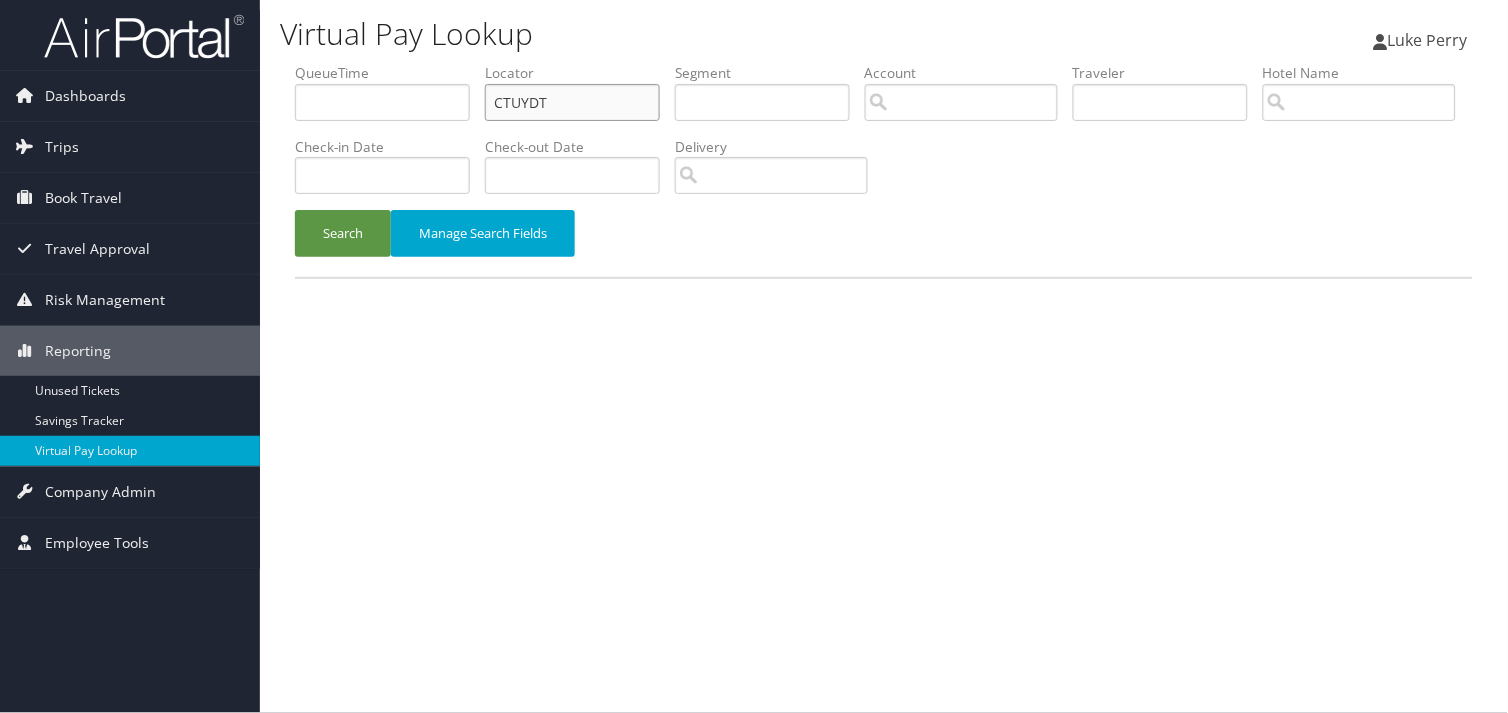 drag, startPoint x: 556, startPoint y: 104, endPoint x: 370, endPoint y: 120, distance: 186.6869 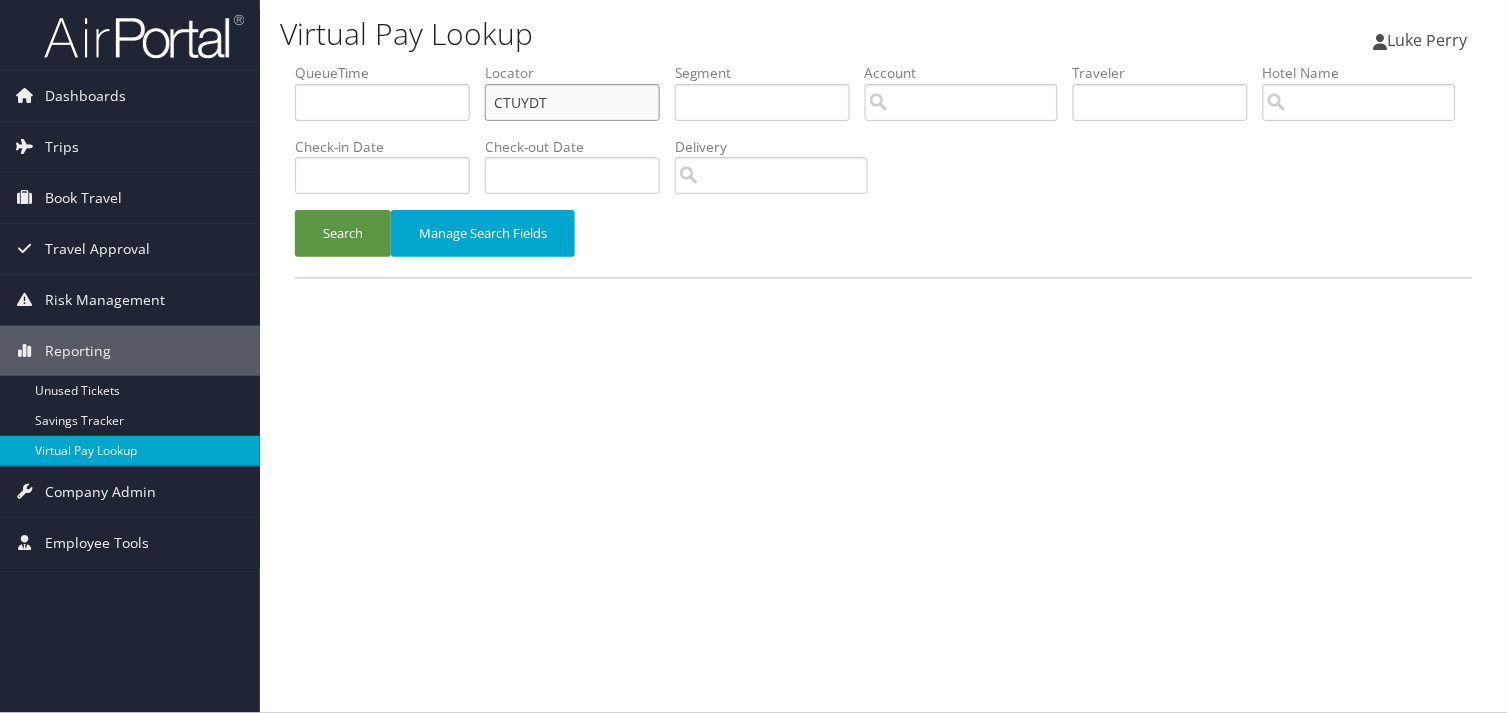 click on "QueueTime Locator CTUYDT Segment Account Traveler Hotel Name Check-in Date Check-out Date Delivery" at bounding box center [884, 63] 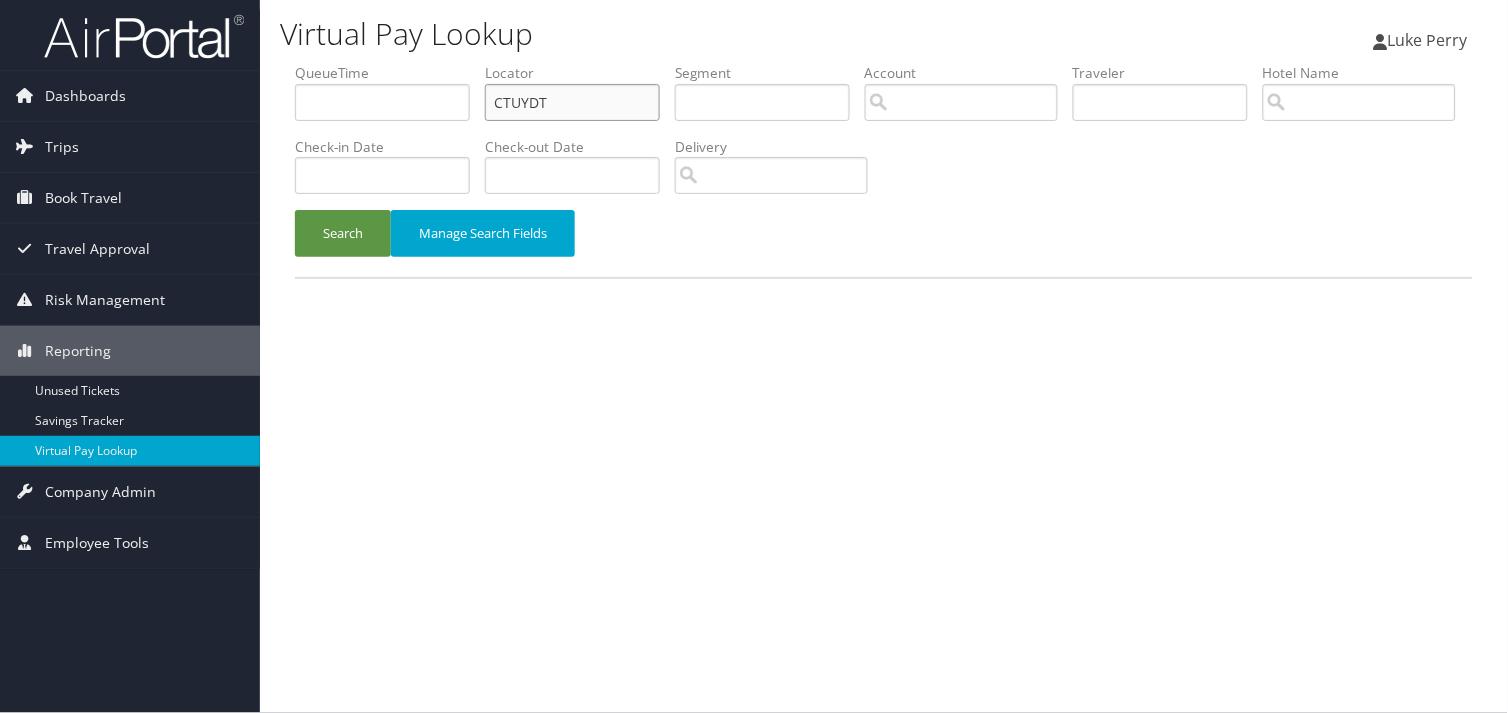 paste on "JDDLUN" 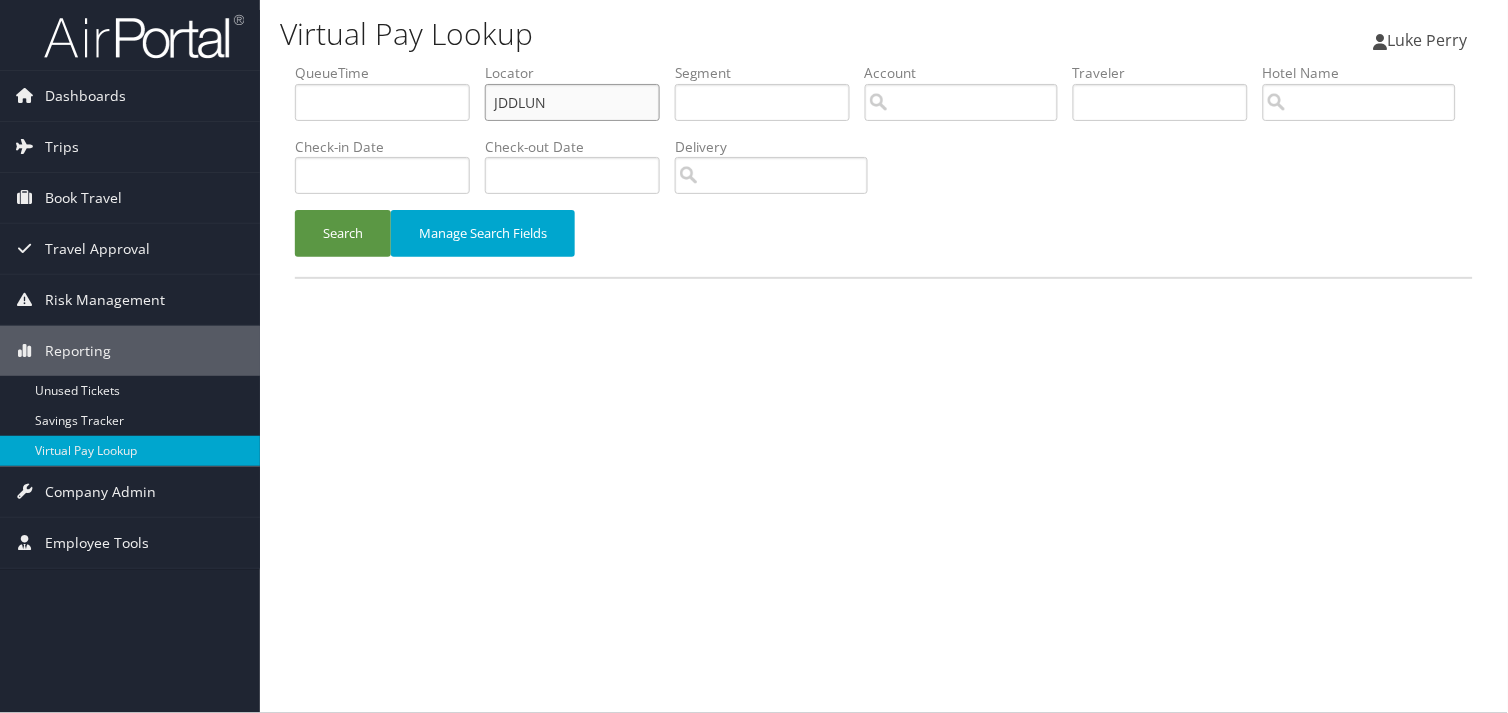 click on "JDDLUN" at bounding box center (572, 102) 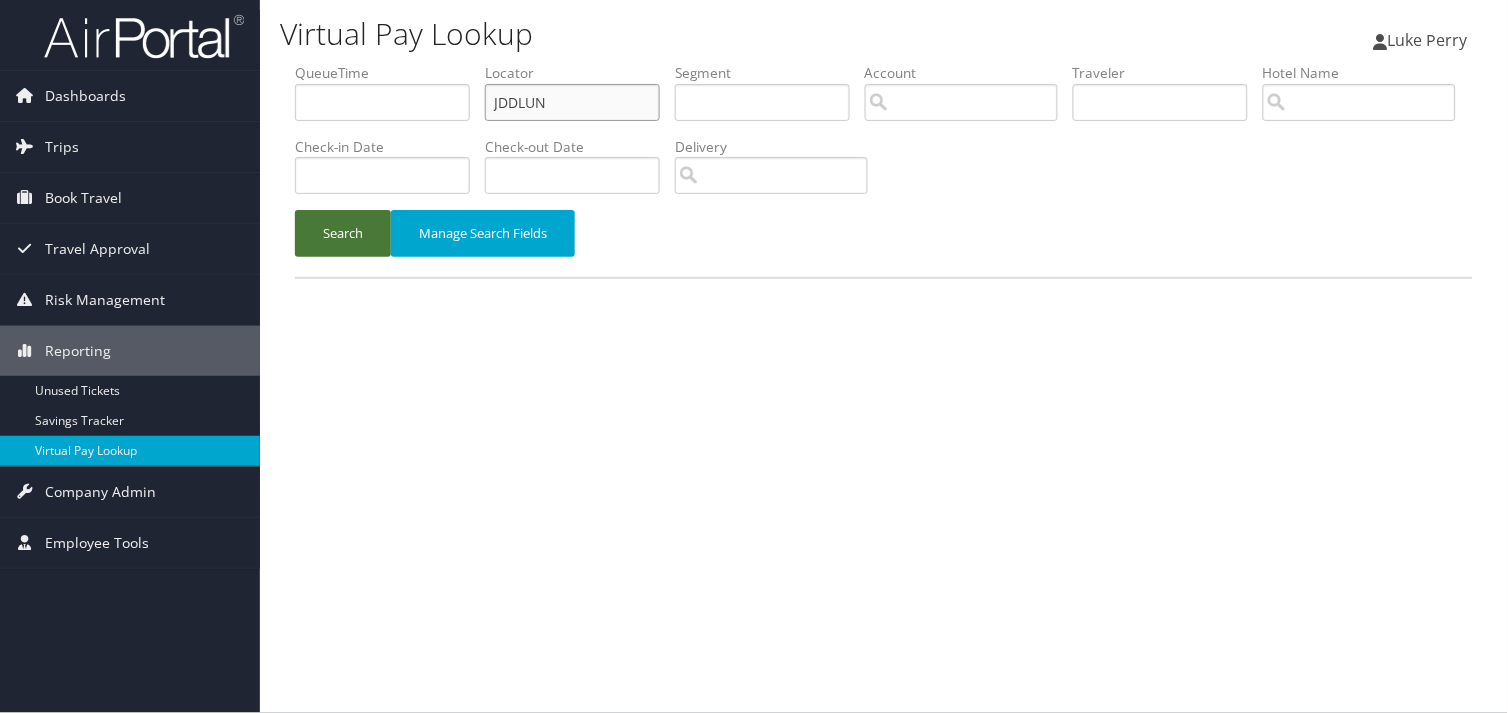 type on "JDDLUN" 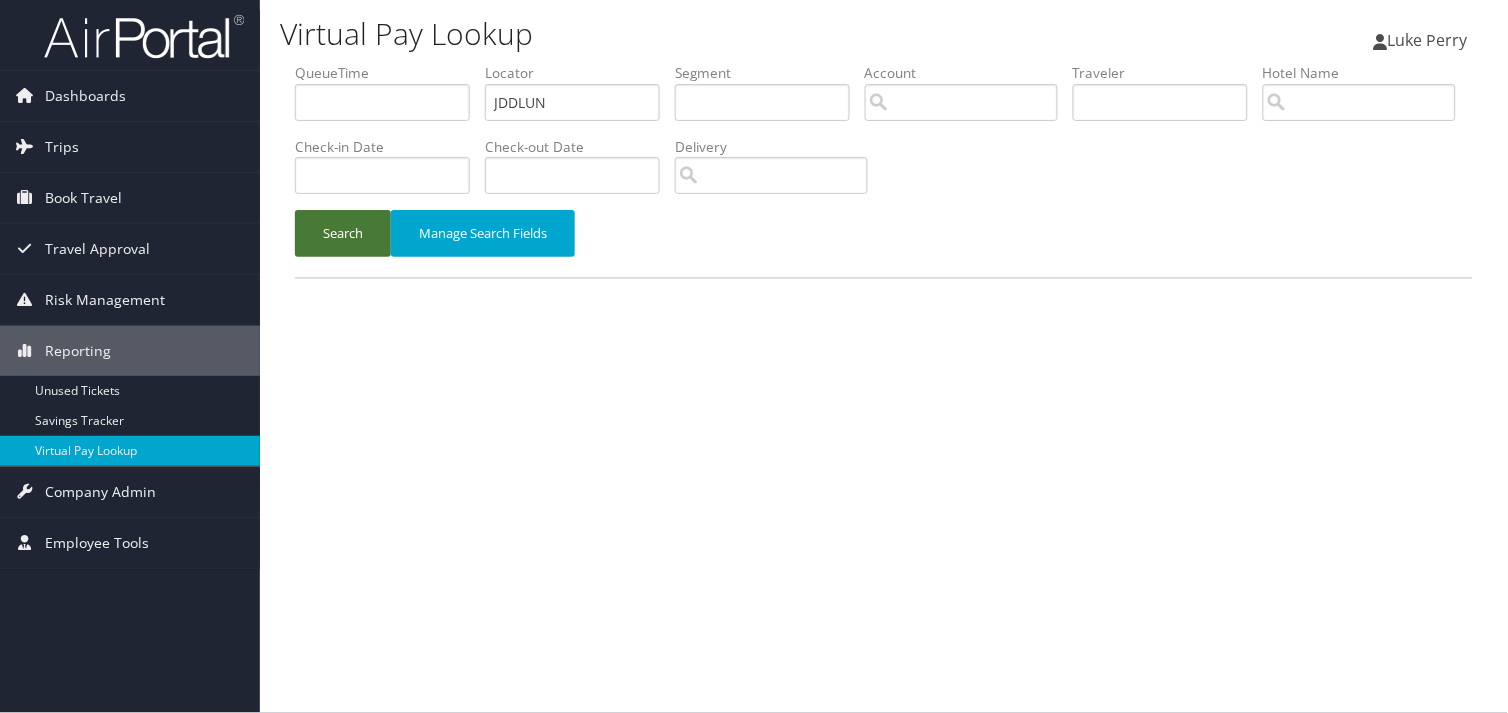 click on "Search" at bounding box center [343, 233] 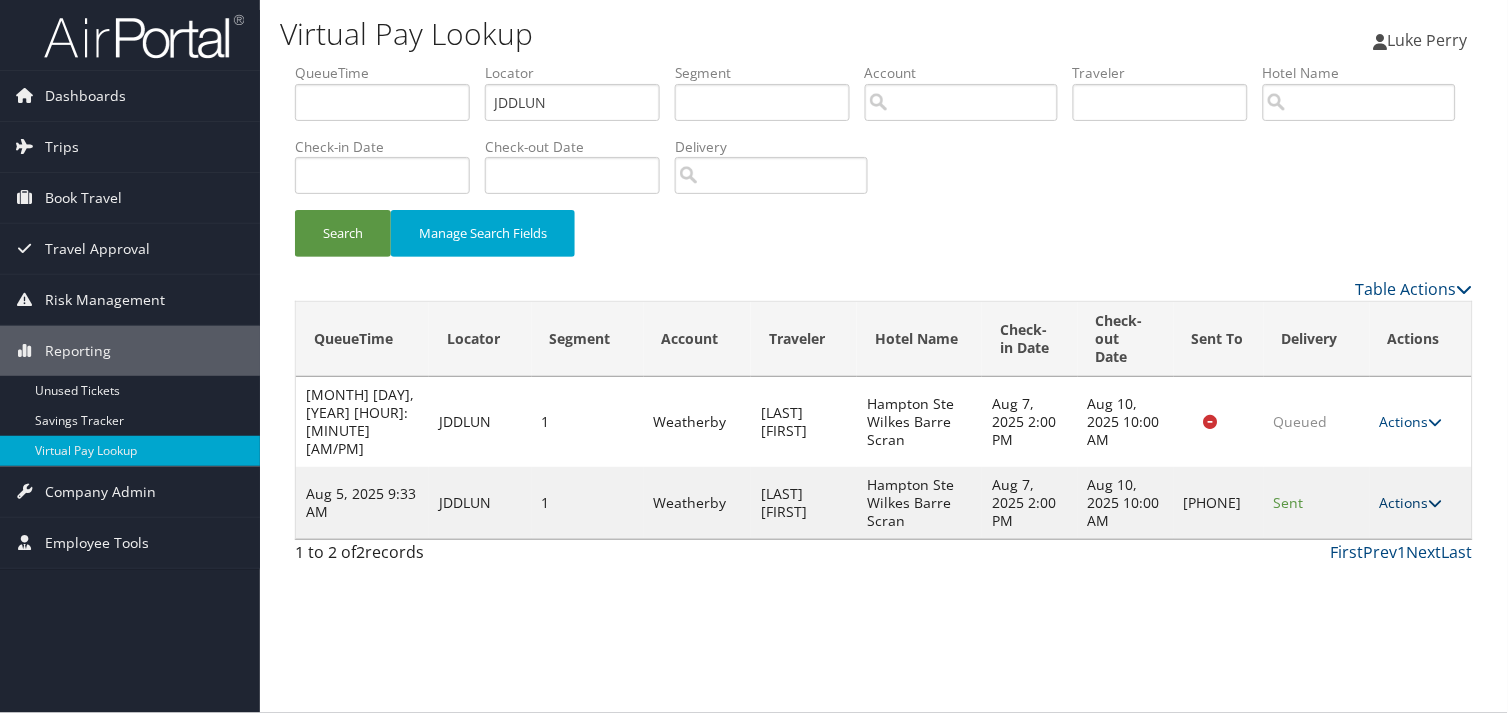 click on "Actions" at bounding box center [1411, 502] 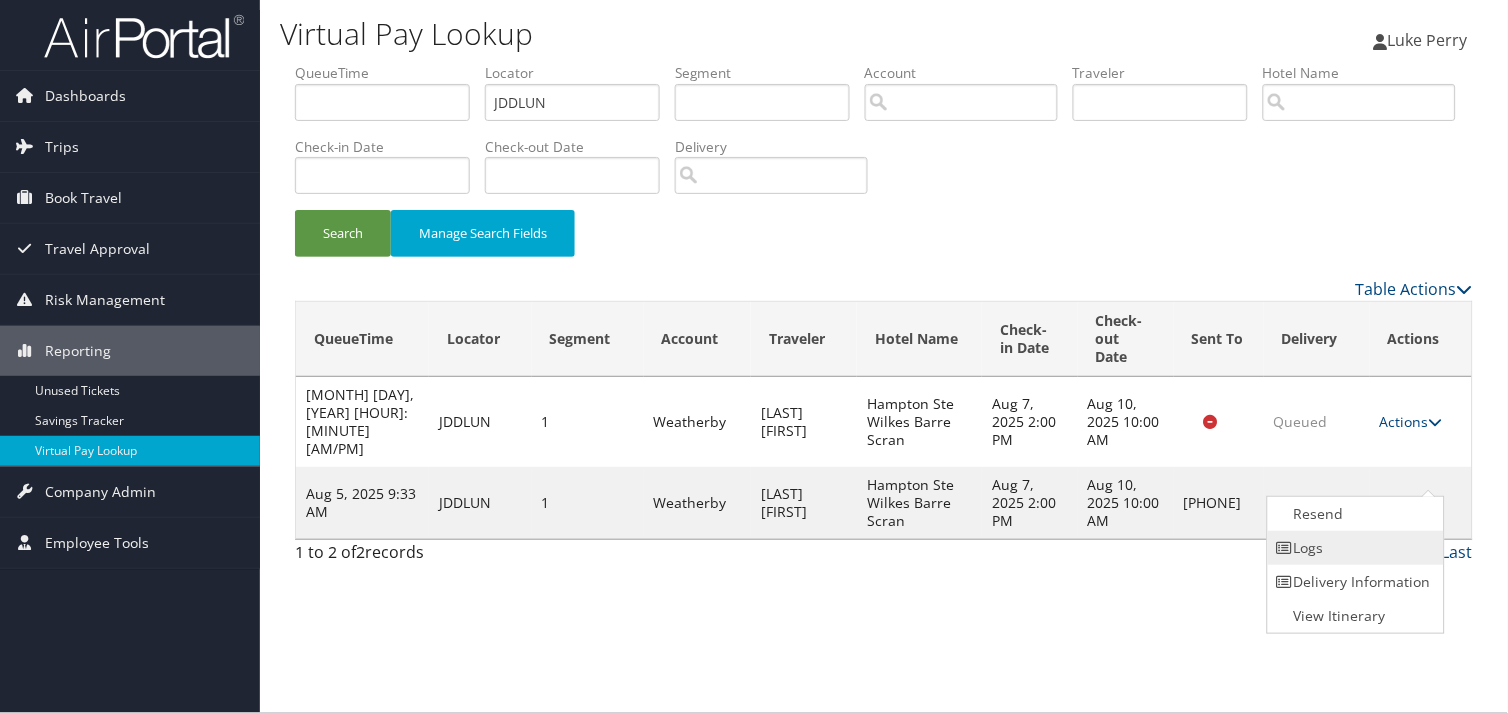 click on "Logs" at bounding box center (1353, 548) 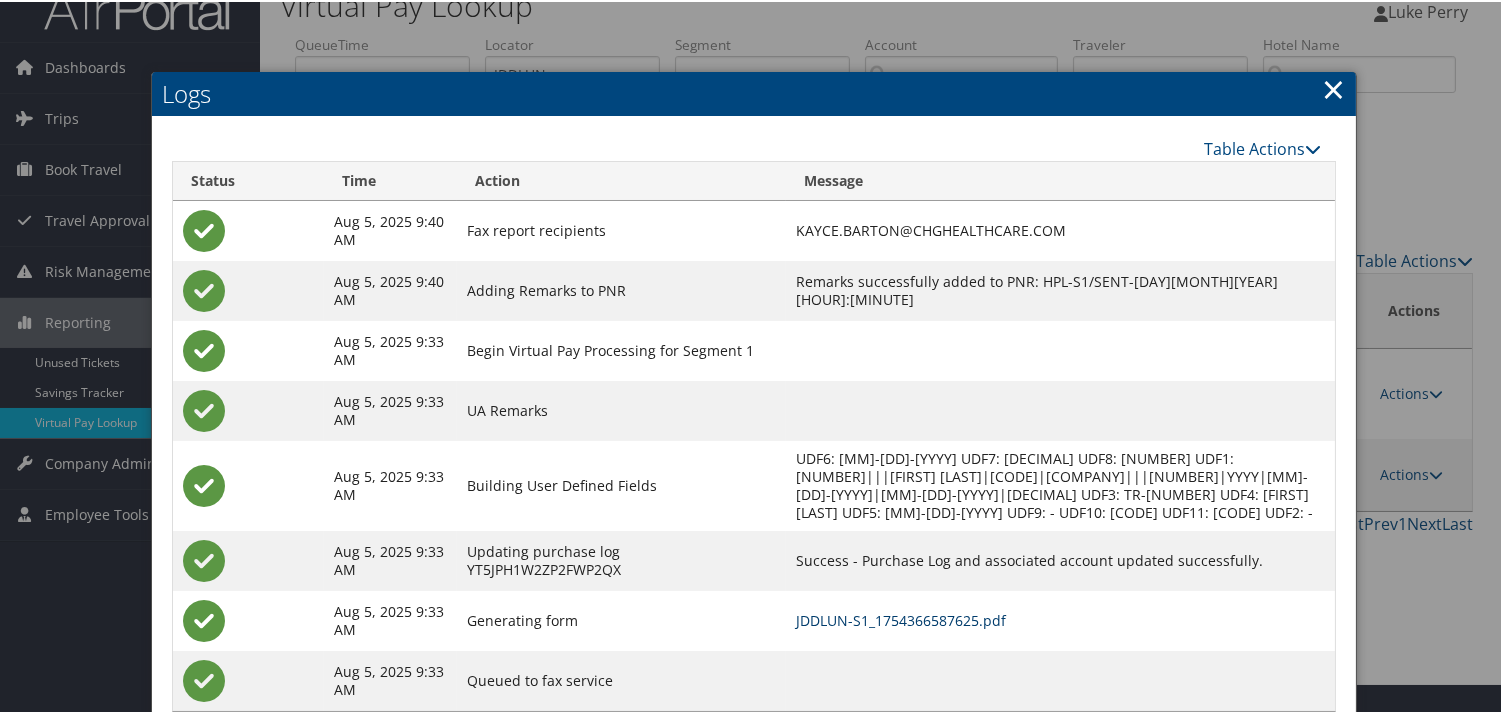 scroll, scrollTop: 82, scrollLeft: 0, axis: vertical 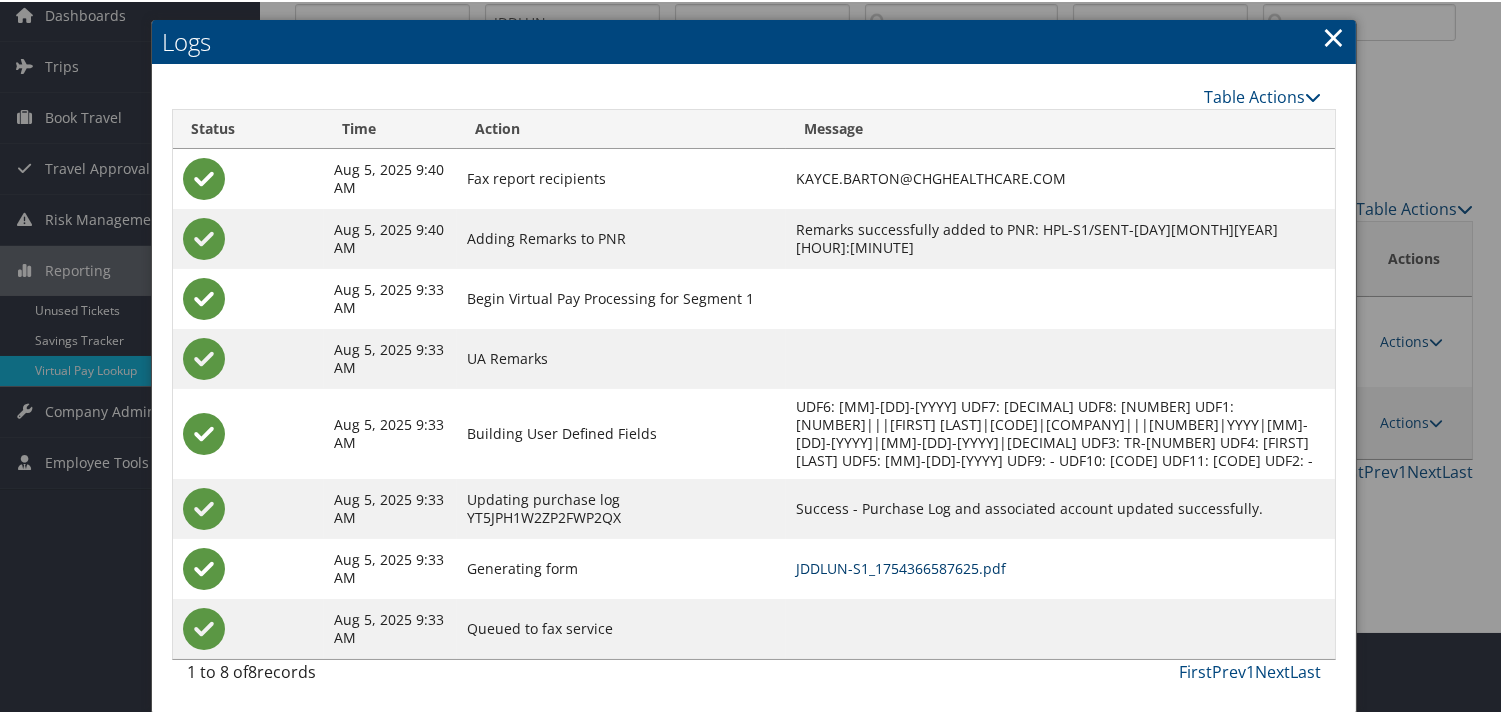 click on "JDDLUN-S1_1754366587625.pdf" at bounding box center (901, 566) 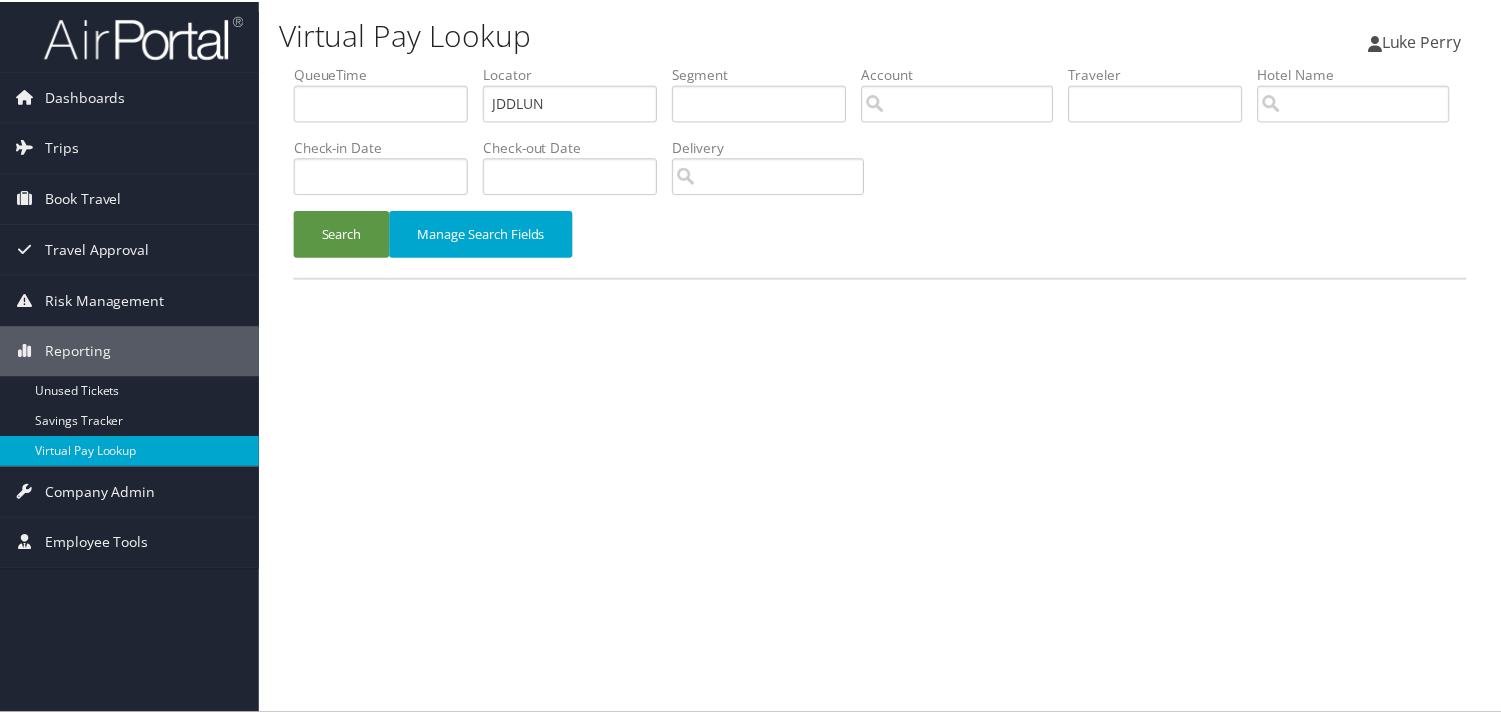 scroll, scrollTop: 0, scrollLeft: 0, axis: both 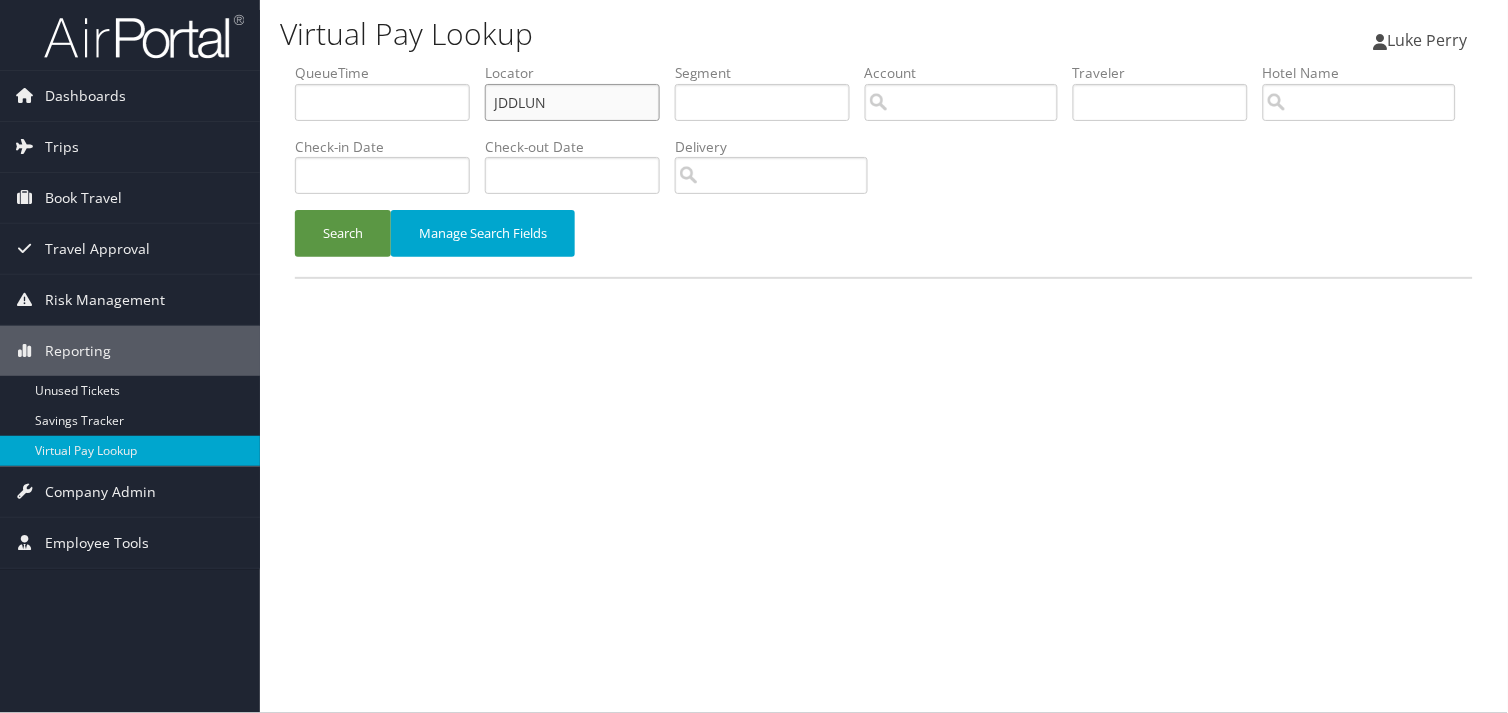 drag, startPoint x: 558, startPoint y: 101, endPoint x: 386, endPoint y: 115, distance: 172.56883 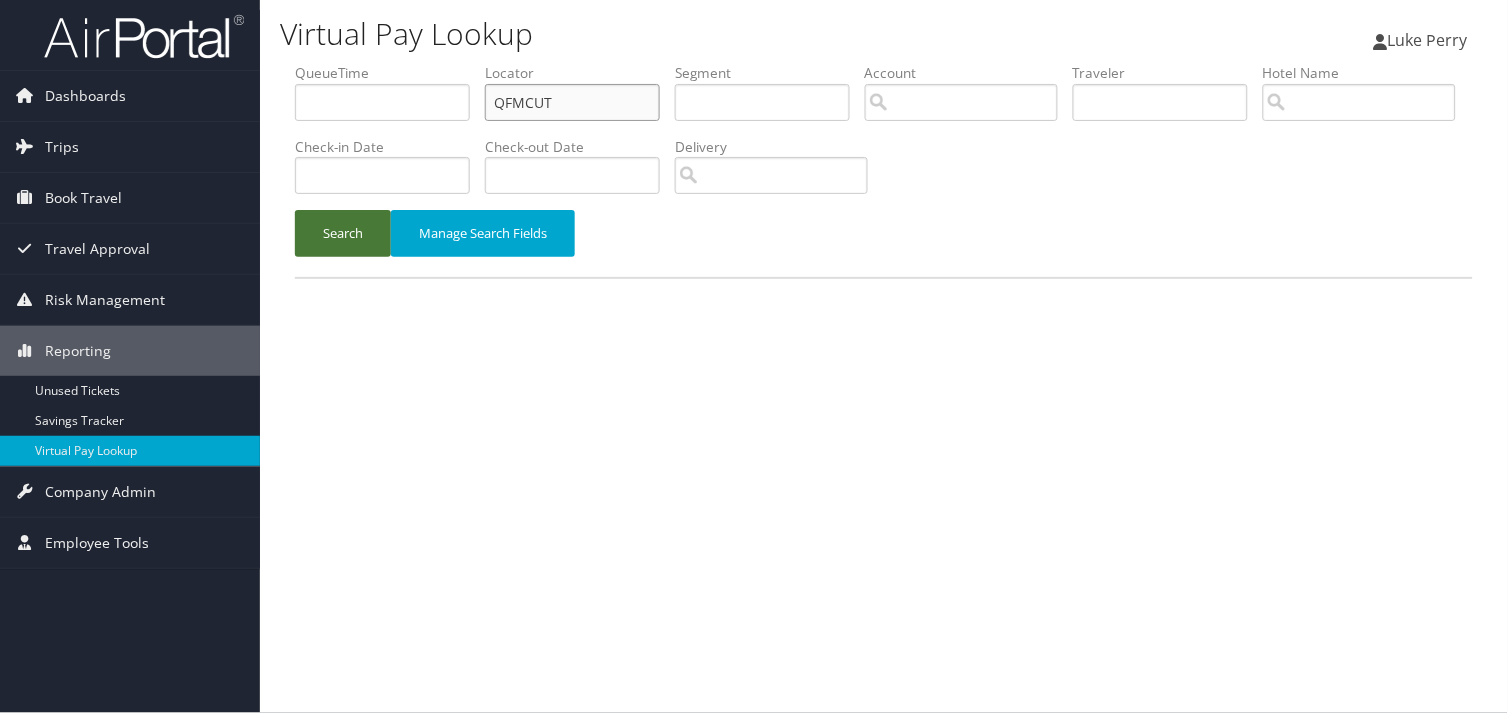 type on "QFMCUT" 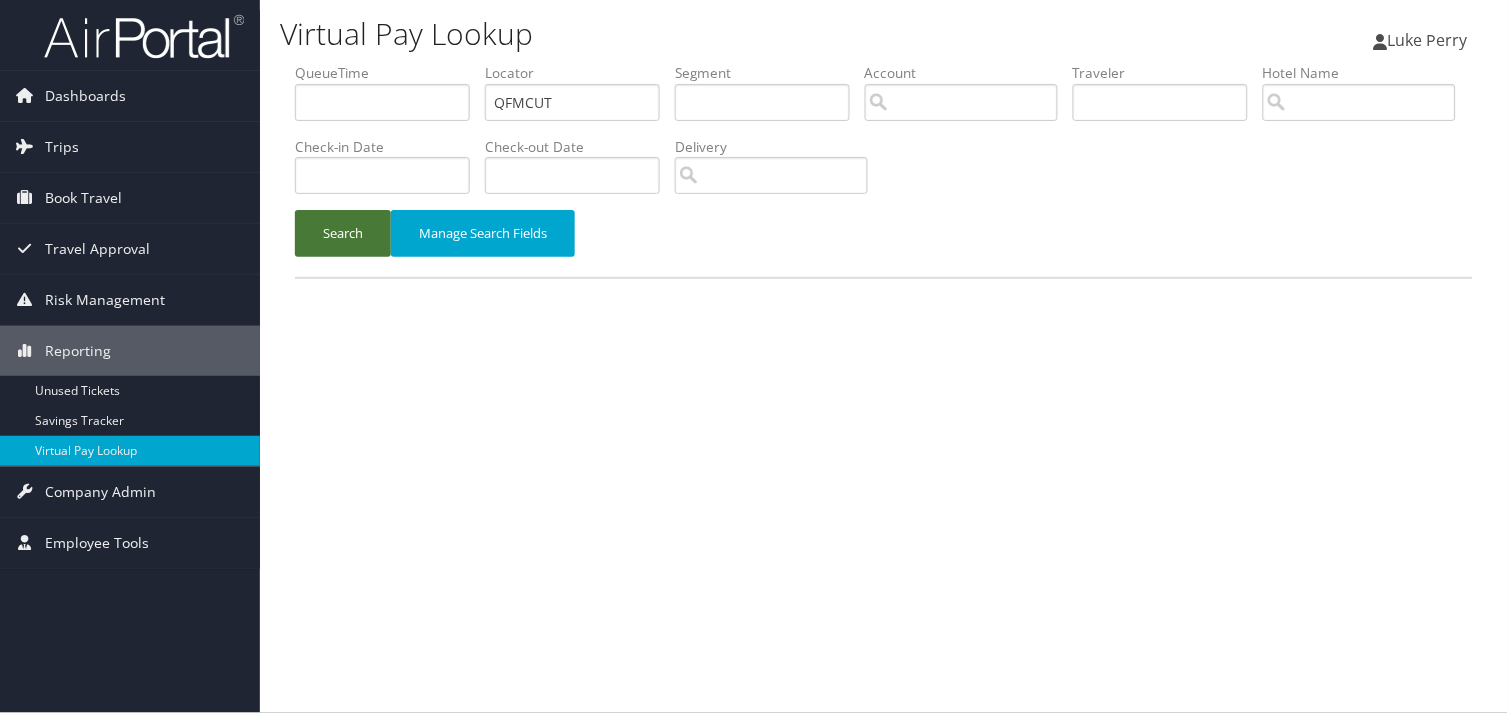 click on "Search" at bounding box center [343, 233] 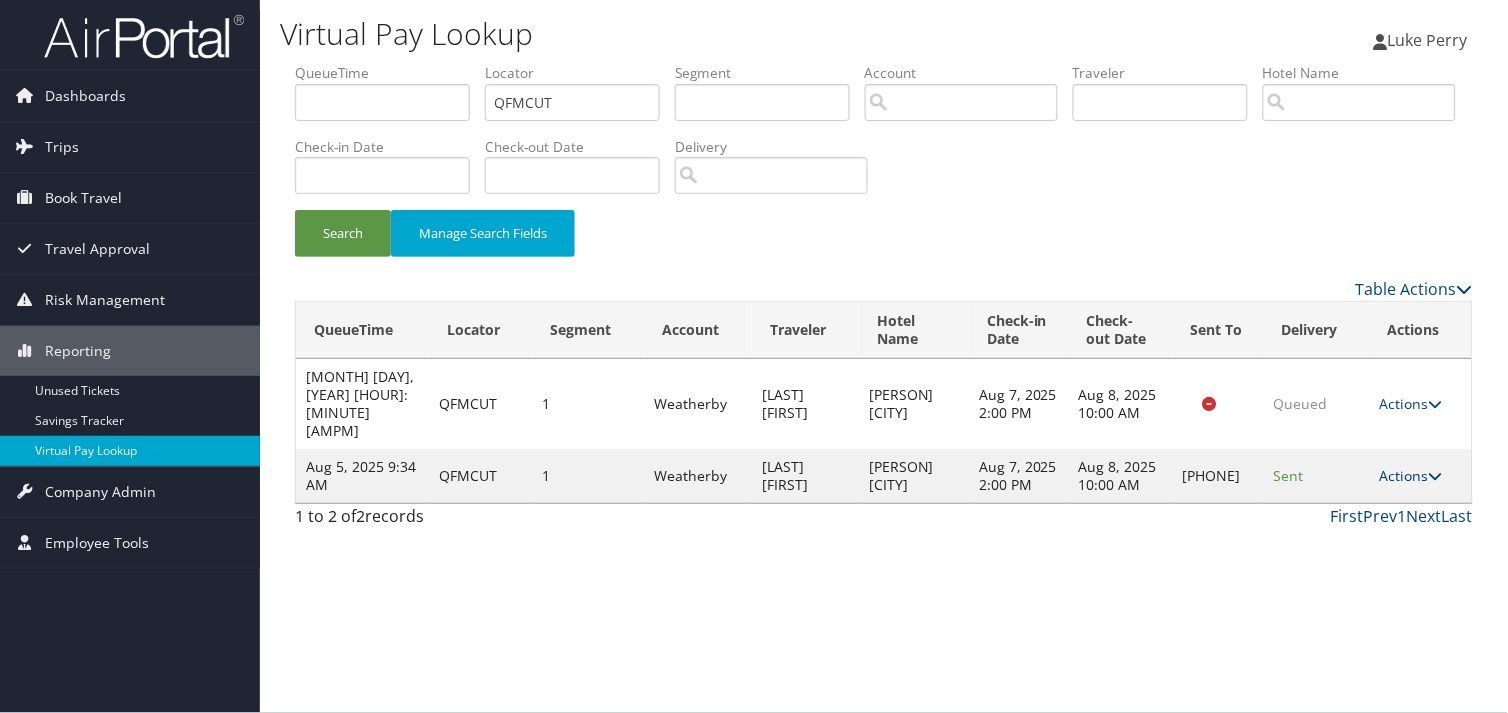 click on "Actions" at bounding box center [1411, 475] 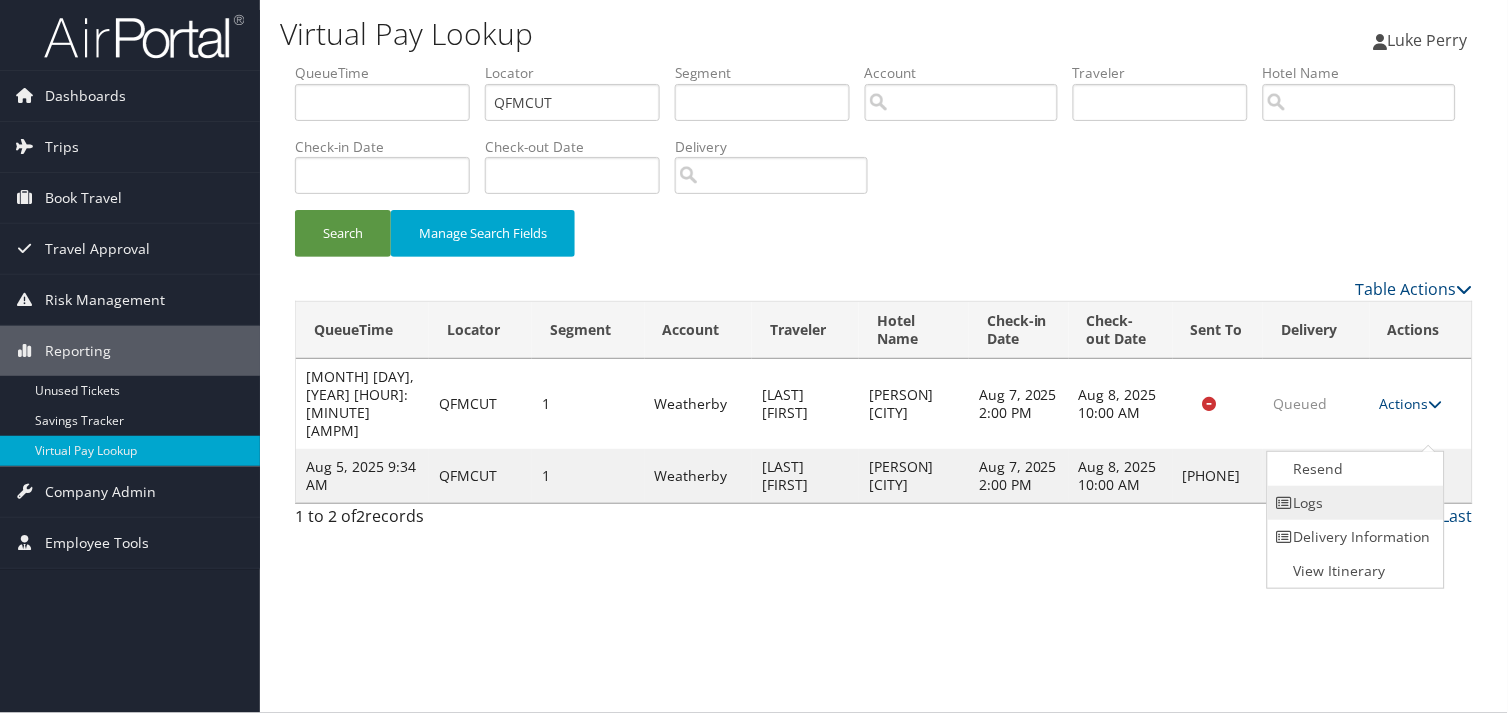 click on "Logs" at bounding box center [1353, 503] 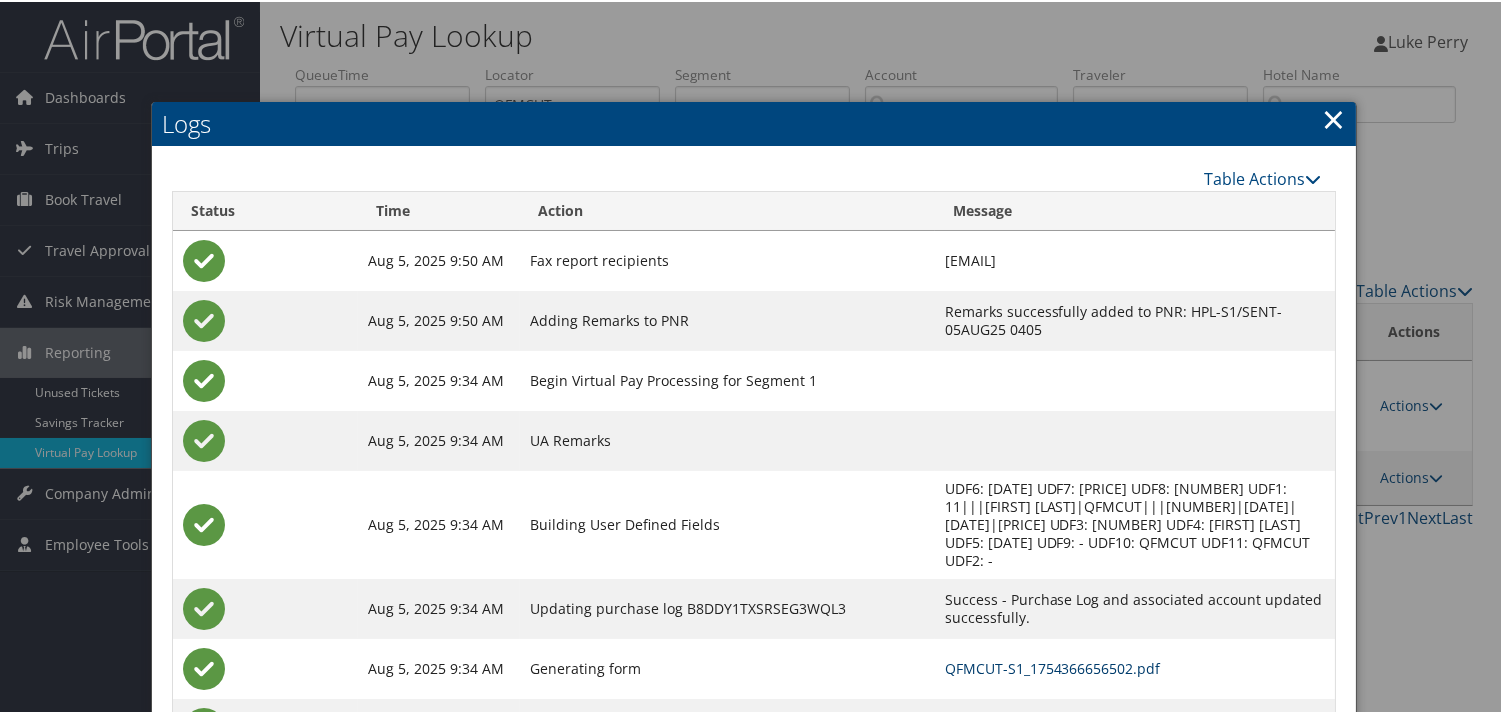 click on "QFMCUT-S1_1754366656502.pdf" at bounding box center [1053, 666] 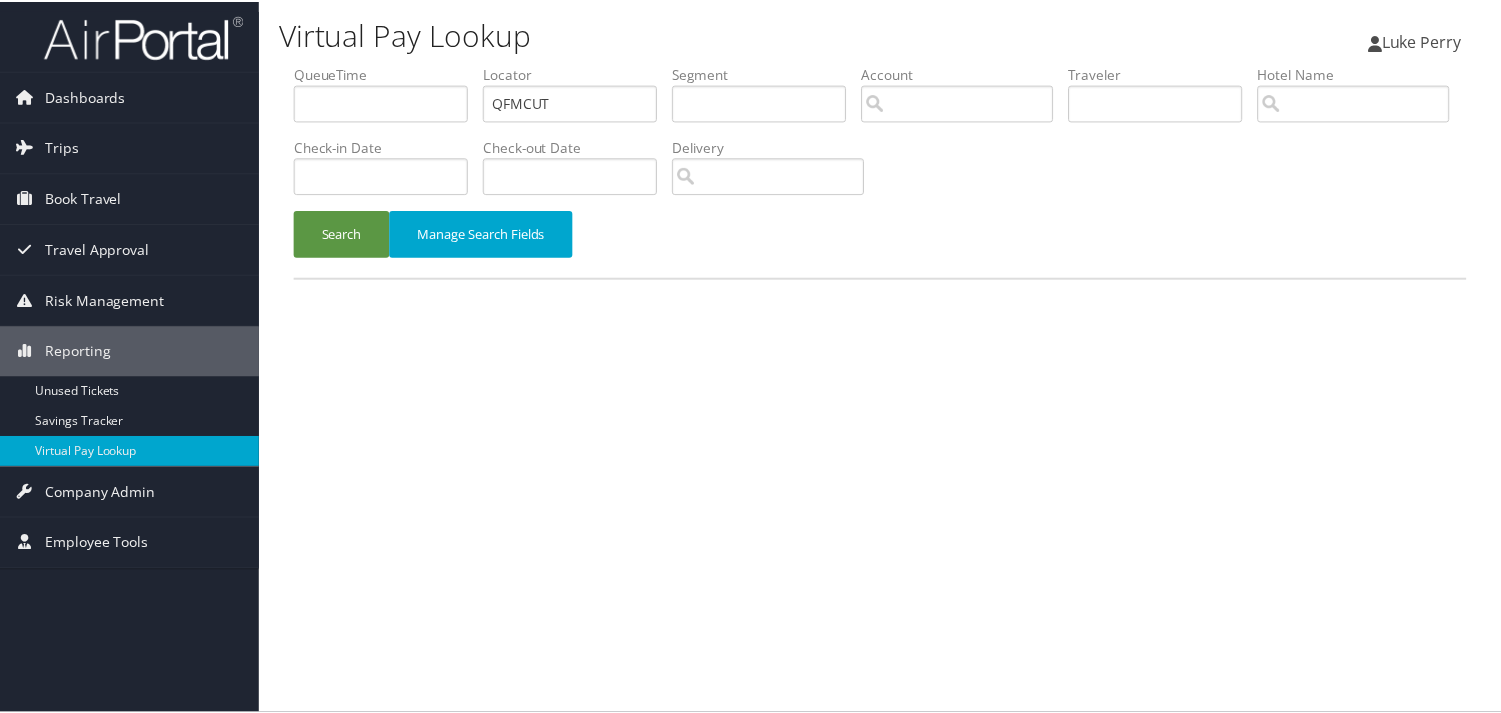 scroll, scrollTop: 0, scrollLeft: 0, axis: both 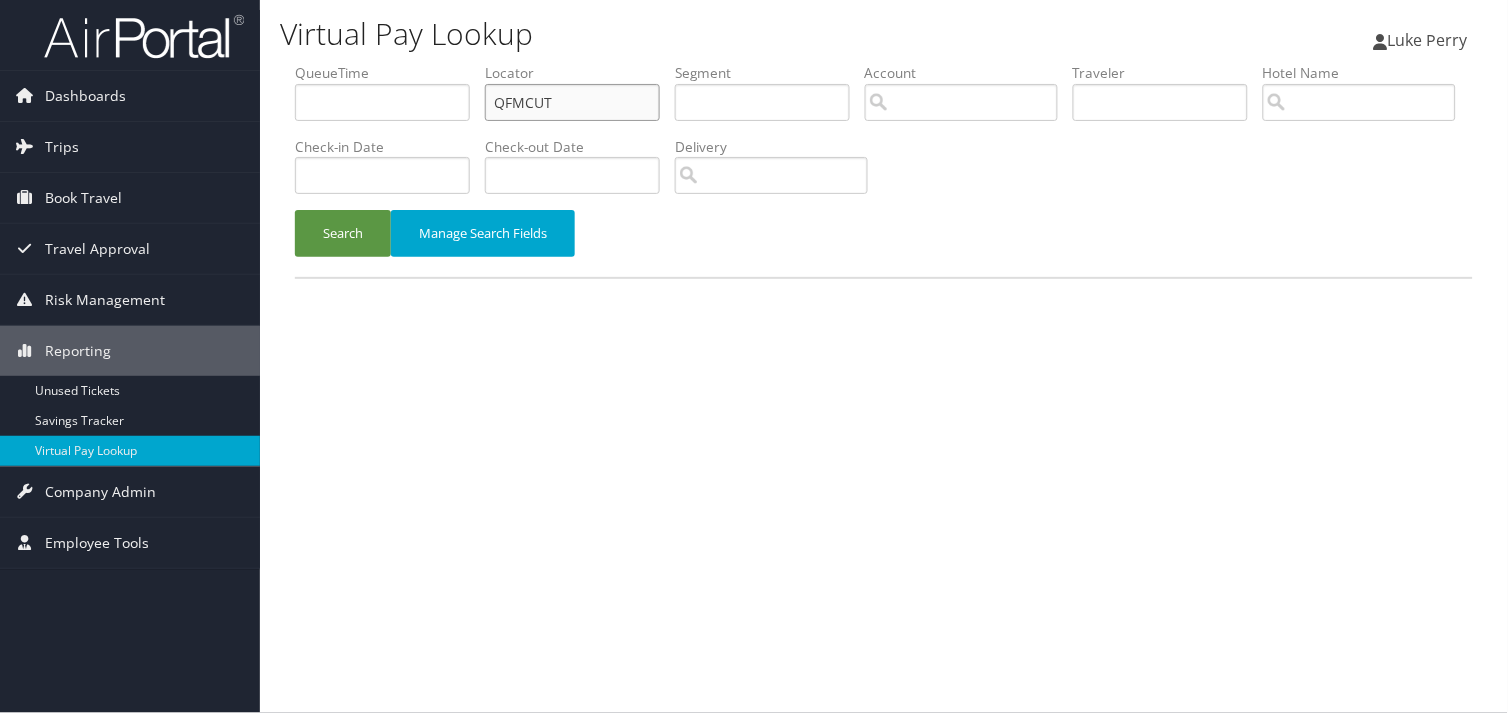 drag, startPoint x: 561, startPoint y: 104, endPoint x: 360, endPoint y: 123, distance: 201.89601 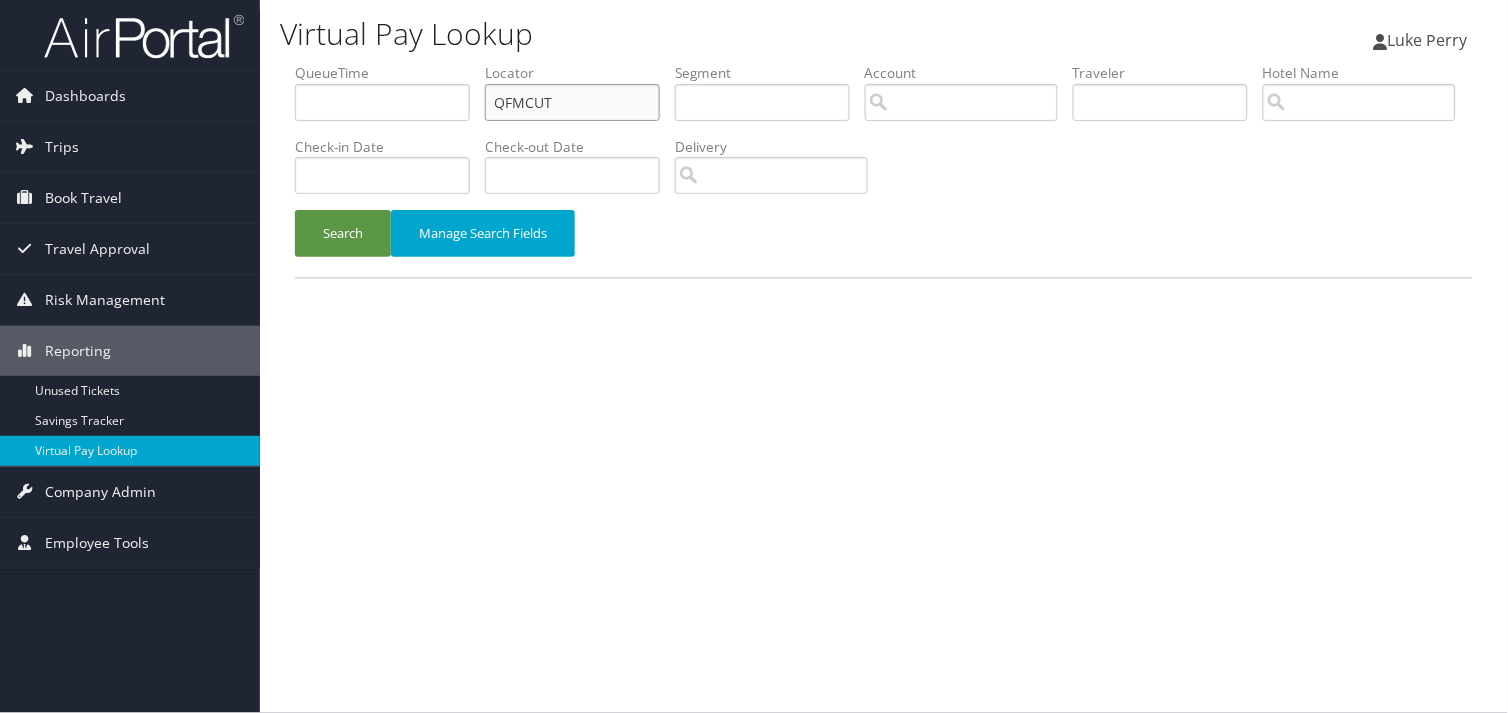 click on "QueueTime Locator QFMCUT Segment Account Traveler Hotel Name Check-in Date Check-out Date Delivery" at bounding box center (884, 63) 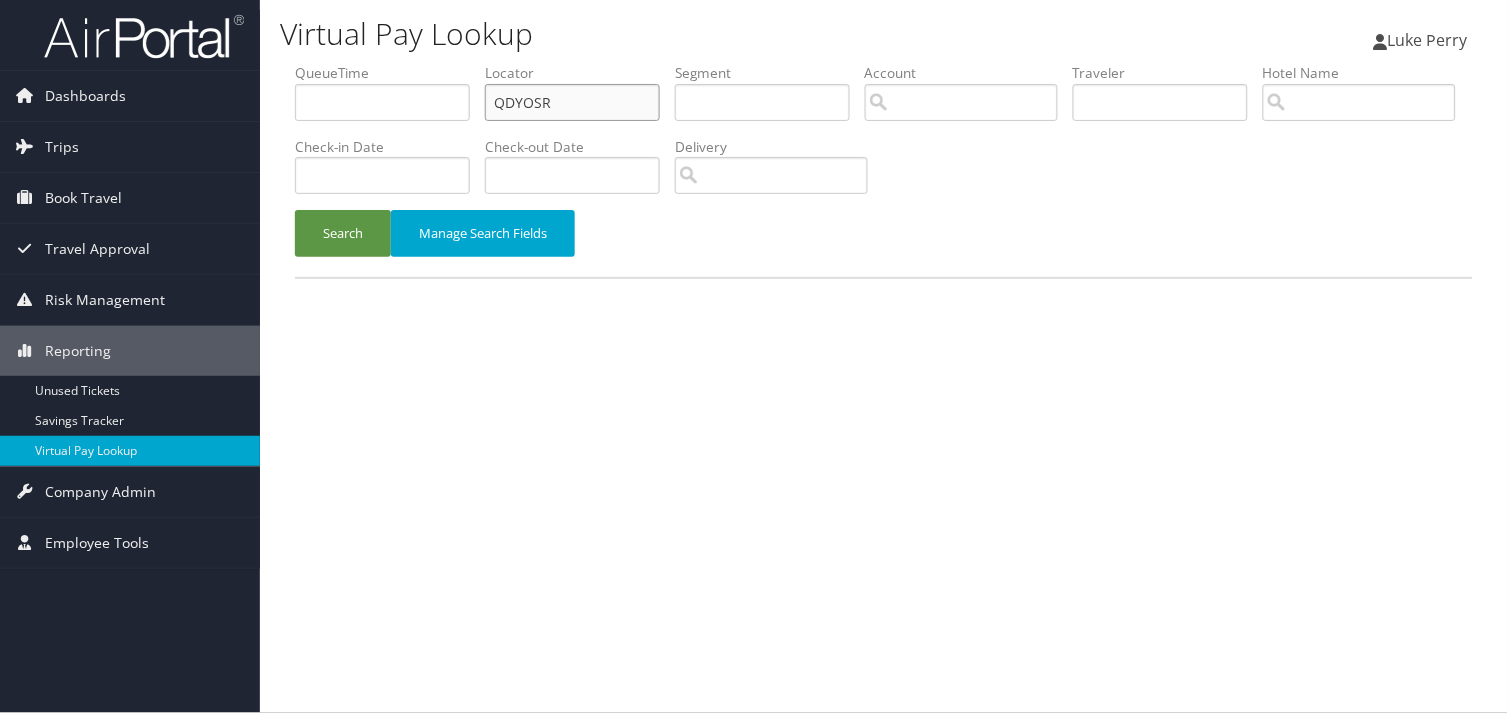 drag, startPoint x: 536, startPoint y: 106, endPoint x: 610, endPoint y: 205, distance: 123.60016 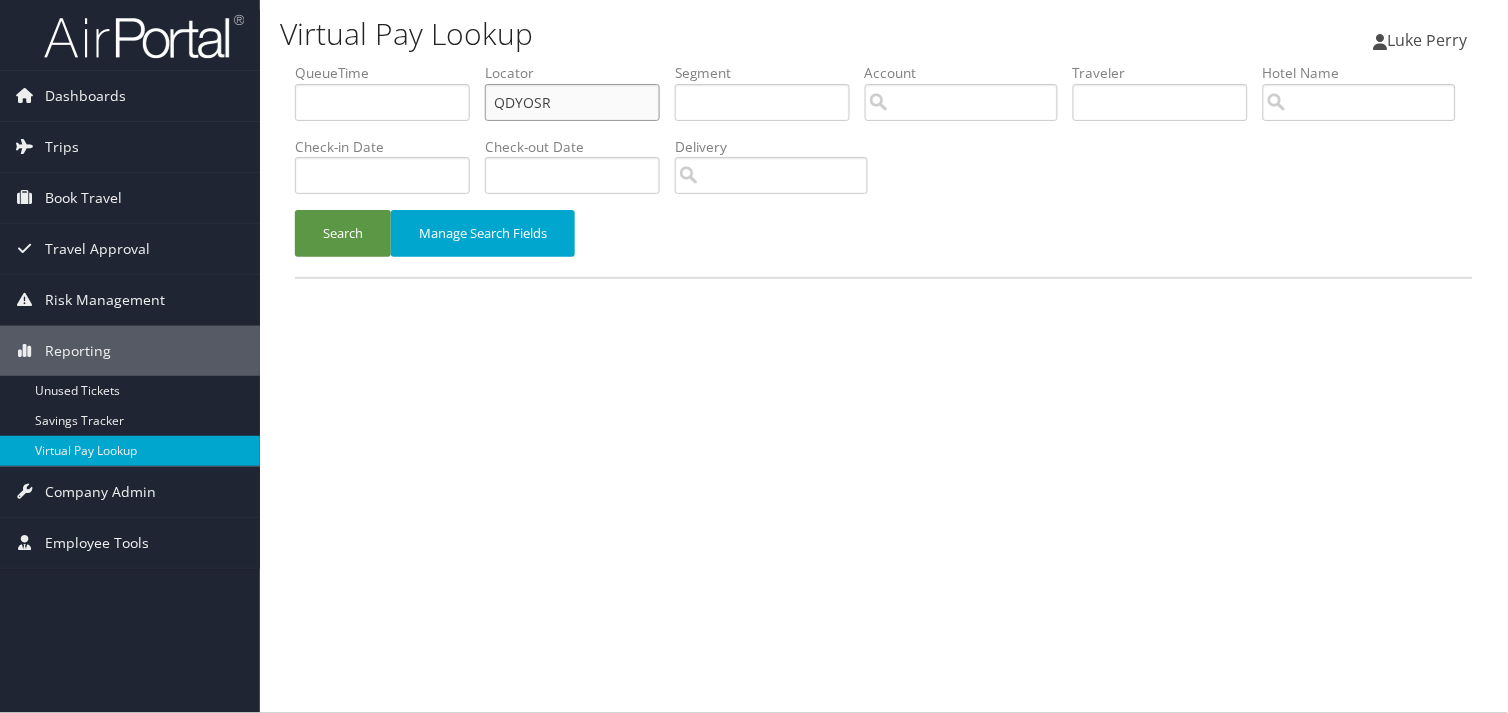 click on "QDYOSR" at bounding box center [572, 102] 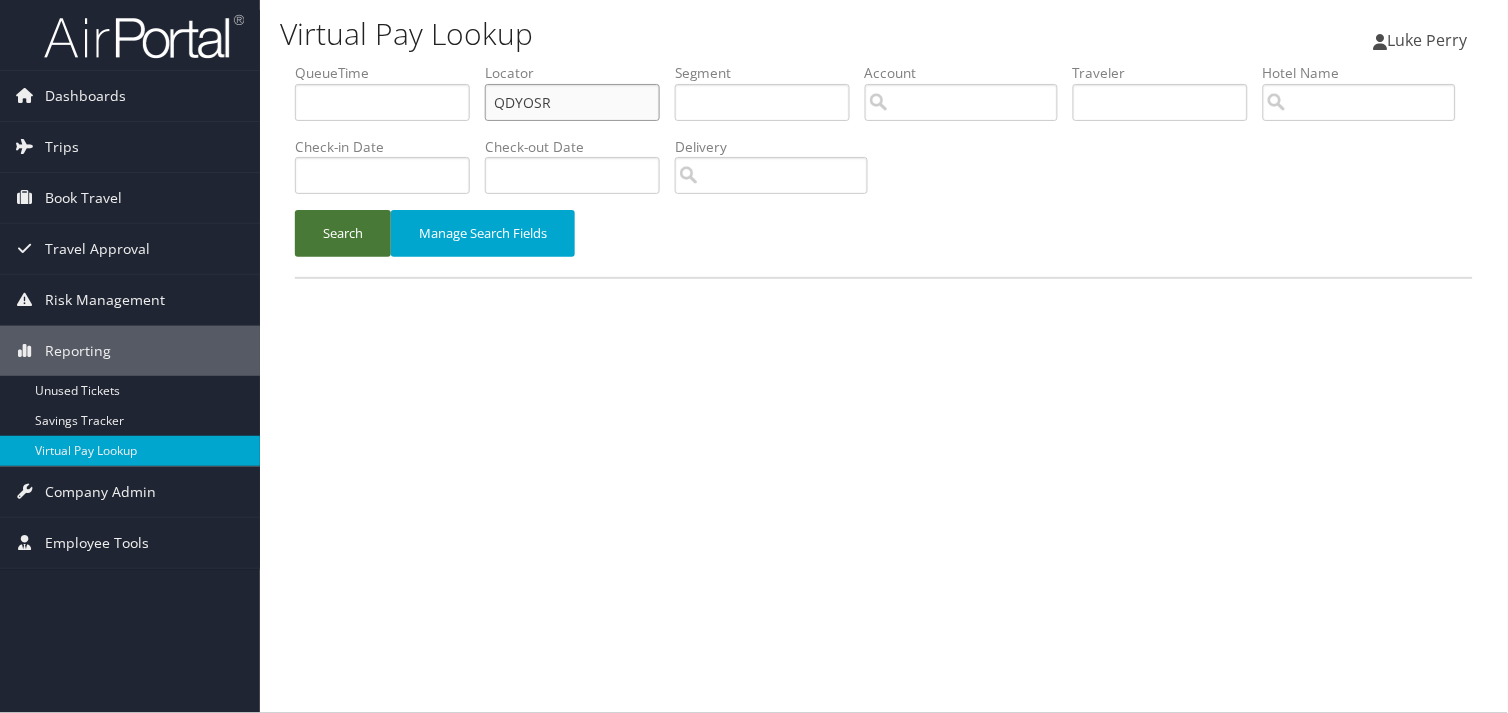 type on "QDYOSR" 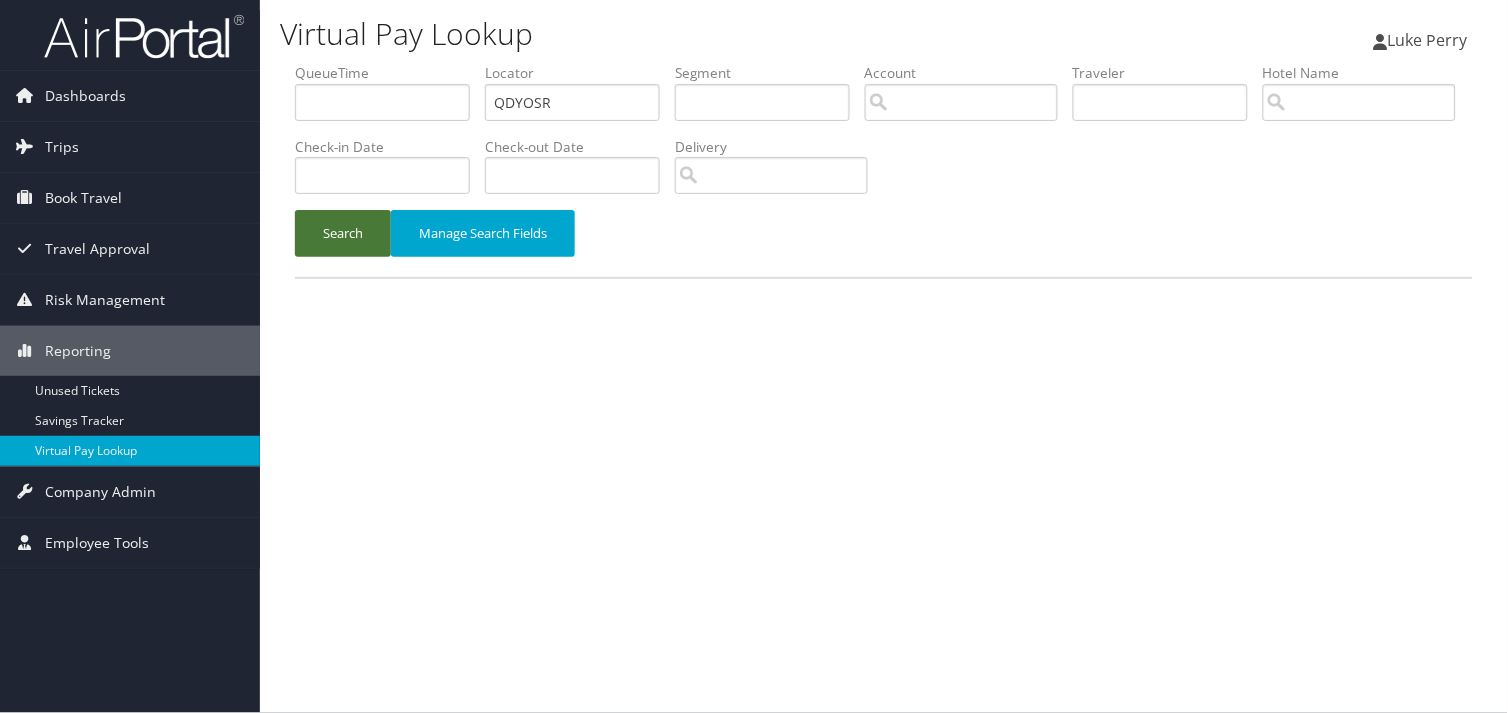 click on "Search" at bounding box center [343, 233] 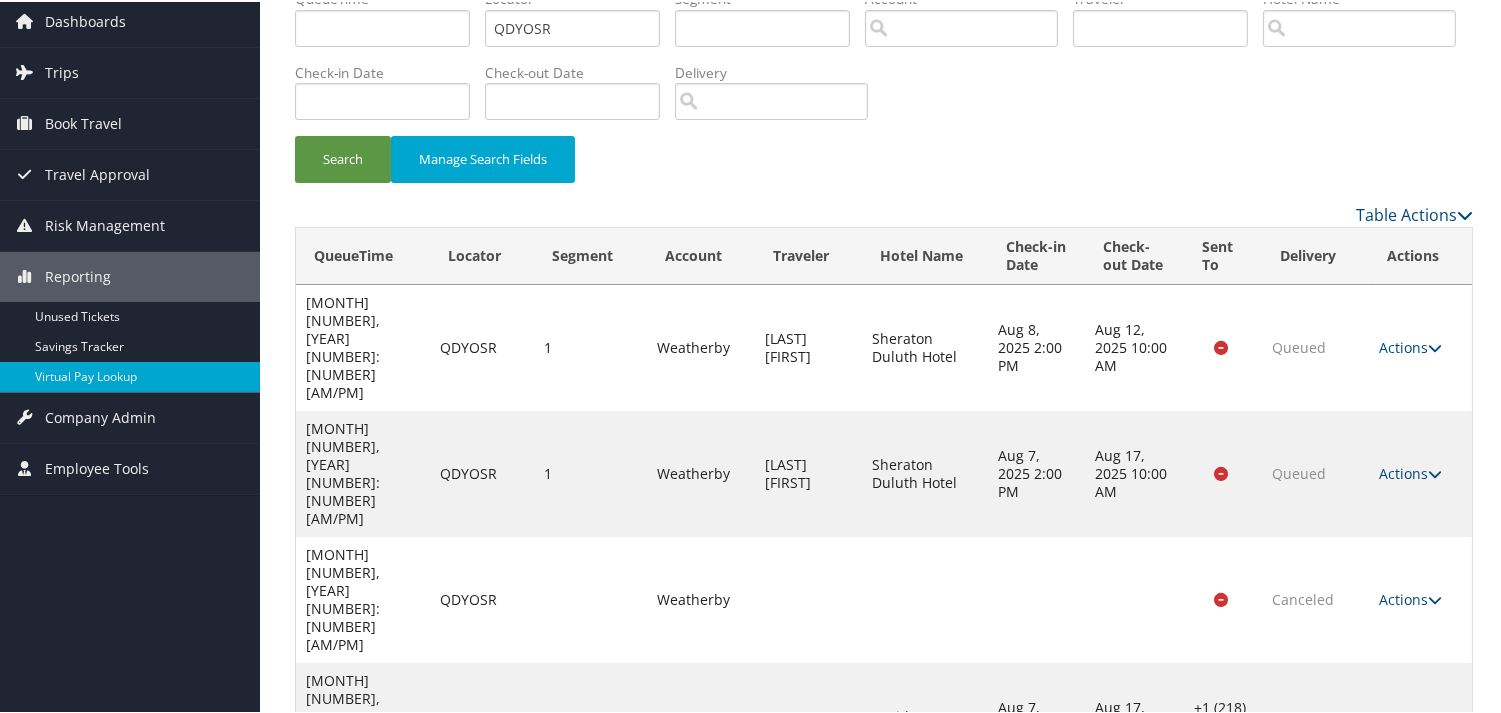 click on "Actions" at bounding box center (1410, 975) 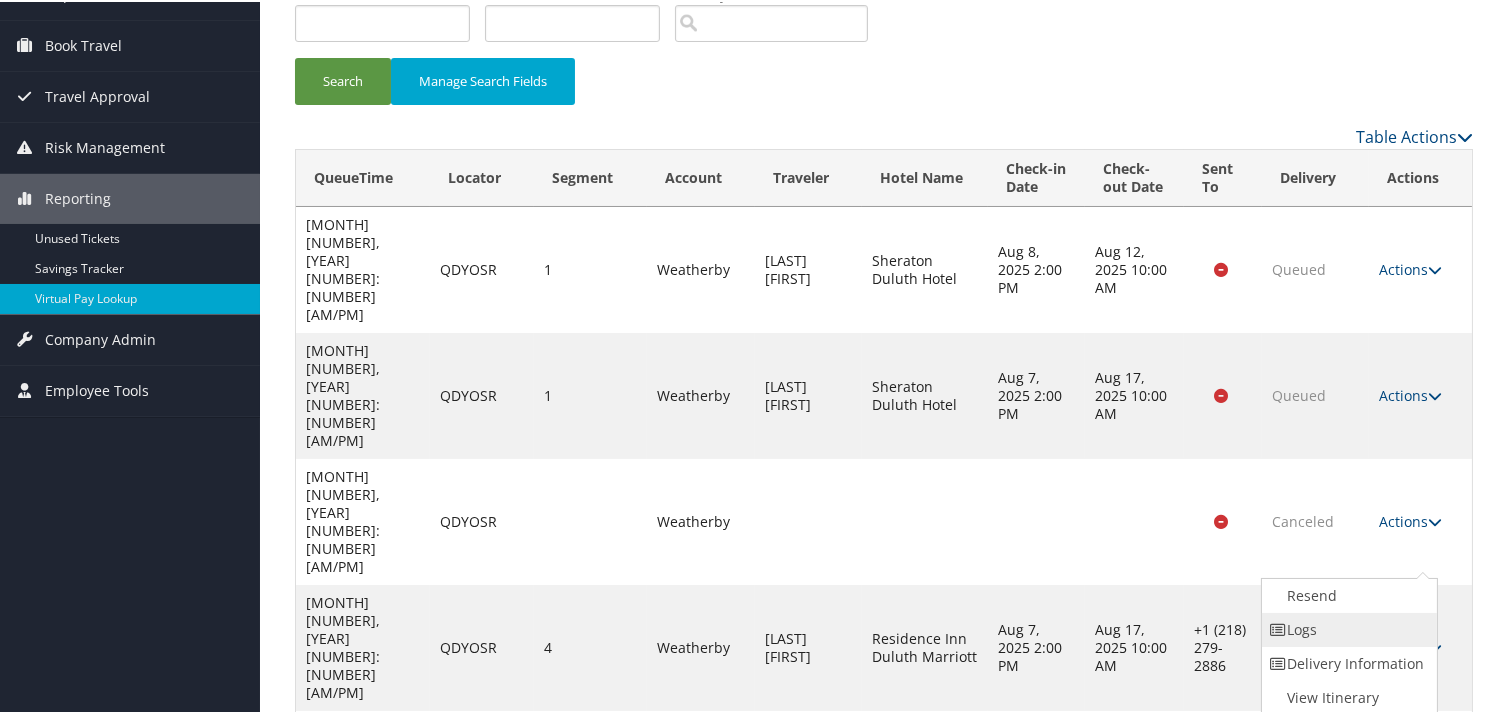 click on "Logs" at bounding box center (1347, 628) 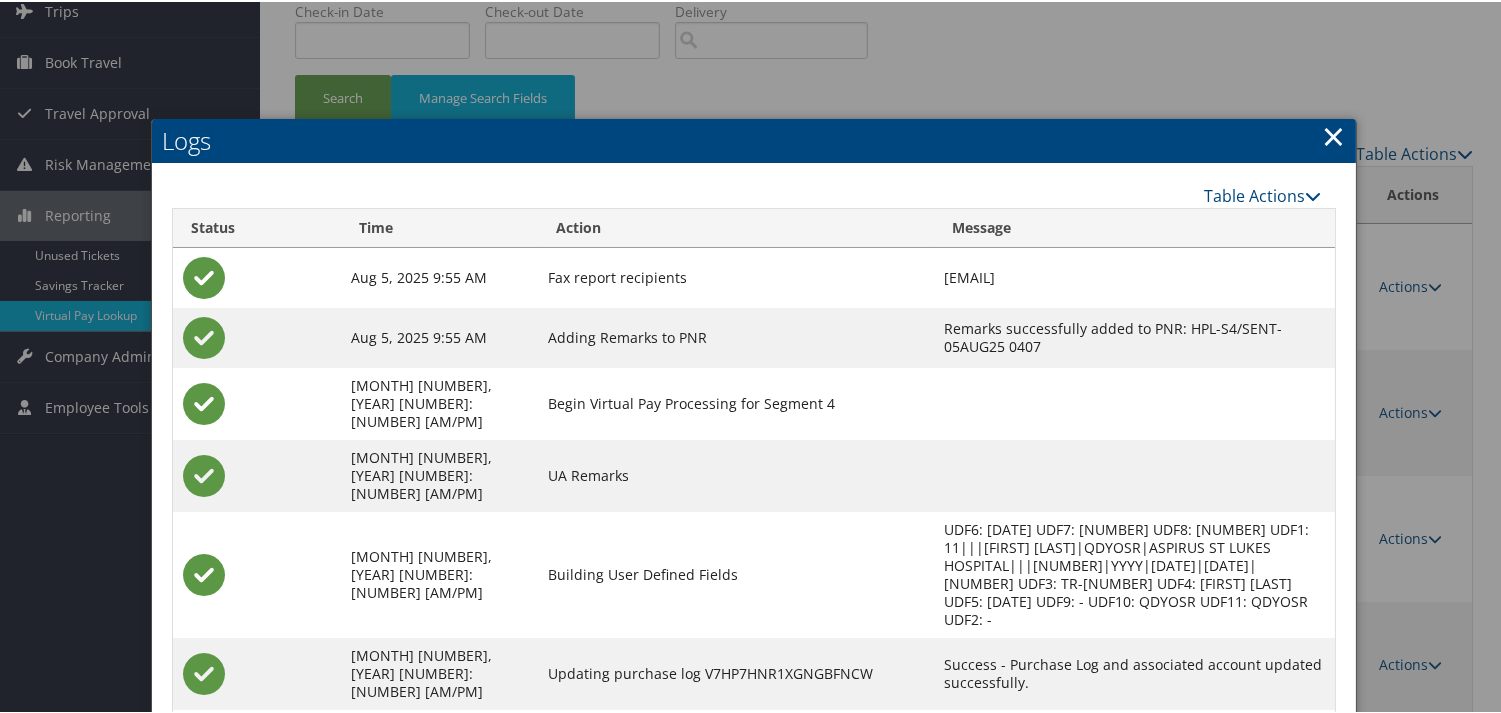 scroll, scrollTop: 236, scrollLeft: 0, axis: vertical 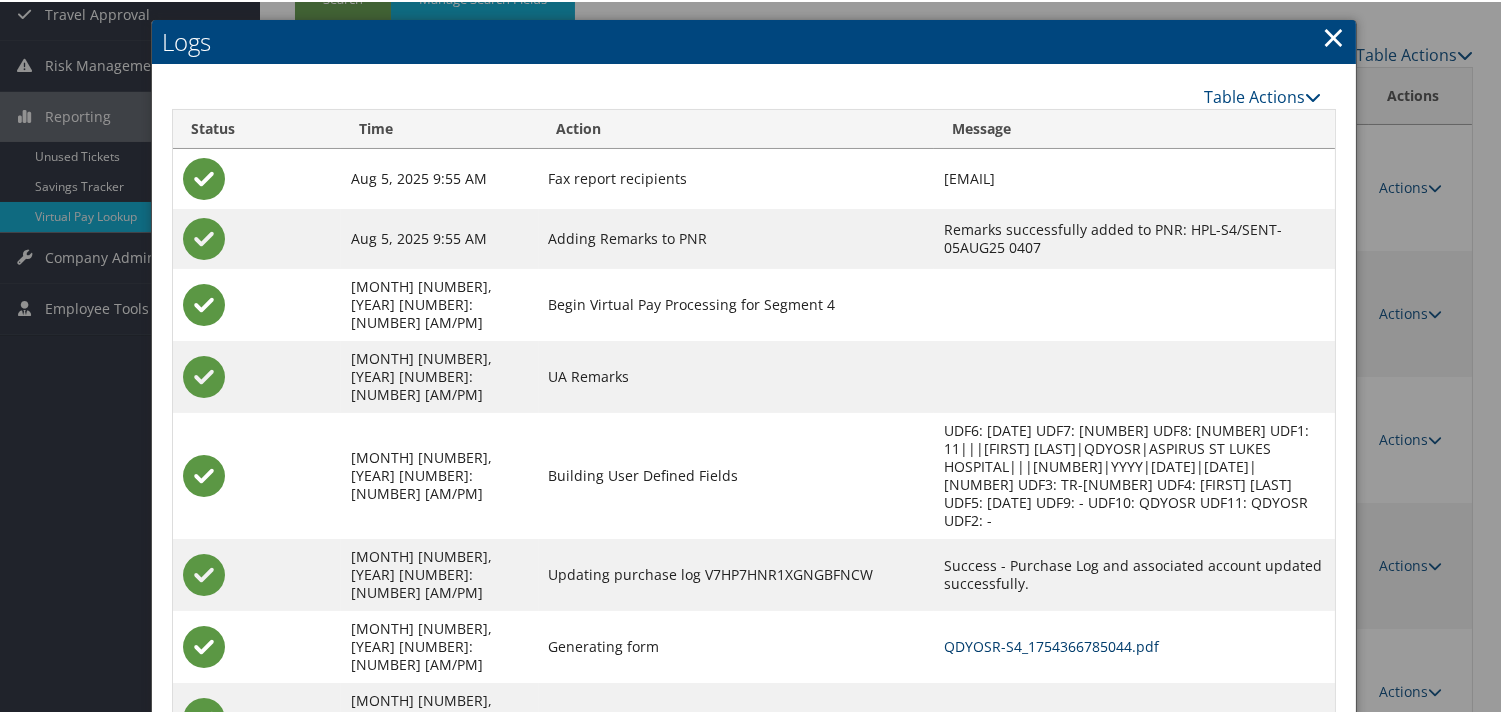 click on "QDYOSR-S4_1754366785044.pdf" at bounding box center (1051, 644) 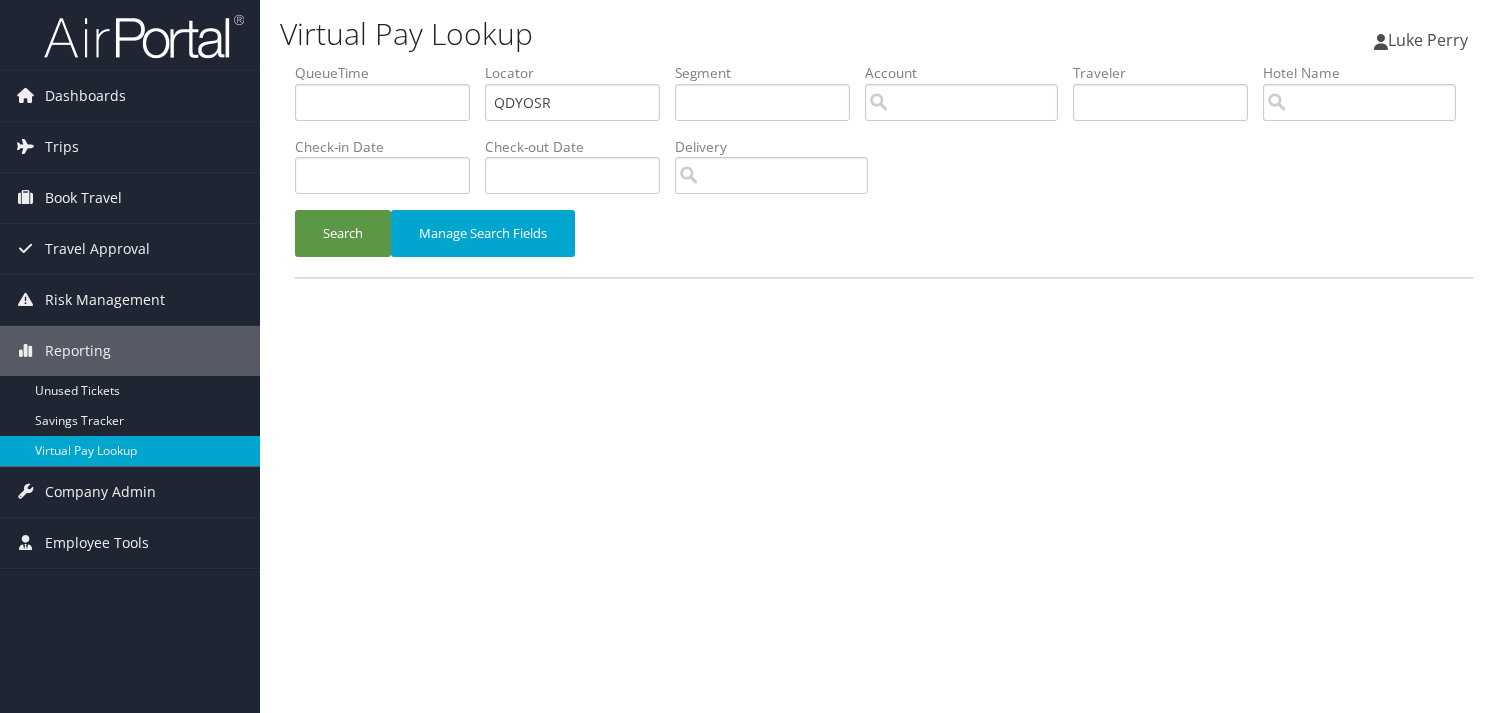 scroll, scrollTop: 0, scrollLeft: 0, axis: both 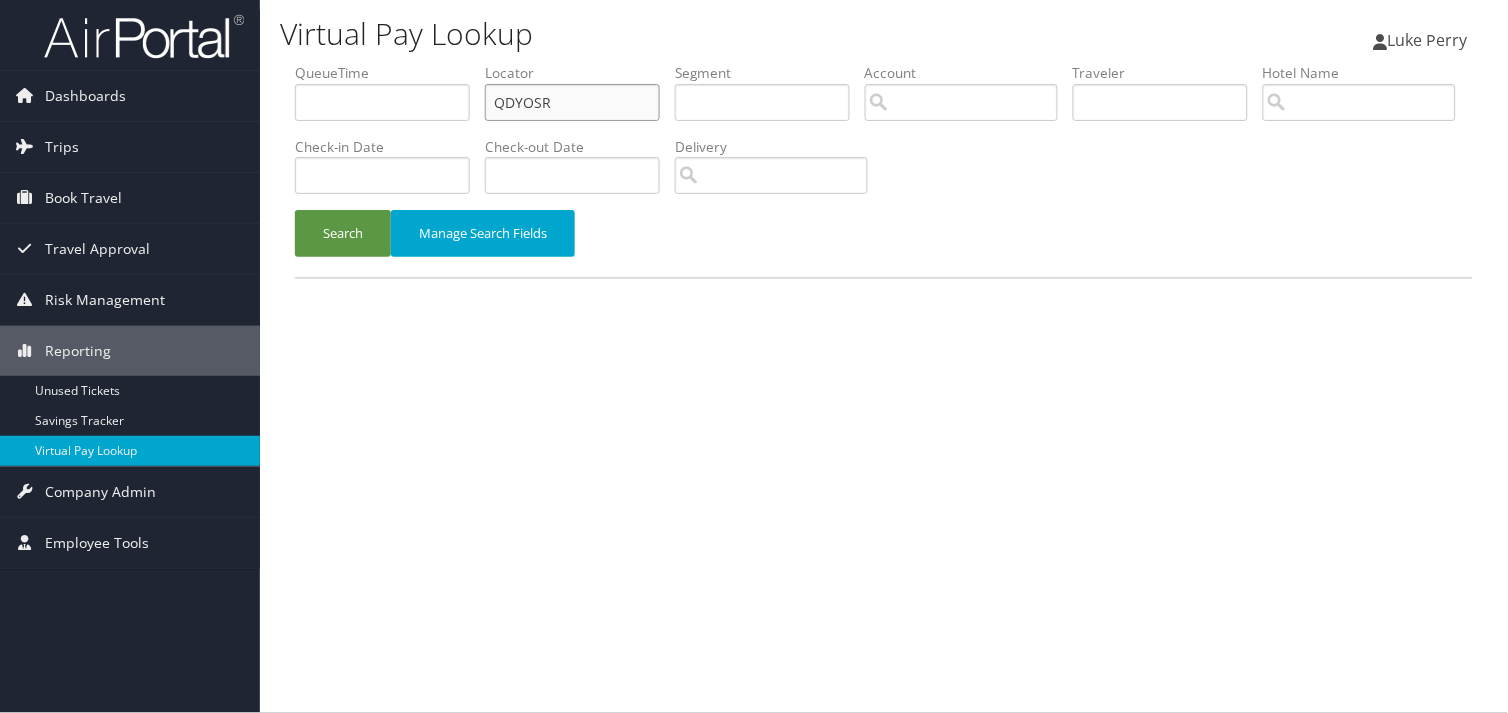 drag, startPoint x: 567, startPoint y: 104, endPoint x: 443, endPoint y: 108, distance: 124.0645 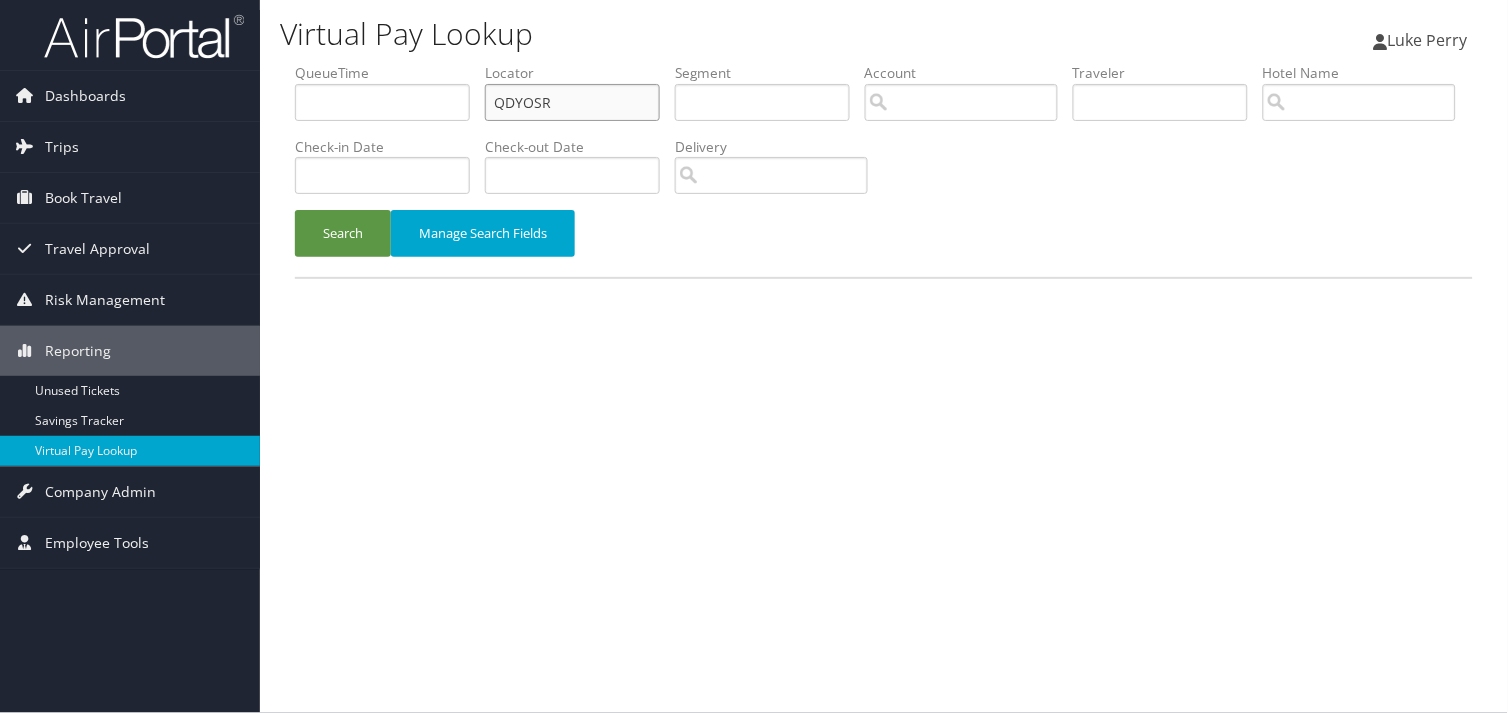 click on "QueueTime Locator QDYOSR Segment Account Traveler Hotel Name Check-in Date Check-out Date Delivery" at bounding box center (884, 63) 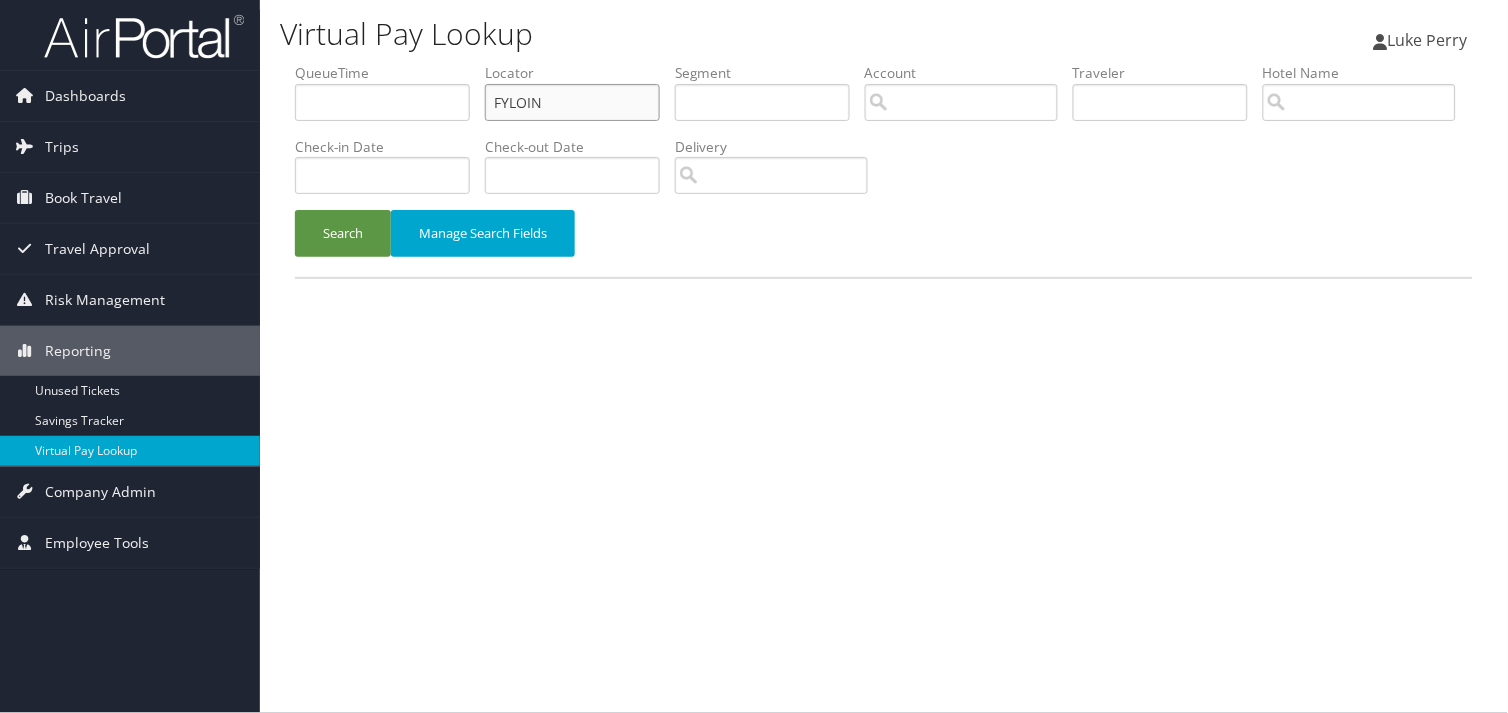 click on "FYLOIN" at bounding box center [572, 102] 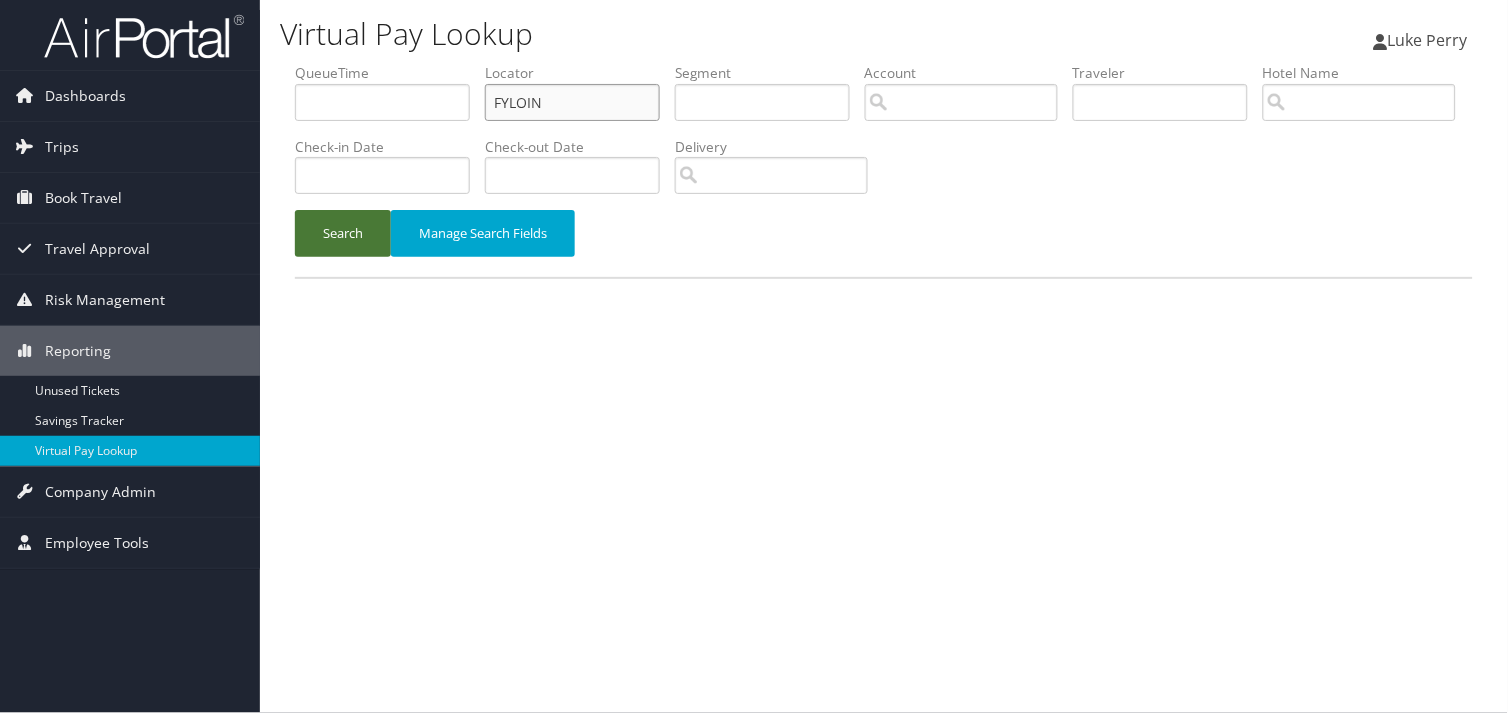 type on "FYLOIN" 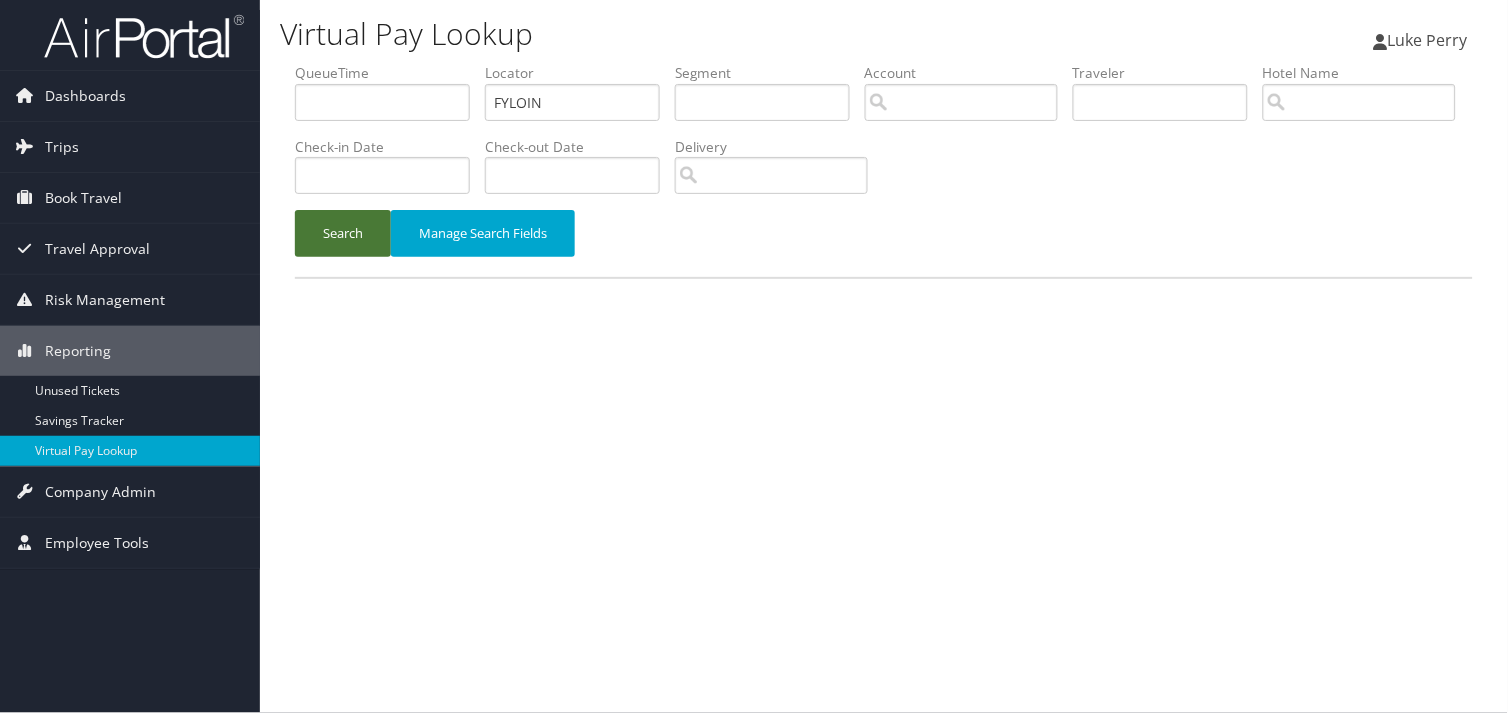 click on "Search" at bounding box center [343, 233] 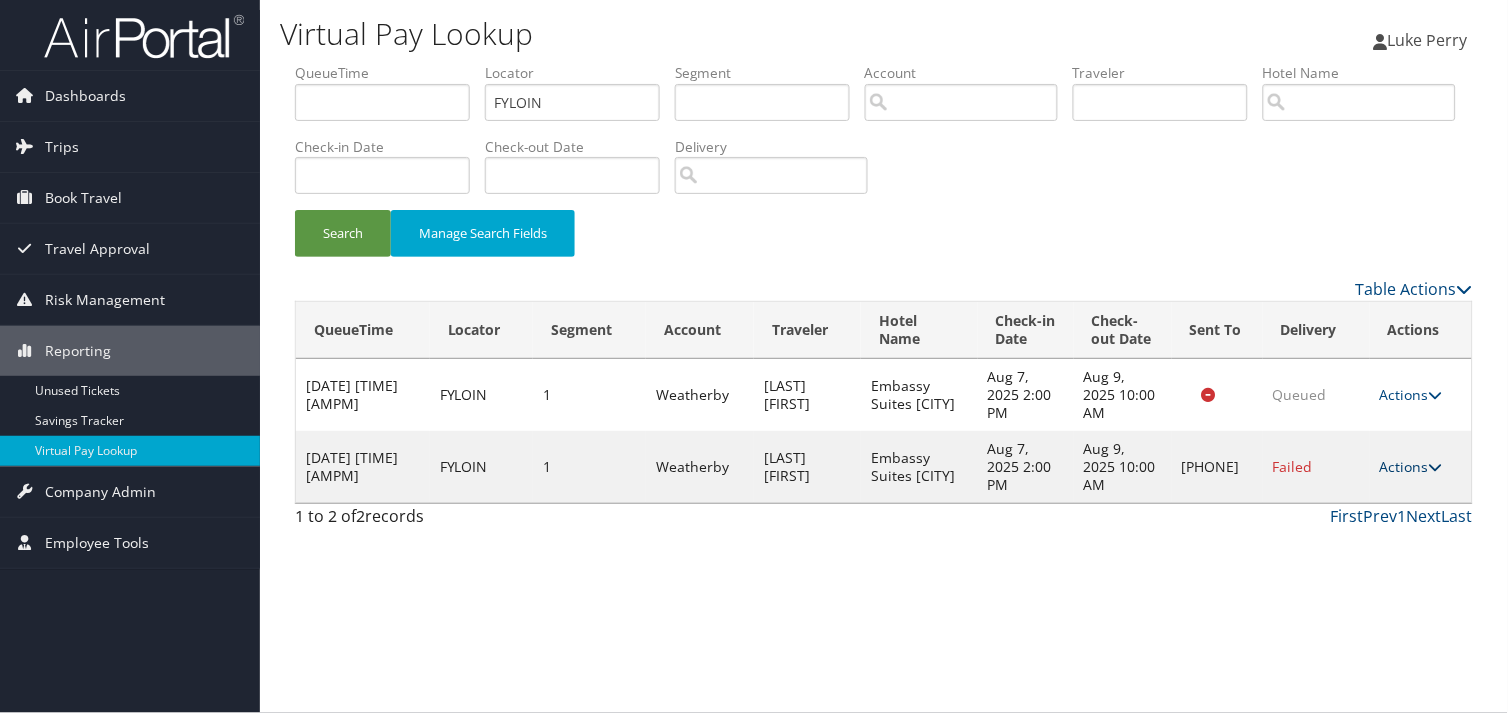 click on "Actions" at bounding box center (1411, 466) 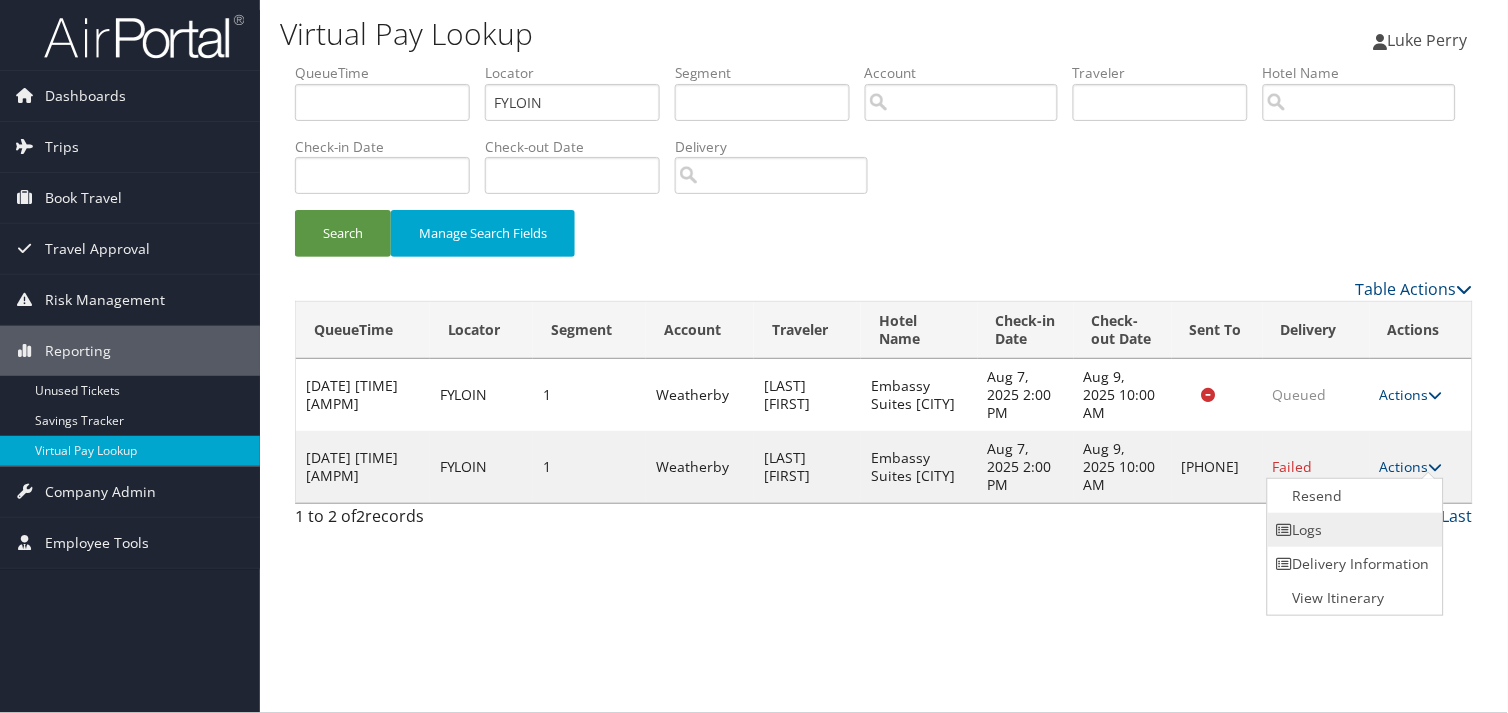 click on "Logs" at bounding box center (1353, 530) 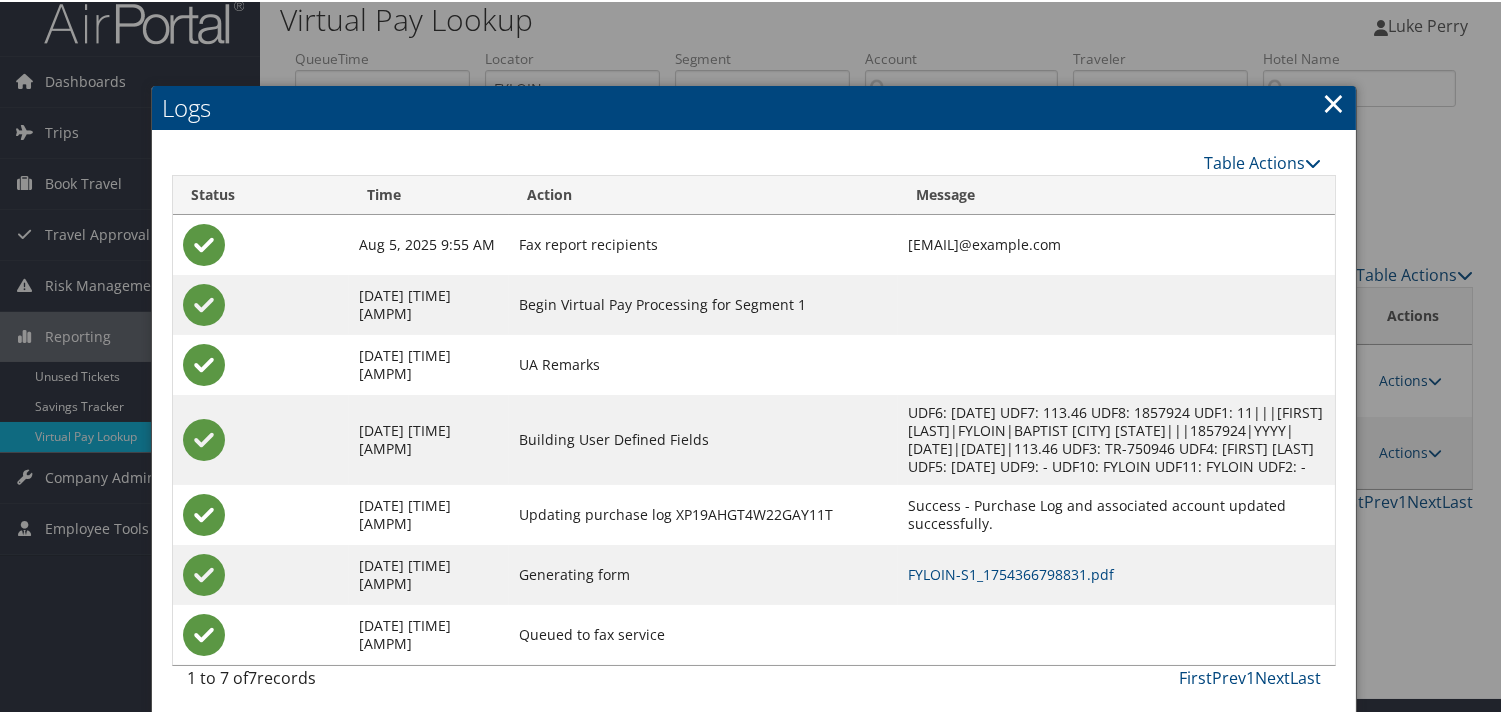 scroll, scrollTop: 22, scrollLeft: 0, axis: vertical 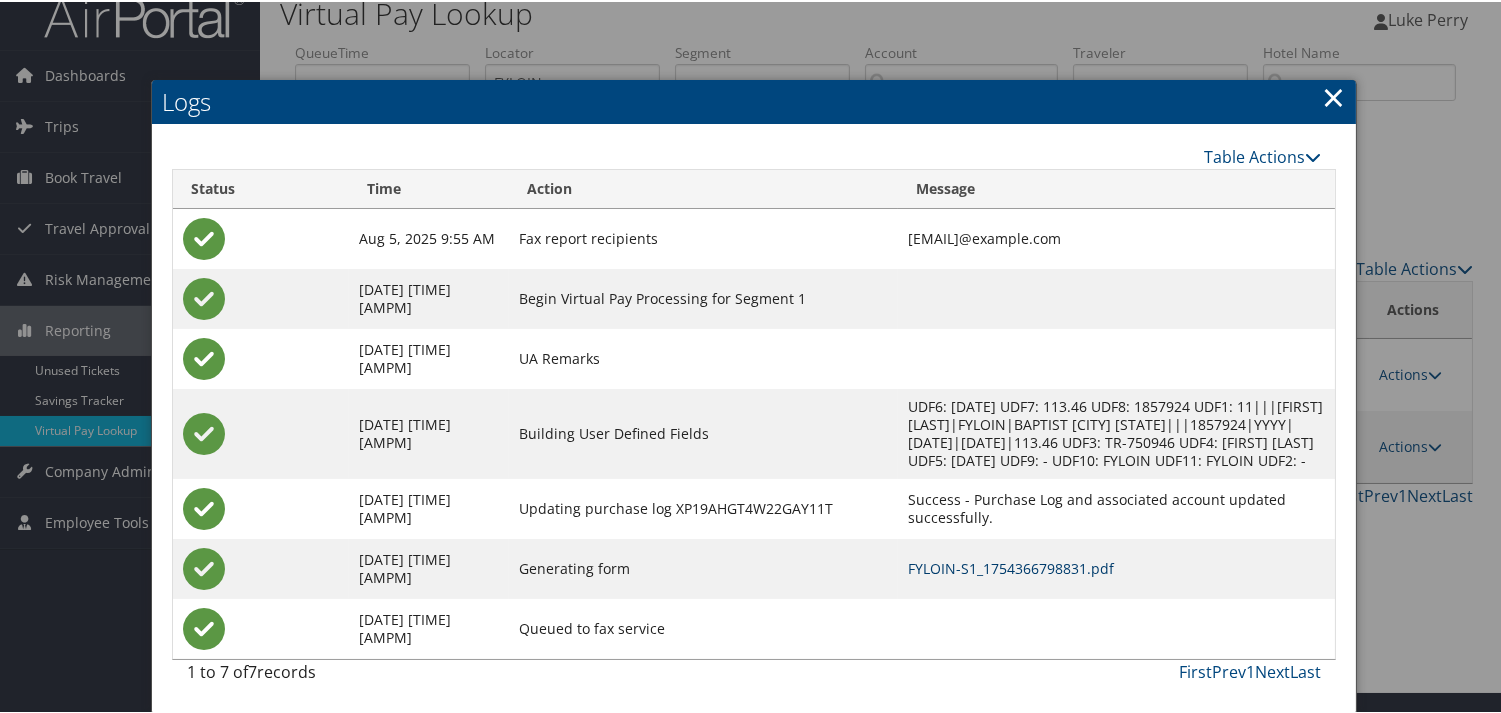 click on "FYLOIN-S1_1754366798831.pdf" at bounding box center (1011, 566) 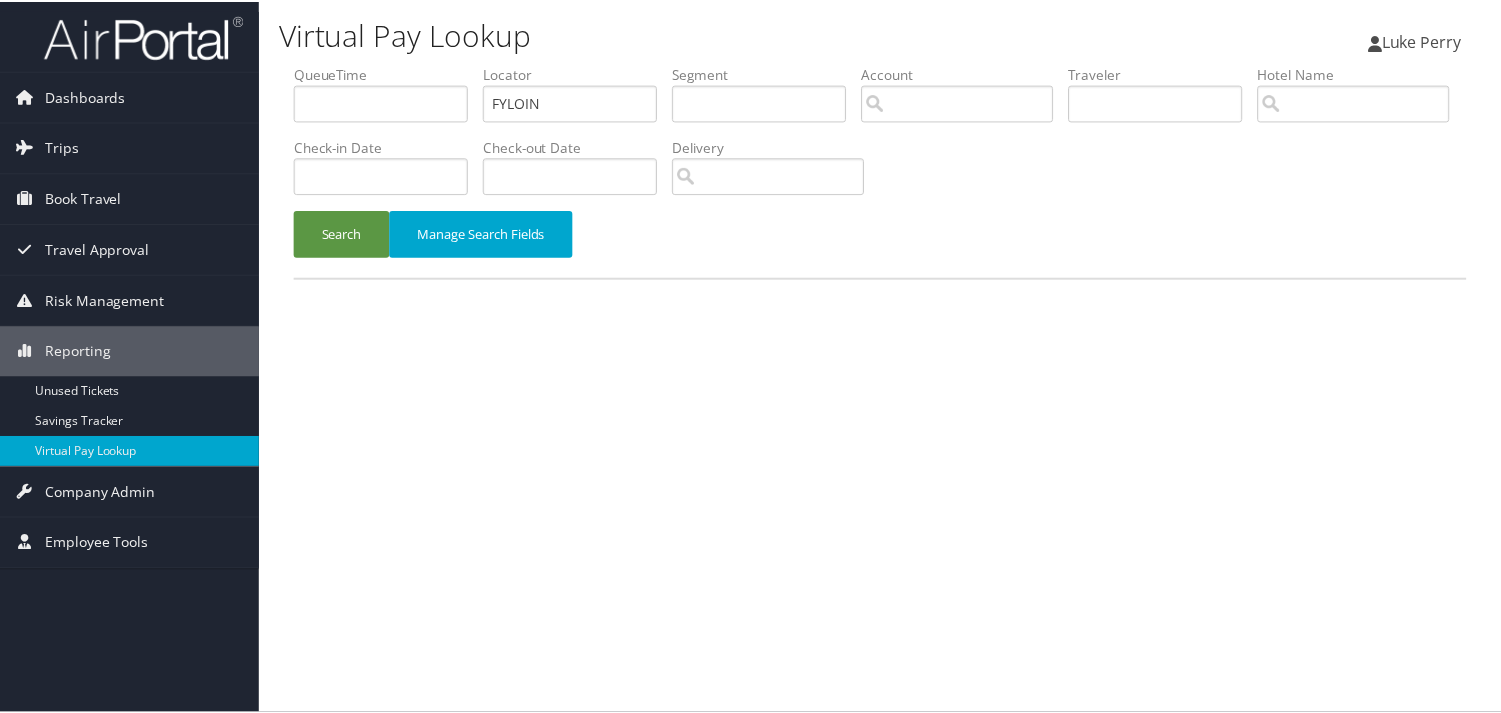 scroll, scrollTop: 0, scrollLeft: 0, axis: both 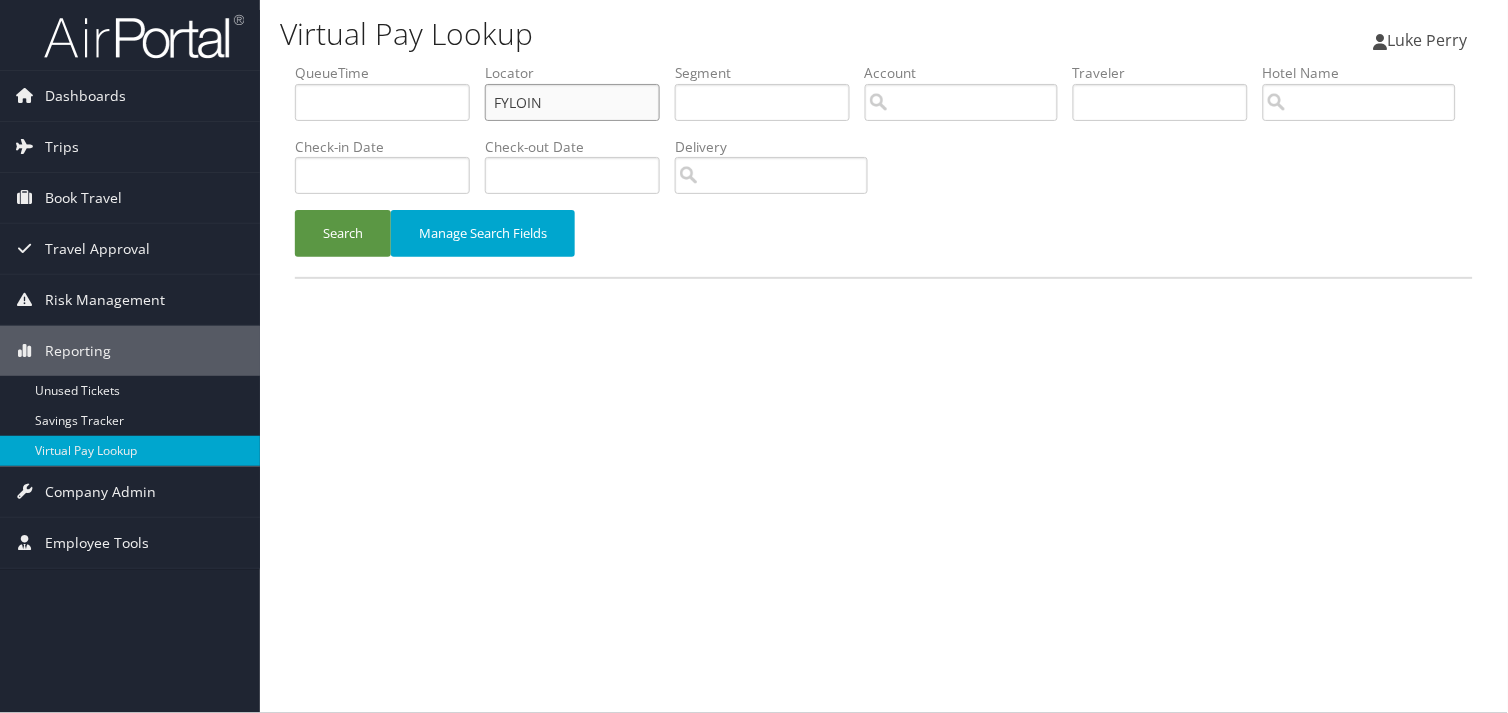drag, startPoint x: 515, startPoint y: 110, endPoint x: 440, endPoint y: 111, distance: 75.00667 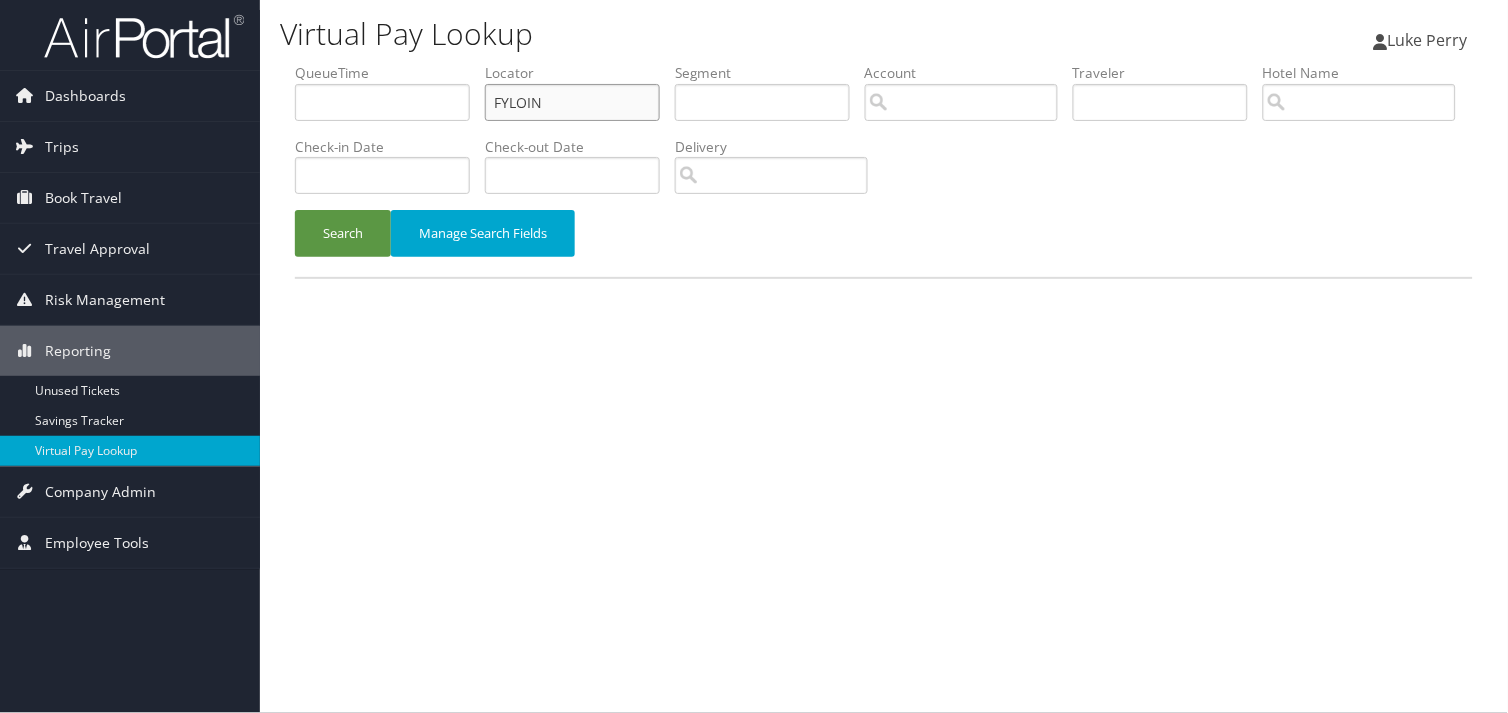 click on "QueueTime Locator FYLOIN Segment Account Traveler Hotel Name Check-in Date Check-out Date Delivery" at bounding box center [884, 63] 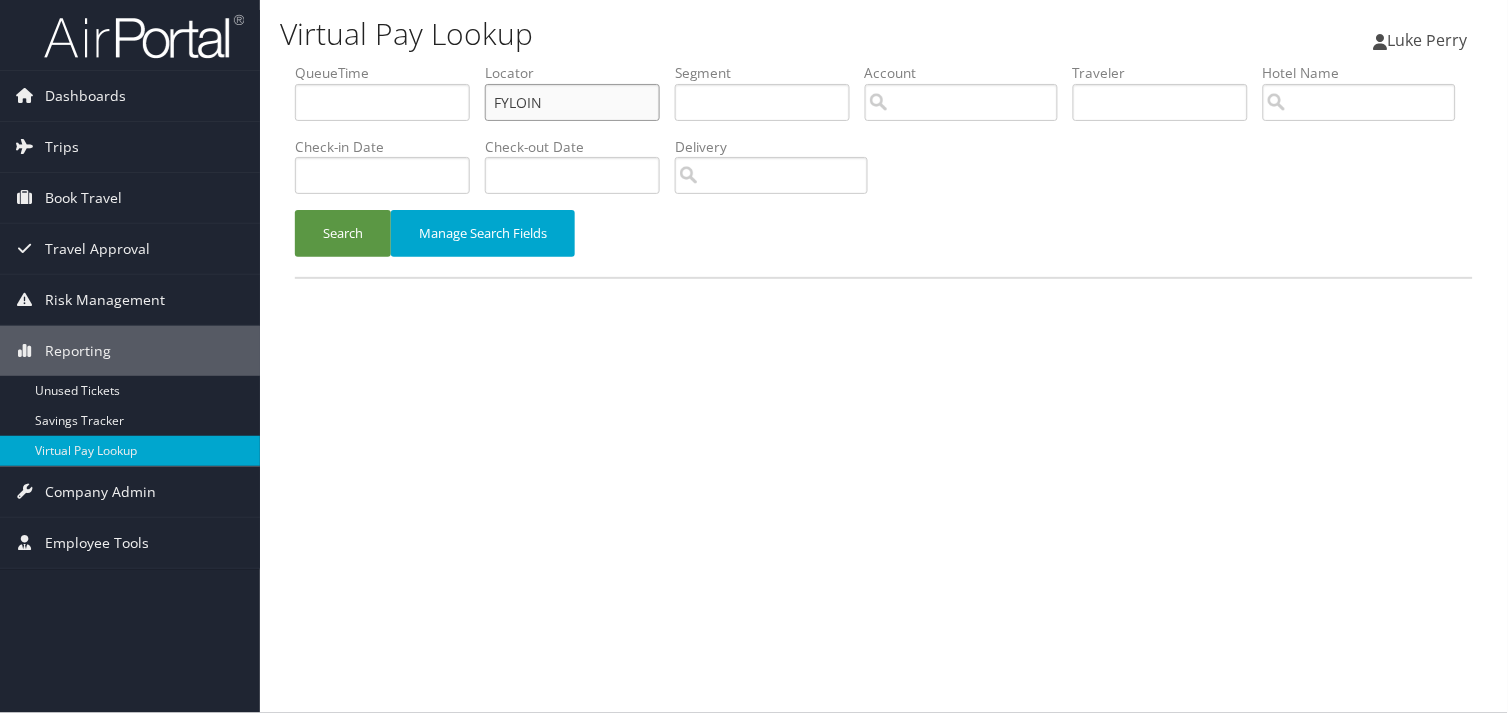 paste on "ISPHAG" 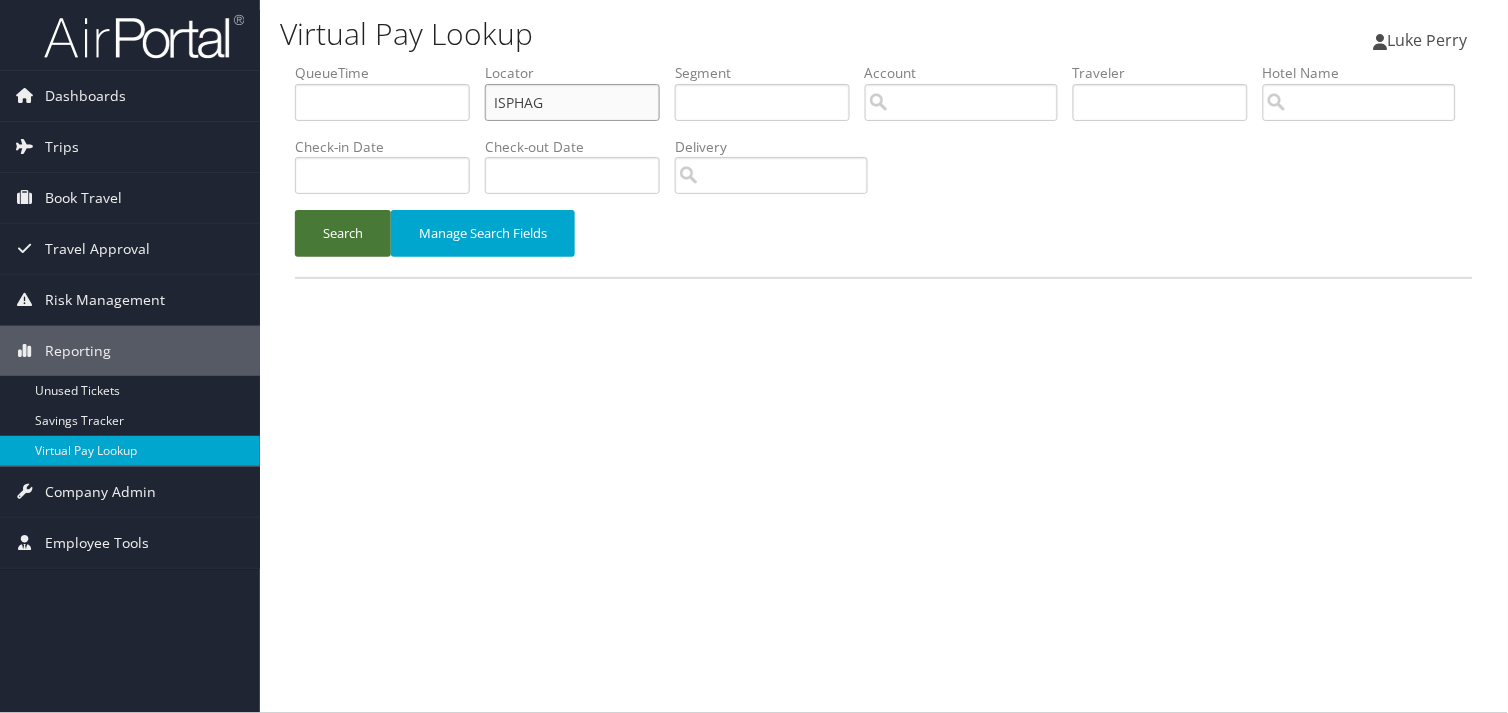 type on "ISPHAG" 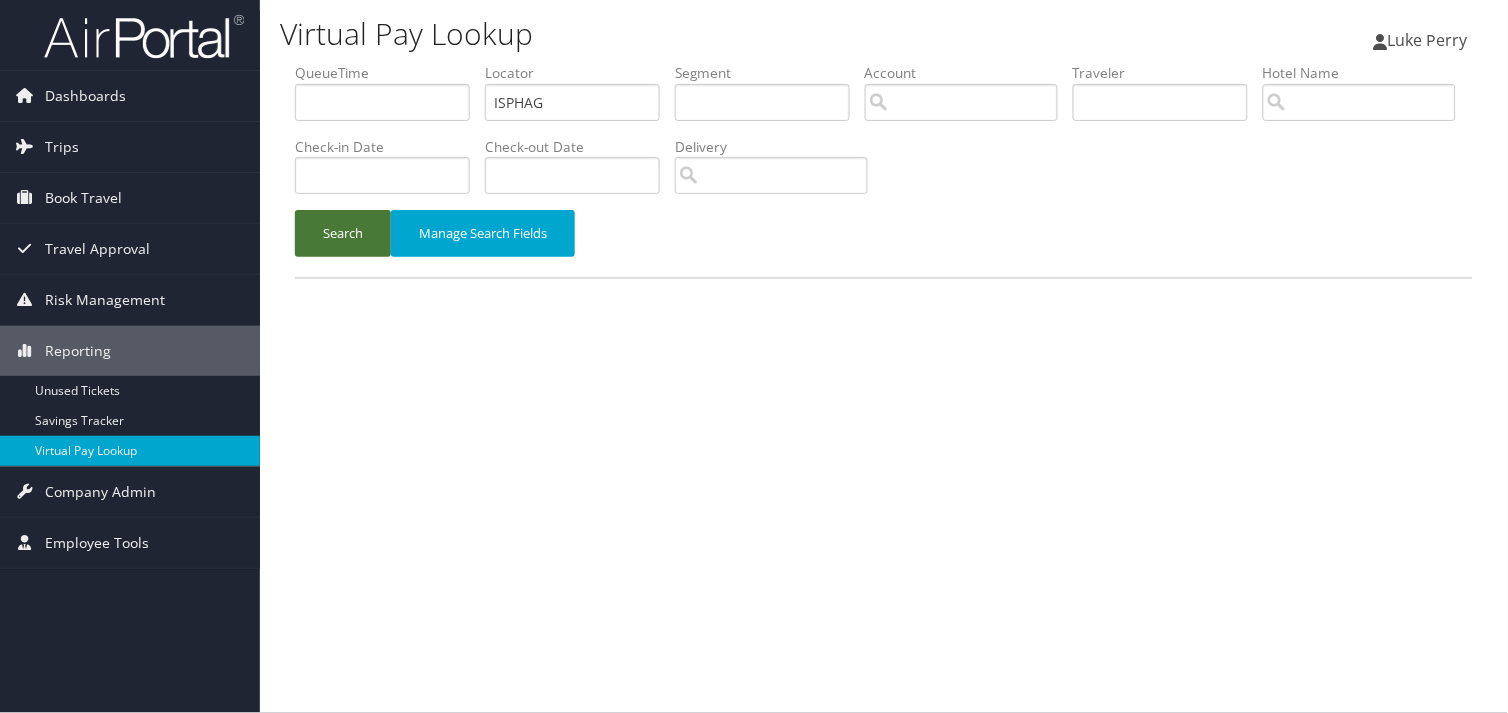 click on "Search" at bounding box center [343, 233] 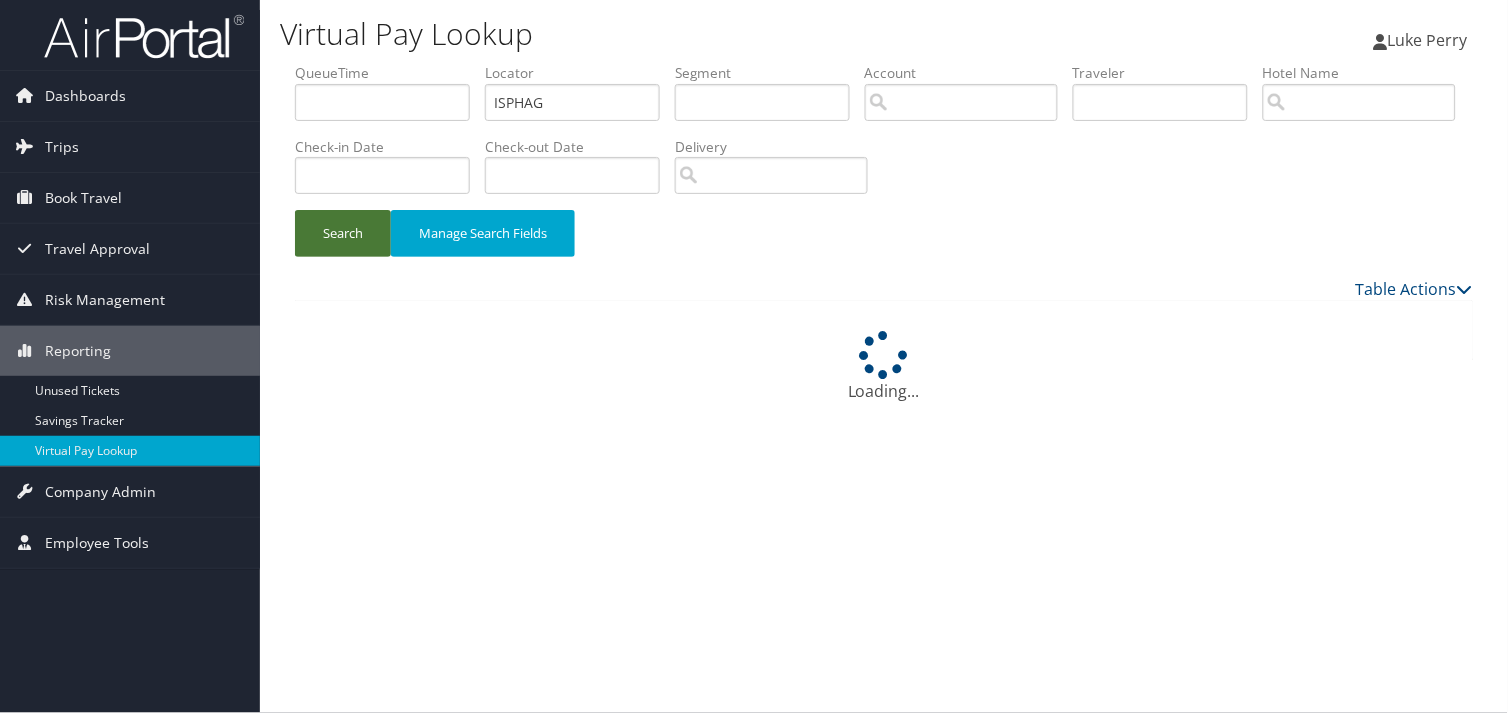 click on "Search" at bounding box center (343, 233) 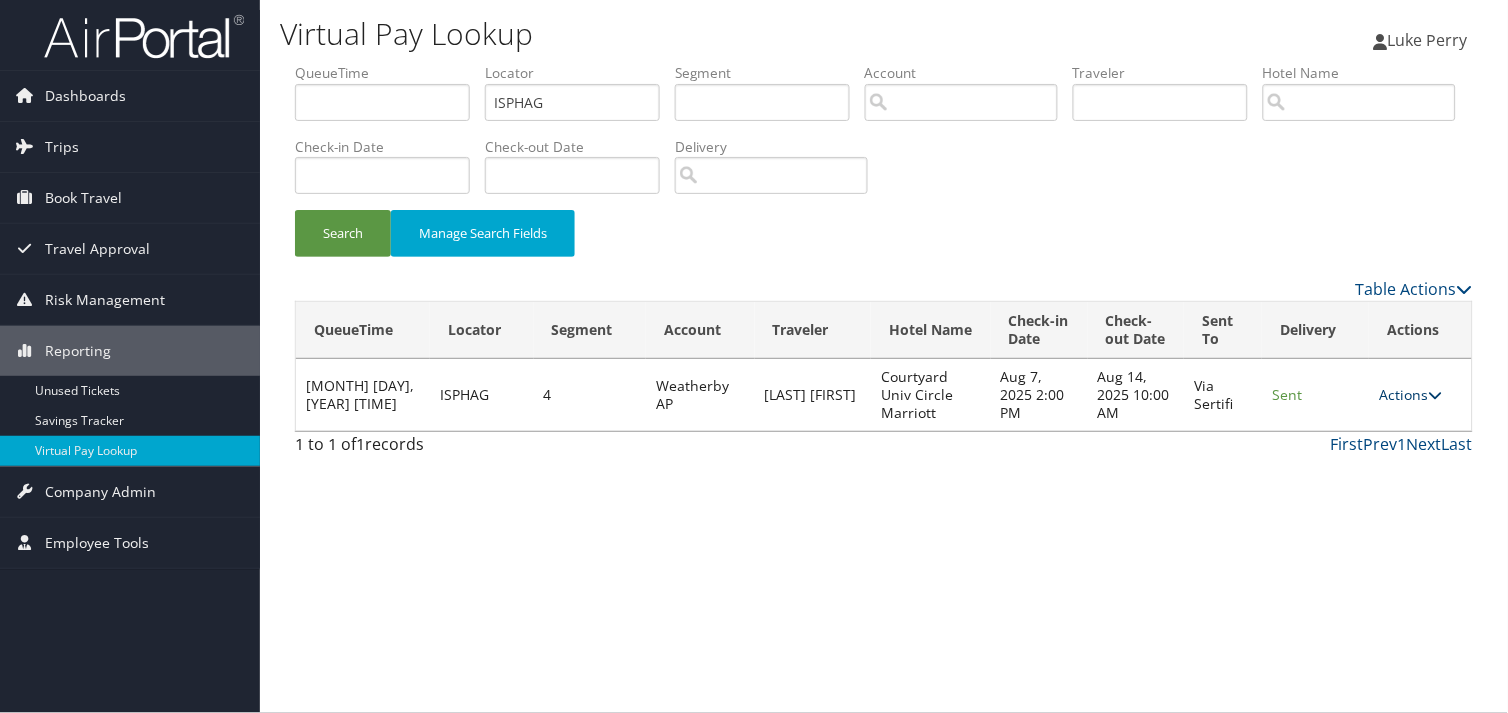 click on "Actions" at bounding box center (1410, 394) 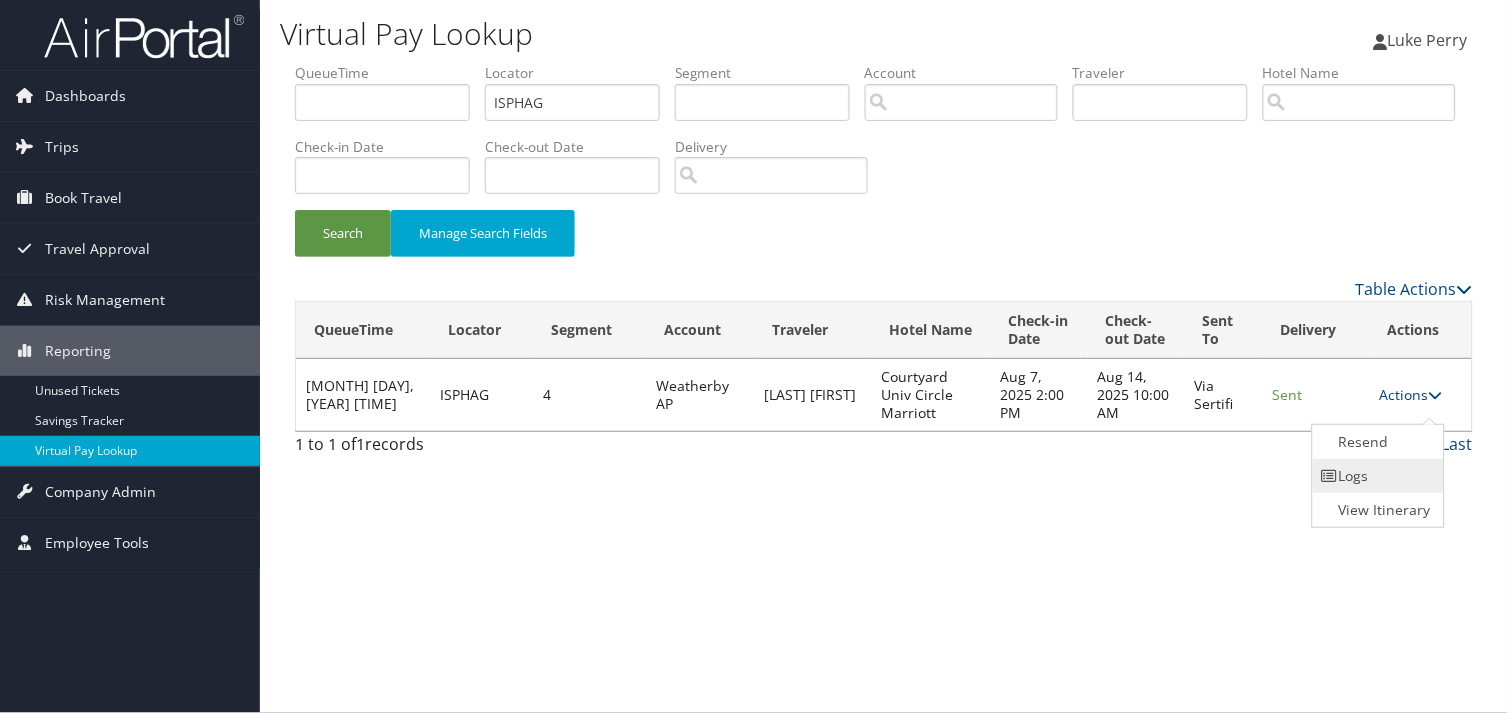 click on "Logs" at bounding box center [1376, 476] 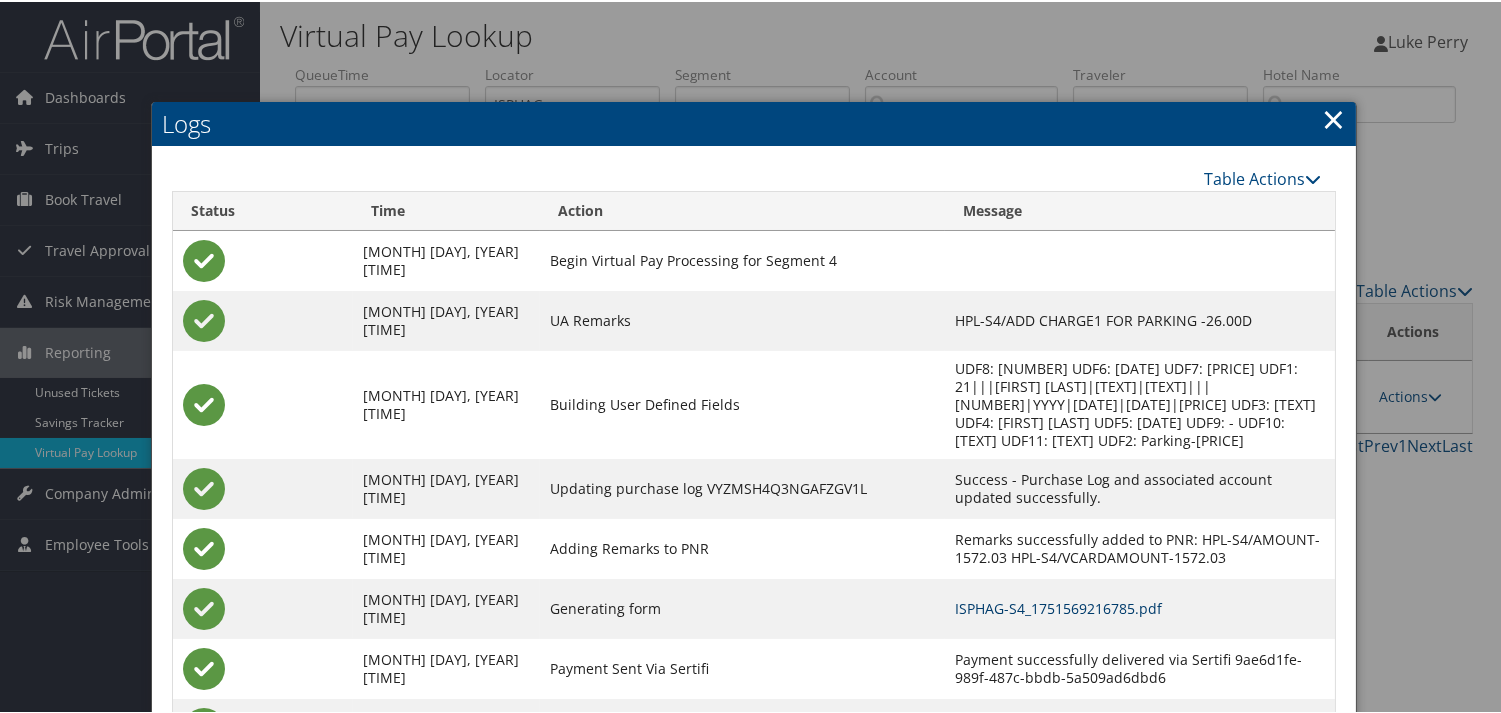 click on "ISPHAG-S4_1751569216785.pdf" at bounding box center (1058, 606) 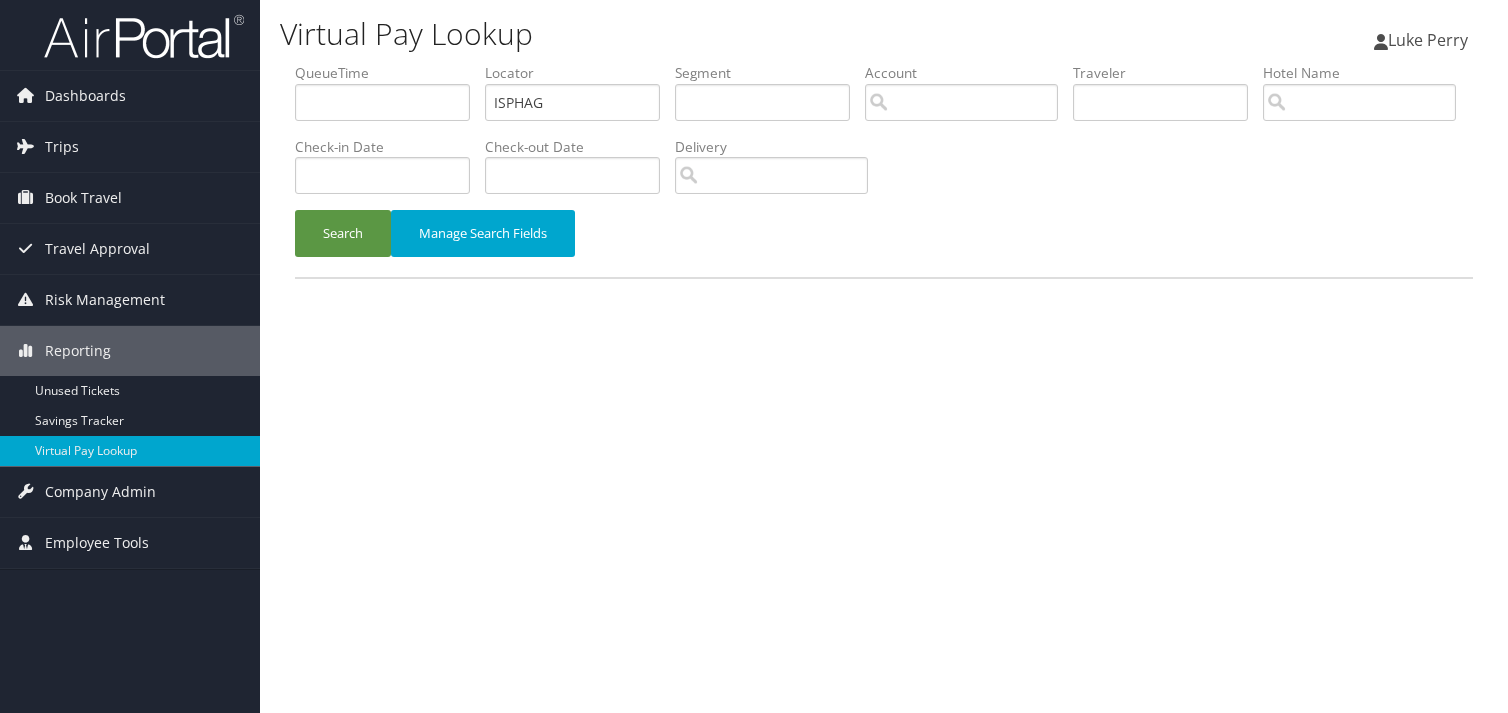 scroll, scrollTop: 0, scrollLeft: 0, axis: both 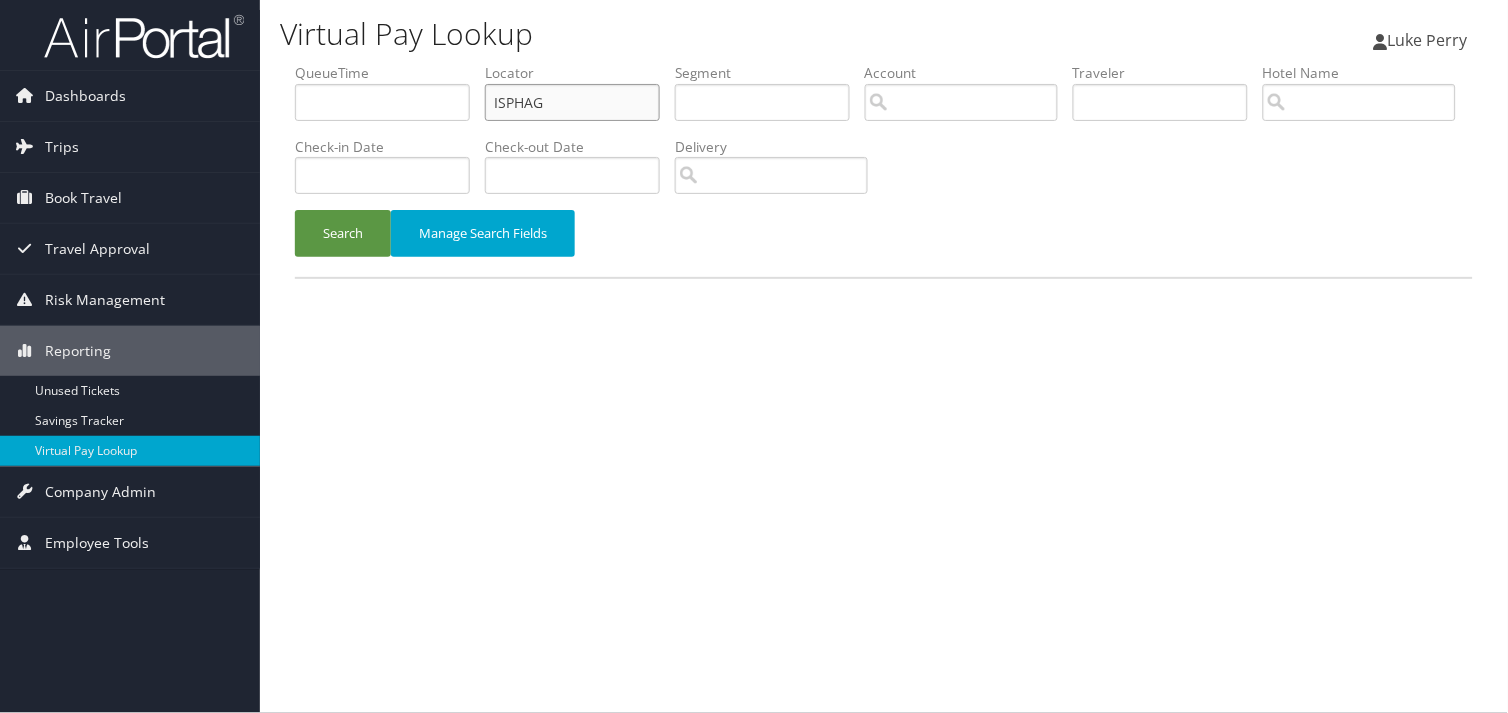 drag, startPoint x: 561, startPoint y: 106, endPoint x: 362, endPoint y: 141, distance: 202.05444 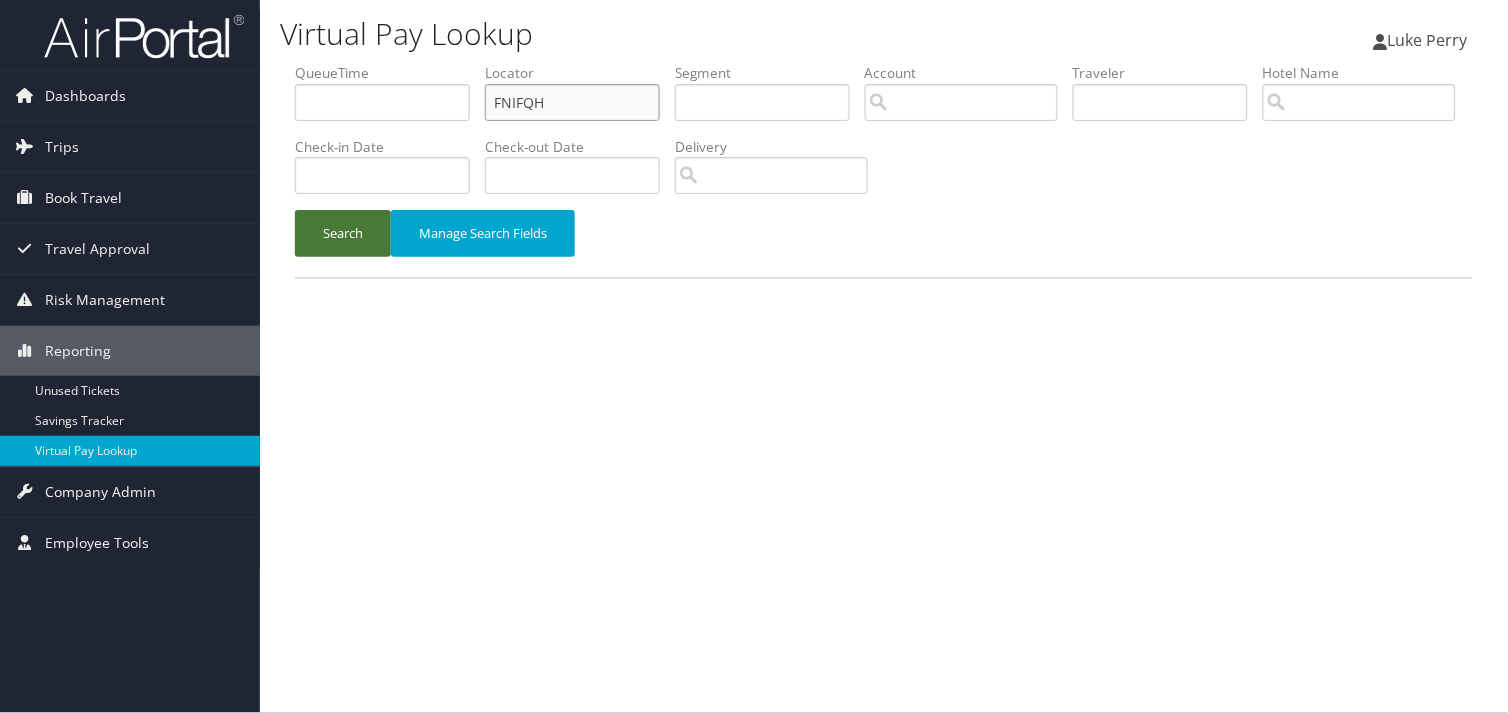 type on "FNIFQH" 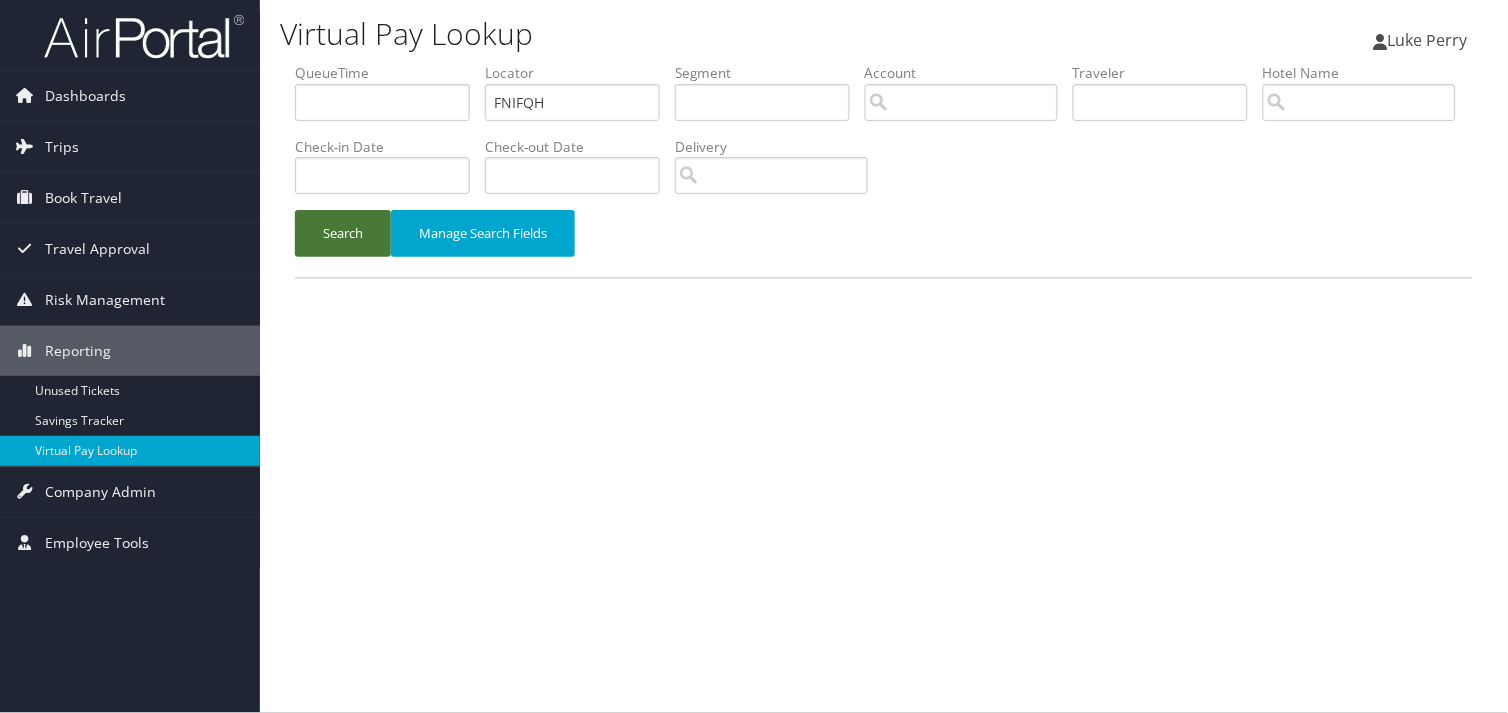 click on "Search" at bounding box center (343, 233) 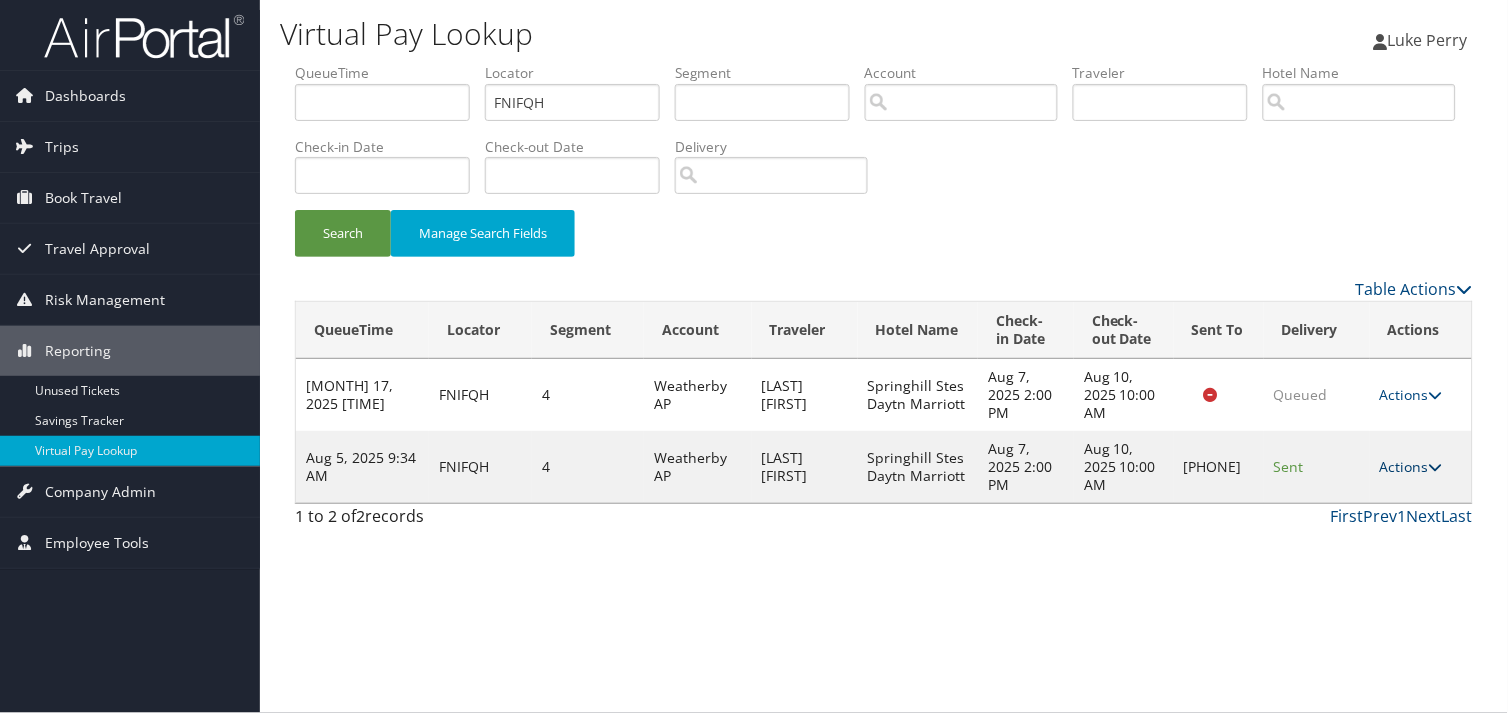 click on "Actions" at bounding box center [1411, 466] 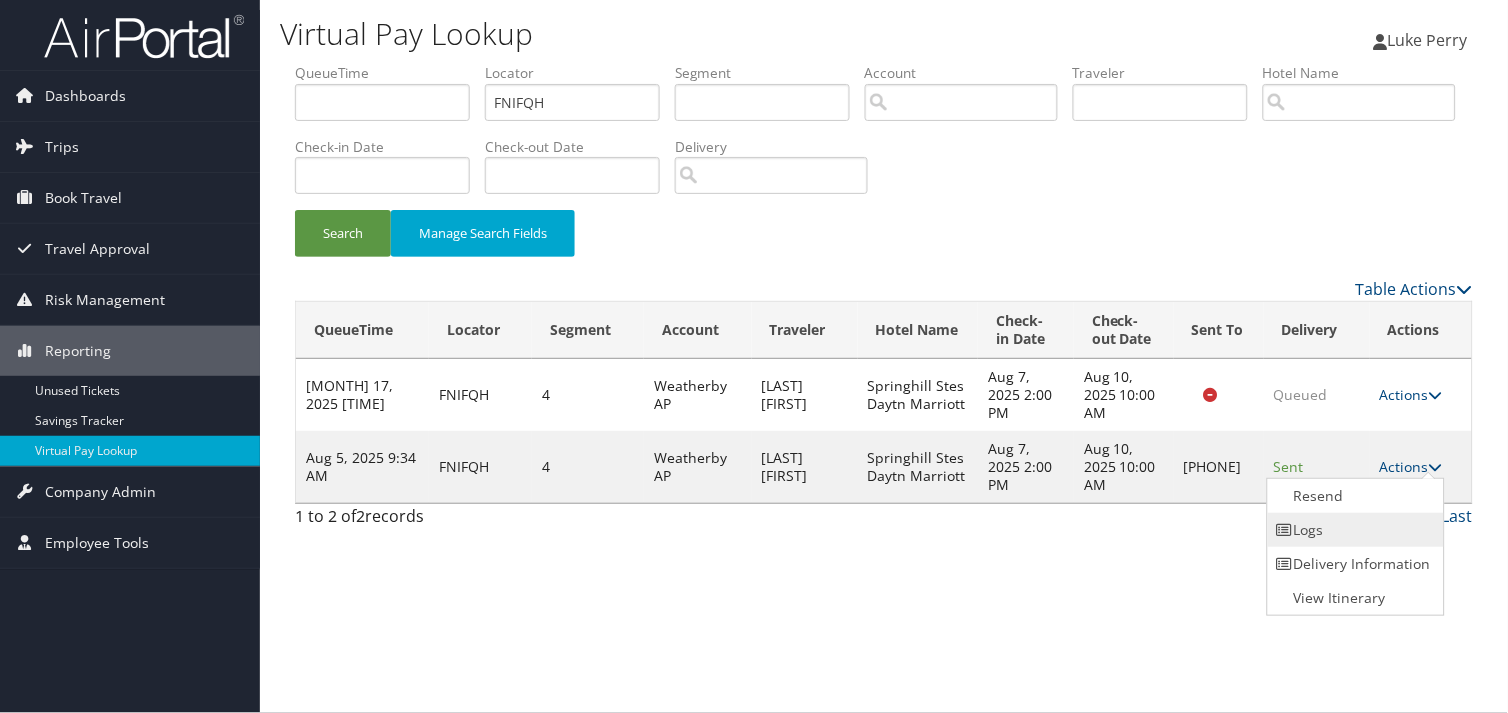click on "Logs" at bounding box center [1353, 530] 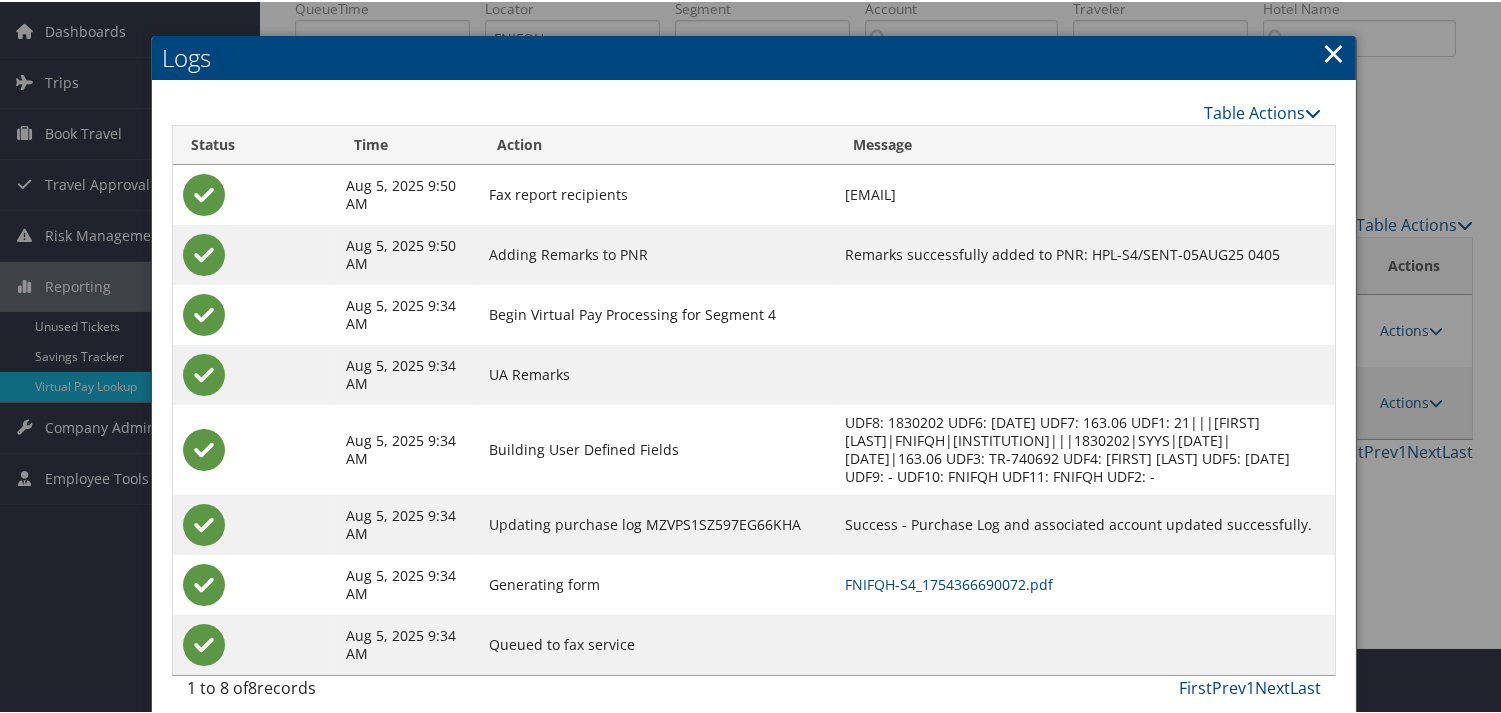 scroll, scrollTop: 100, scrollLeft: 0, axis: vertical 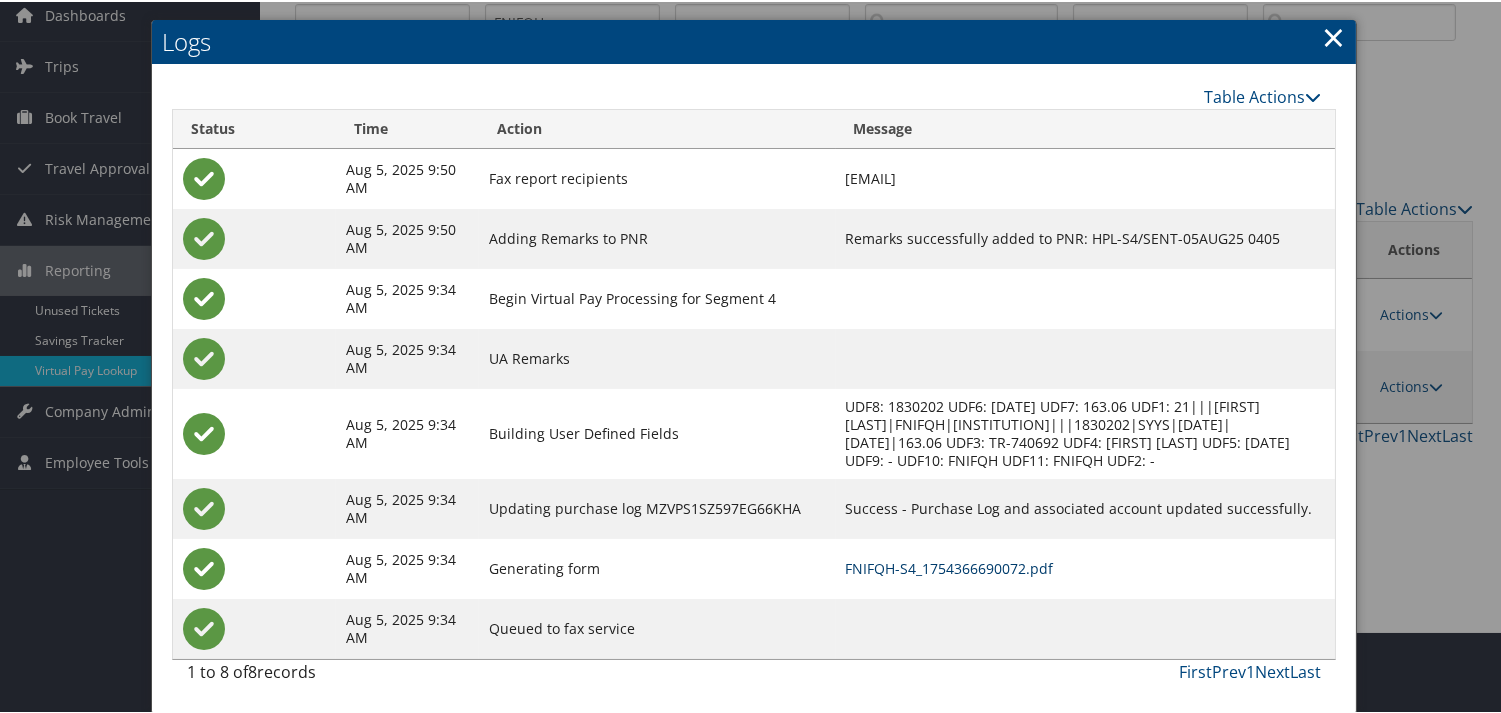 click on "FNIFQH-S4_1754366690072.pdf" at bounding box center (1086, 567) 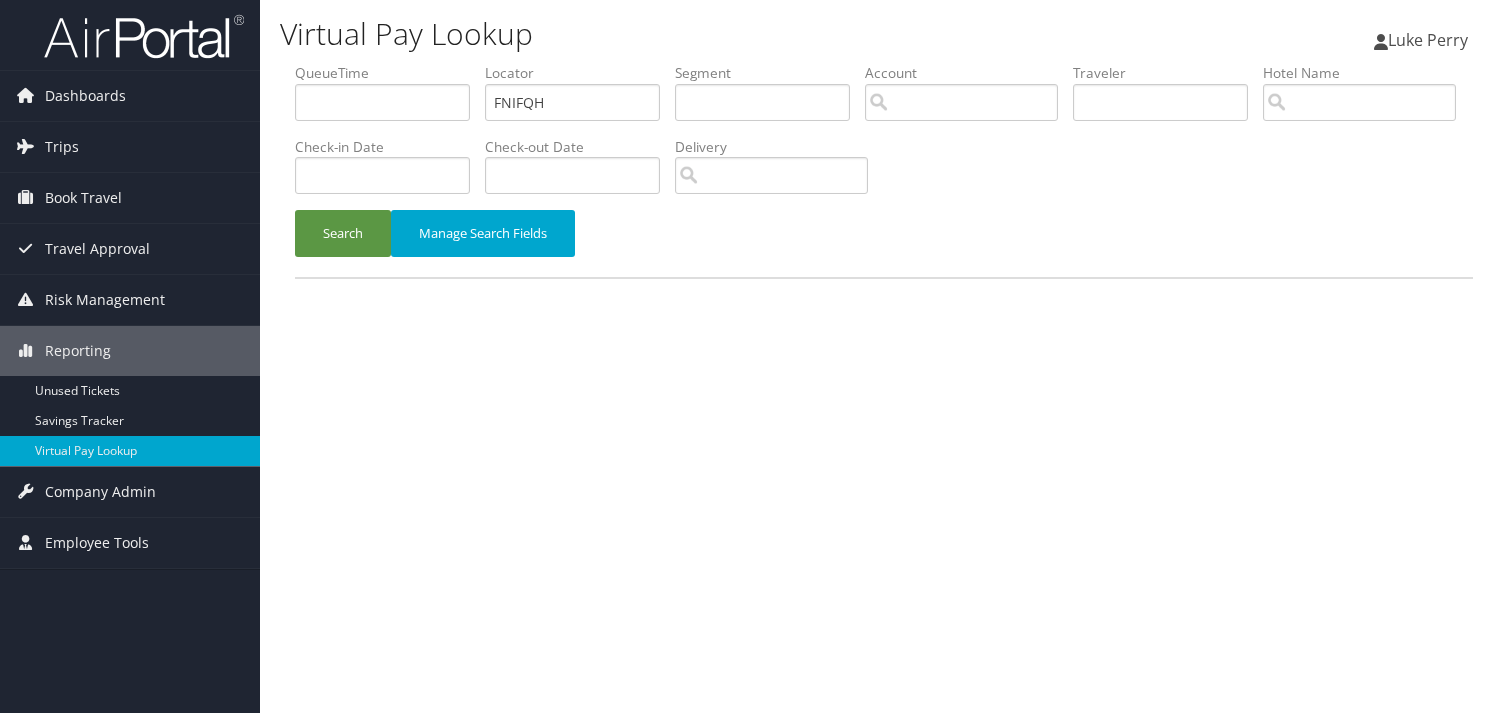 scroll, scrollTop: 0, scrollLeft: 0, axis: both 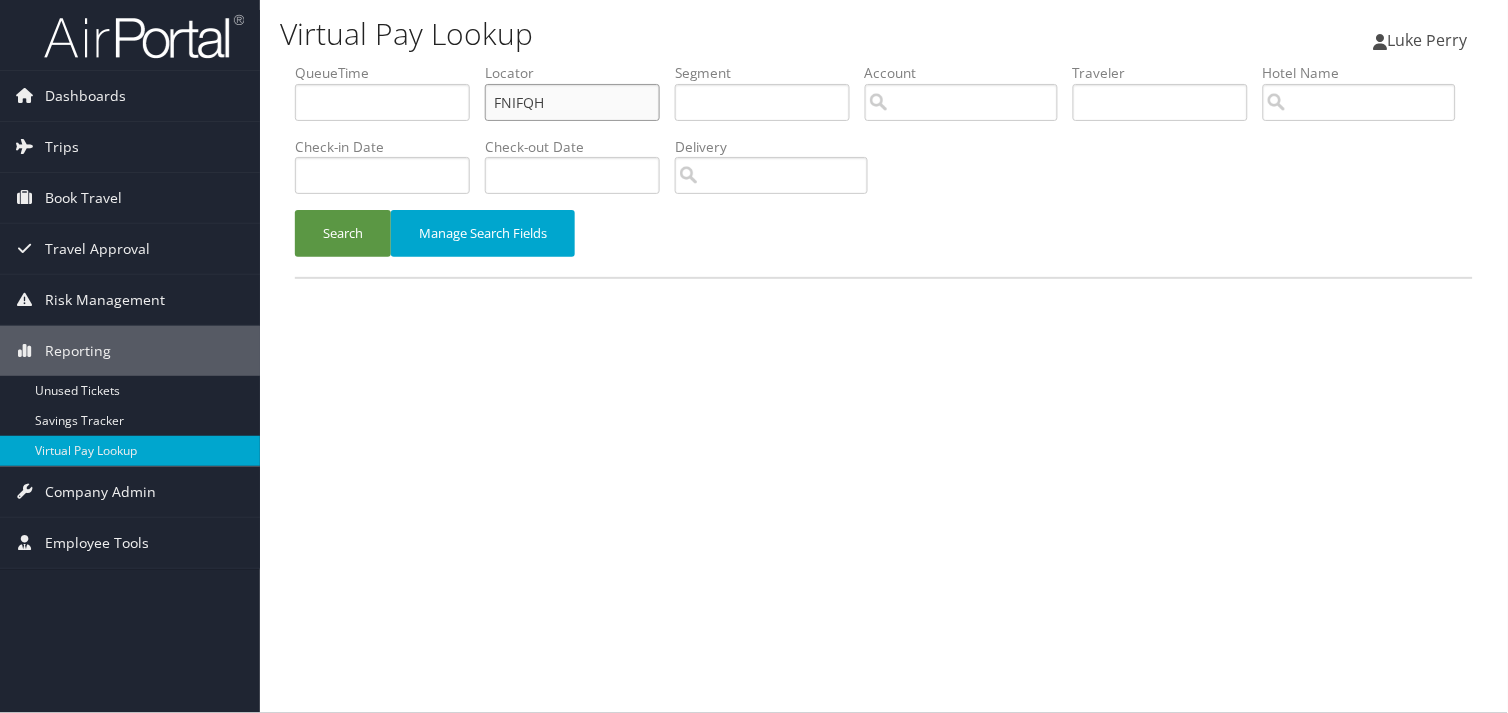 drag, startPoint x: 556, startPoint y: 101, endPoint x: 362, endPoint y: 134, distance: 196.78668 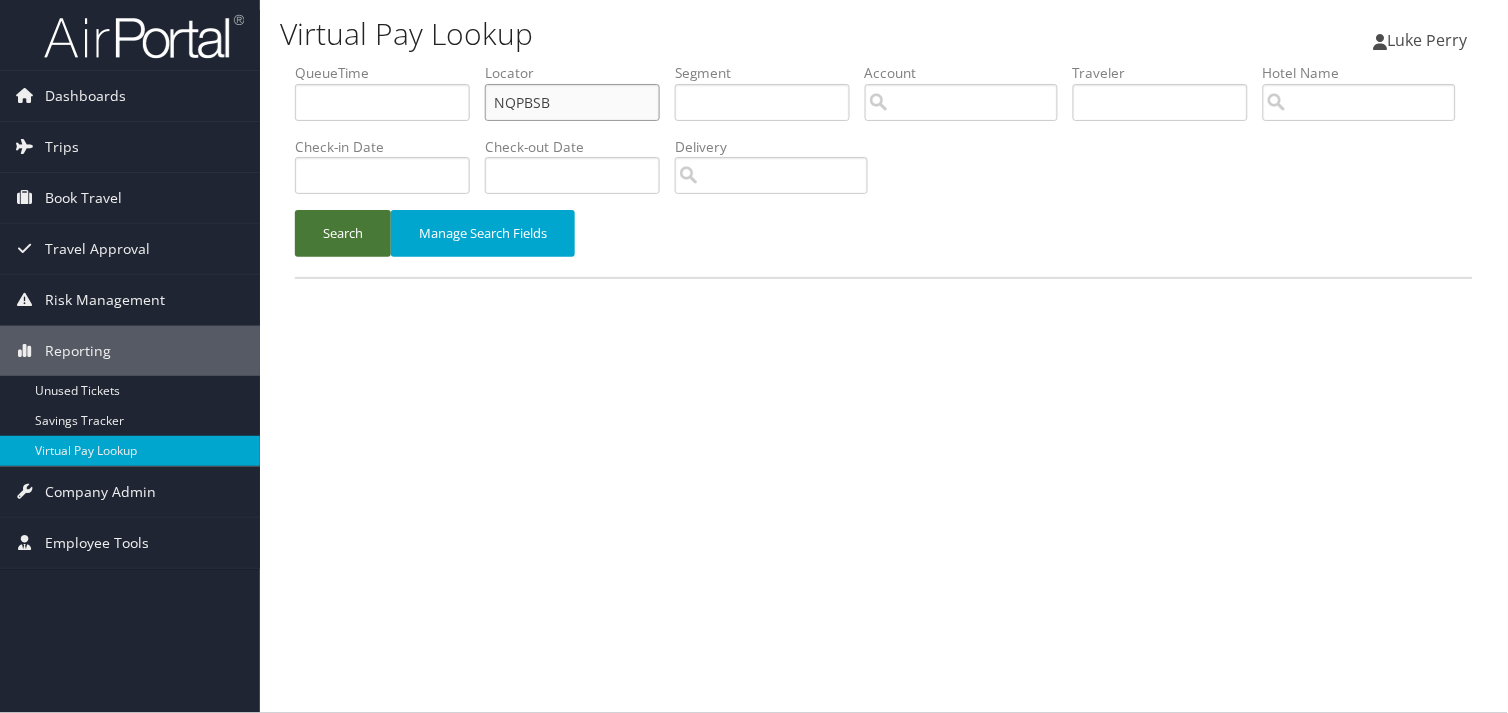 type on "NQPBSB" 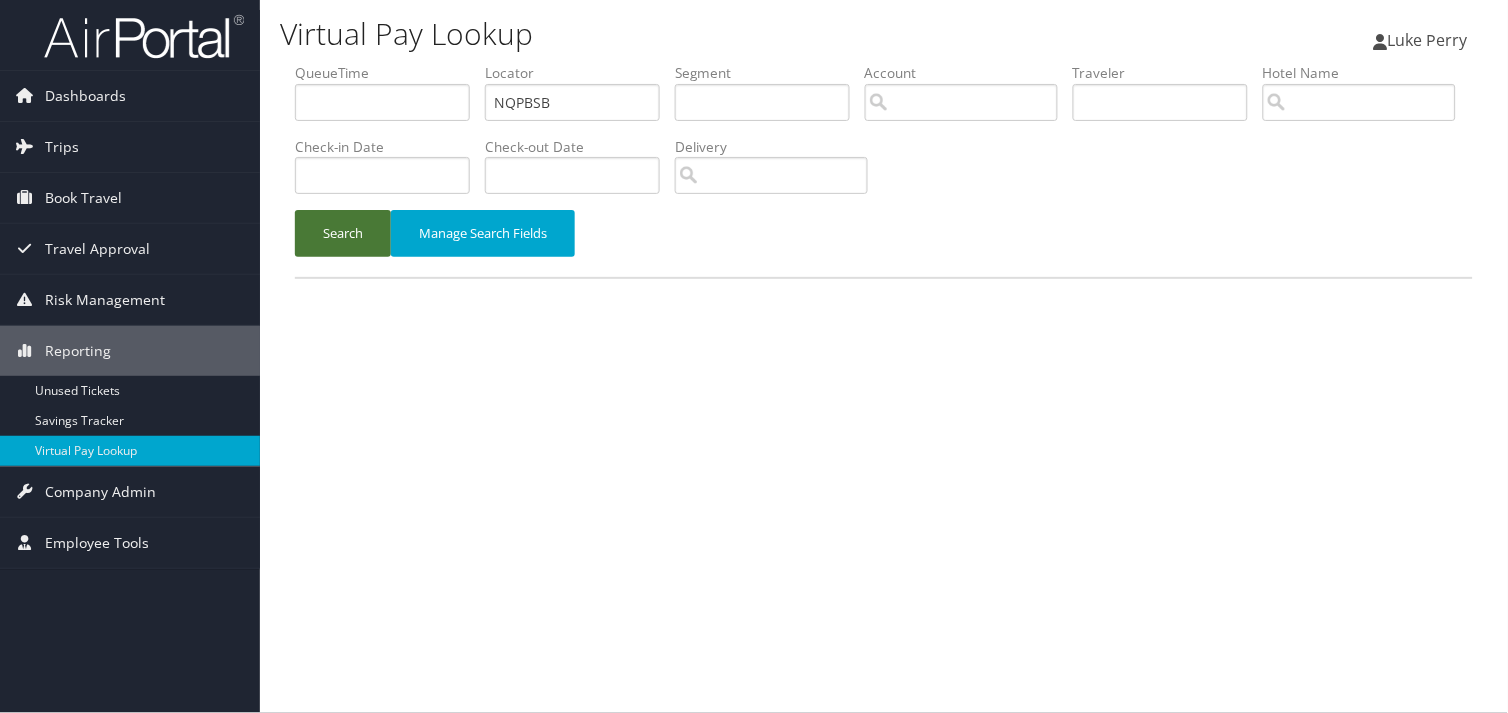 click on "Search" at bounding box center [343, 233] 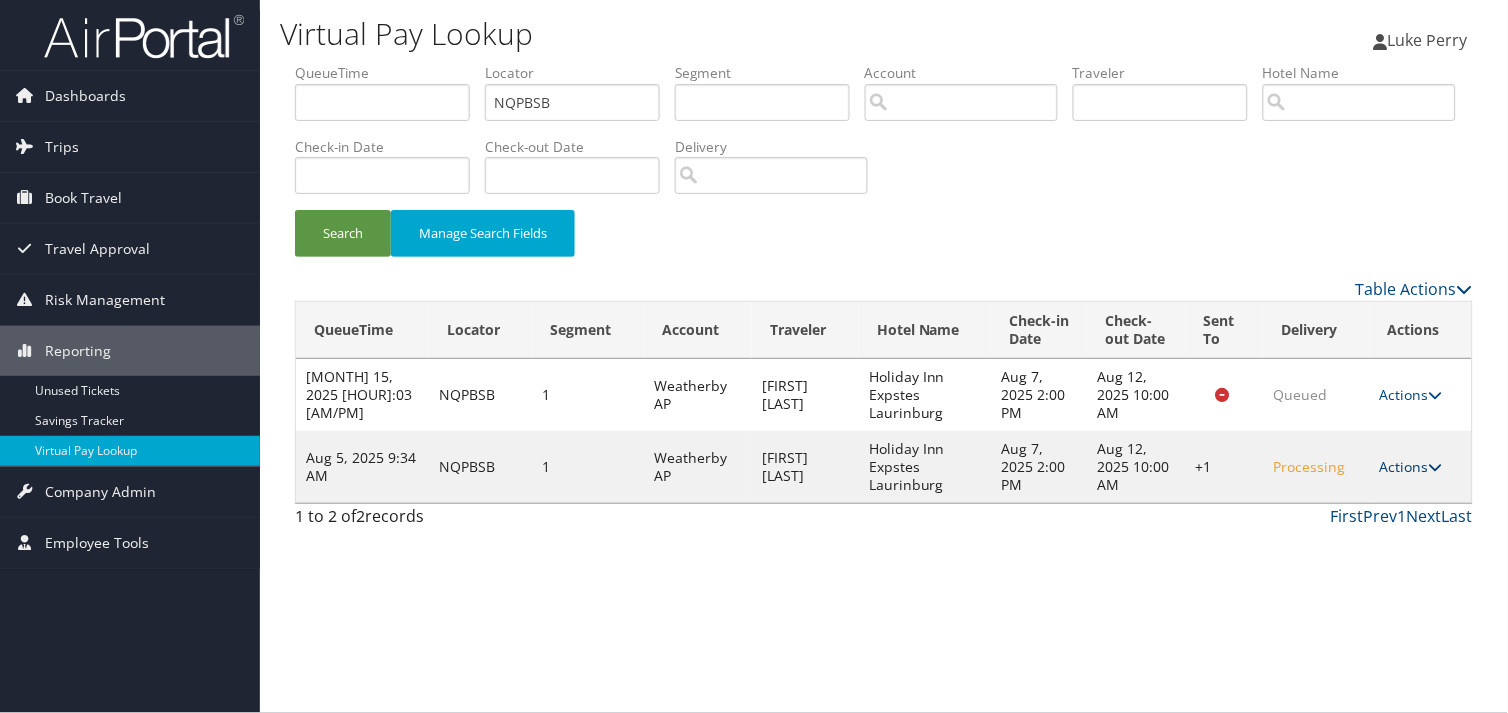 click on "Actions" at bounding box center [1411, 466] 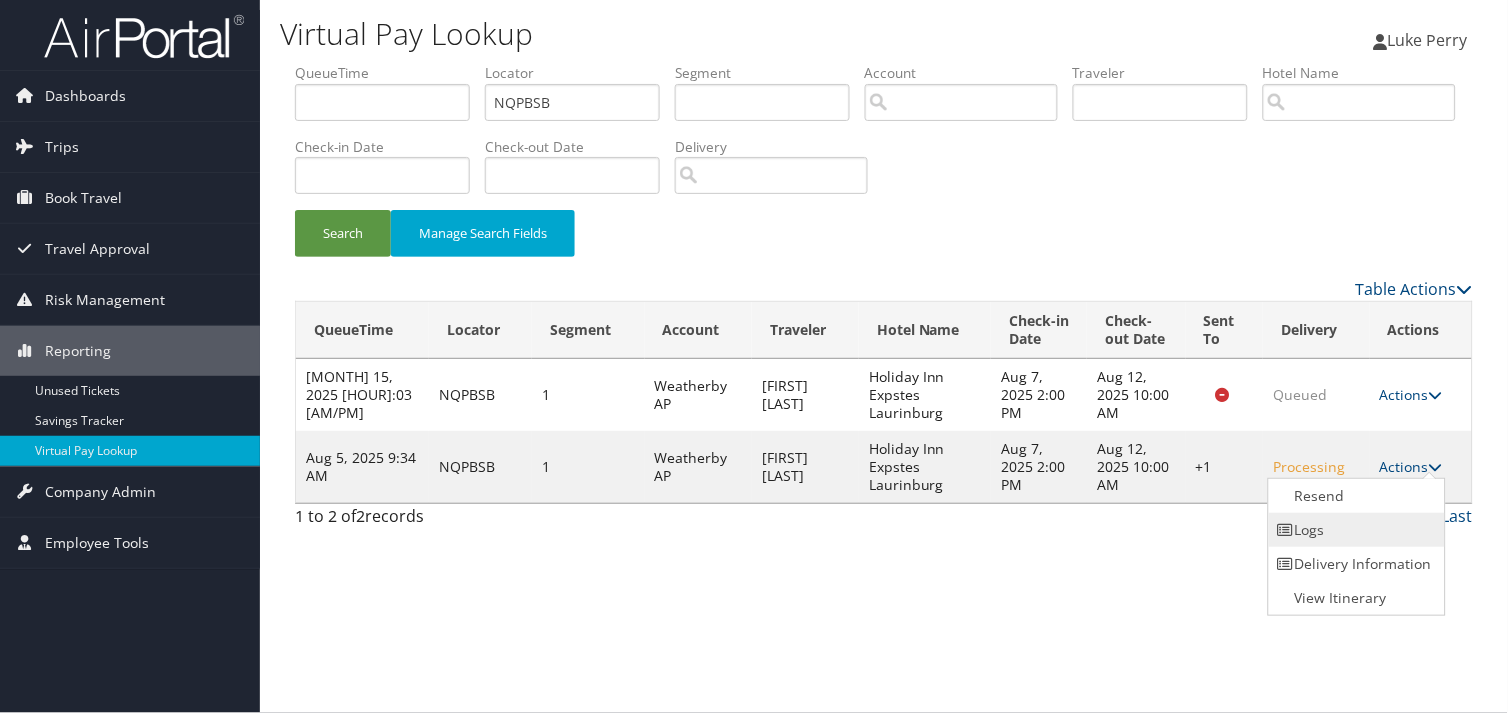 click on "Logs" at bounding box center (1354, 530) 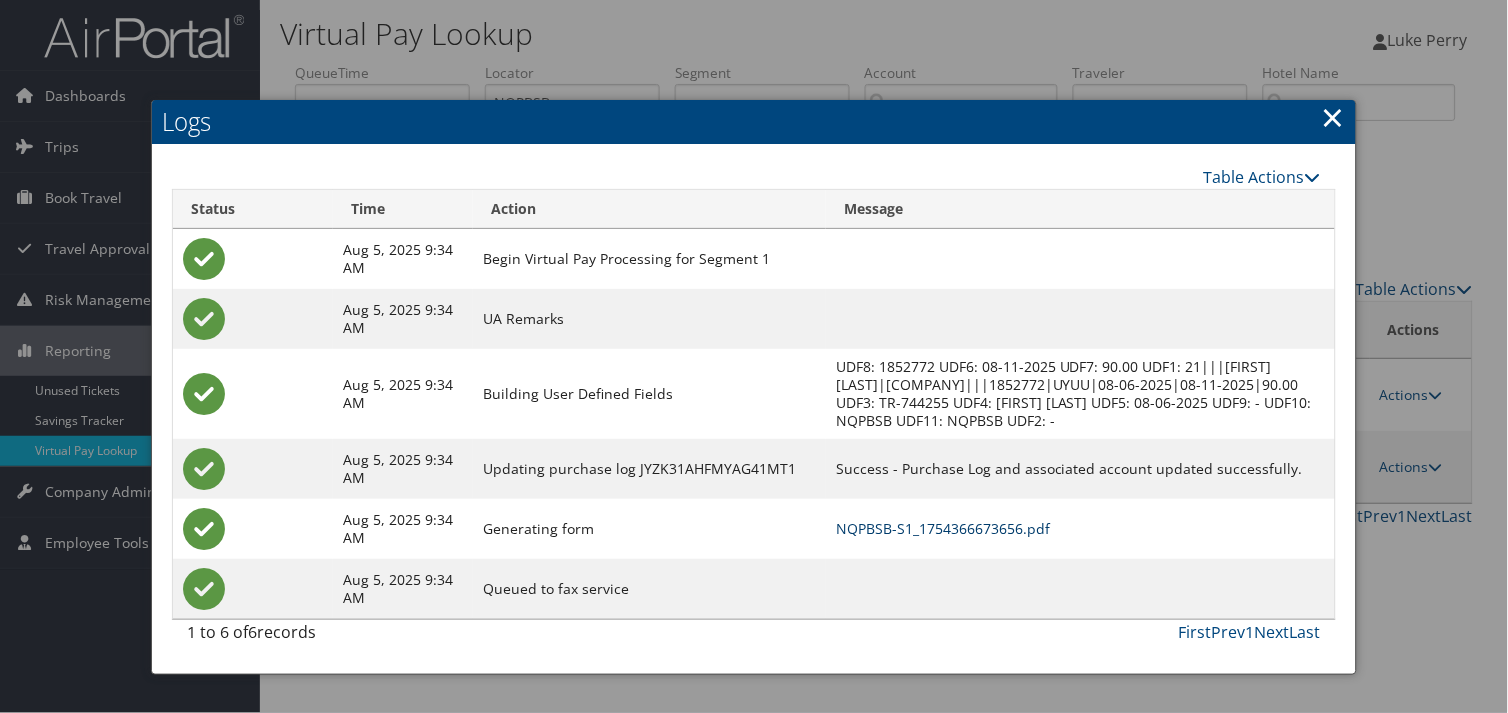 click on "NQPBSB-S1_1754366673656.pdf" at bounding box center [943, 528] 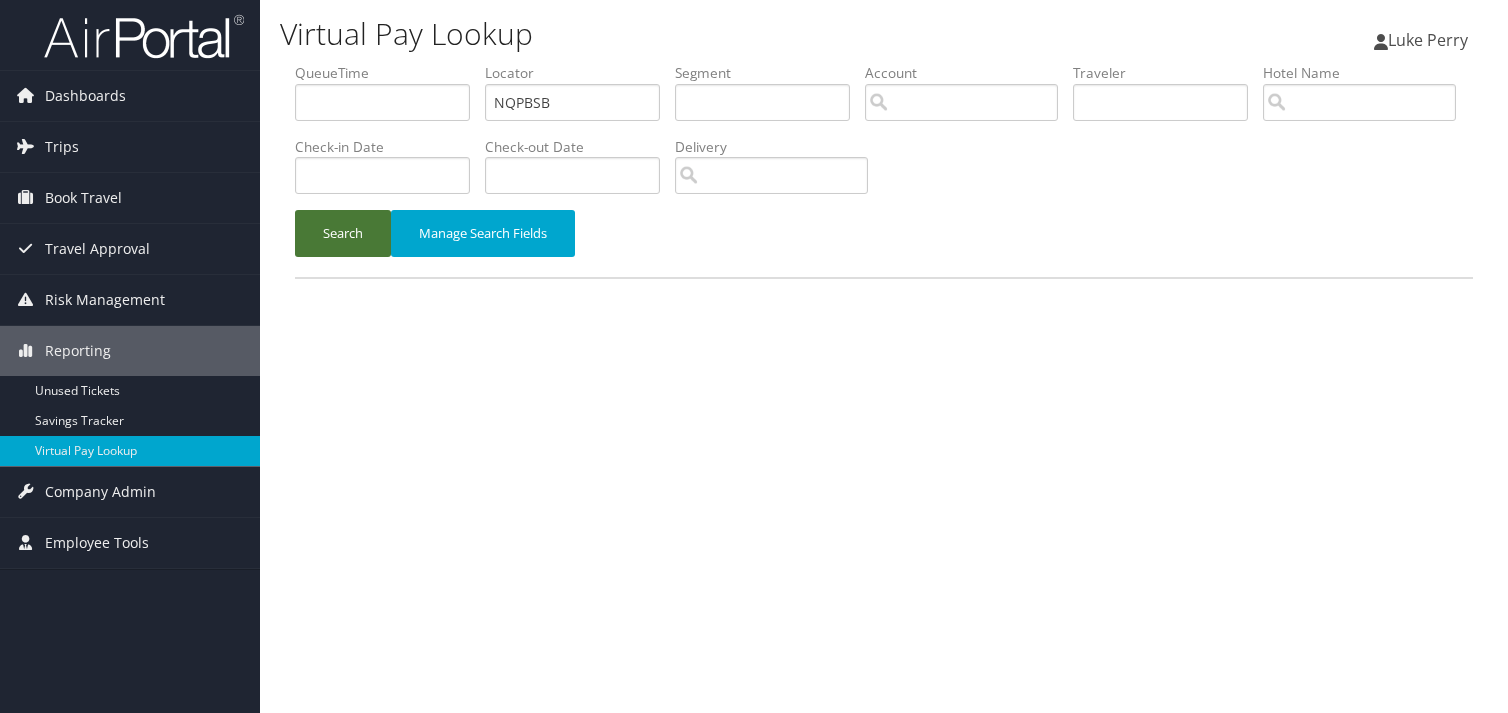 click on "Search" at bounding box center (343, 233) 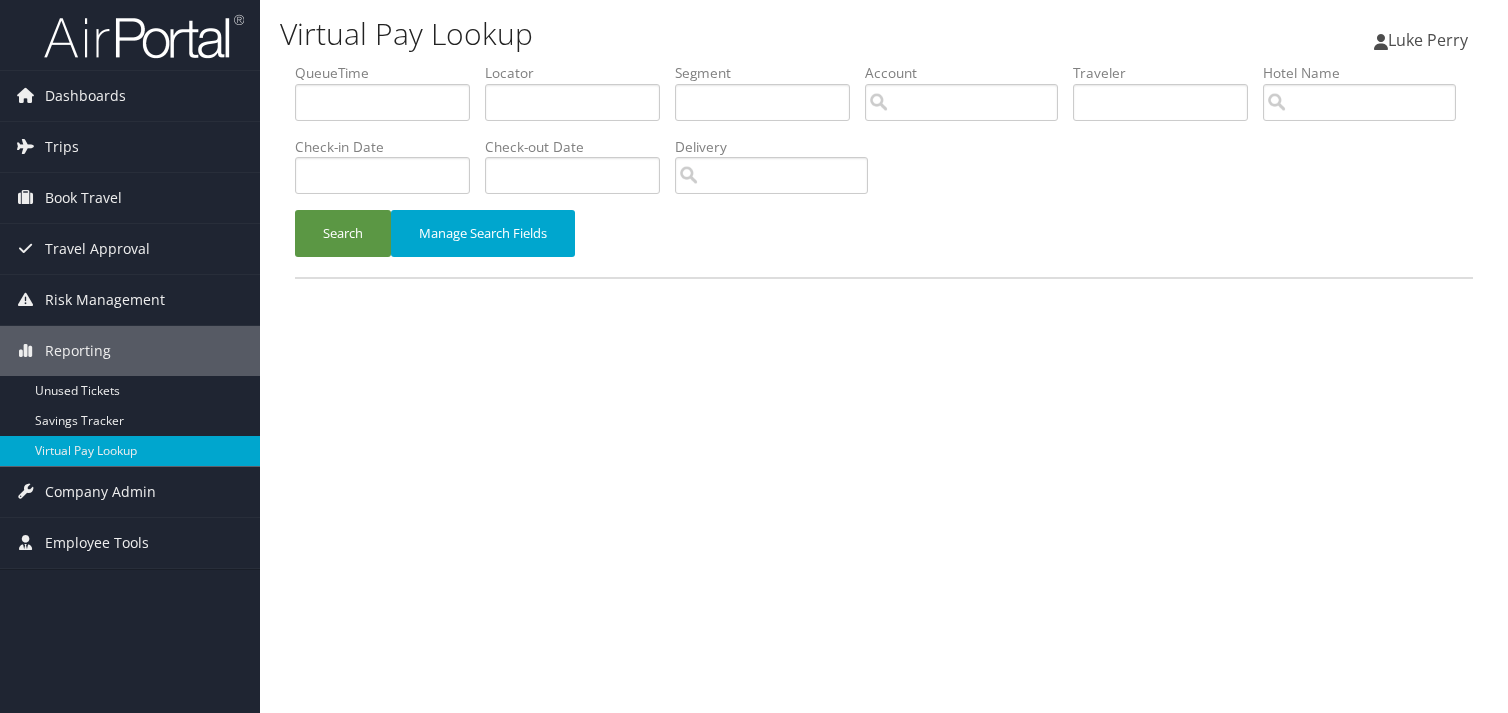 scroll, scrollTop: 0, scrollLeft: 0, axis: both 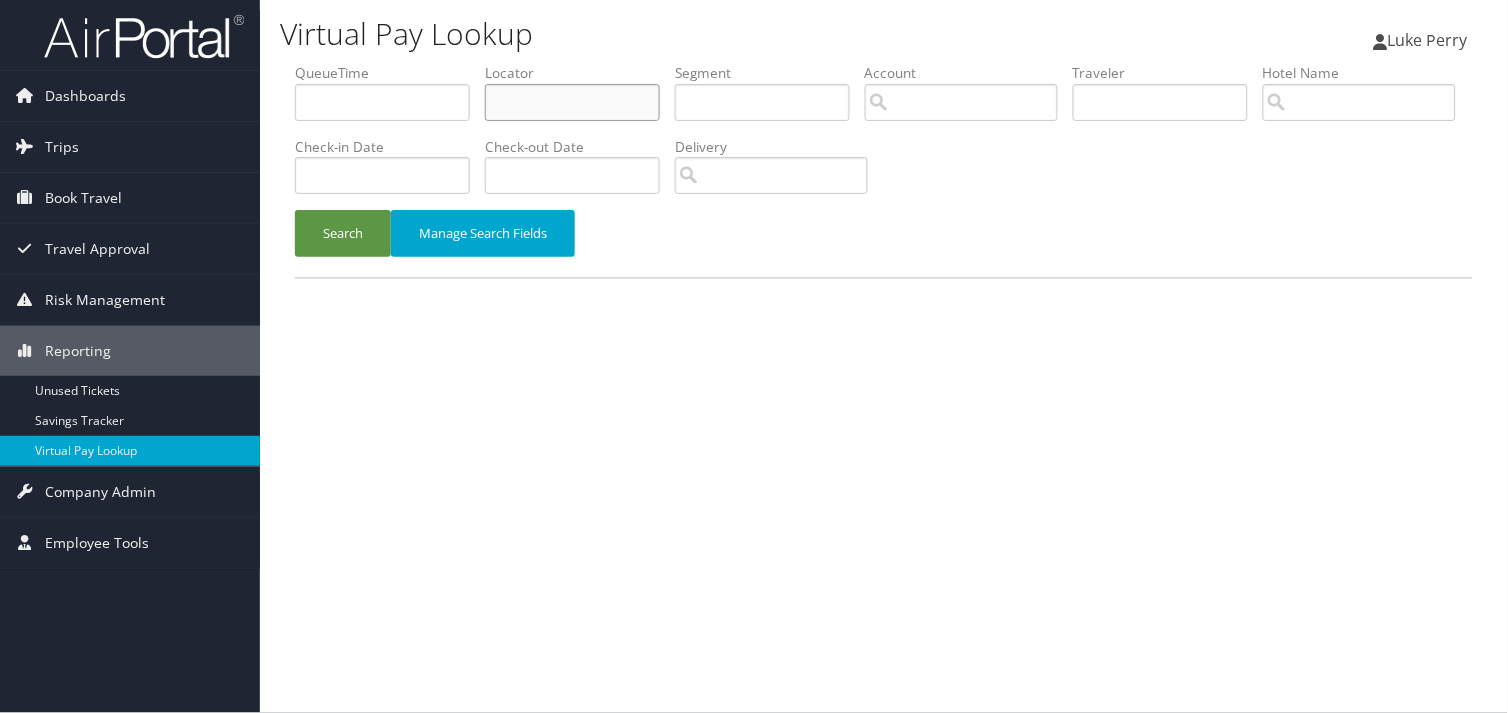 click at bounding box center (572, 102) 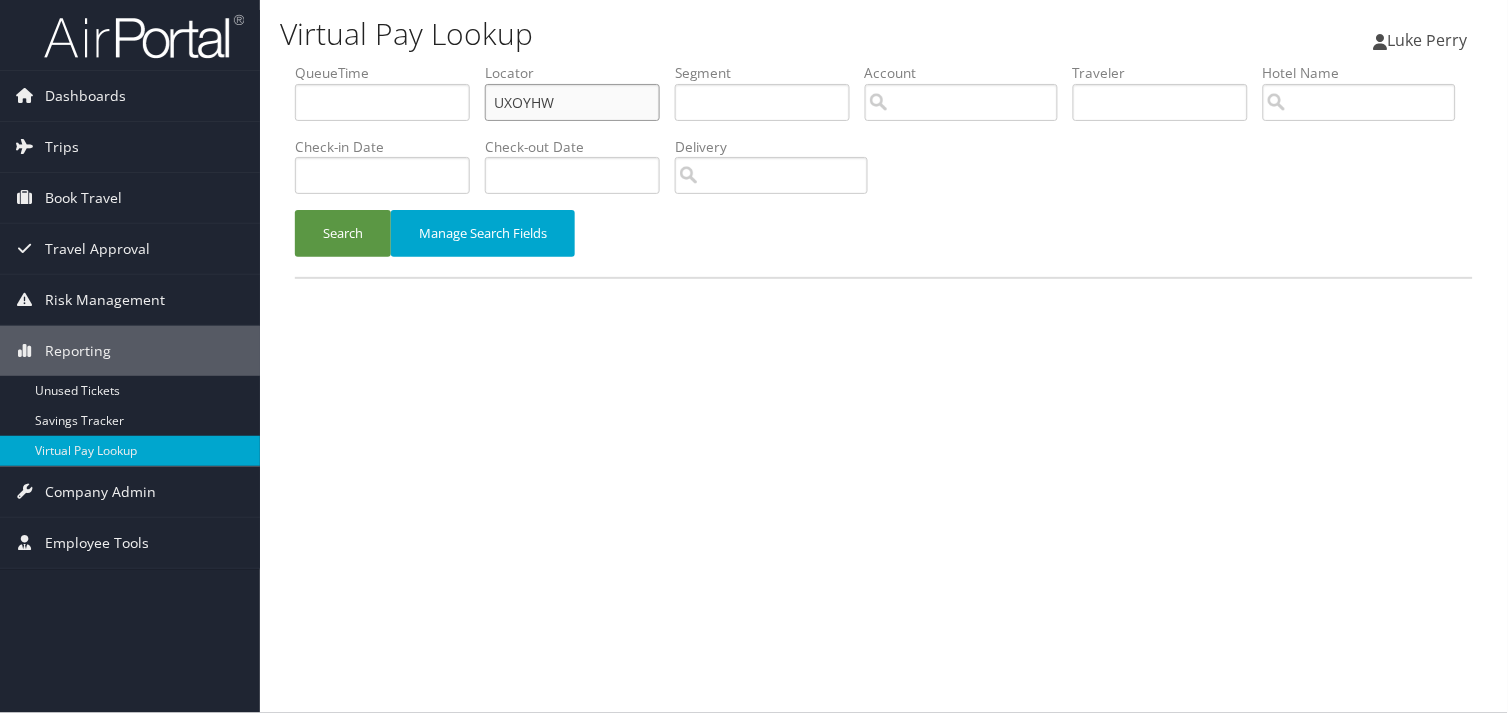 click on "UXOYHW" at bounding box center [572, 102] 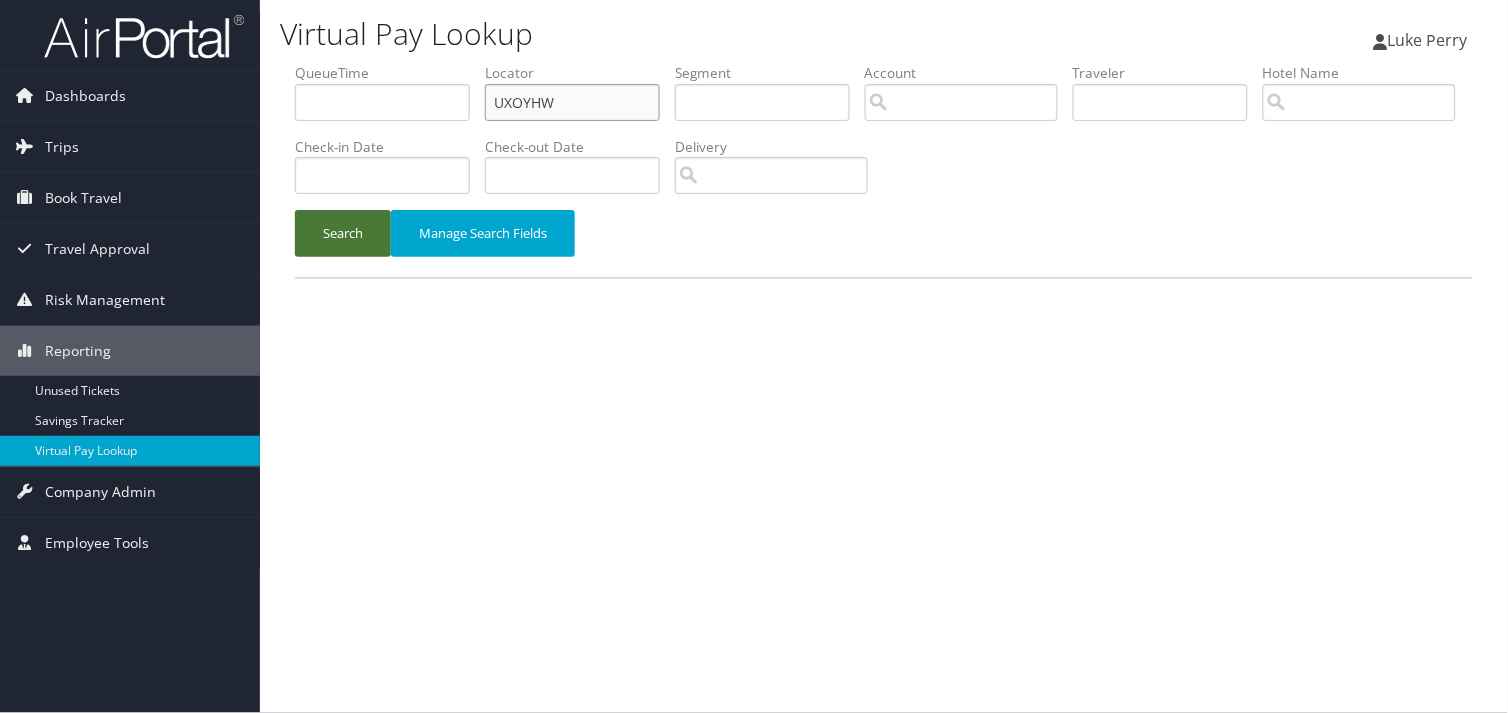 type on "UXOYHW" 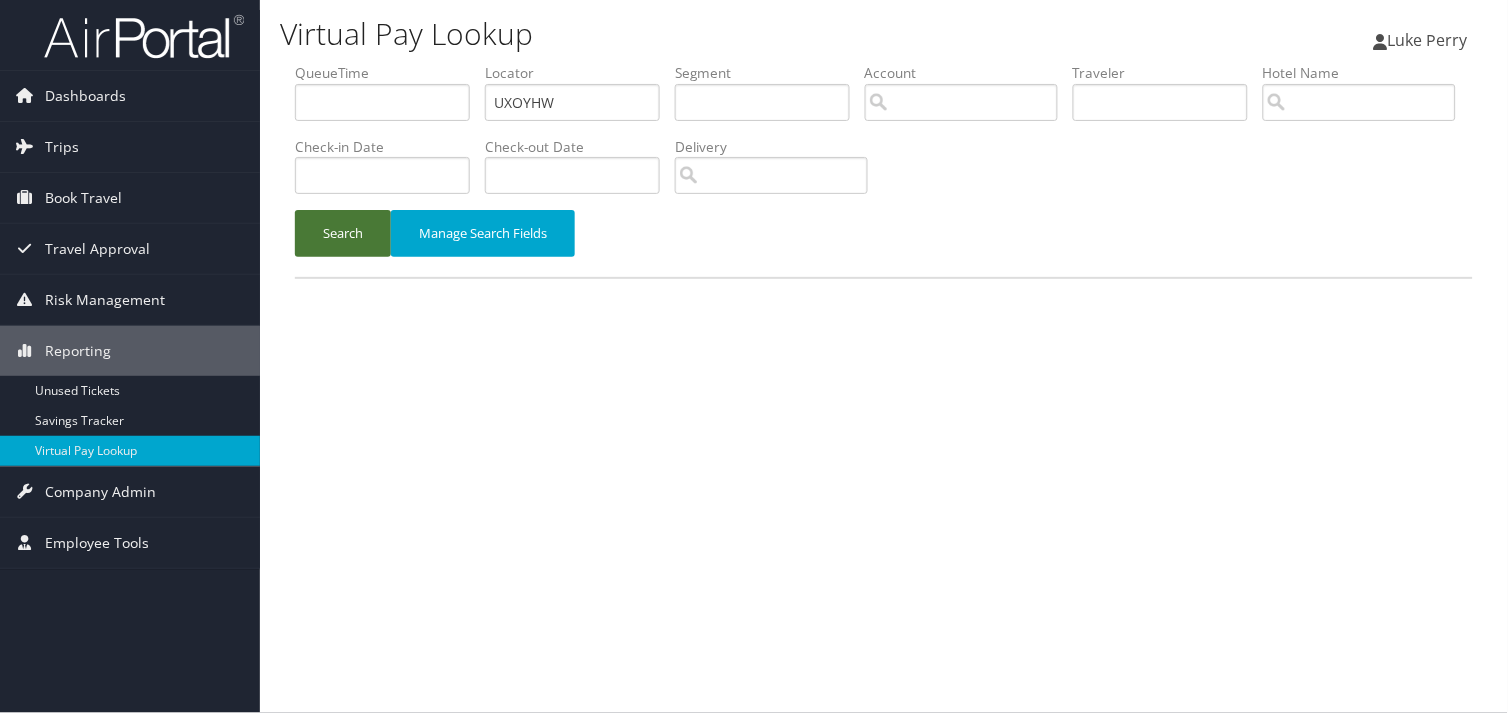 click on "Search" at bounding box center [343, 233] 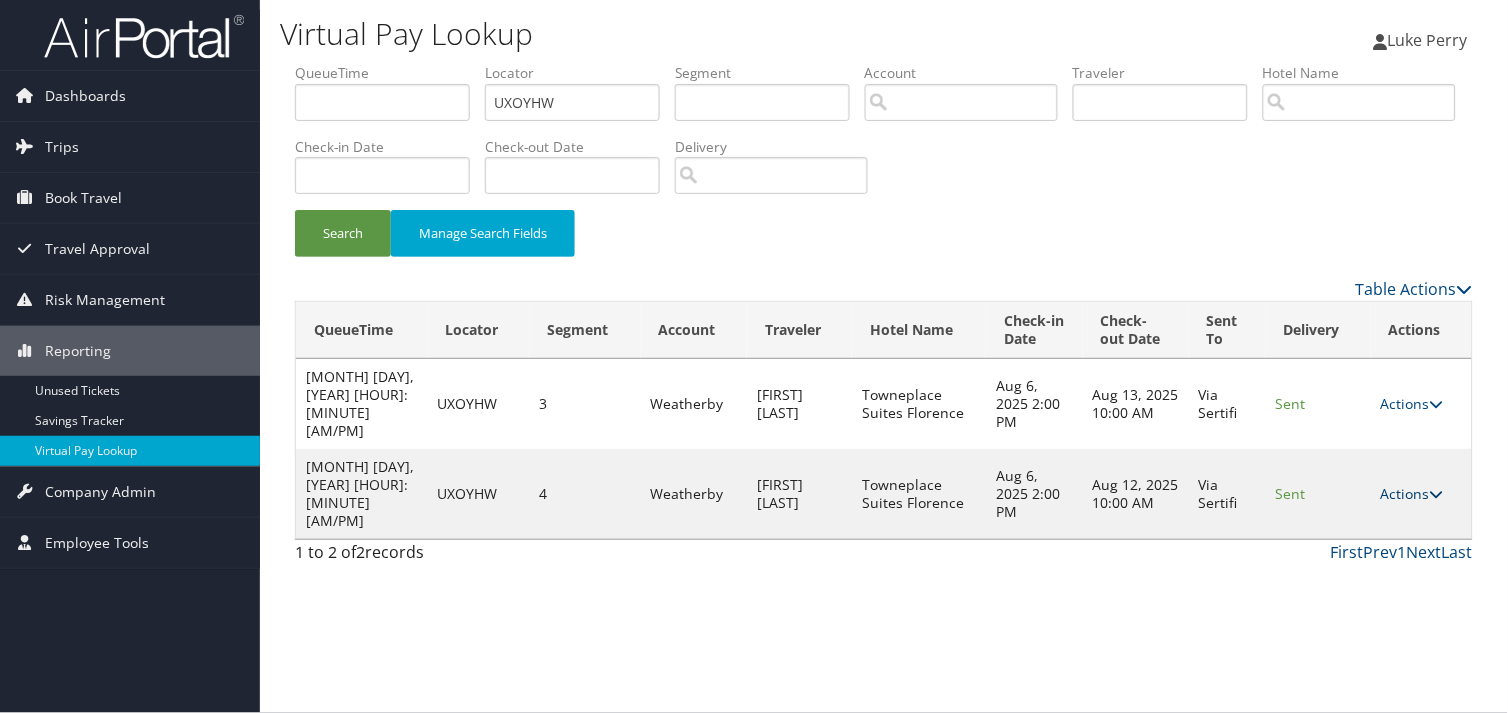 click on "Actions" at bounding box center (1412, 493) 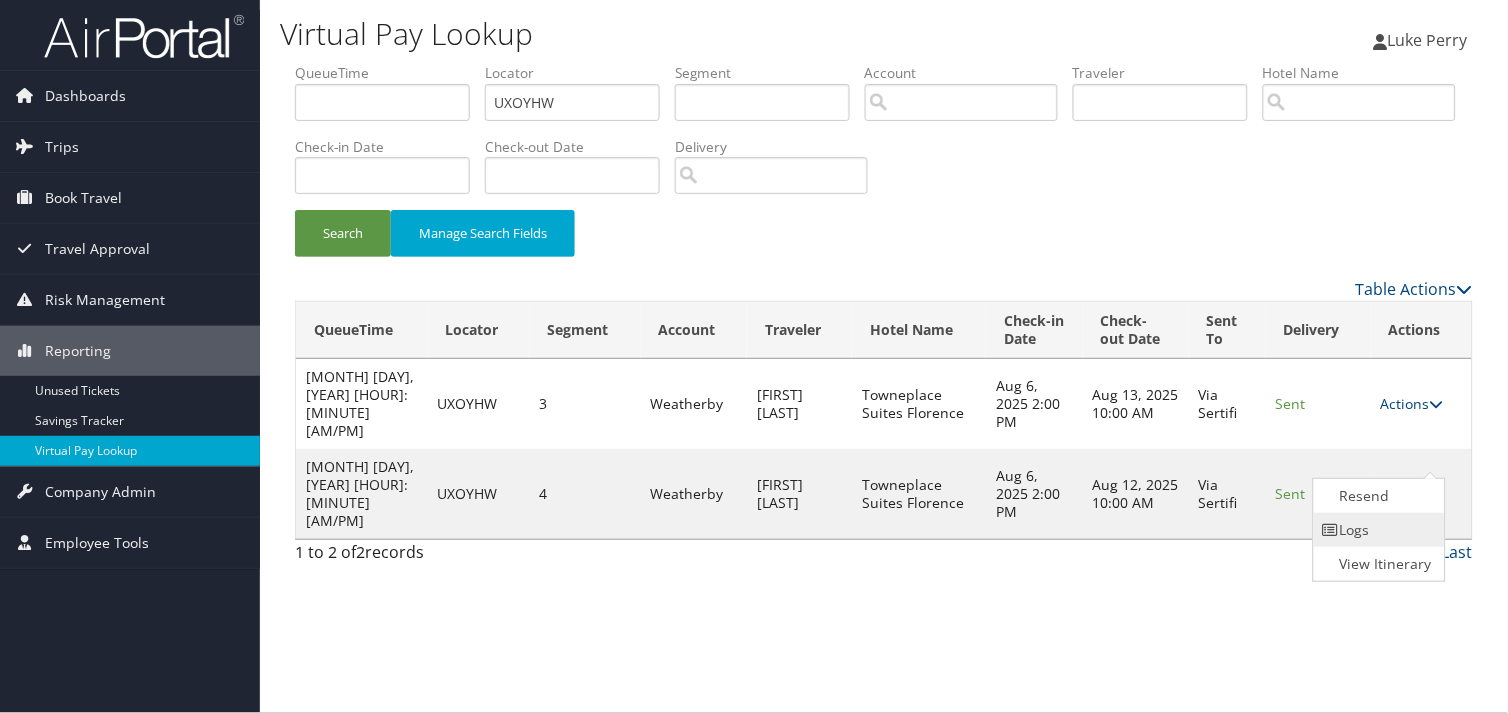 click on "Logs" at bounding box center (1377, 530) 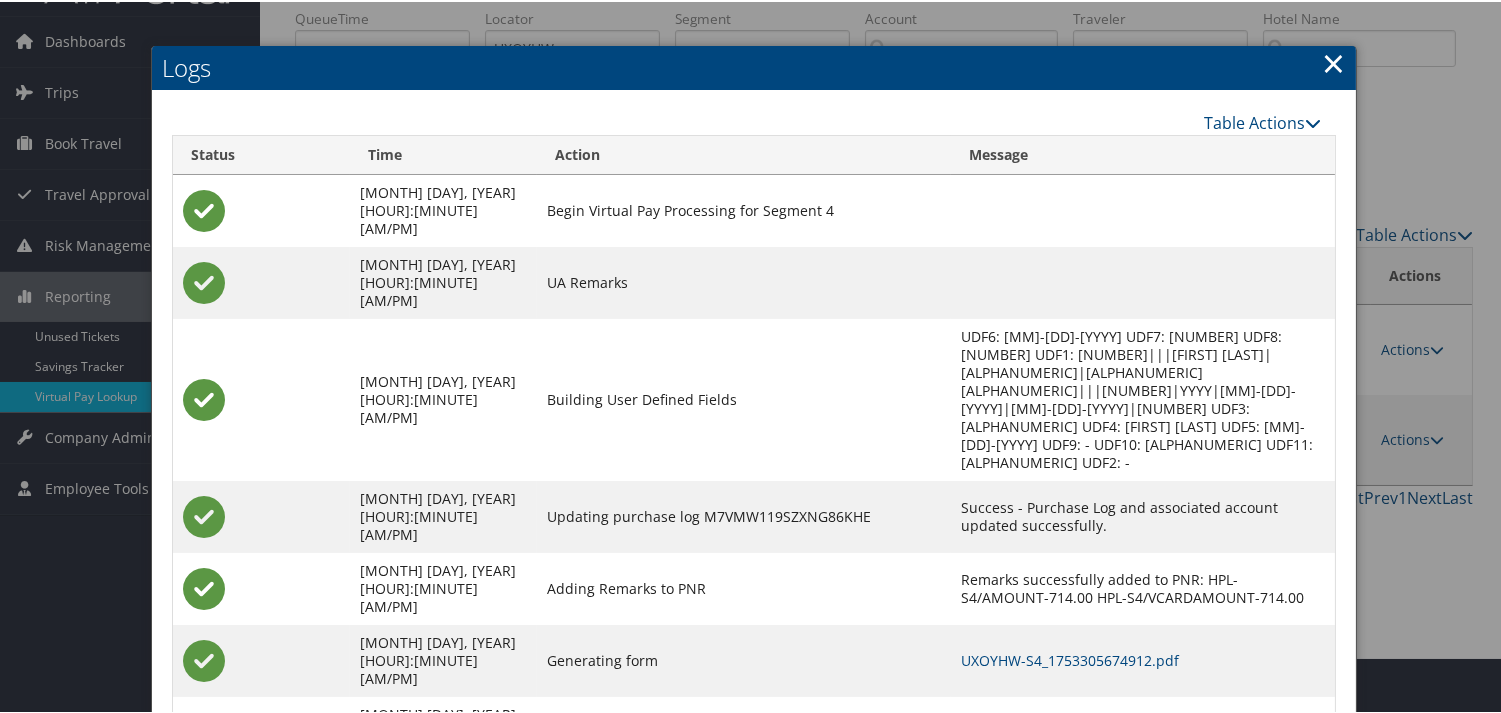 scroll, scrollTop: 82, scrollLeft: 0, axis: vertical 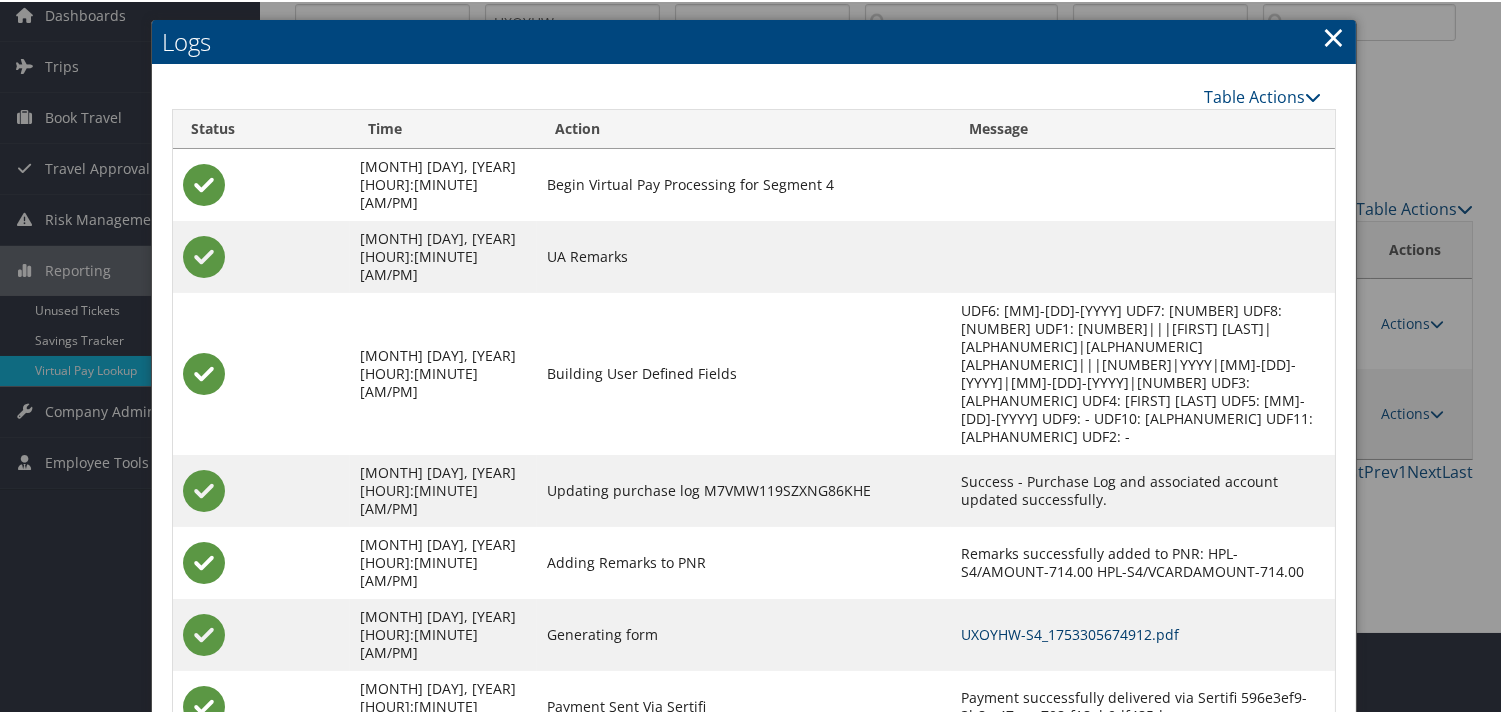 click on "UXOYHW-S4_1753305674912.pdf" at bounding box center [1070, 632] 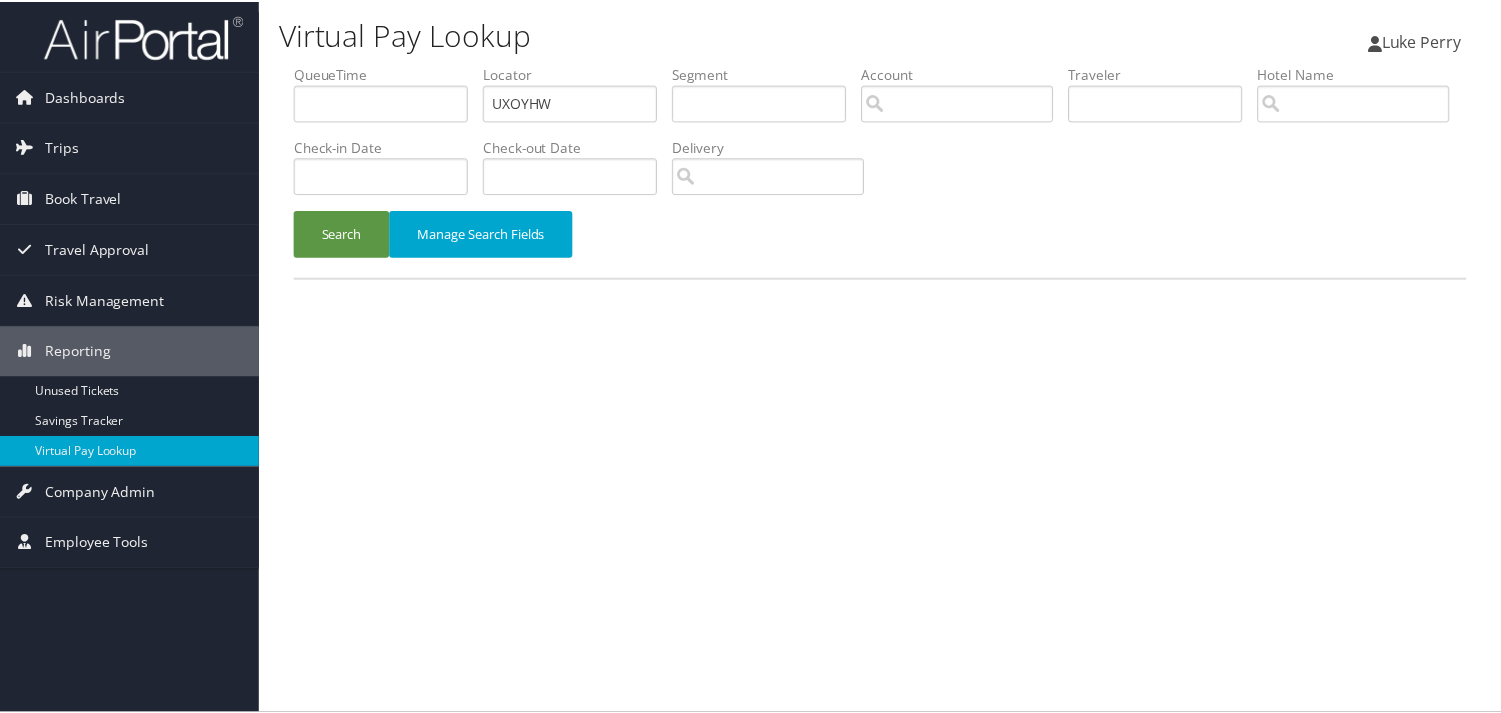 scroll, scrollTop: 0, scrollLeft: 0, axis: both 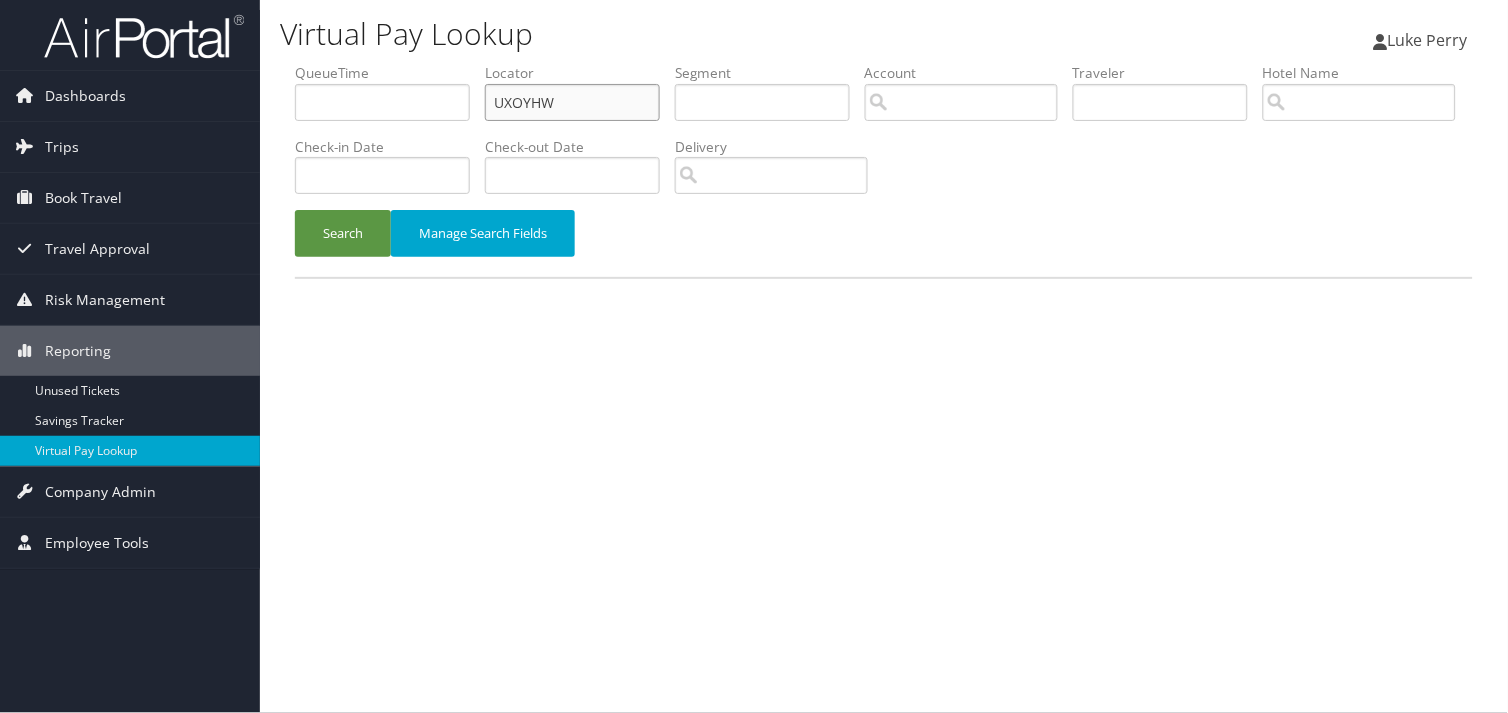 drag, startPoint x: 568, startPoint y: 101, endPoint x: 383, endPoint y: 133, distance: 187.74718 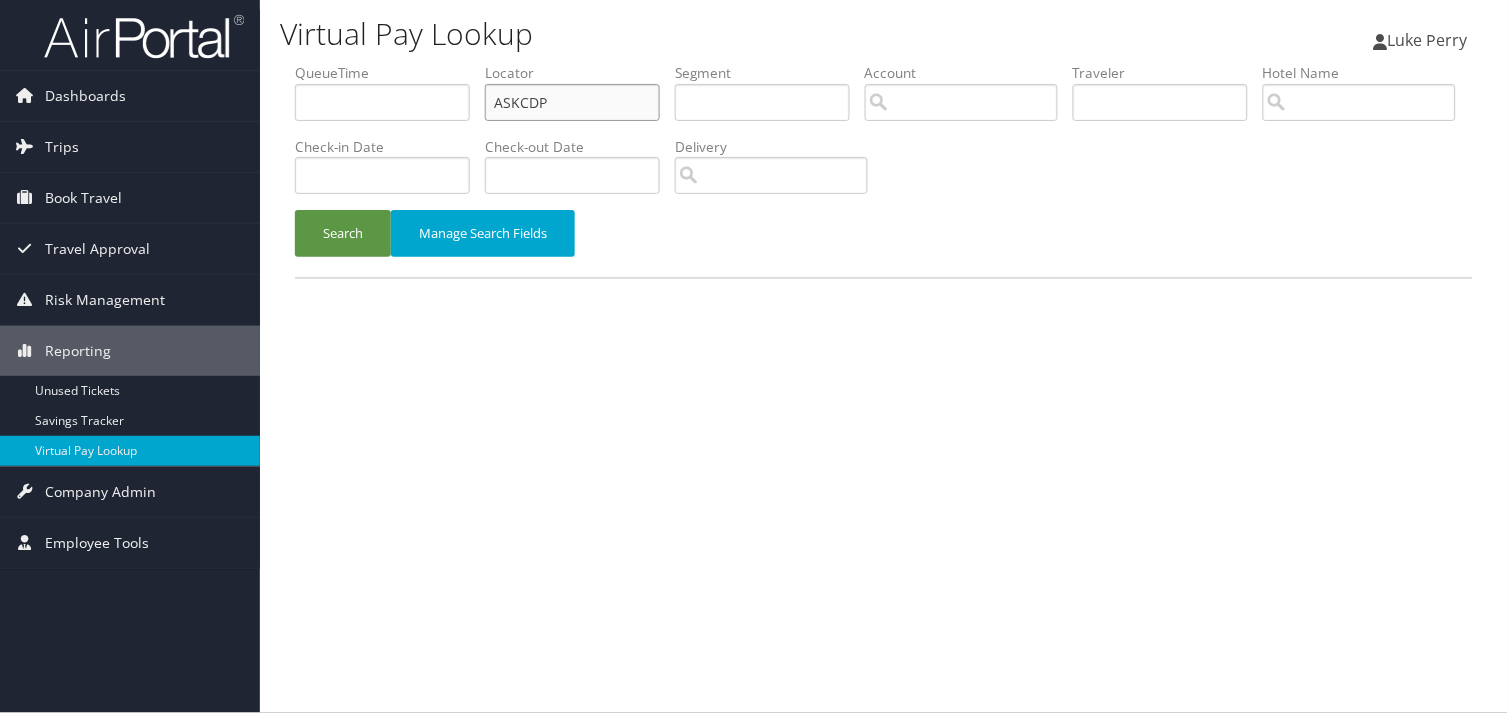 click on "ASKCDP" at bounding box center [572, 102] 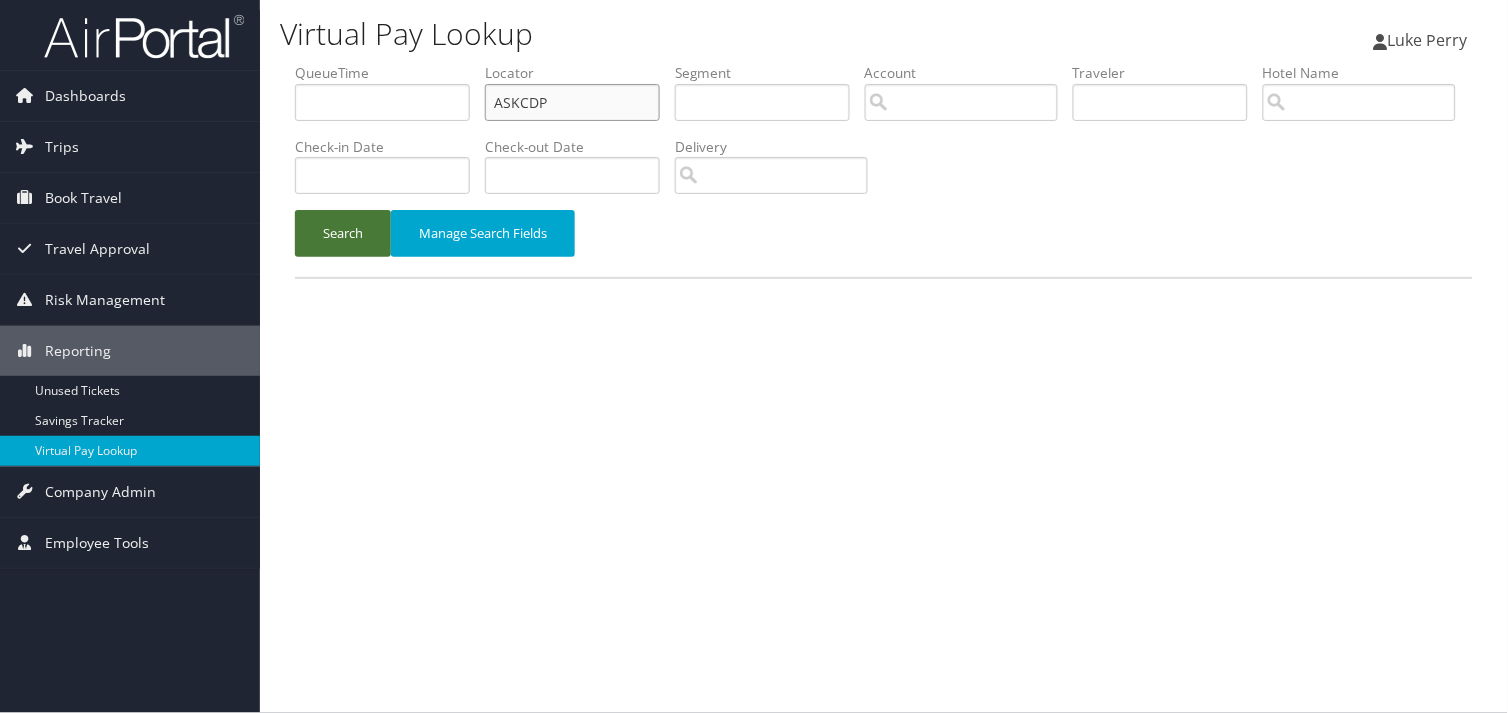 type on "ASKCDP" 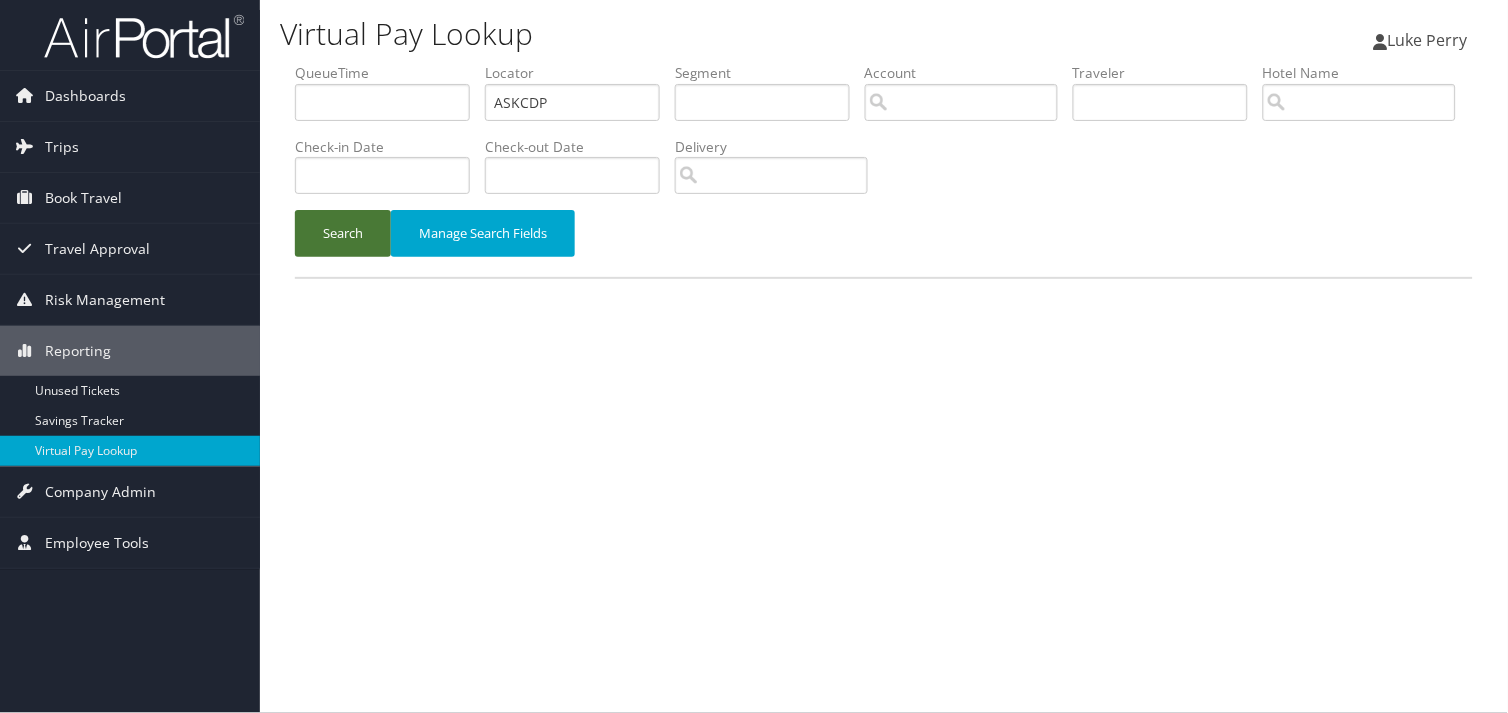 click on "Search" at bounding box center (343, 233) 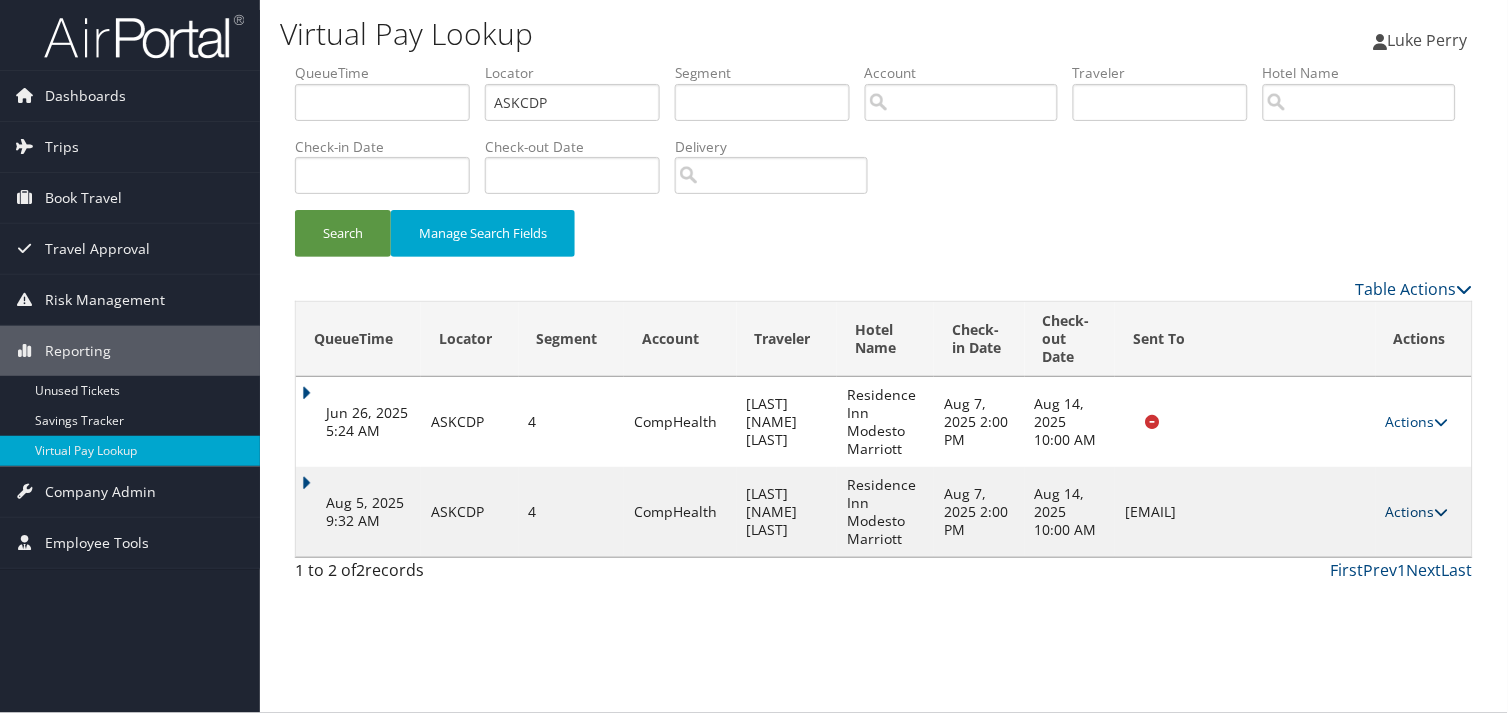 click on "Actions" at bounding box center (1417, 511) 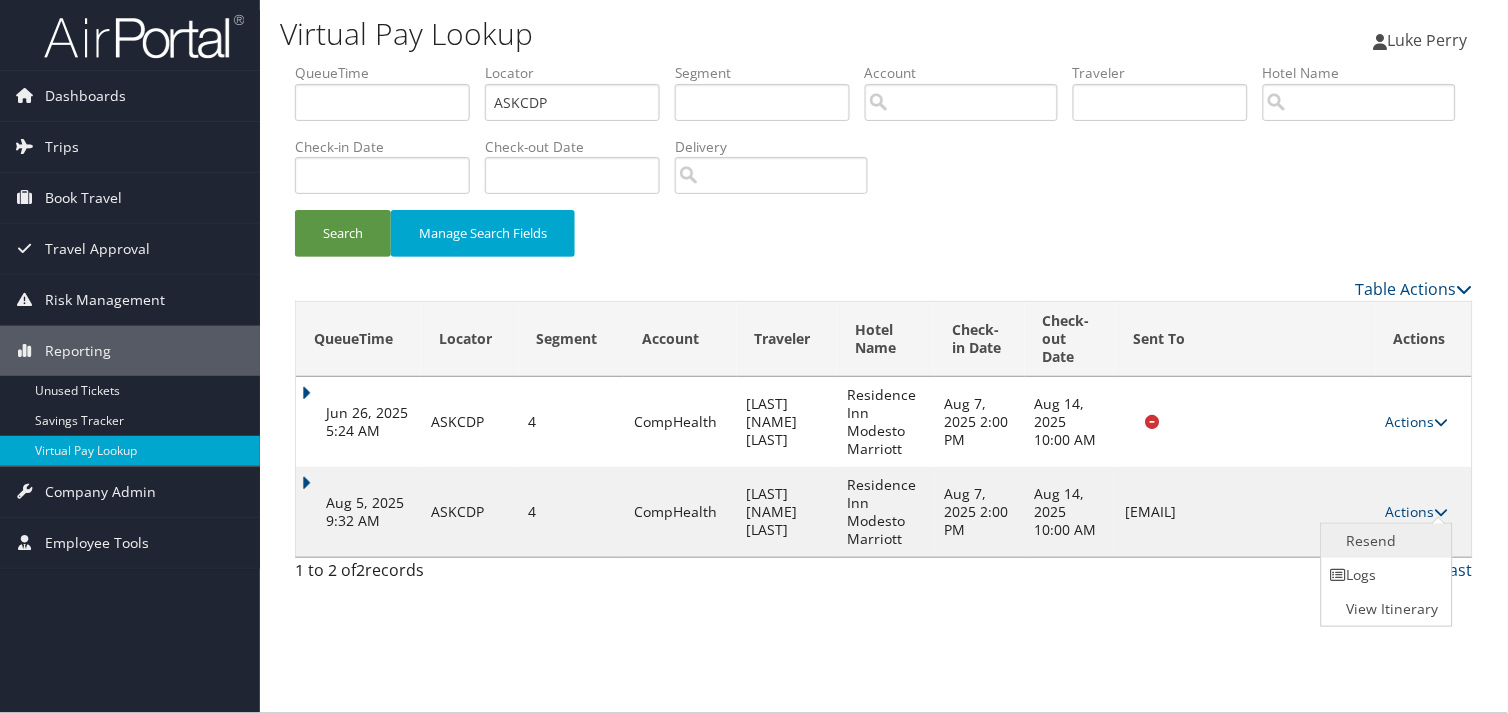click on "Resend" at bounding box center [1385, 541] 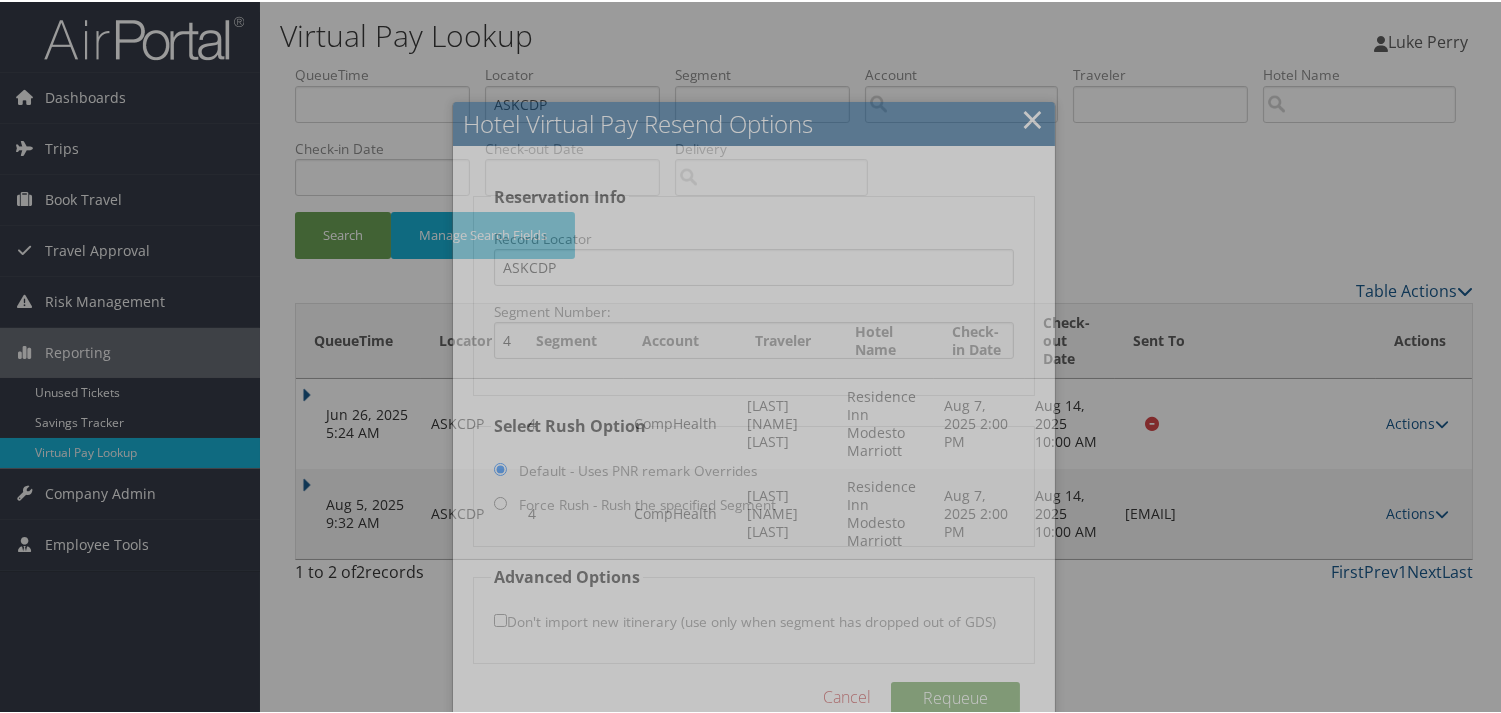 click at bounding box center (754, 356) 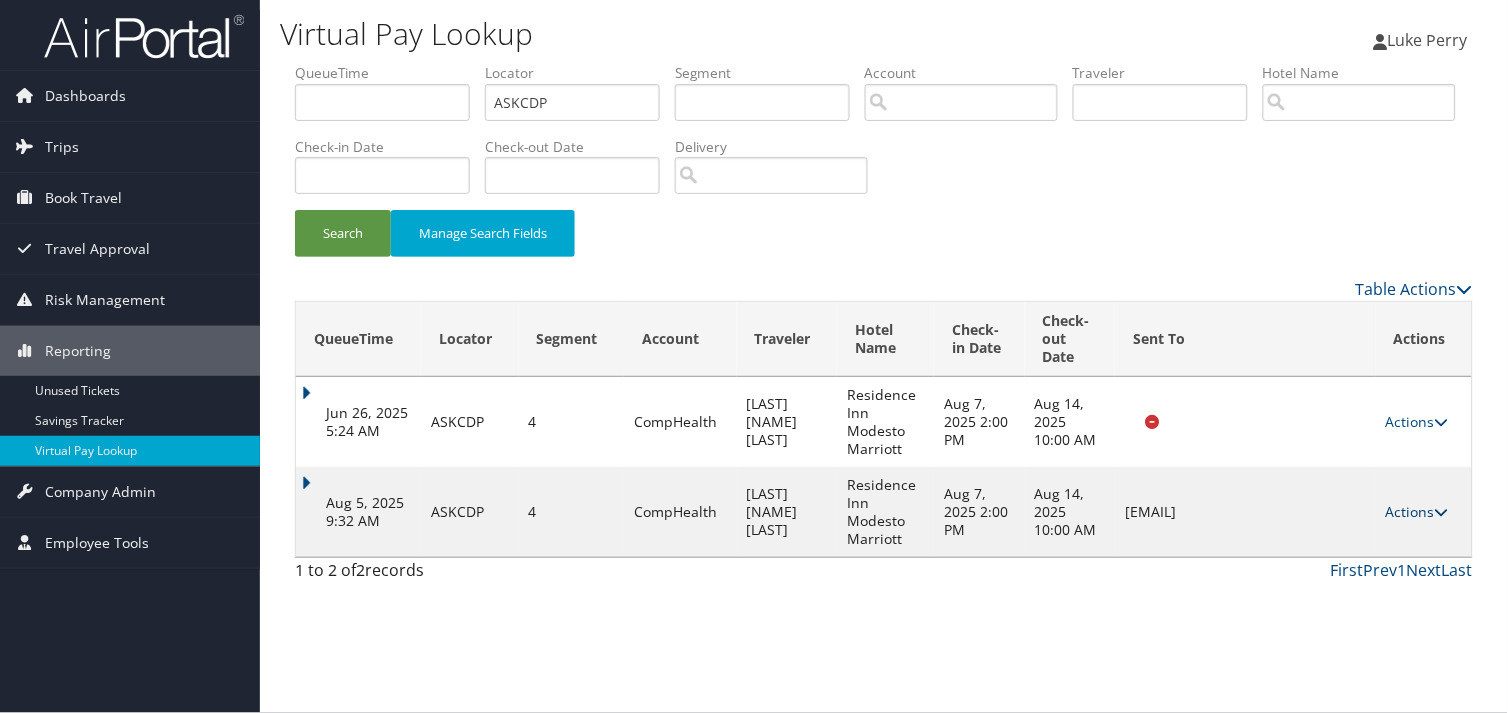 click on "Actions" at bounding box center (1417, 511) 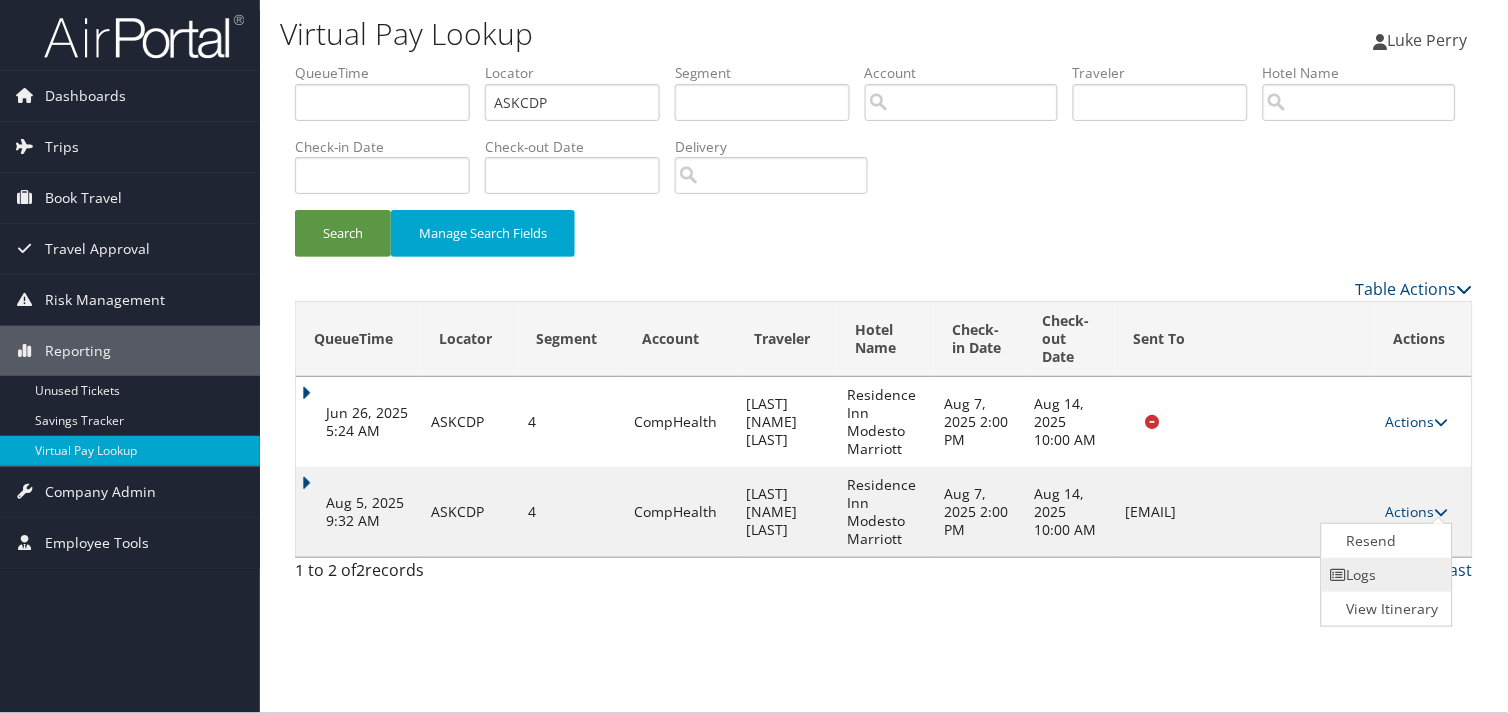 click on "Logs" at bounding box center [1385, 575] 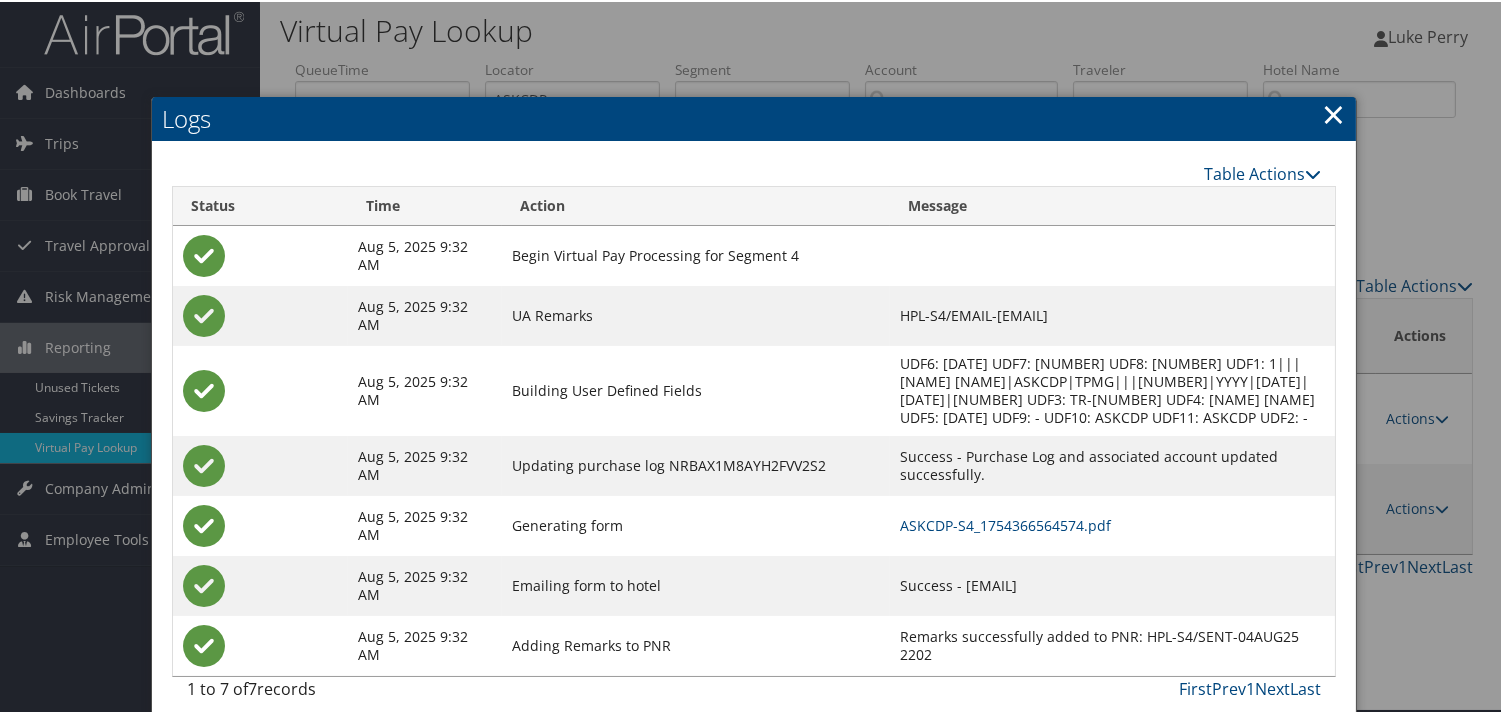 scroll, scrollTop: 22, scrollLeft: 0, axis: vertical 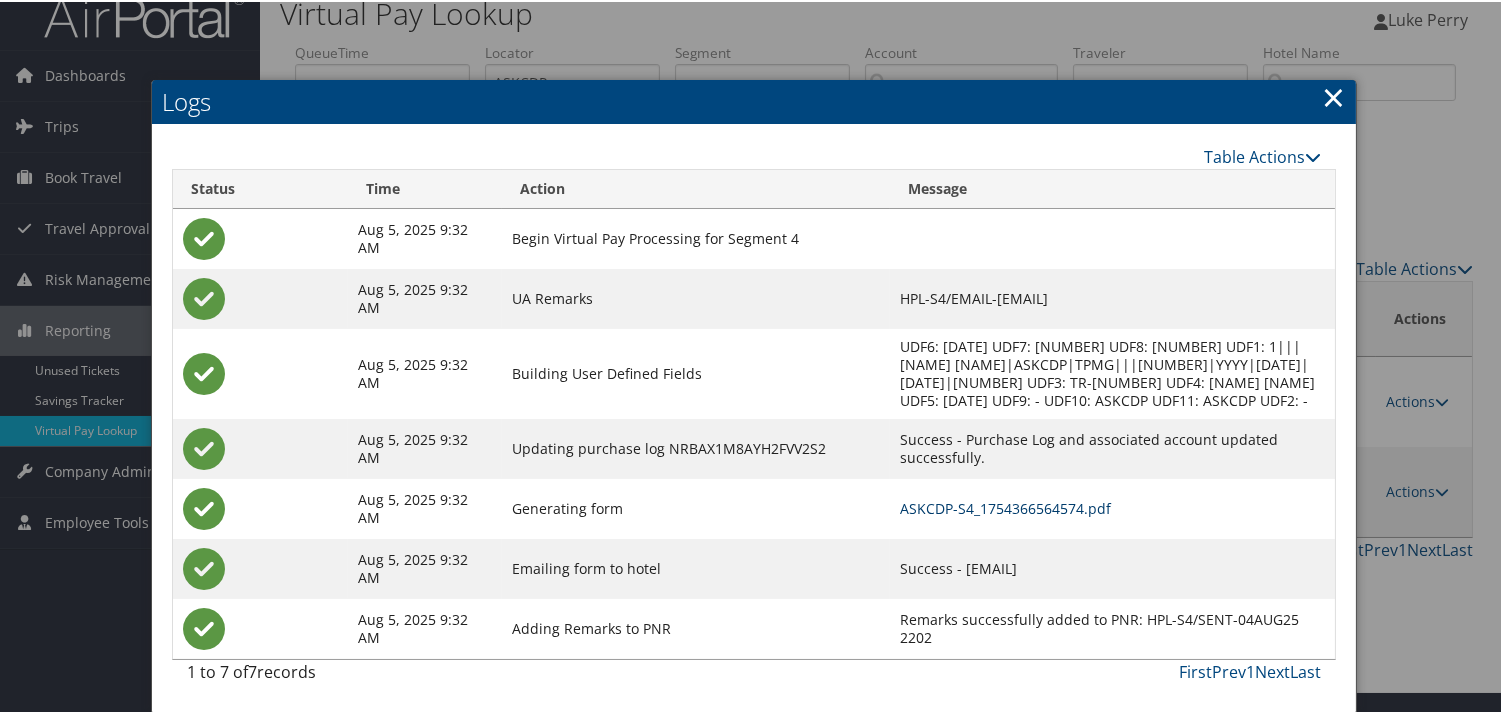 click on "ASKCDP-S4_1754366564574.pdf" at bounding box center (1005, 506) 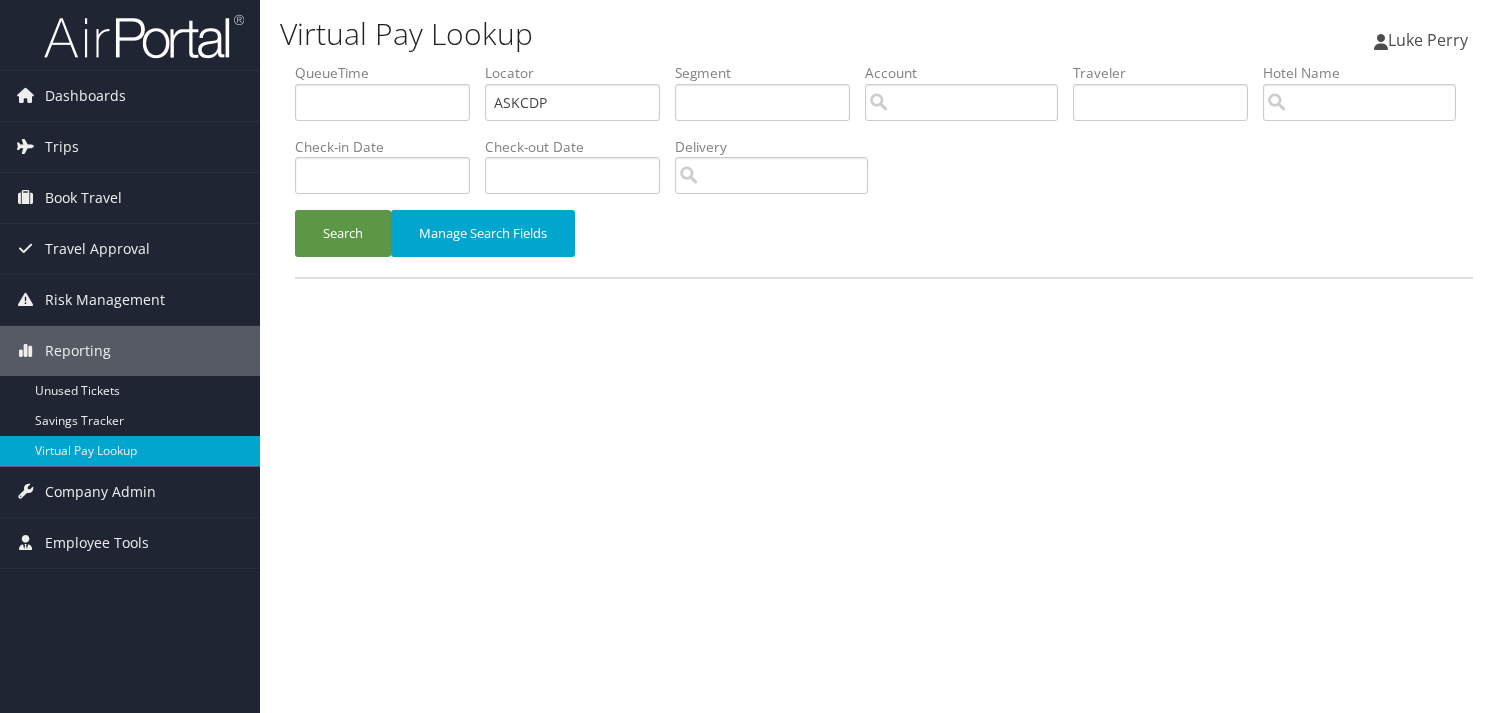 scroll, scrollTop: 0, scrollLeft: 0, axis: both 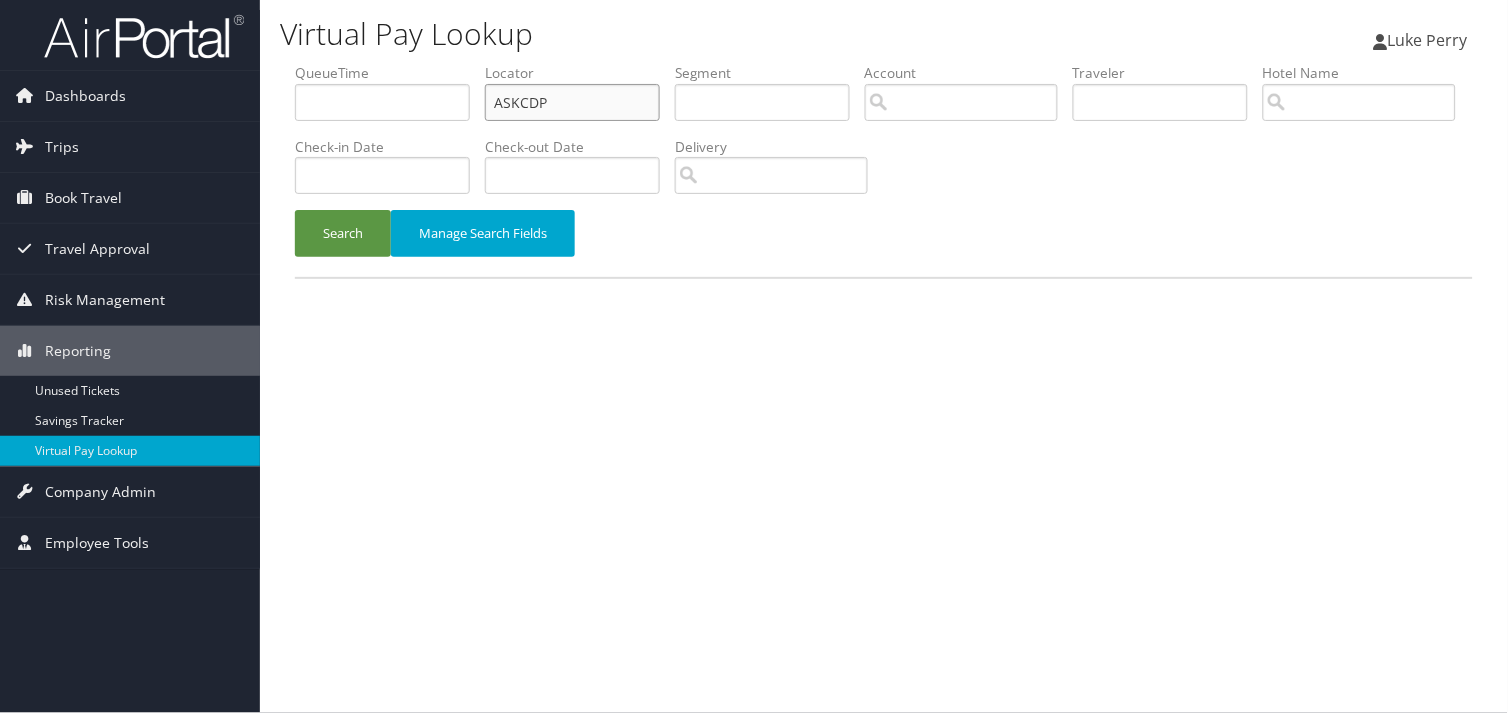drag, startPoint x: 558, startPoint y: 104, endPoint x: 407, endPoint y: 121, distance: 151.95393 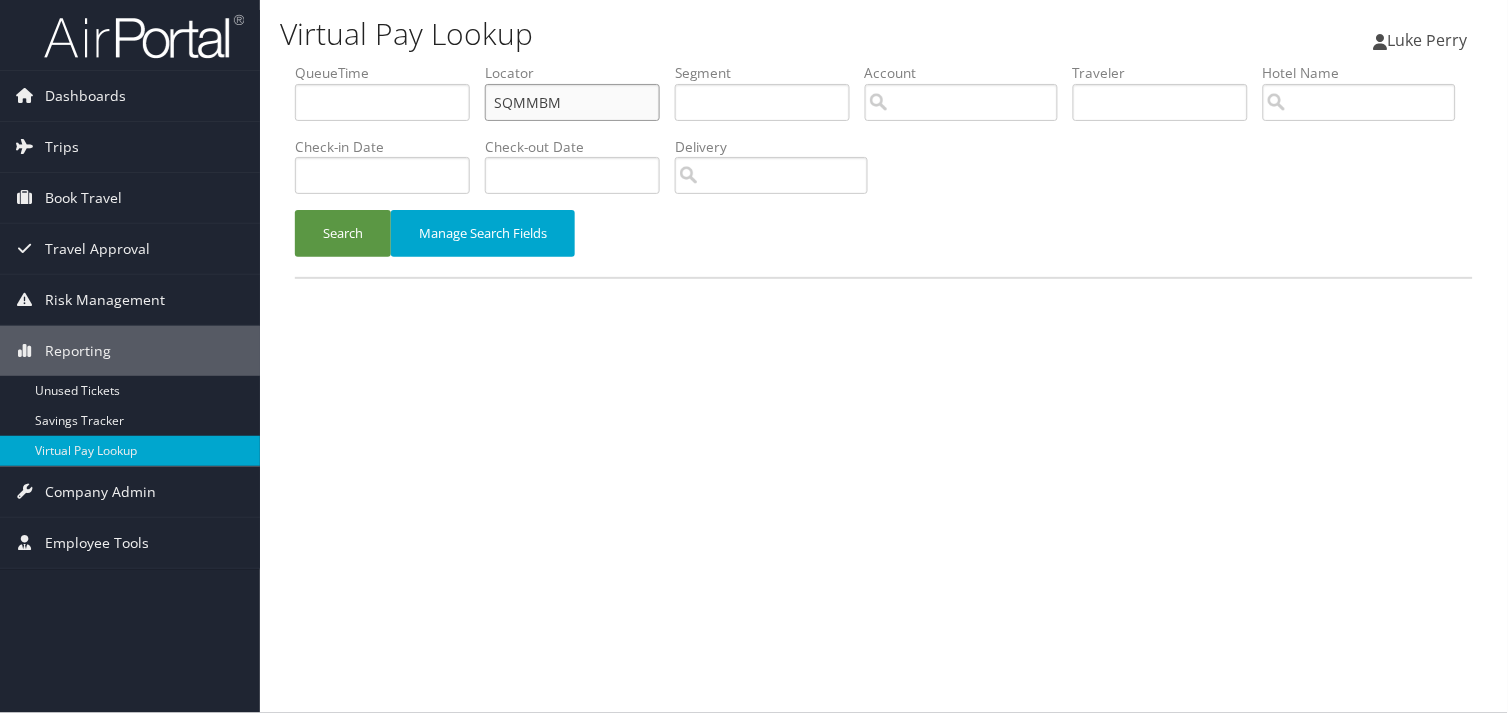 click on "SQMMBM" at bounding box center (572, 102) 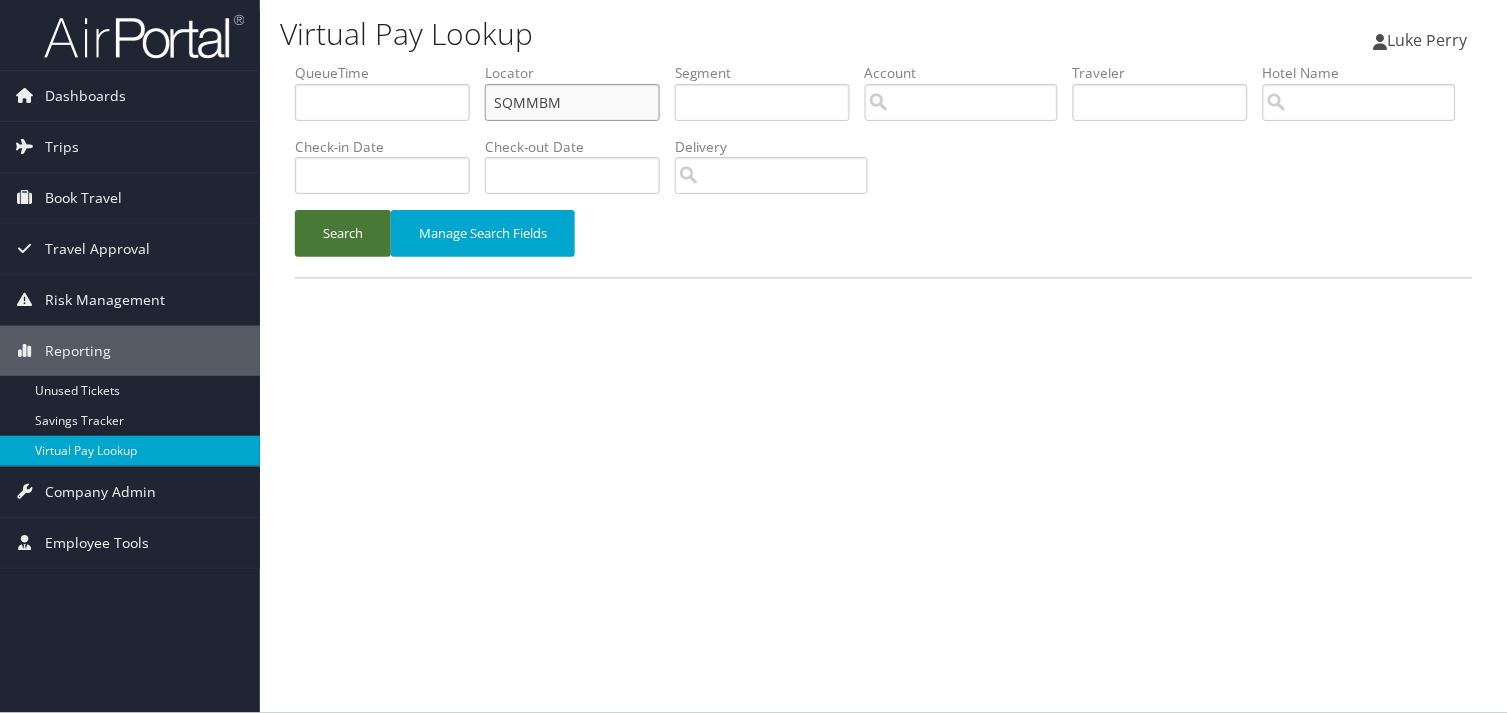 type on "SQMMBM" 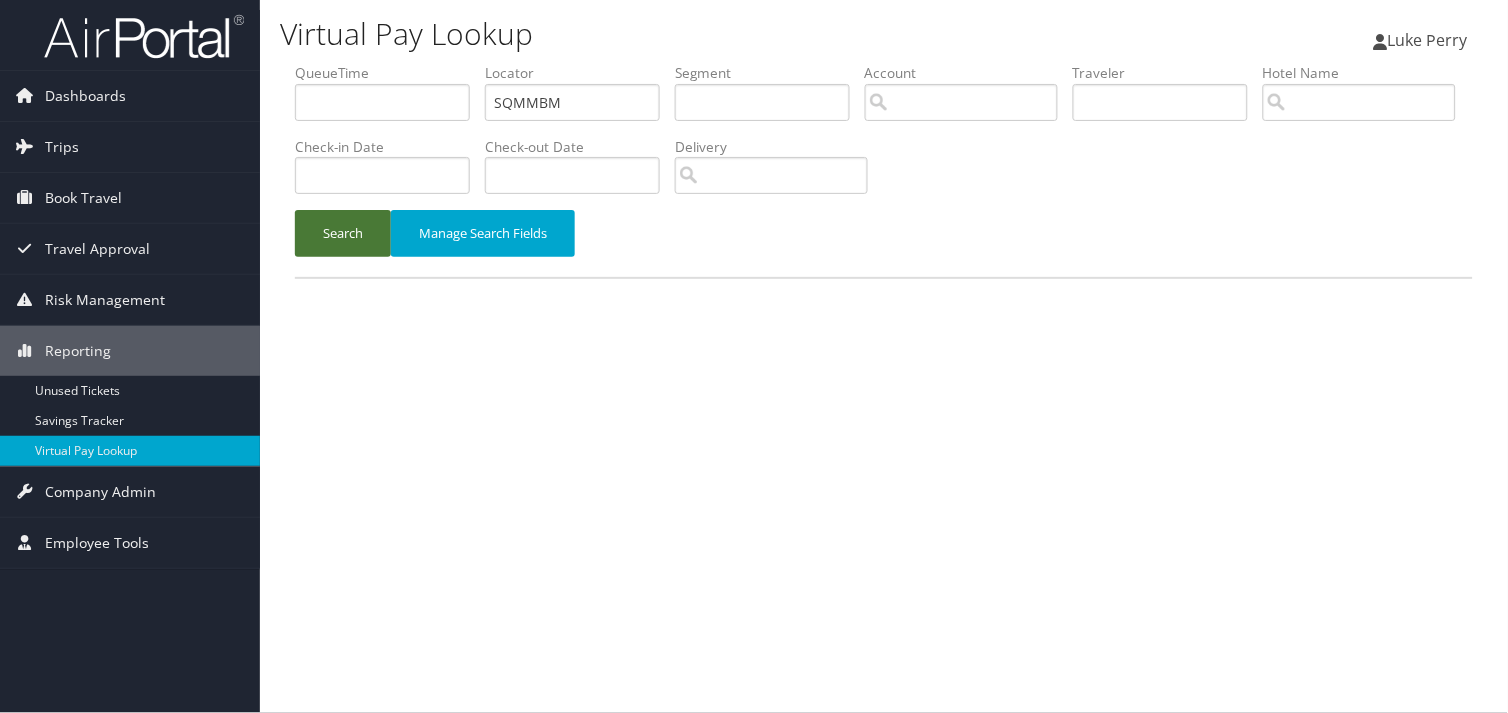 click on "Search" at bounding box center [343, 233] 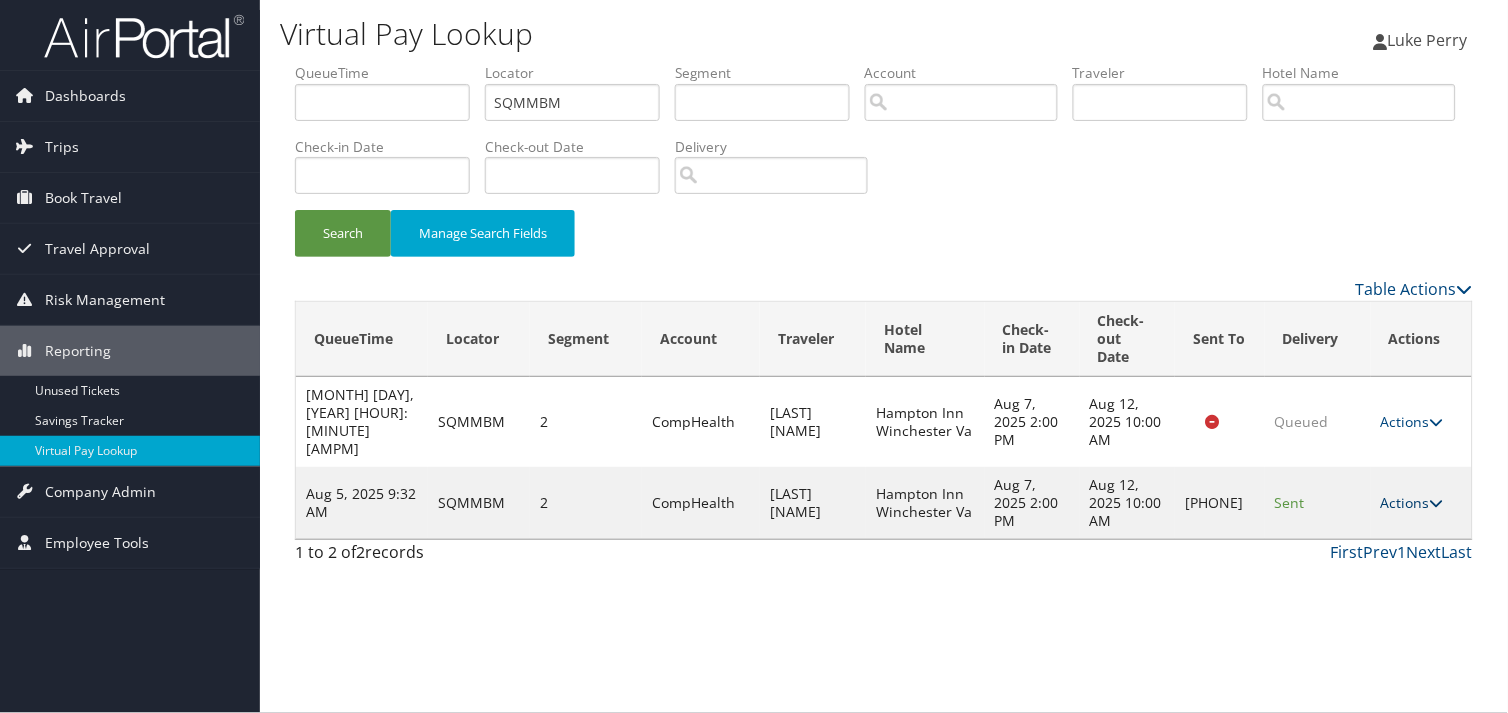 click on "Actions" at bounding box center (1412, 502) 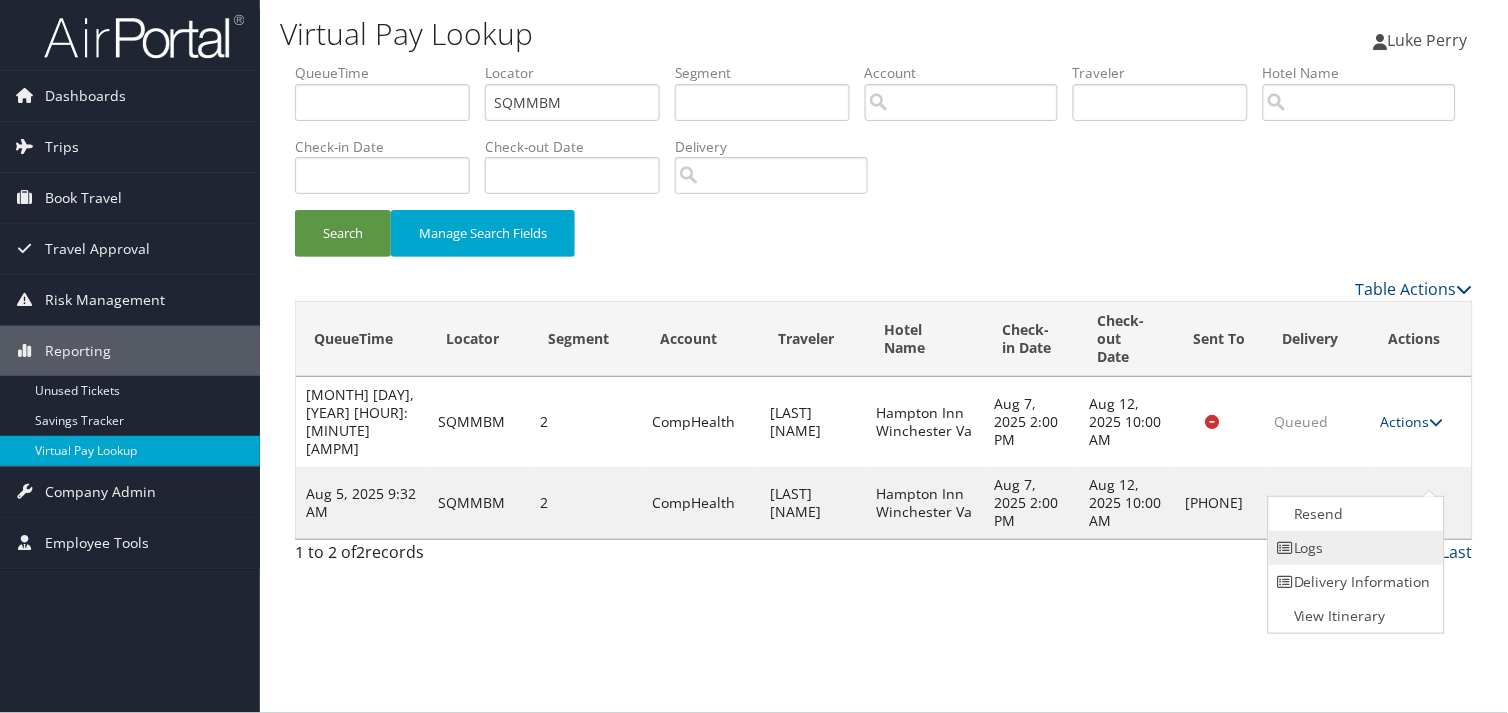 click on "Logs" at bounding box center (1354, 548) 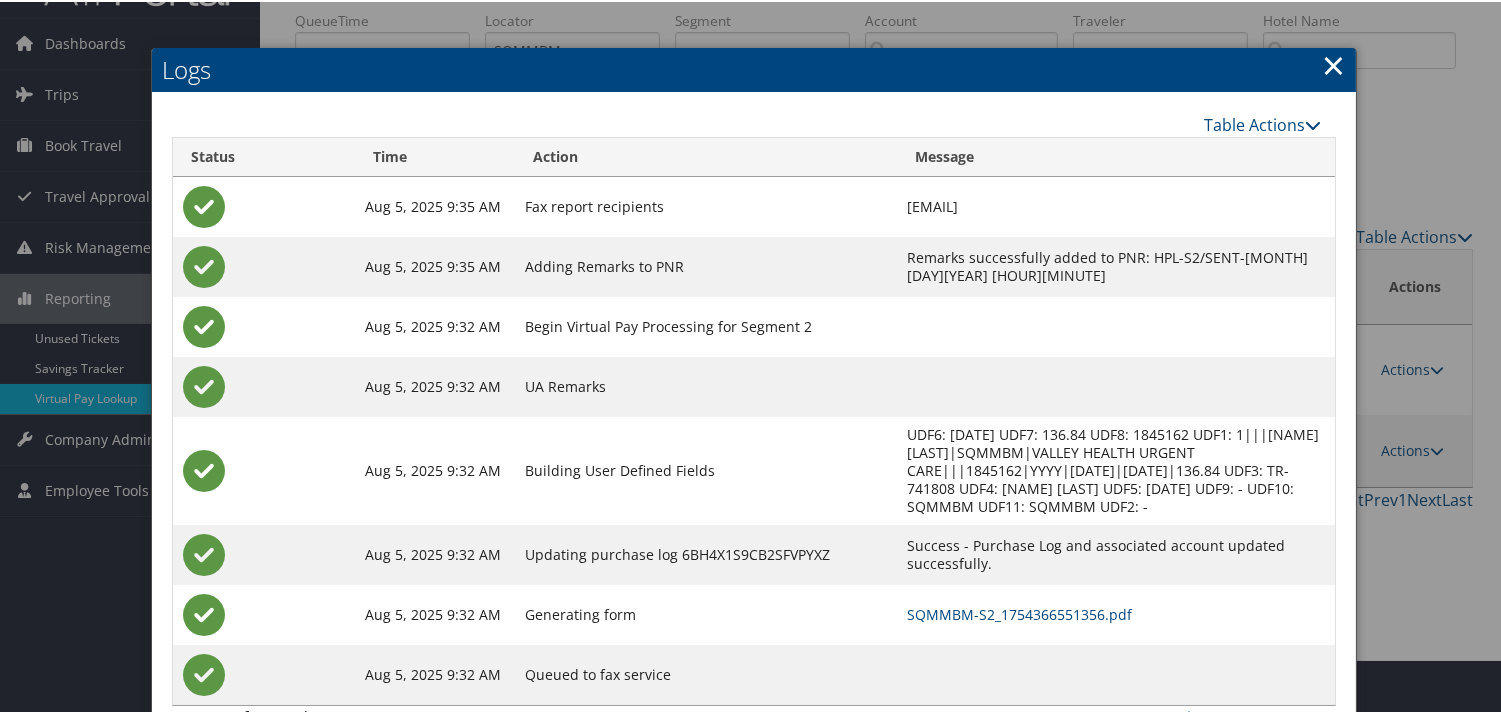 scroll, scrollTop: 100, scrollLeft: 0, axis: vertical 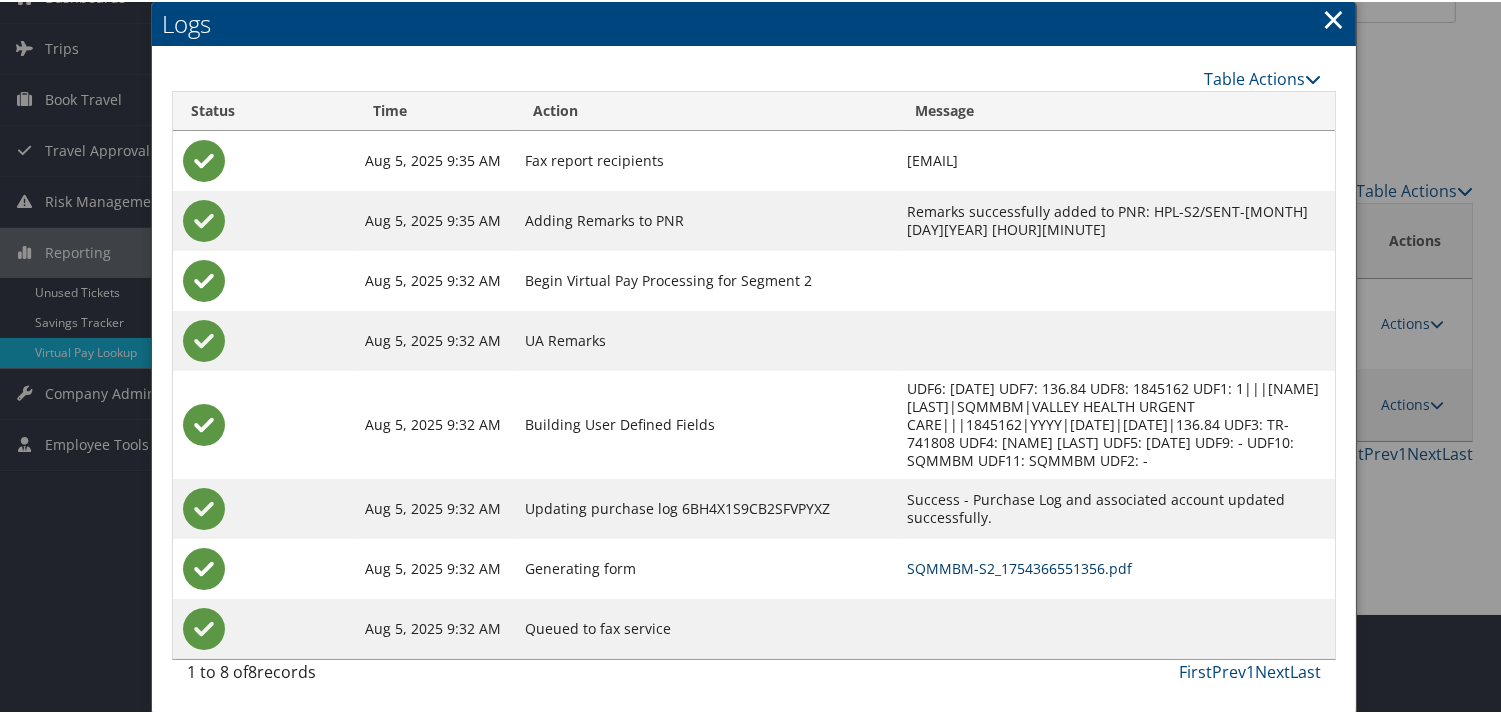 click on "SQMMBM-S2_1754366551356.pdf" at bounding box center (1020, 566) 